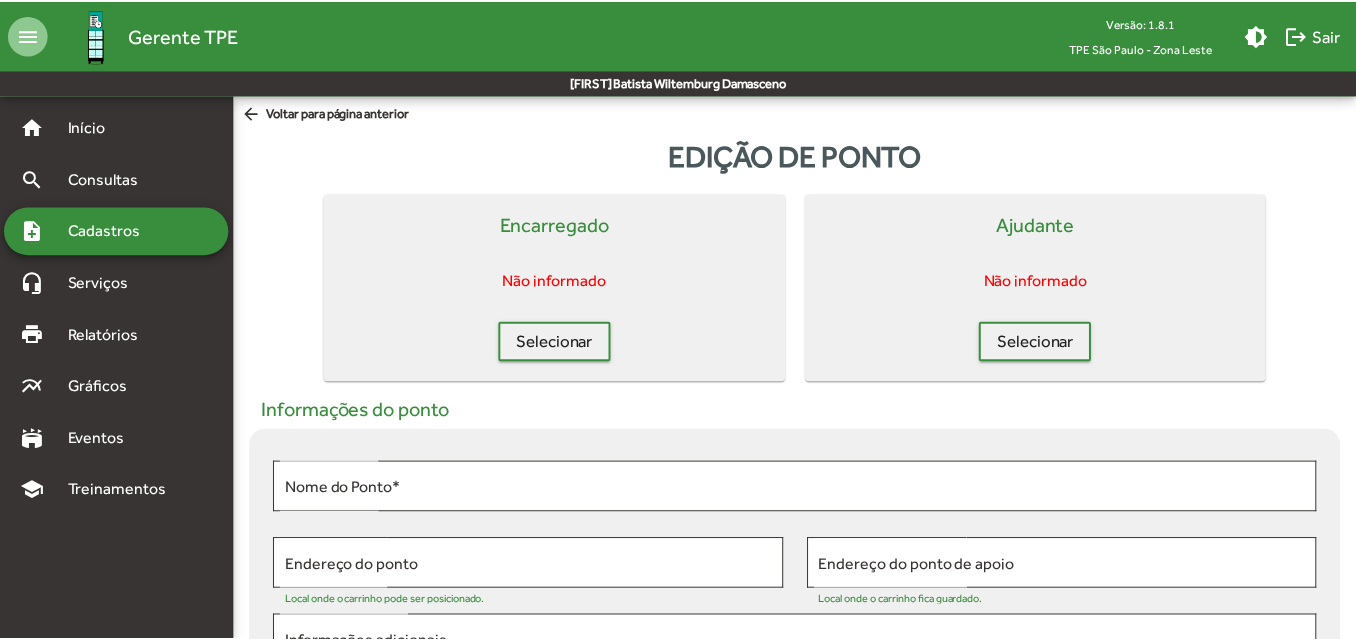 scroll, scrollTop: 0, scrollLeft: 0, axis: both 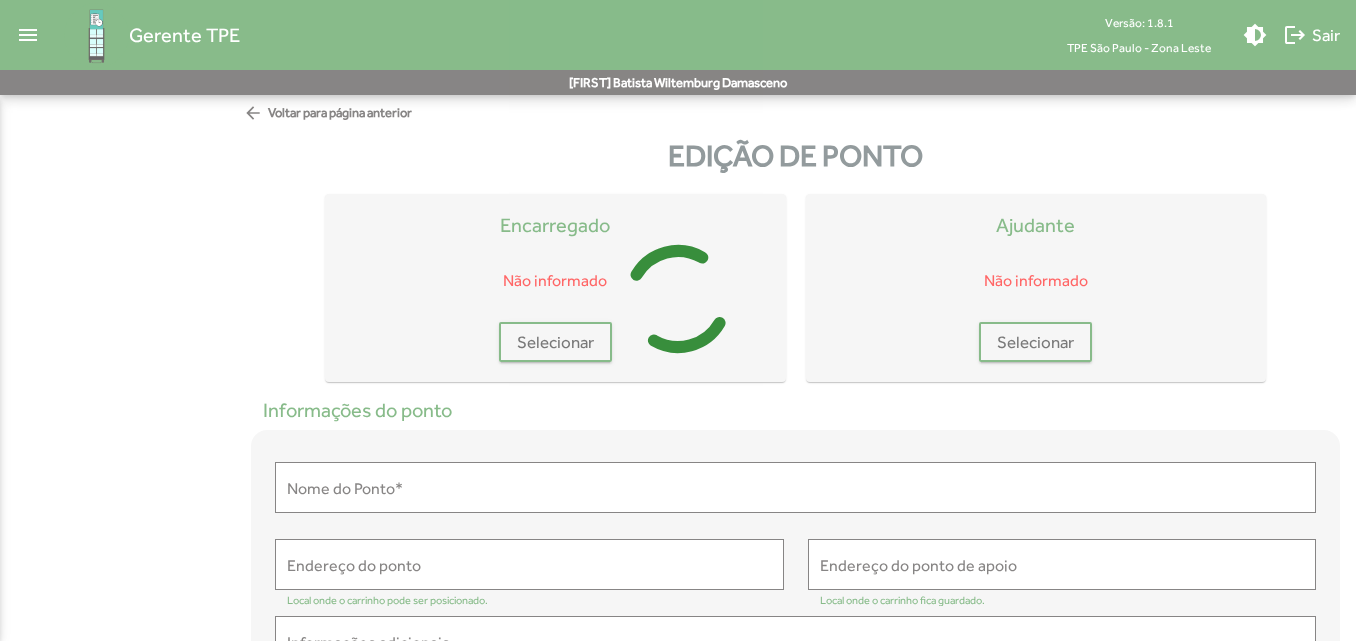 type on "**********" 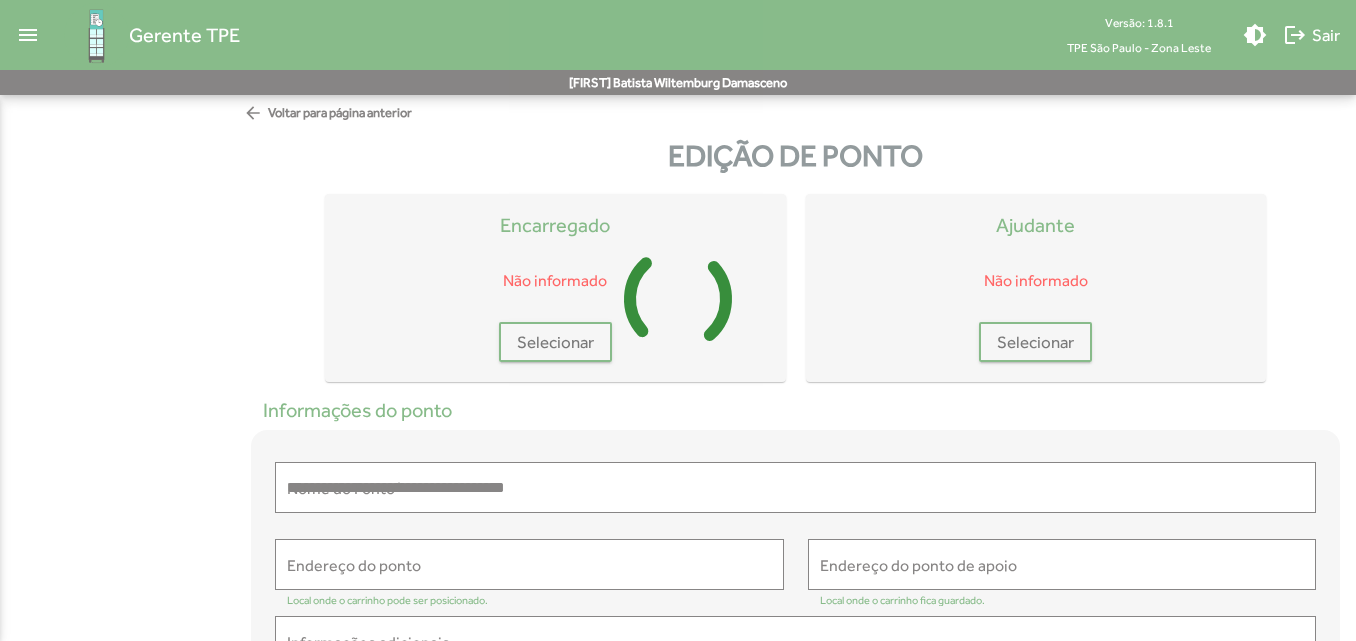 type on "**********" 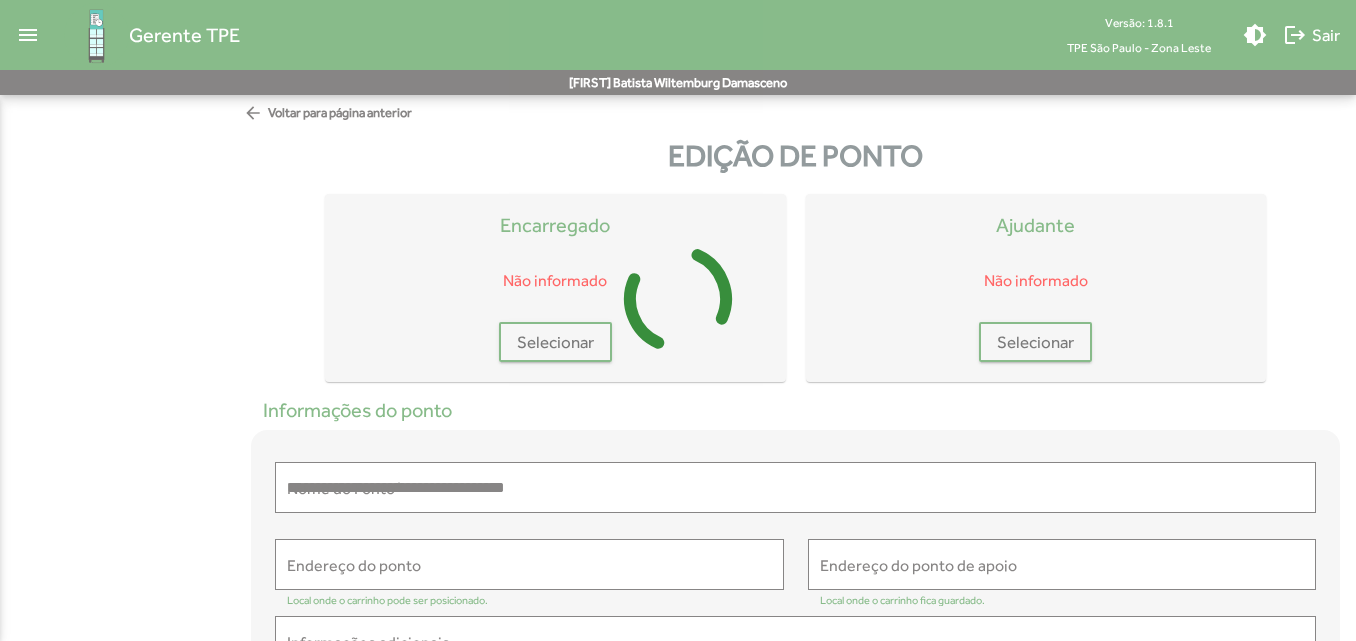 type on "**********" 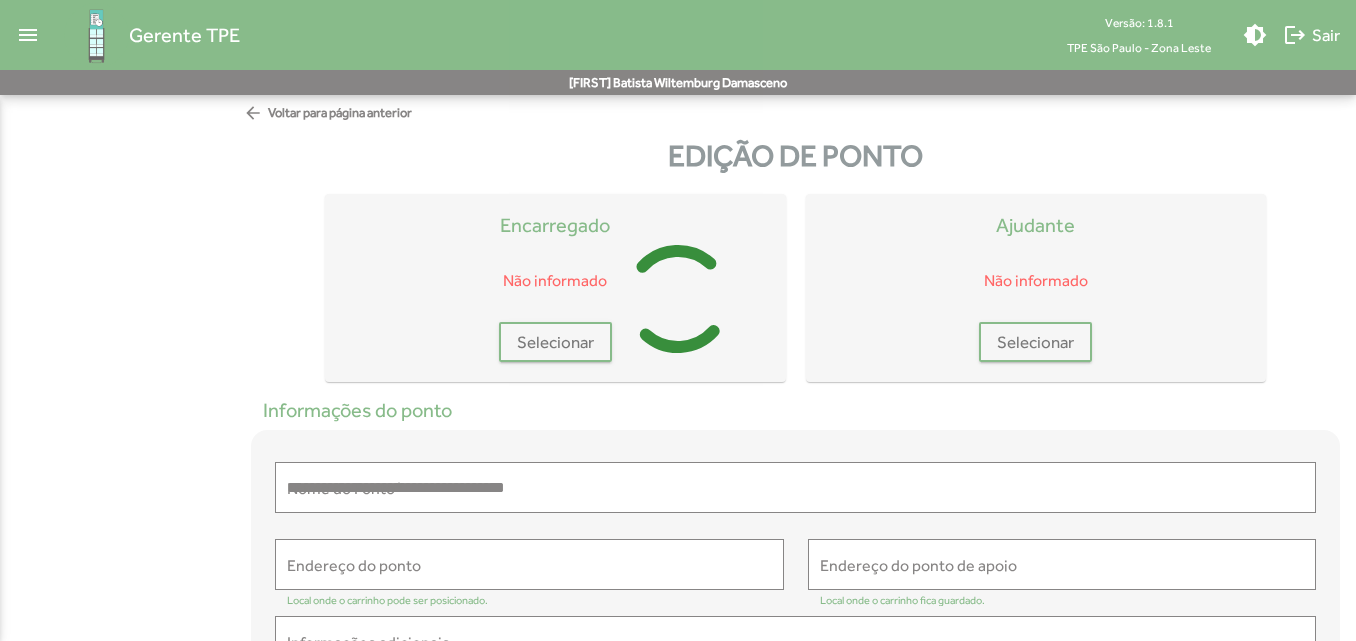 type on "**********" 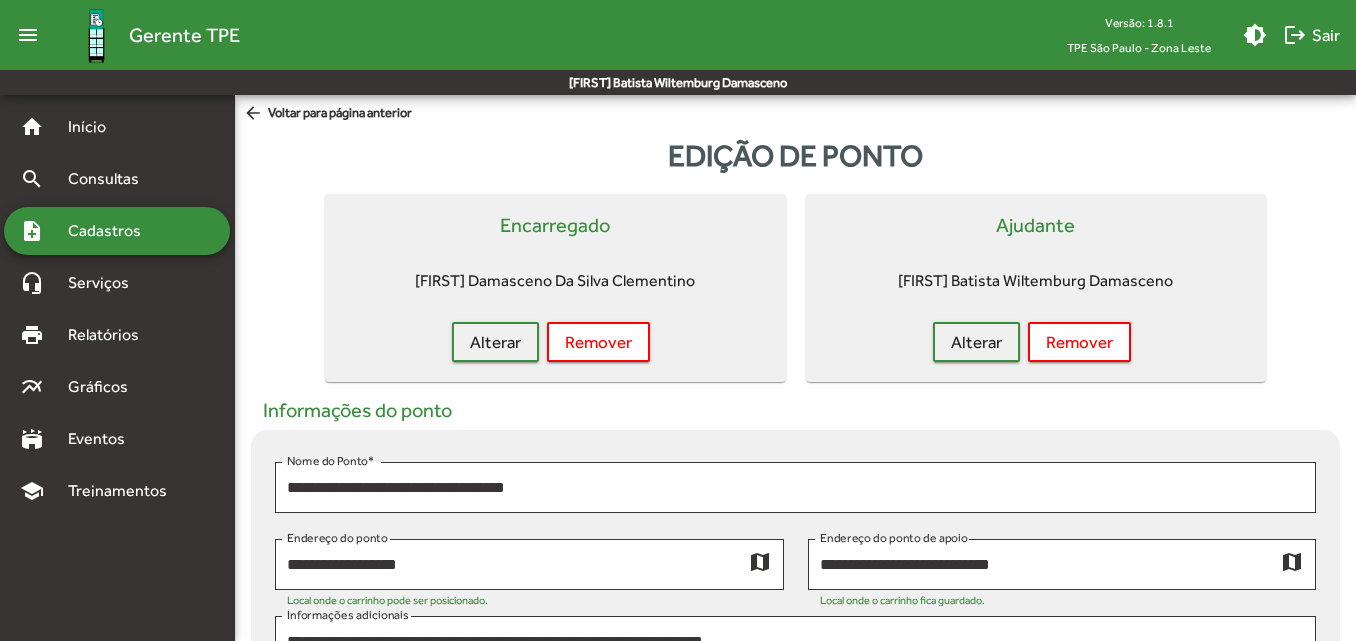 click on "Cadastros" at bounding box center [111, 231] 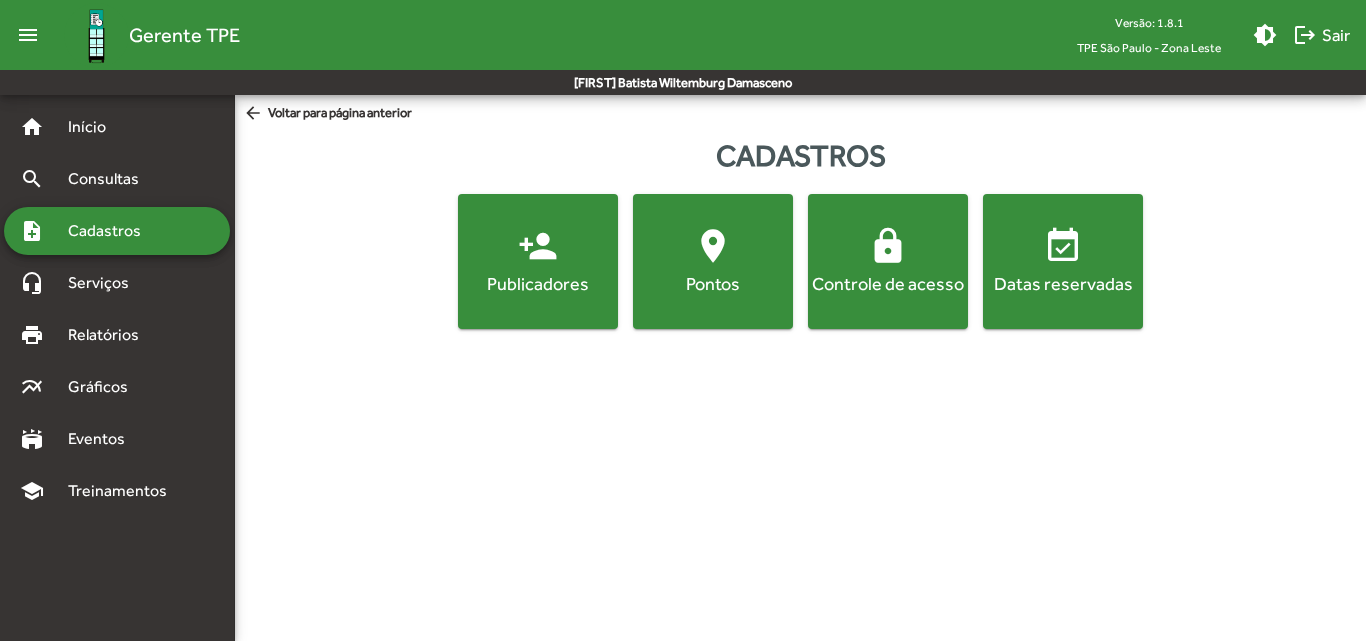 click on "person_add  Publicadores" 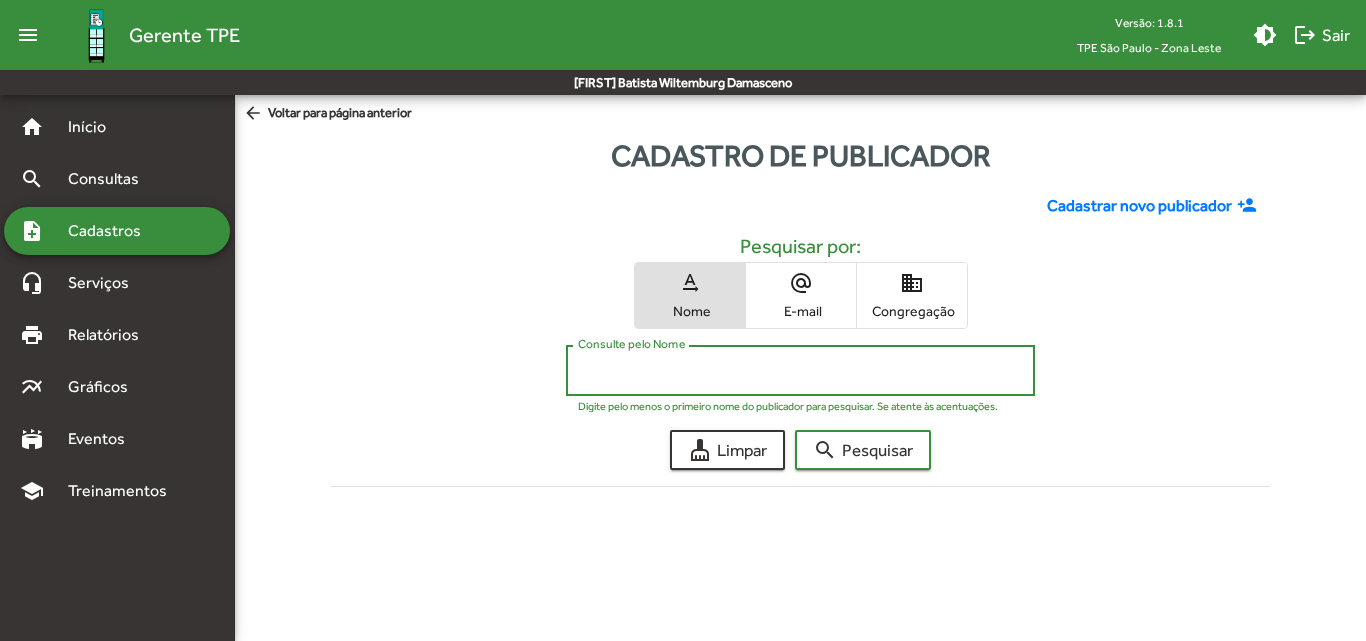 click on "Consulte pelo Nome" at bounding box center [800, 371] 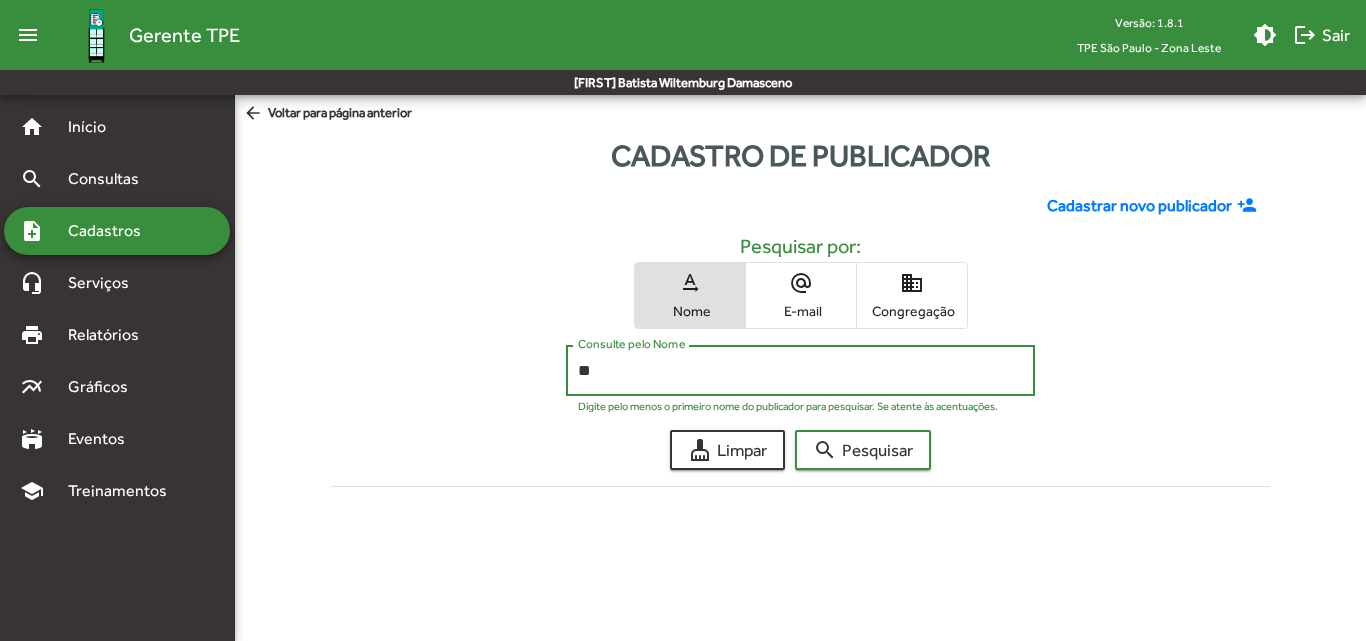 type on "*" 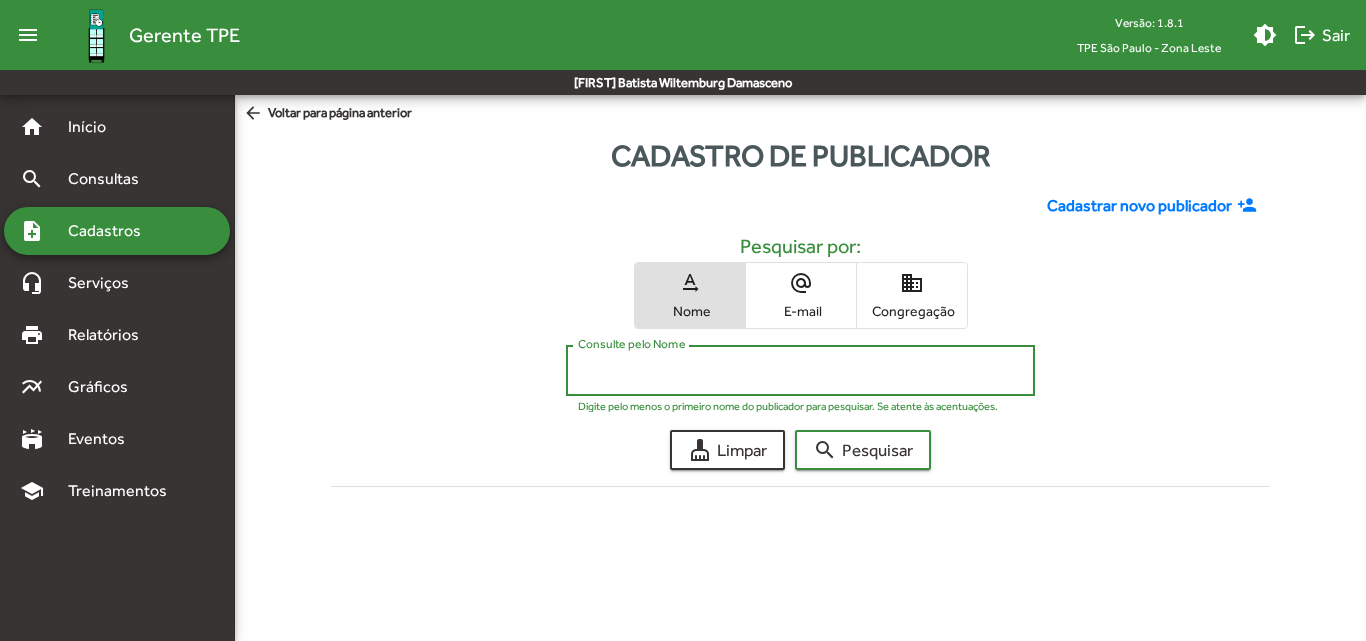 type on "*" 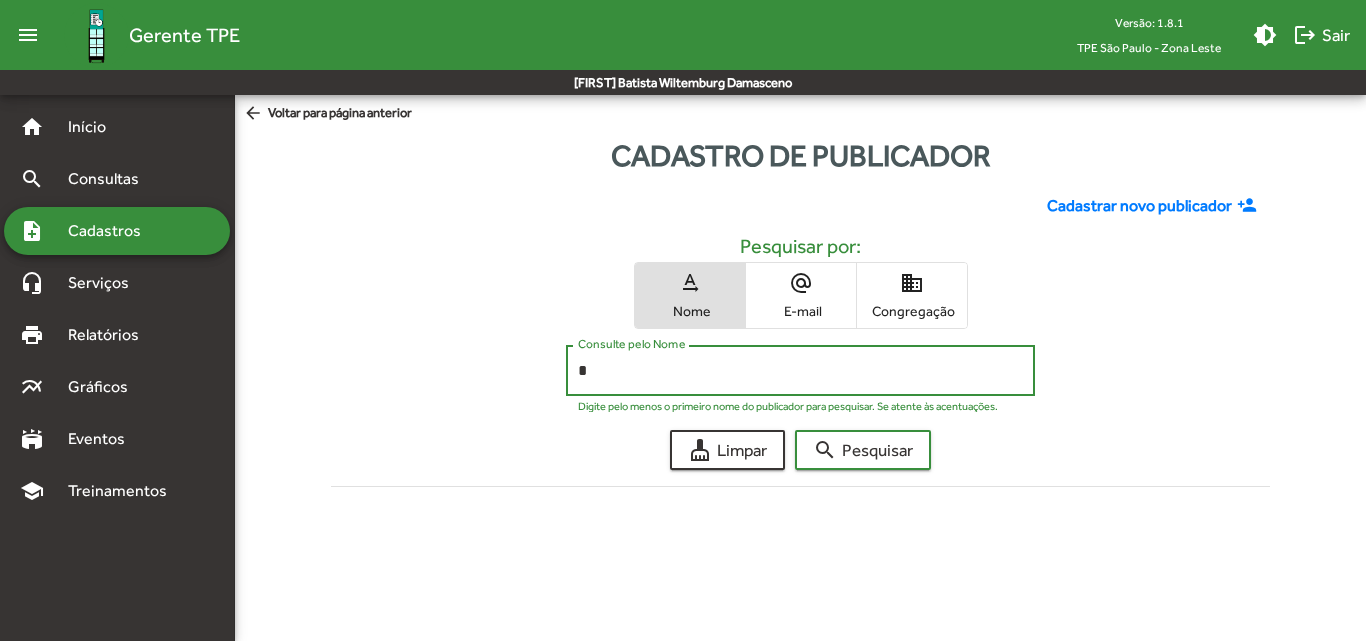type 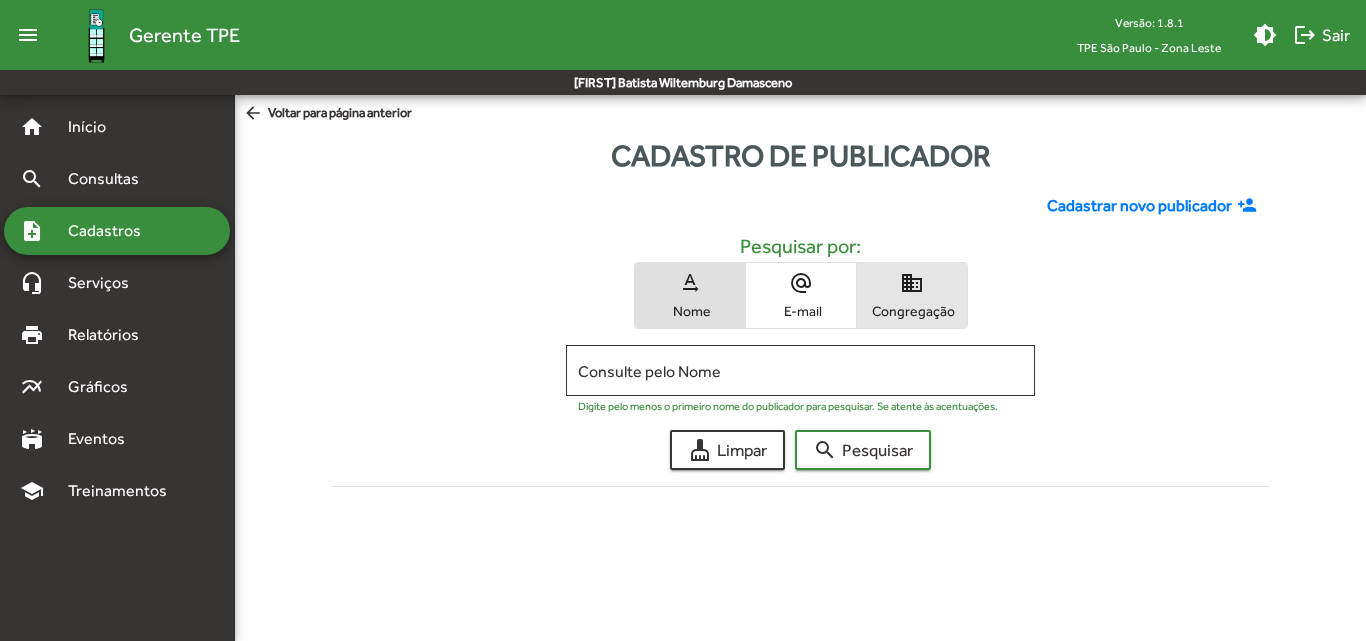 click on "Congregação" at bounding box center [912, 311] 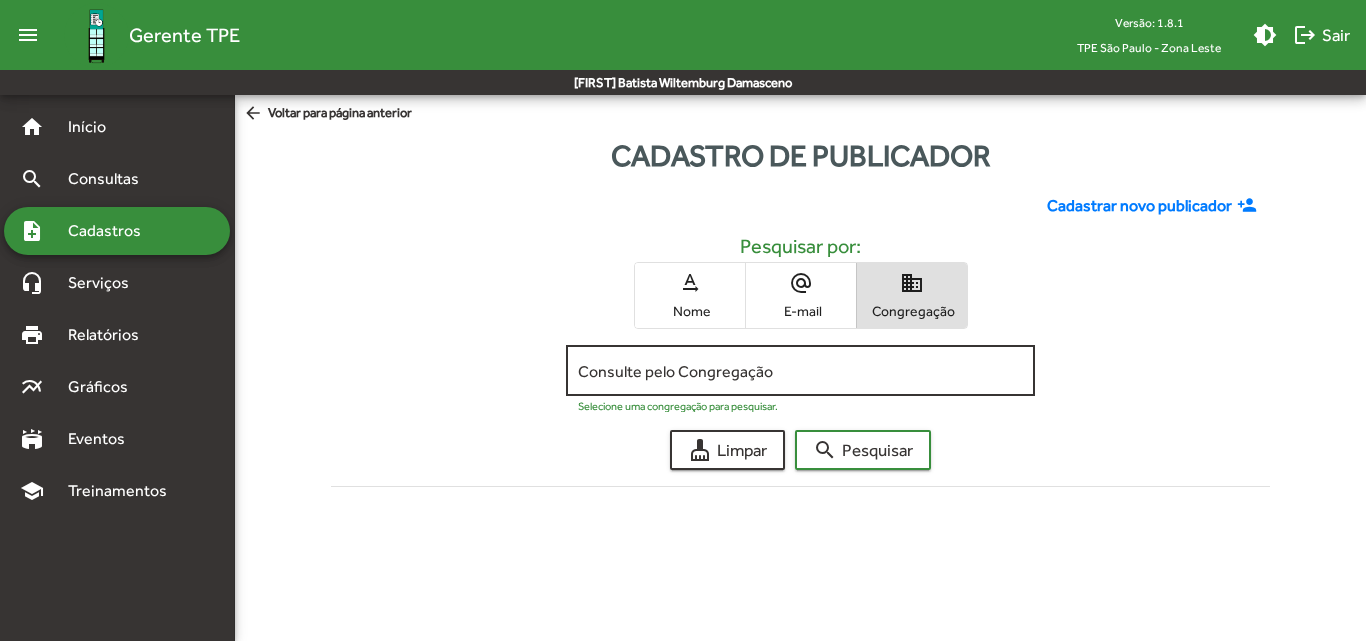 click on "Consulte pelo Congregação" at bounding box center [800, 371] 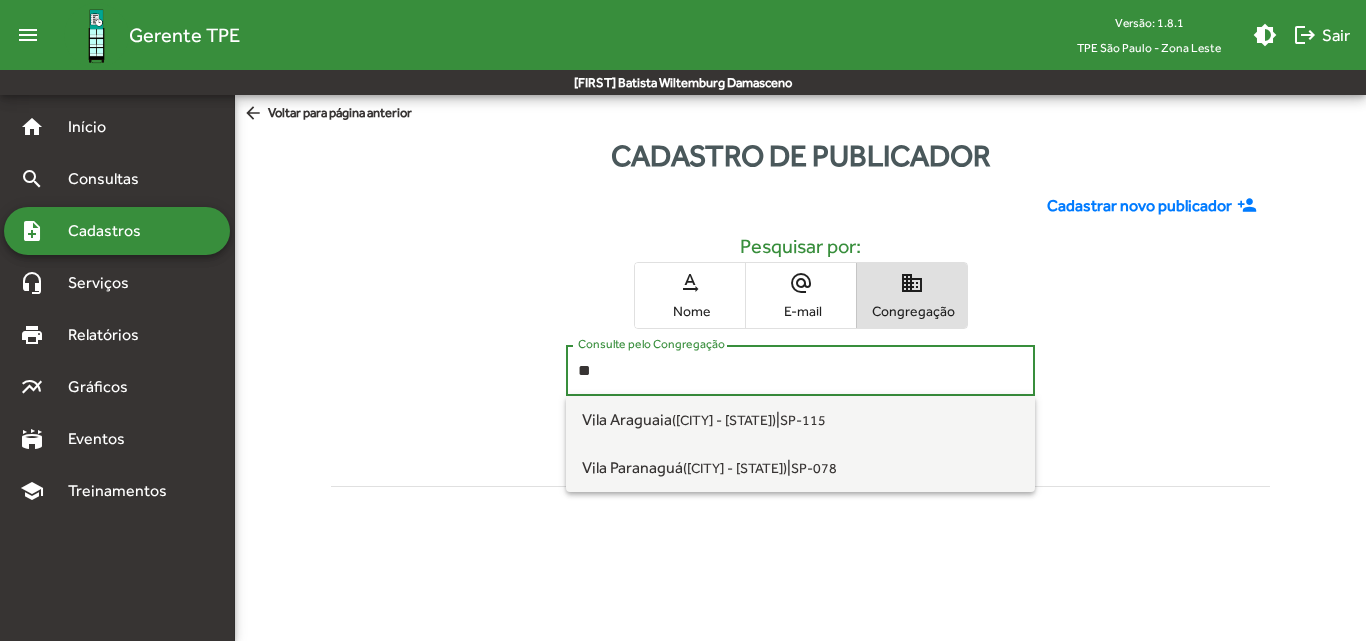 type on "*" 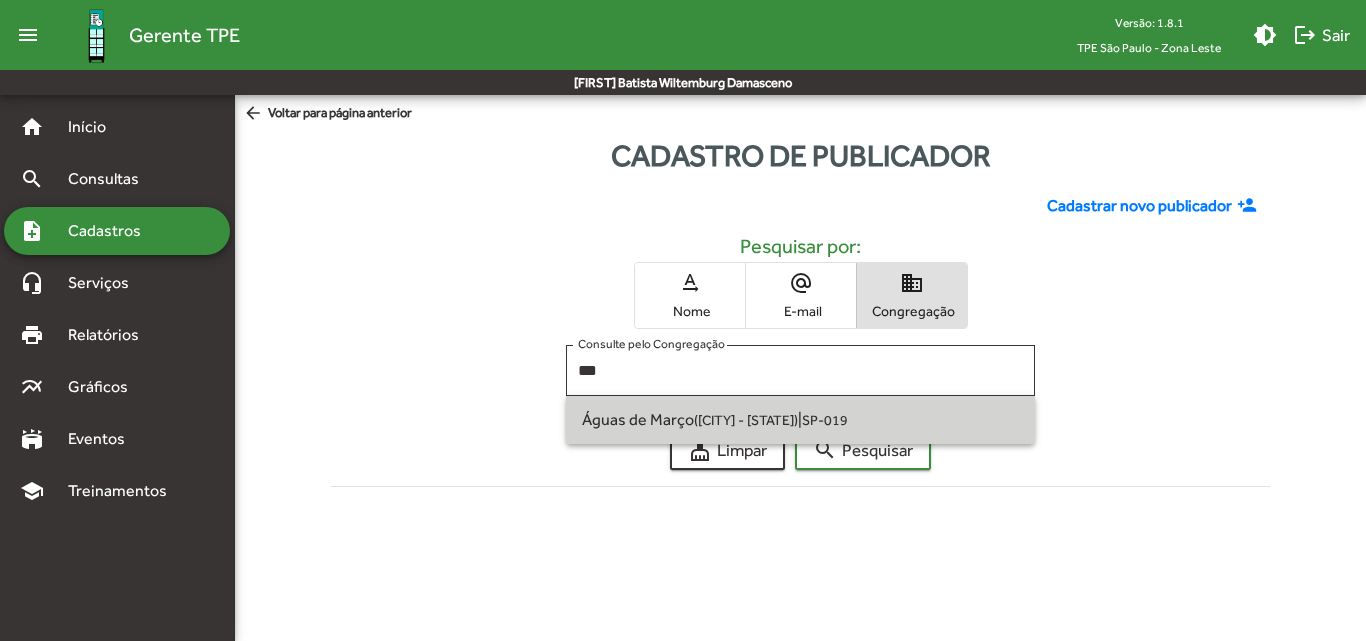 click on "SP-019" at bounding box center (825, 420) 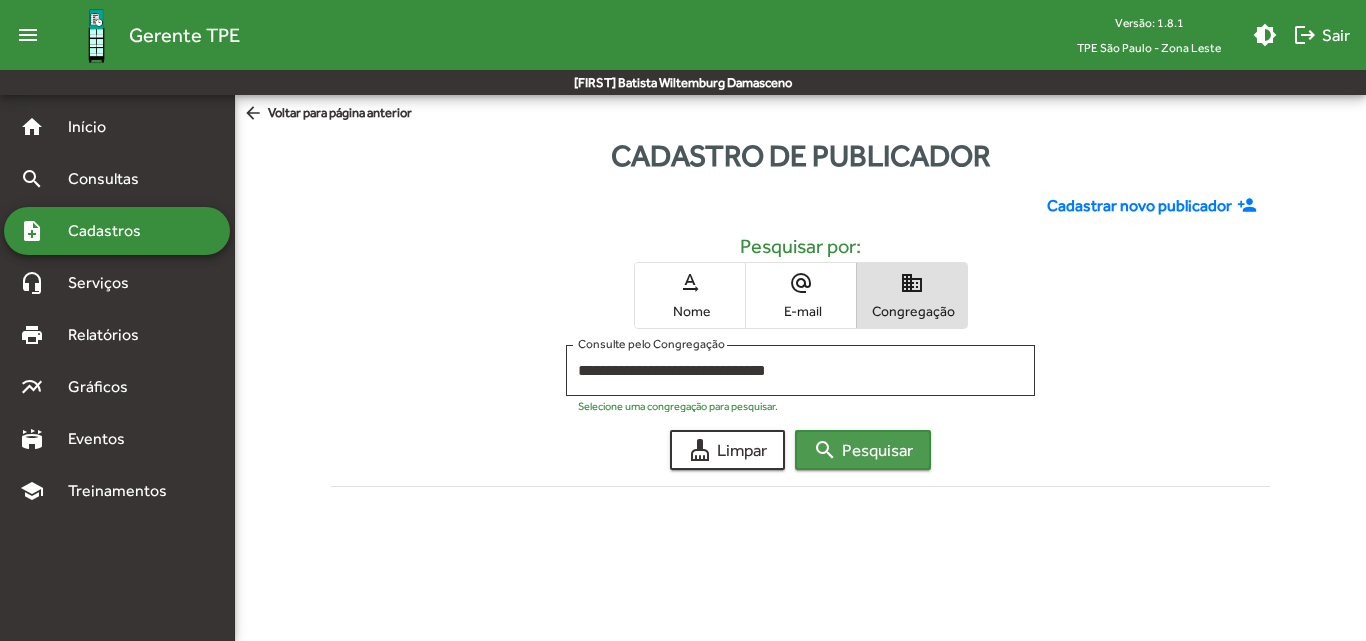 click on "search  Pesquisar" 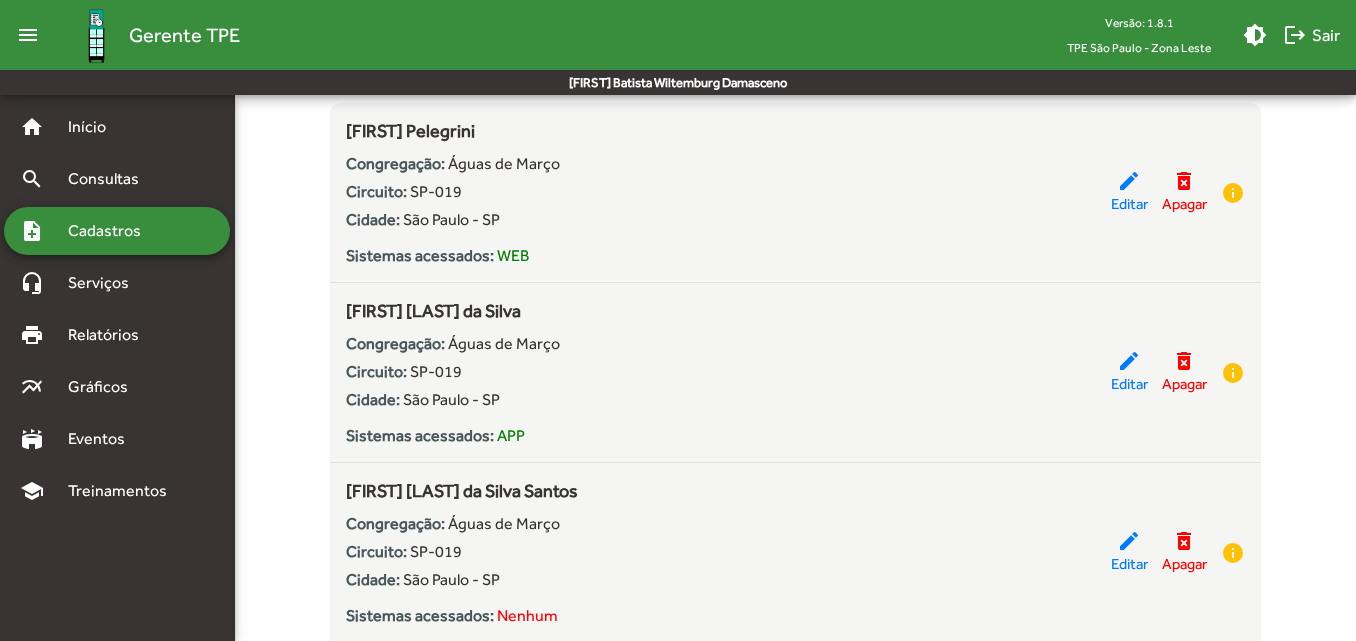 scroll, scrollTop: 300, scrollLeft: 0, axis: vertical 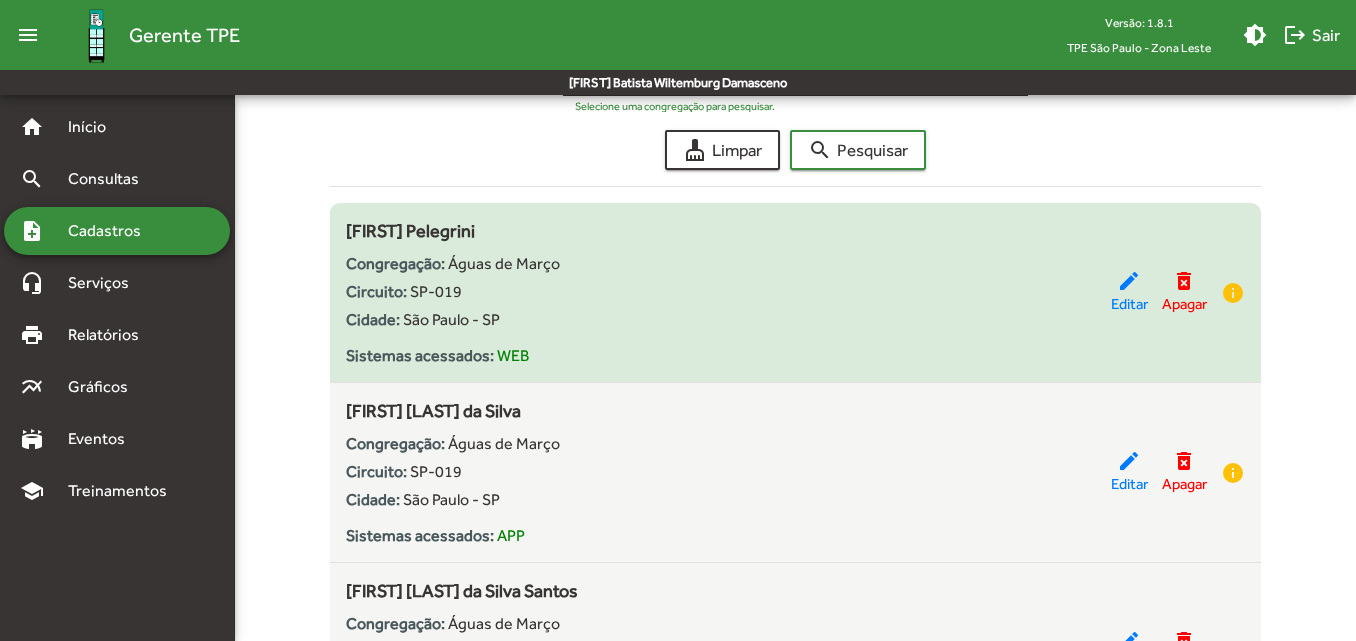 drag, startPoint x: 346, startPoint y: 230, endPoint x: 487, endPoint y: 242, distance: 141.50972 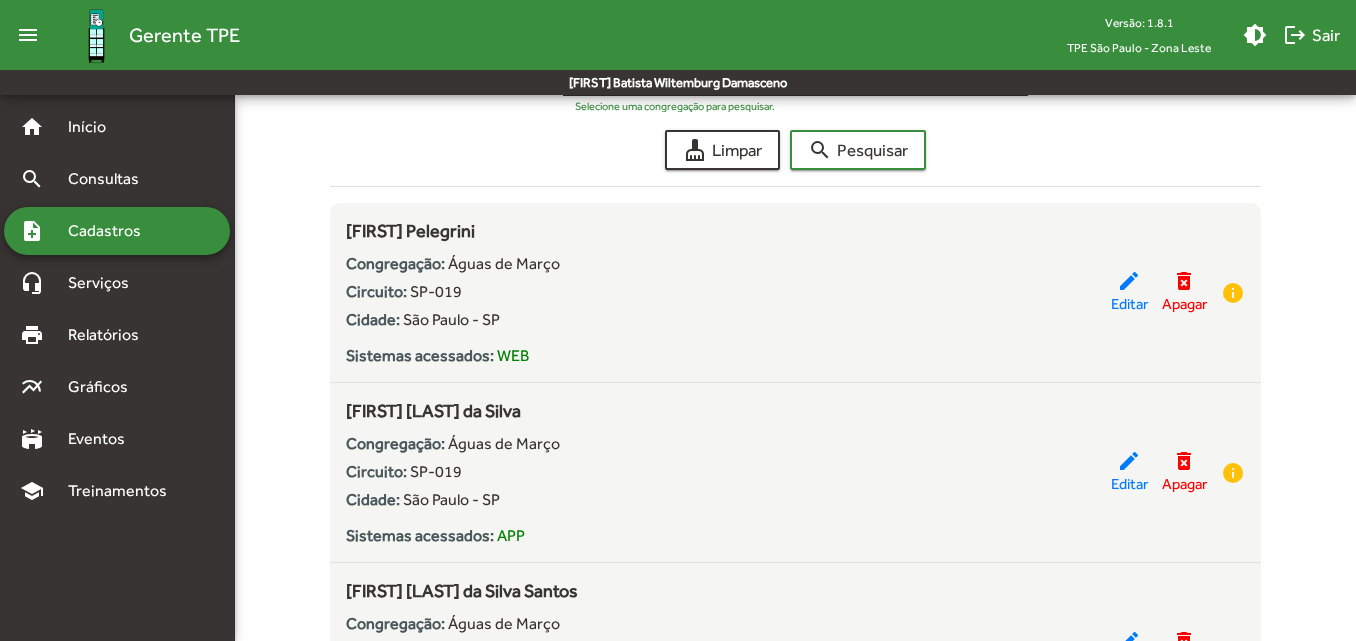 scroll, scrollTop: 400, scrollLeft: 0, axis: vertical 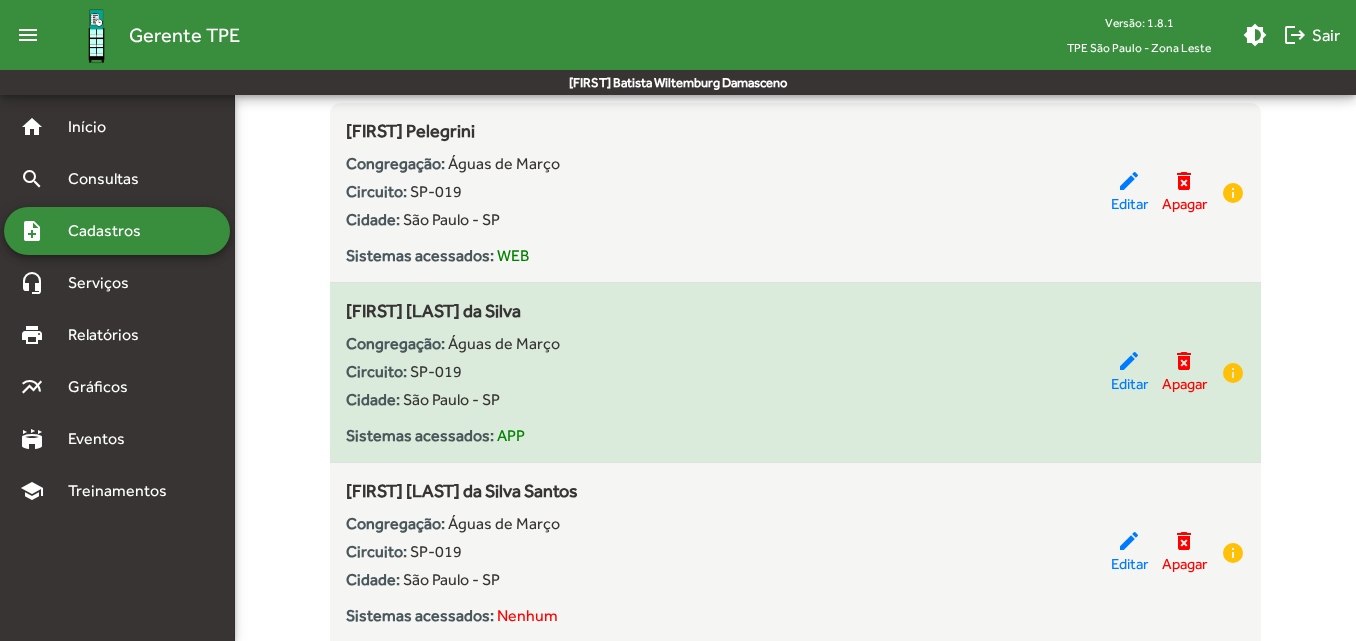 drag, startPoint x: 344, startPoint y: 308, endPoint x: 535, endPoint y: 316, distance: 191.16747 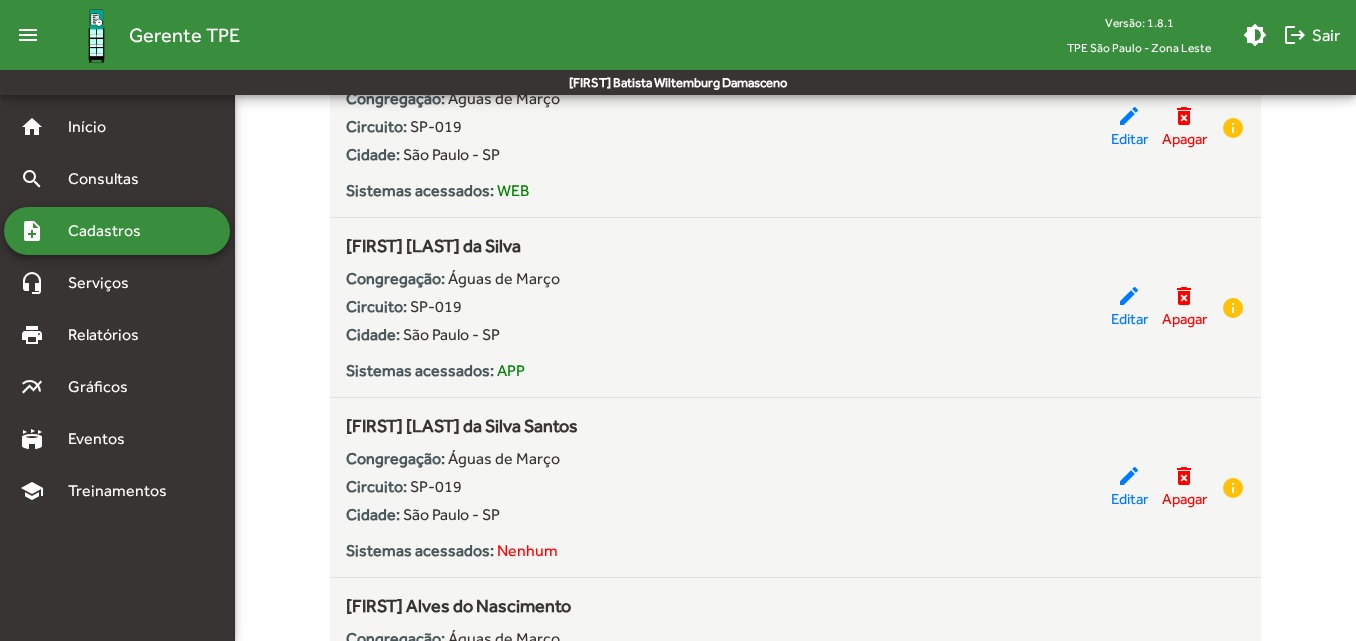 scroll, scrollTop: 500, scrollLeft: 0, axis: vertical 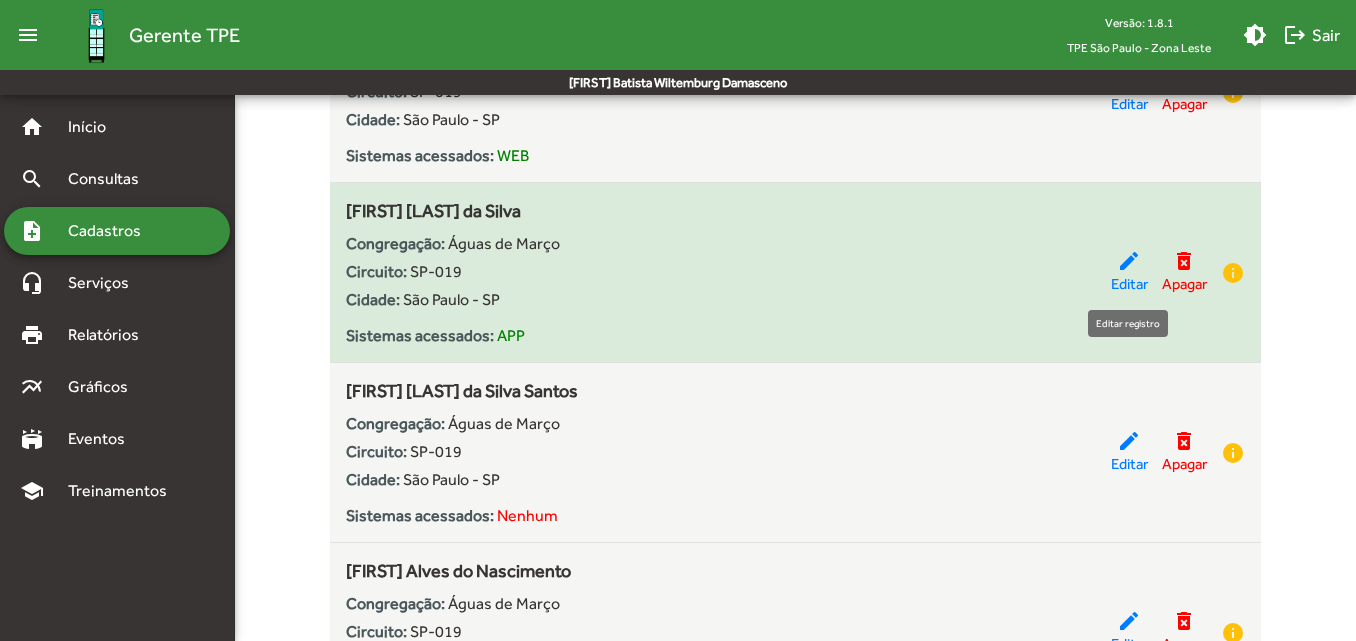 click on "edit" 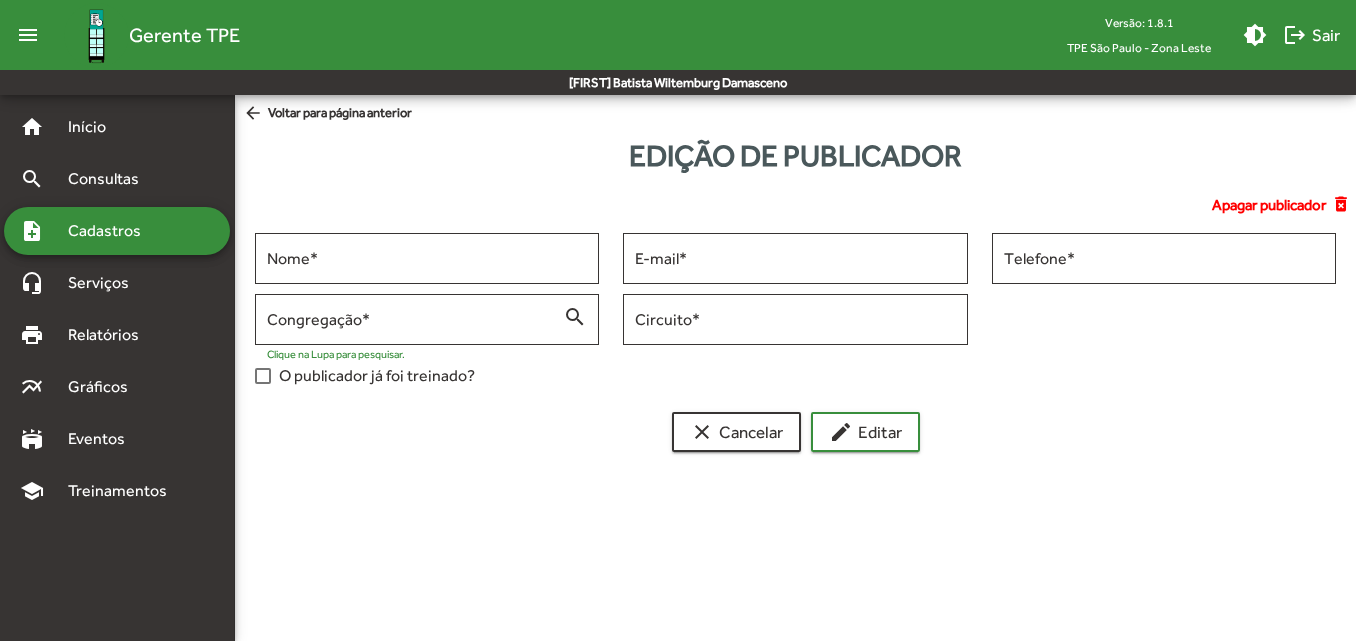 scroll, scrollTop: 0, scrollLeft: 0, axis: both 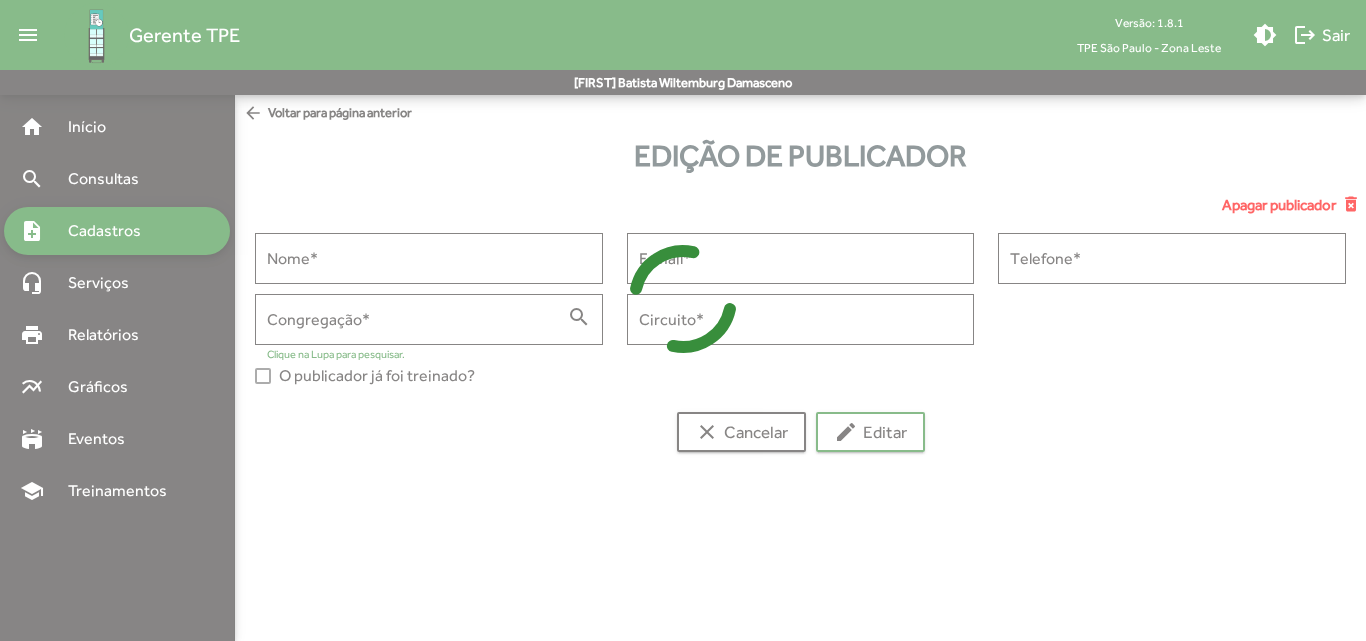 type on "**********" 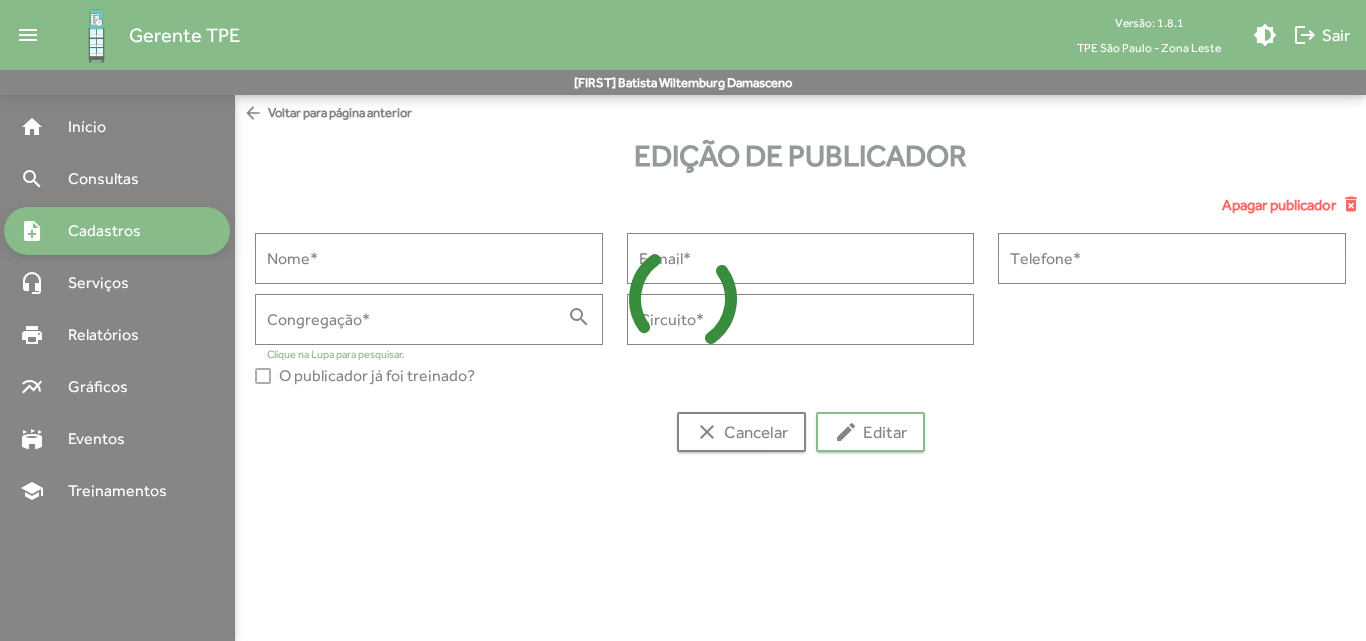 type on "**********" 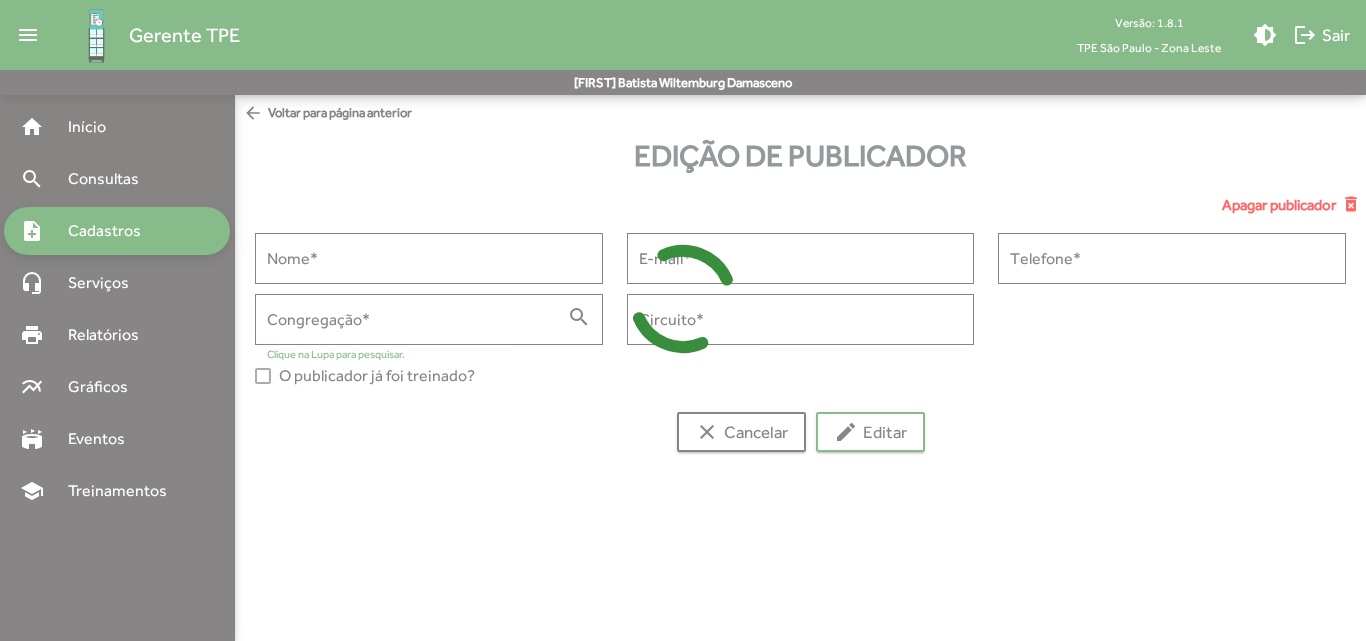 type on "**********" 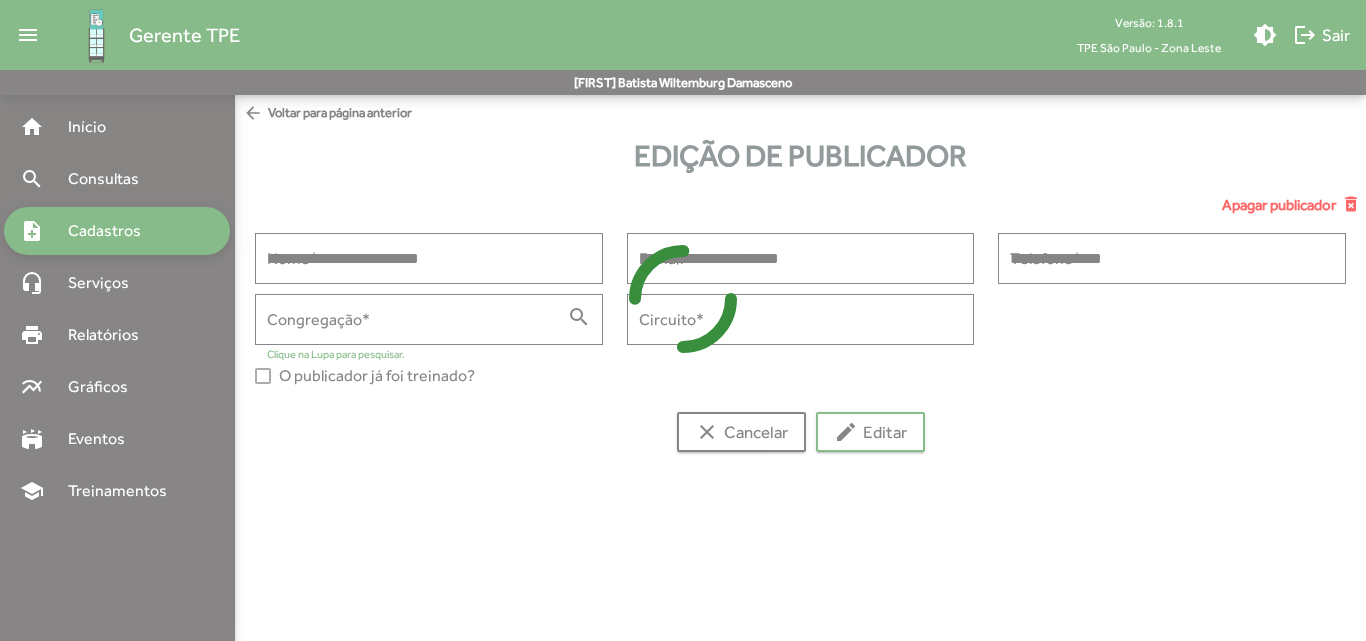 type on "**********" 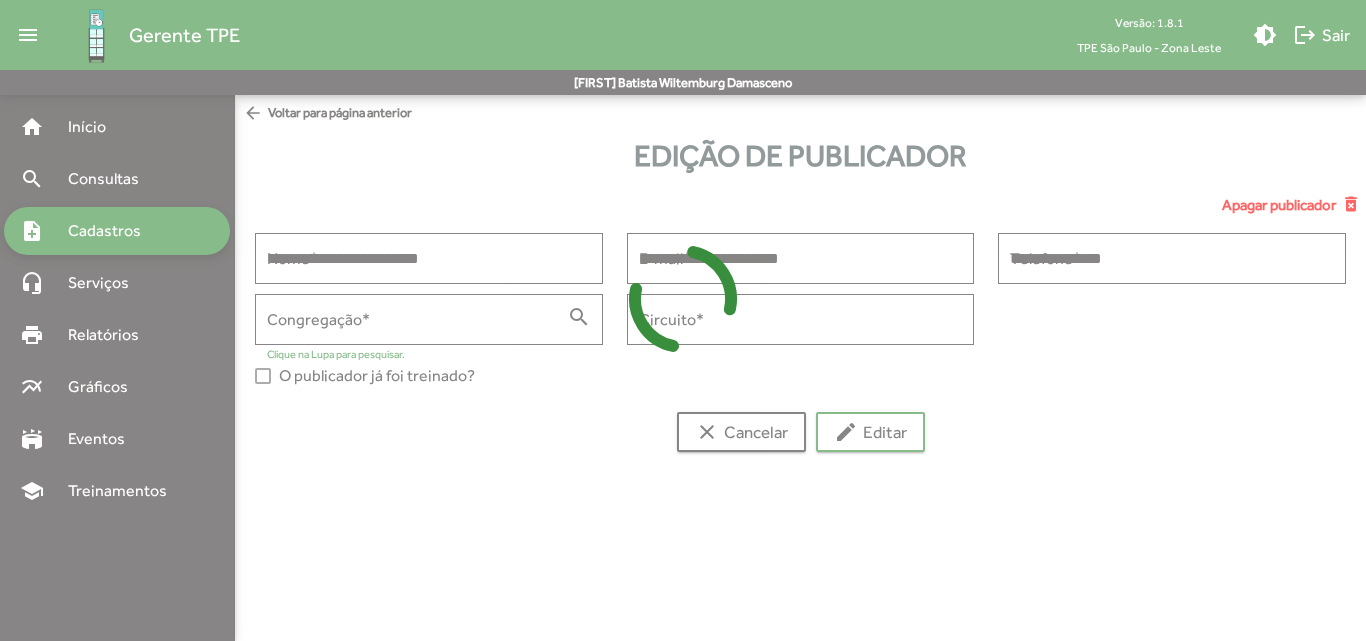 type on "******" 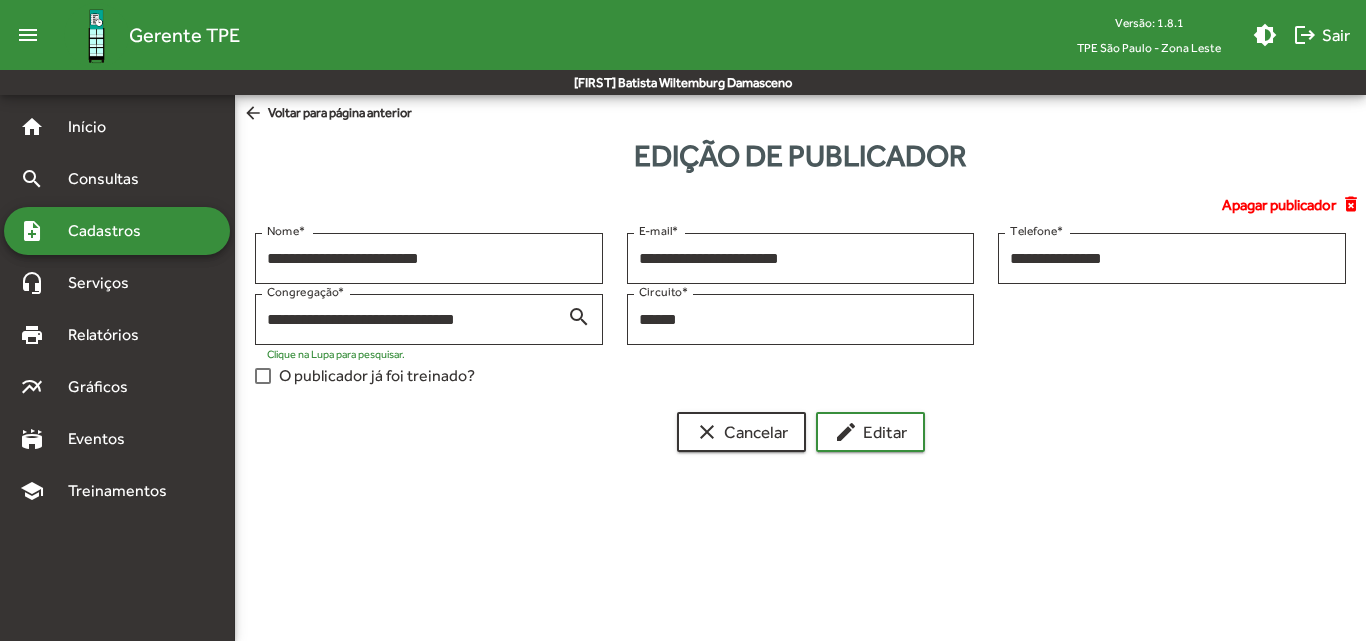 click on "arrow_back  Voltar para página anterior" 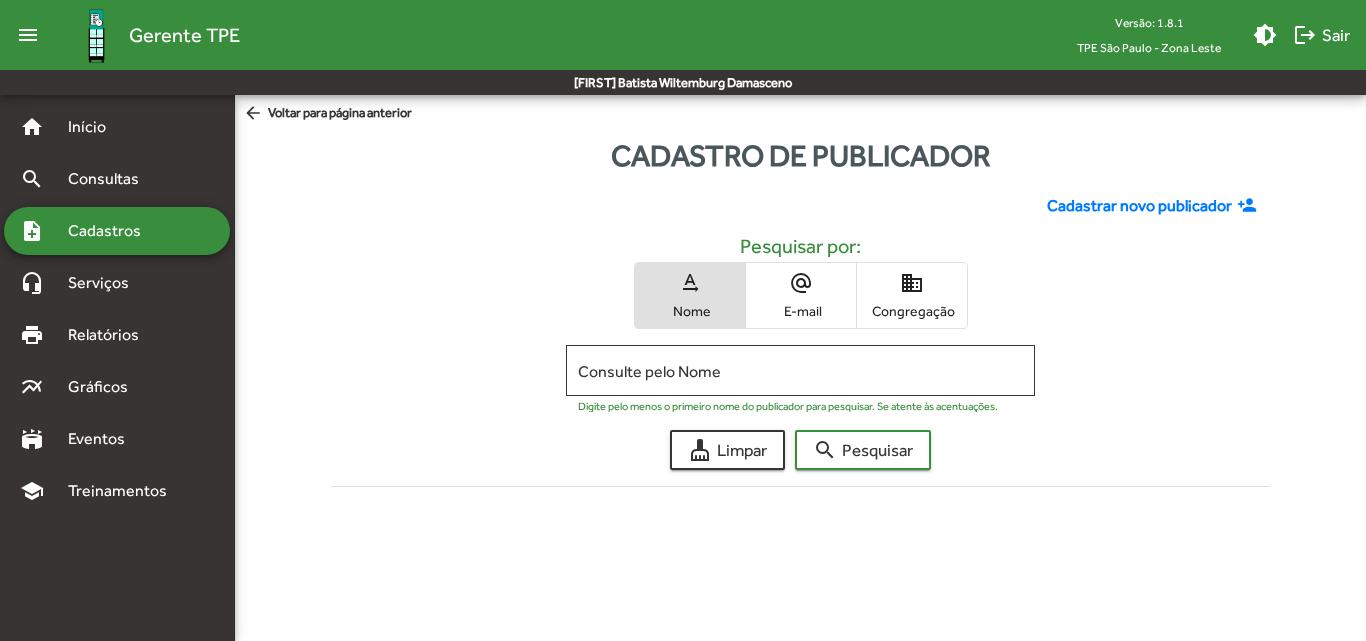 click on "Congregação" at bounding box center [912, 311] 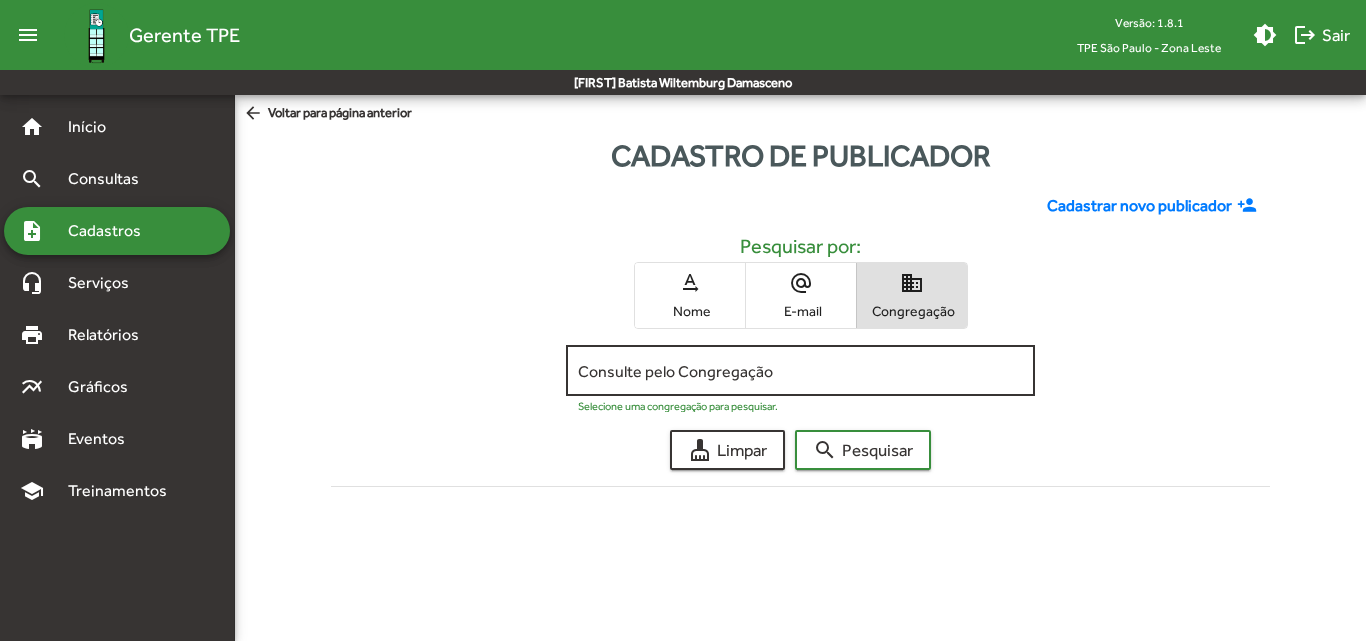 click on "Consulte pelo Congregação" at bounding box center [800, 371] 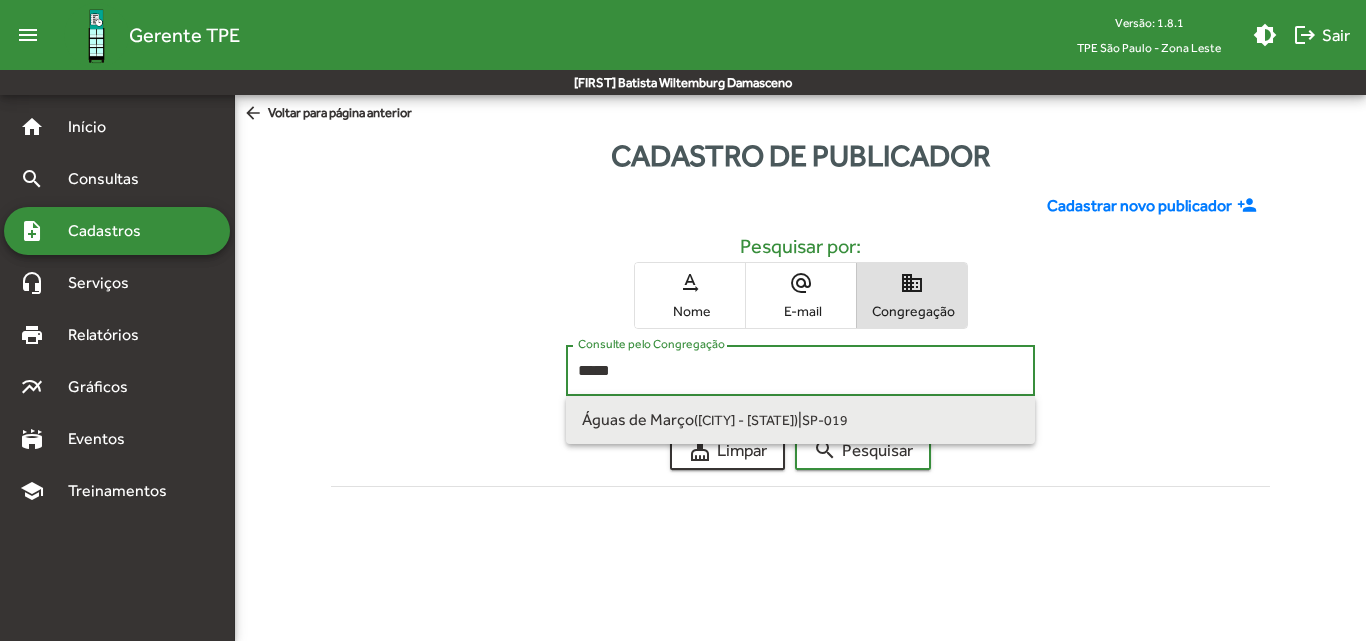 click on "Águas de Março  ([CITY] - [STATE])  |  SP-019" at bounding box center (800, 420) 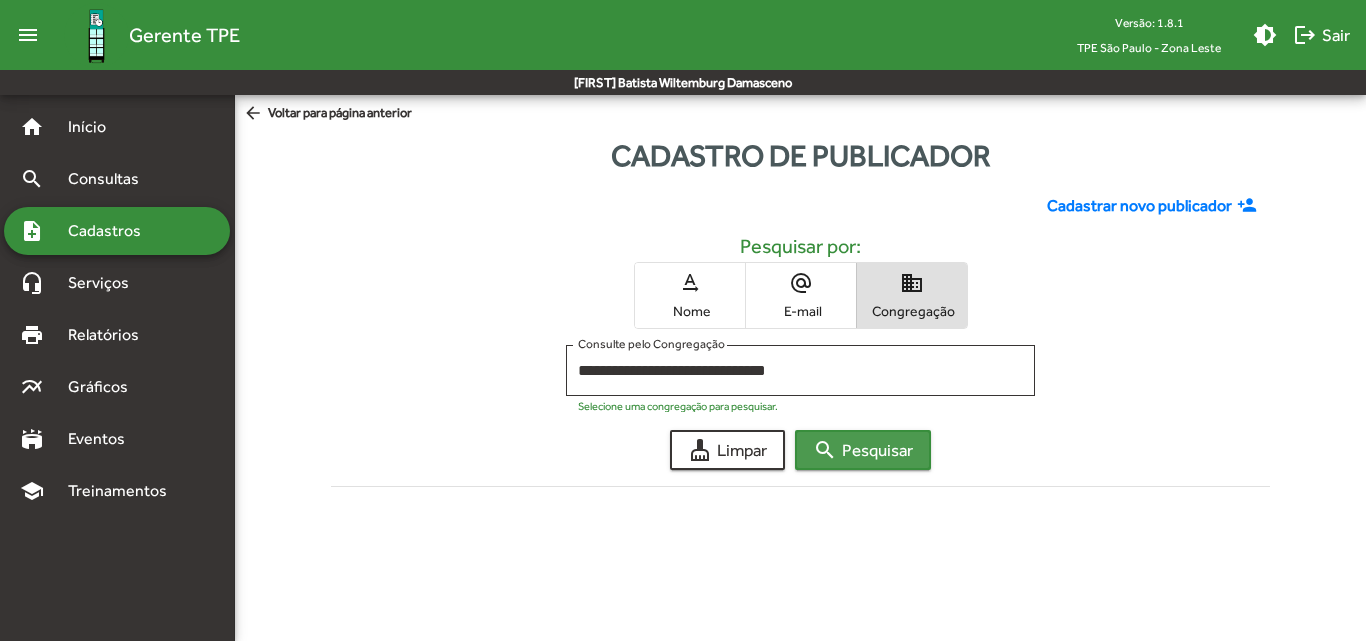click on "search  Pesquisar" 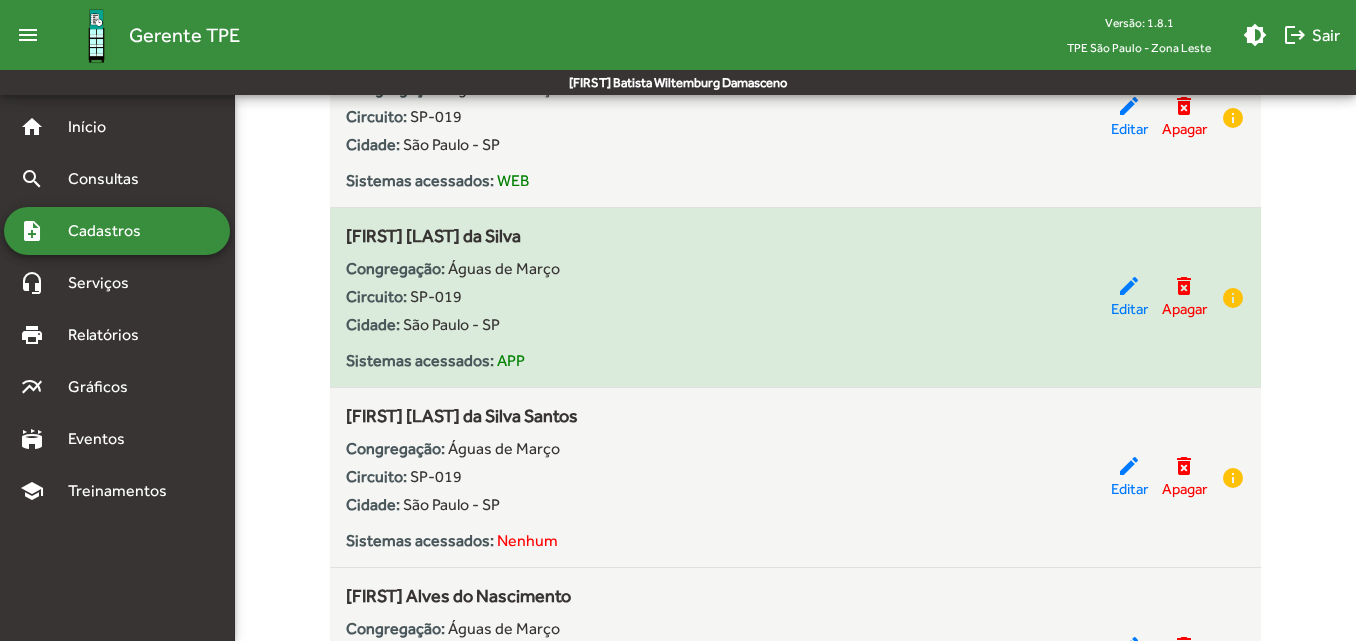 scroll, scrollTop: 500, scrollLeft: 0, axis: vertical 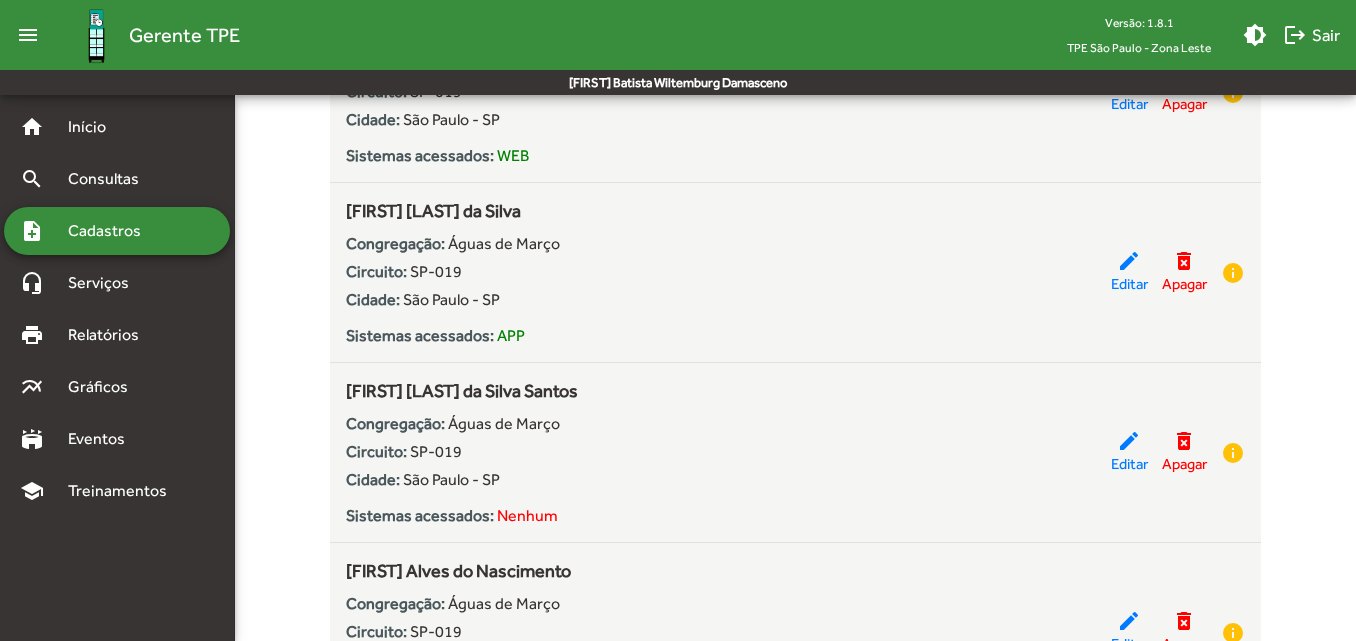 type 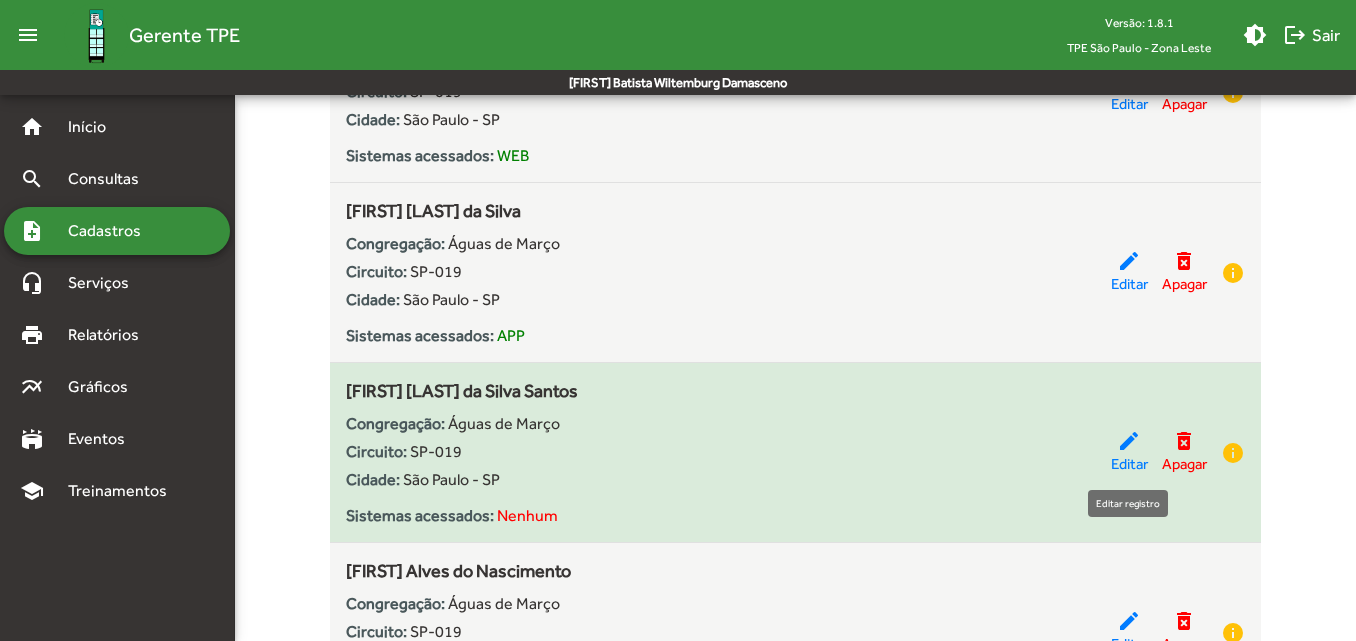 click on "Editar" 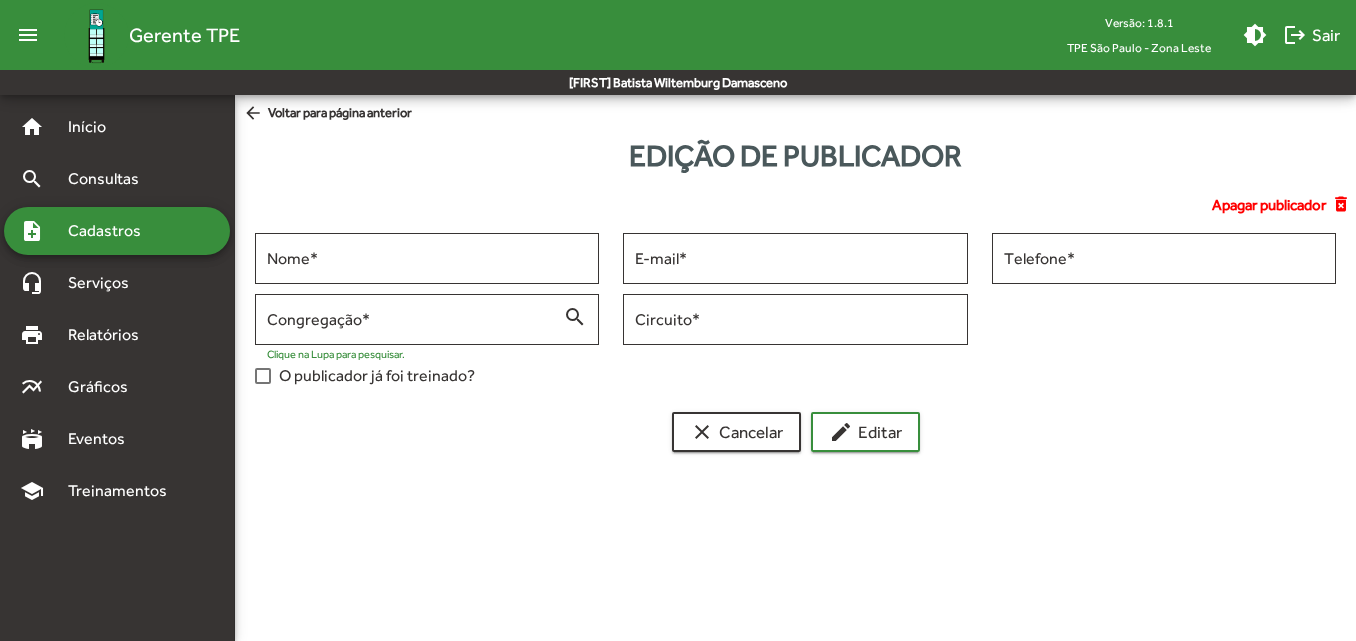 scroll, scrollTop: 0, scrollLeft: 0, axis: both 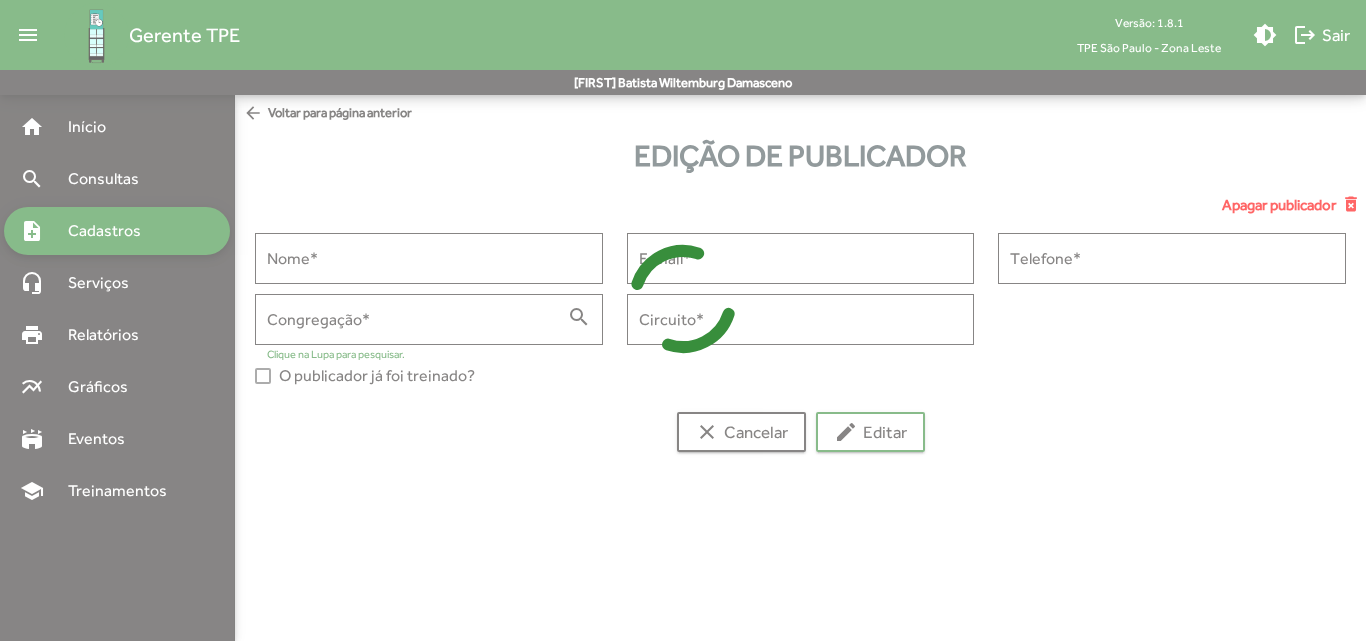 type on "**********" 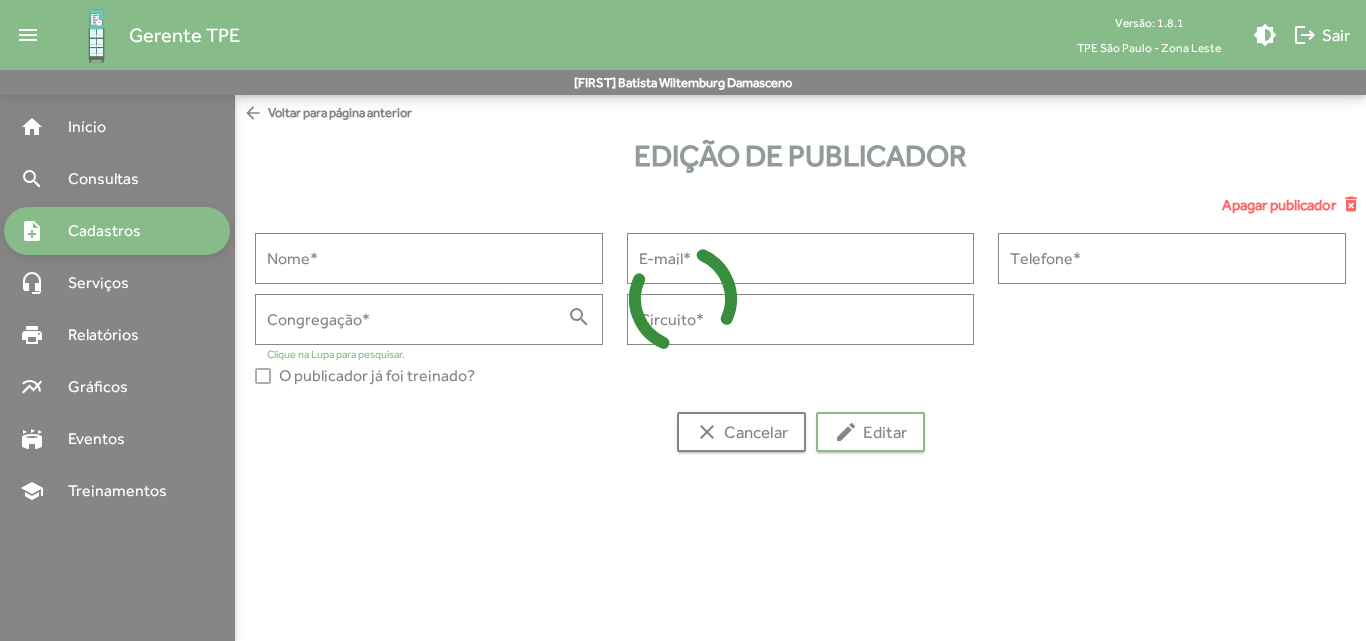 type on "**********" 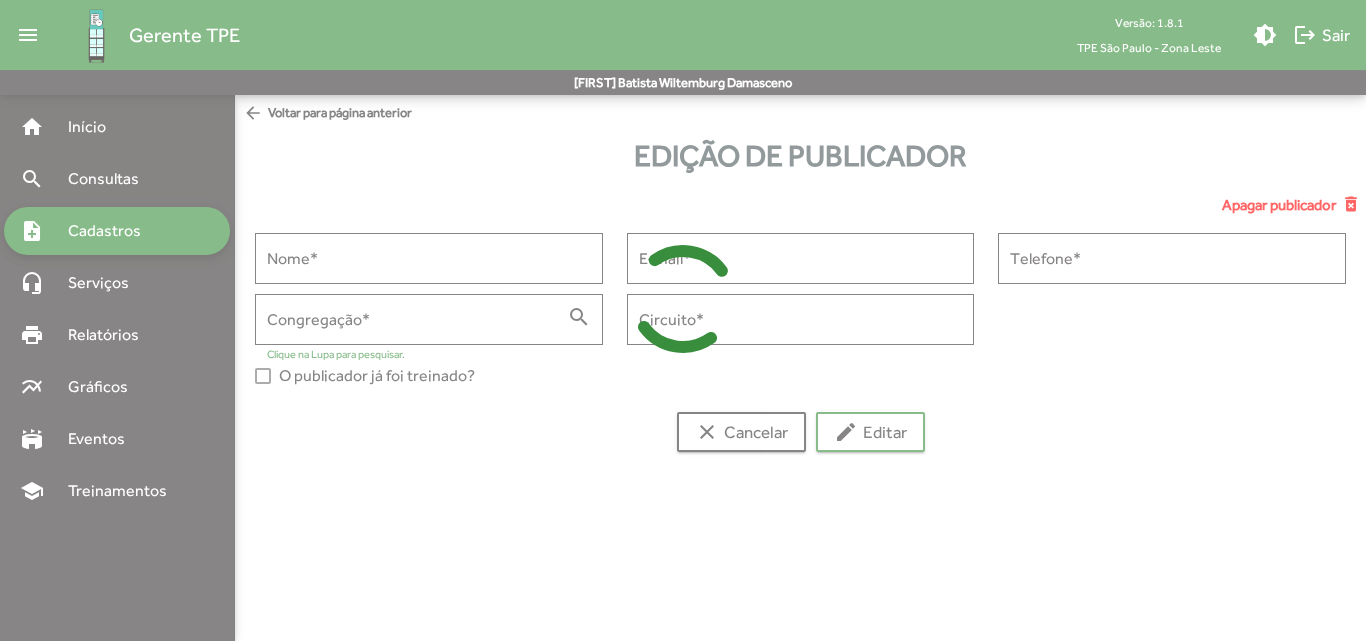type on "**********" 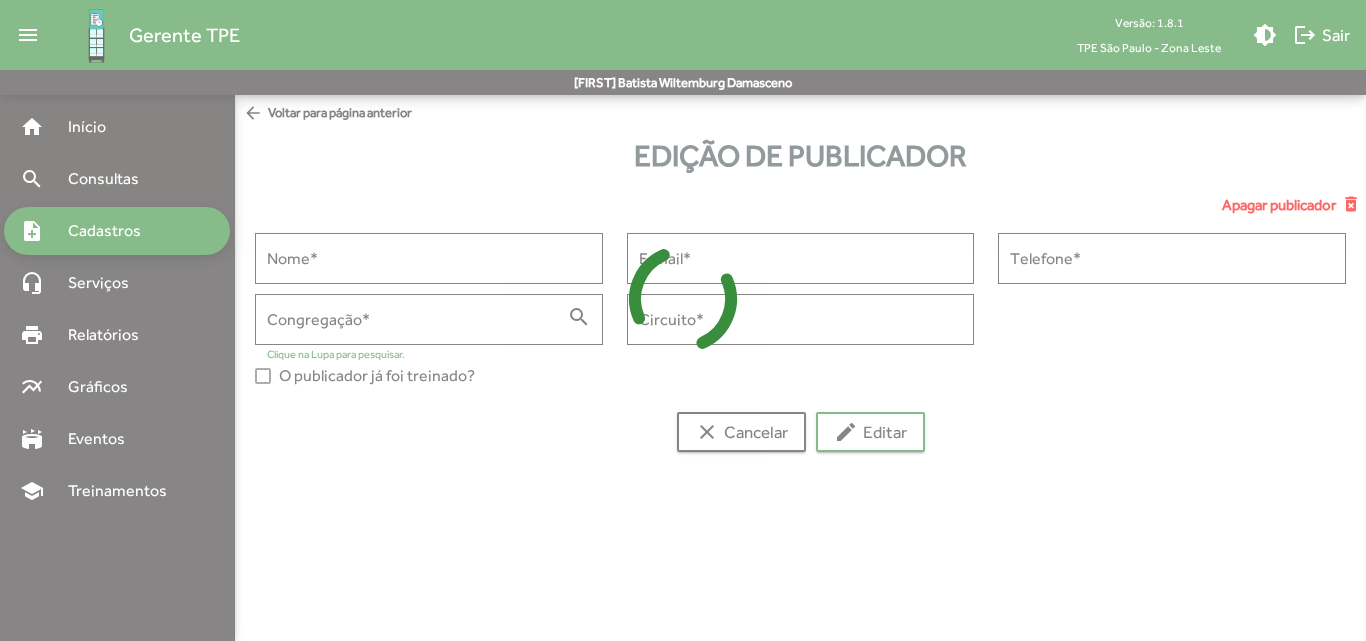type on "**********" 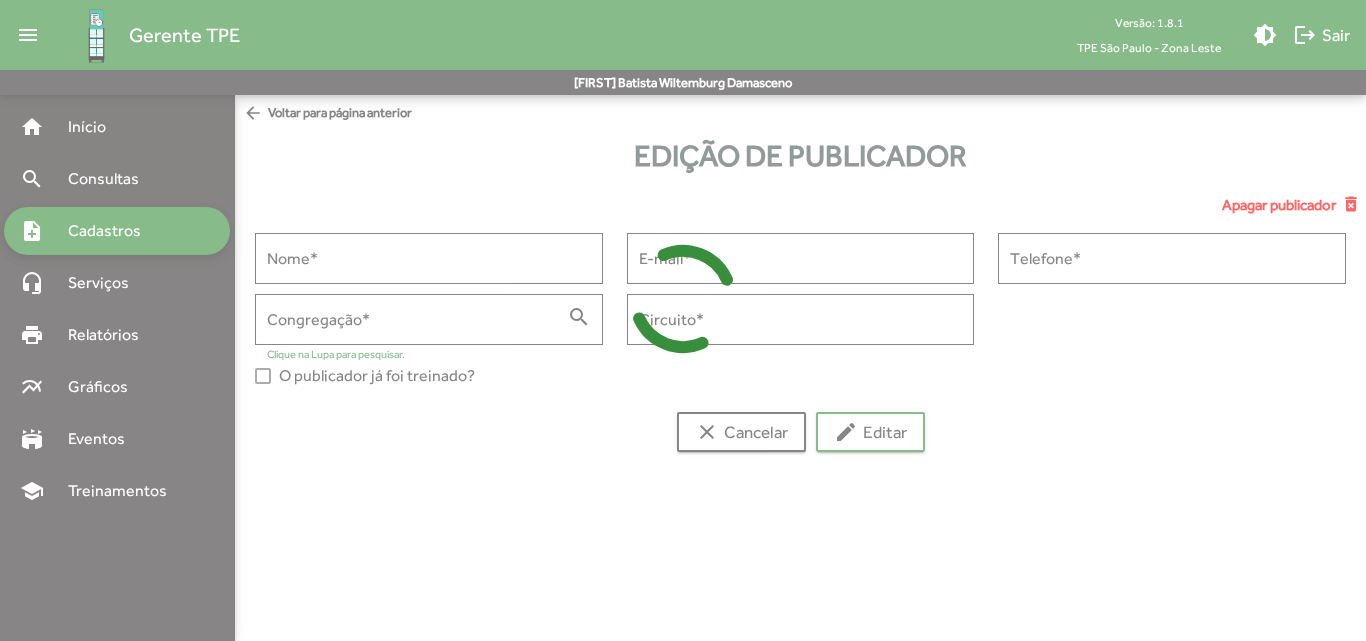 type on "******" 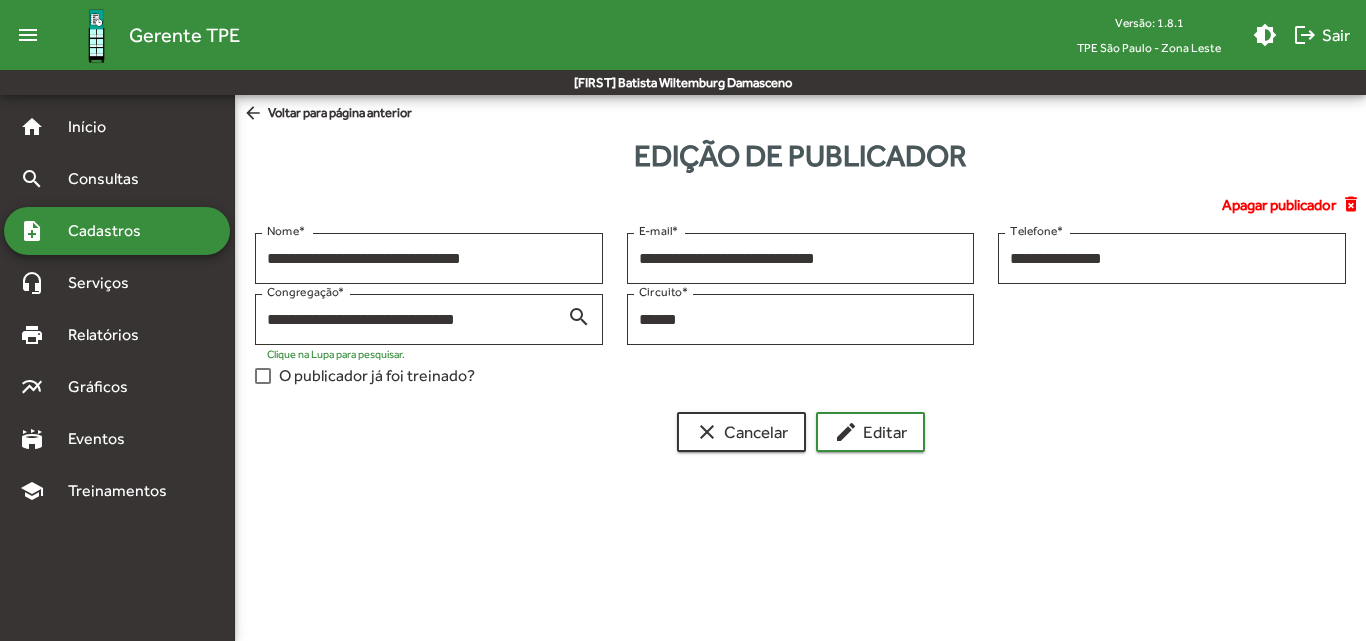 click on "arrow_back  Voltar para página anterior" 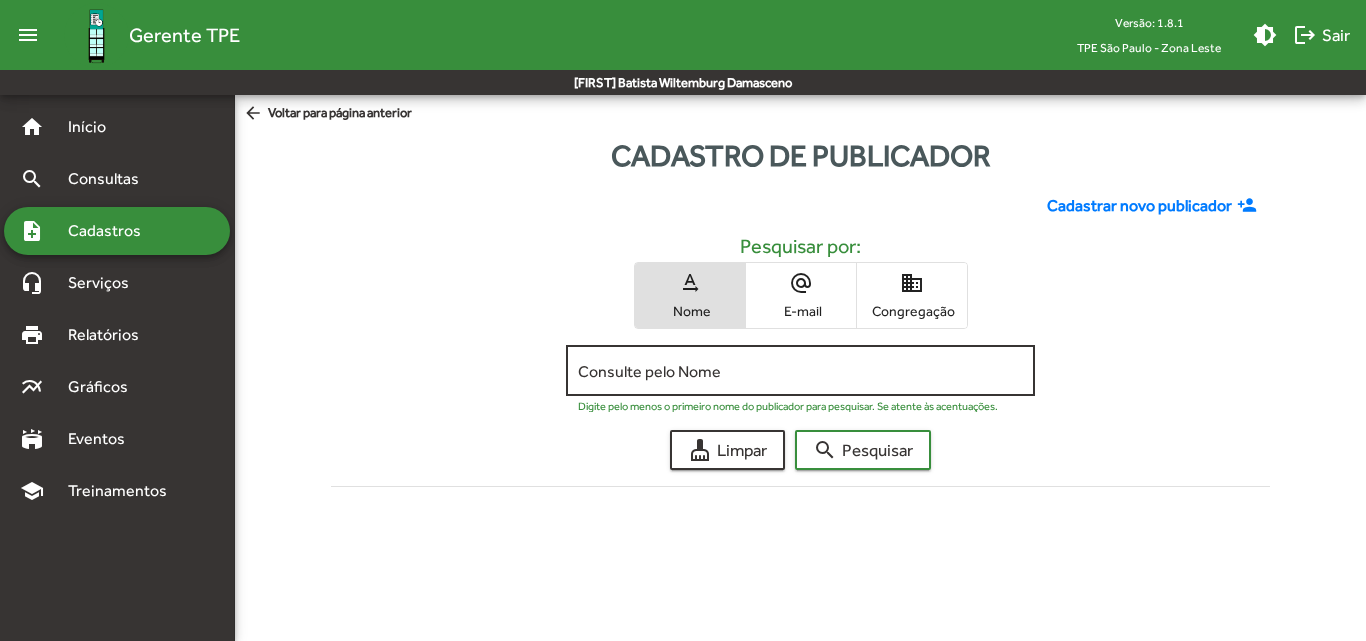 click on "Consulte pelo Nome" at bounding box center [800, 371] 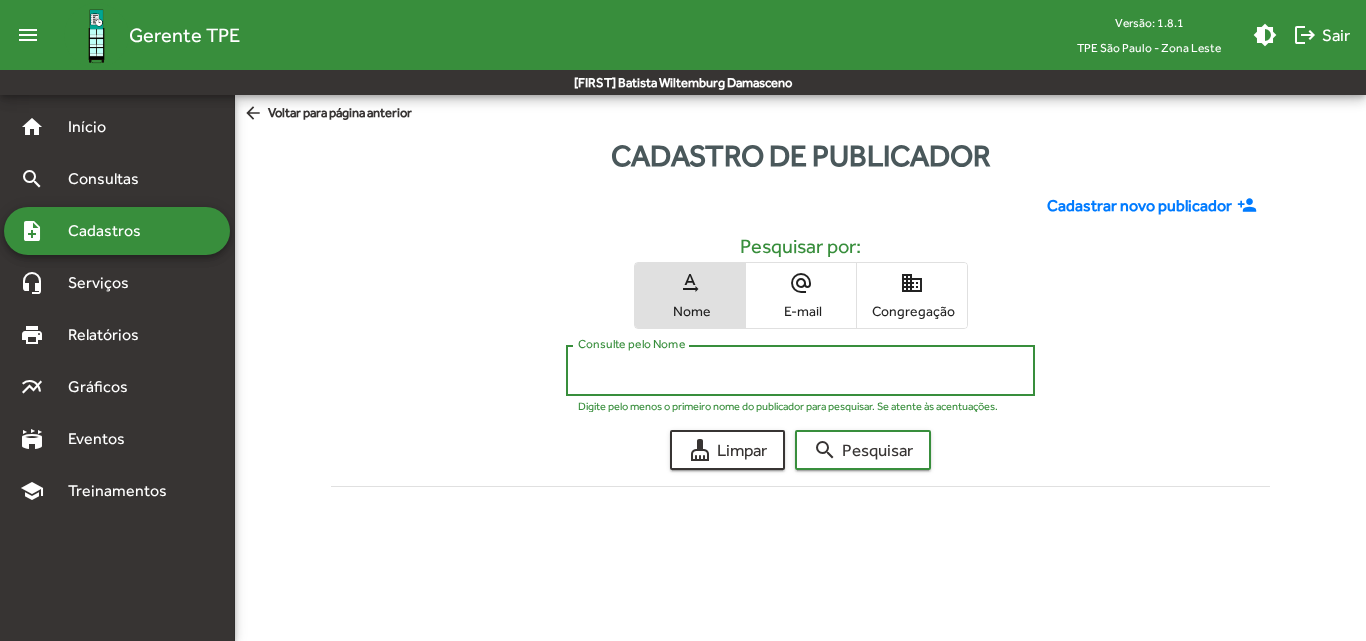 type on "*" 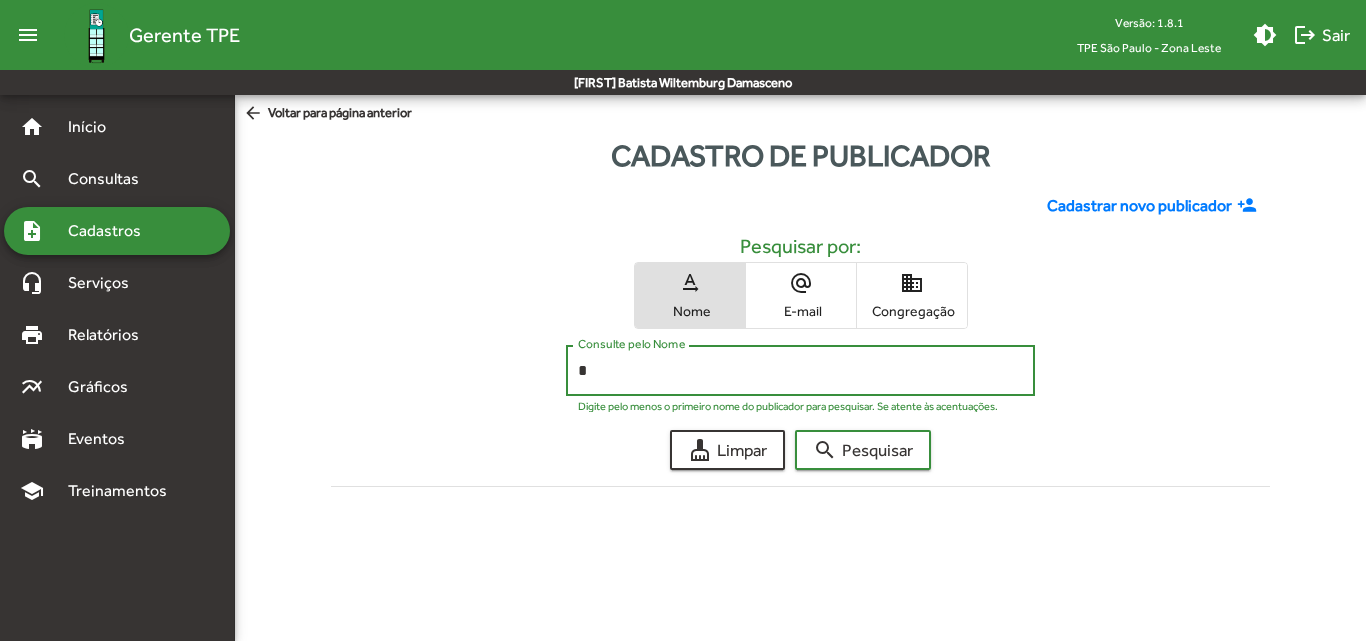 type 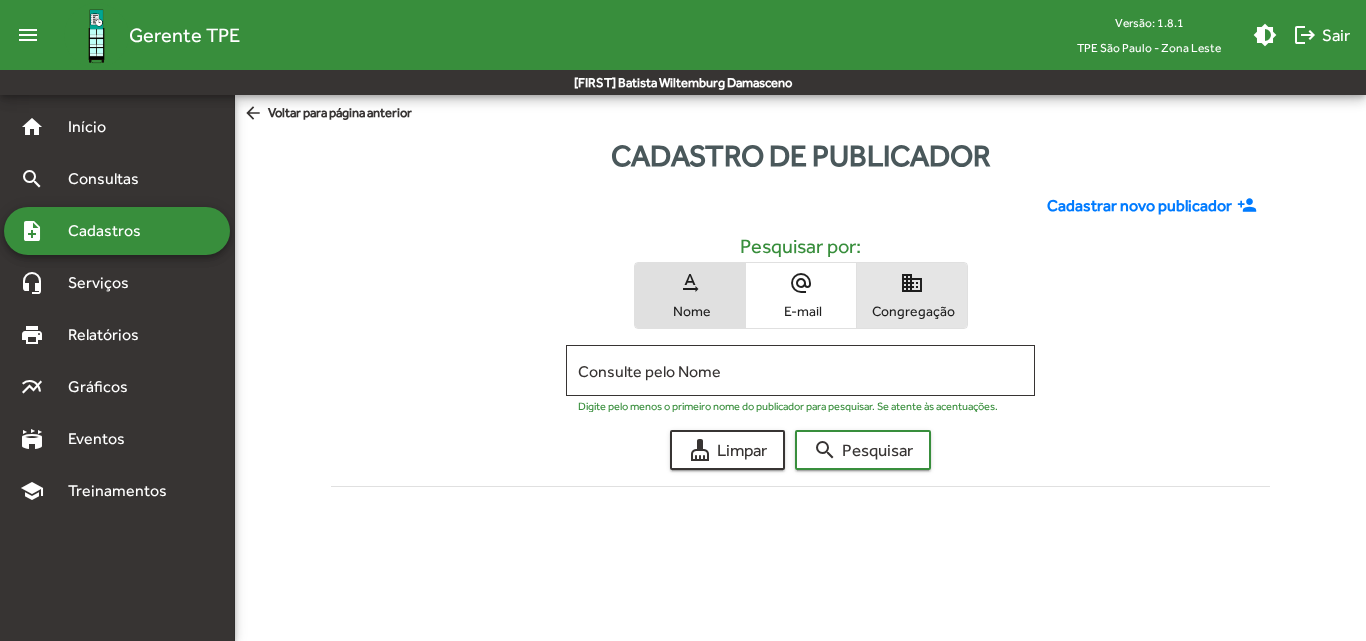 click on "domain" at bounding box center (912, 283) 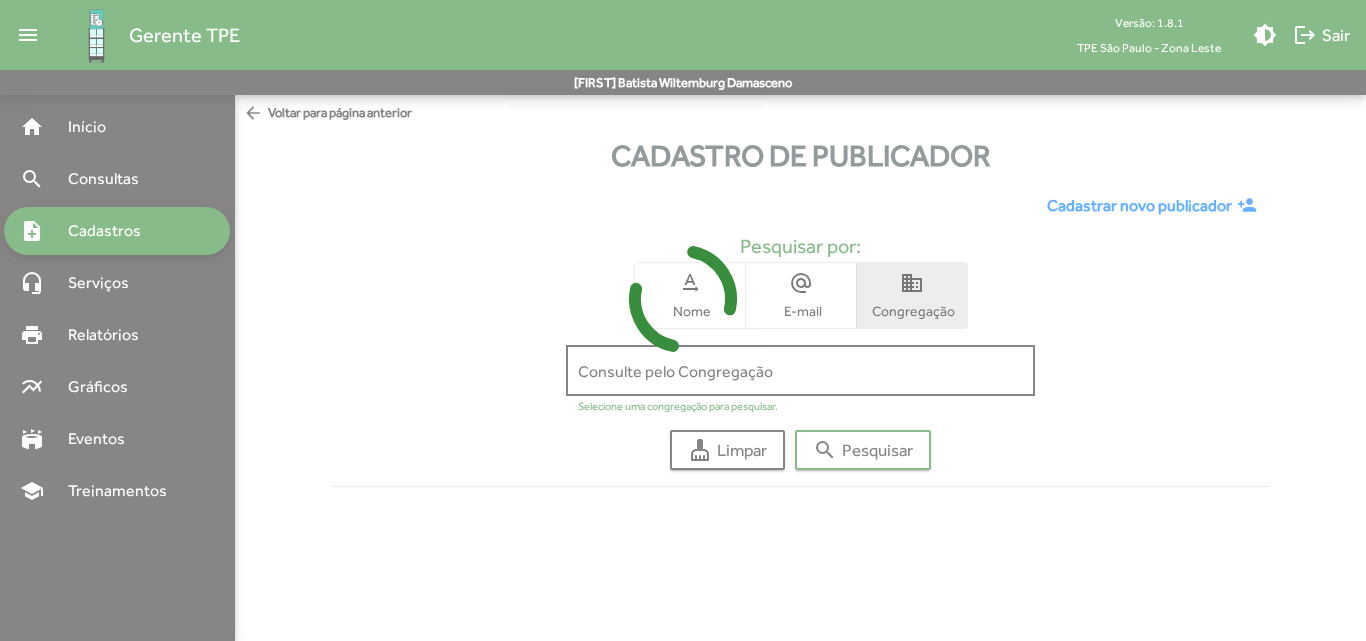 click 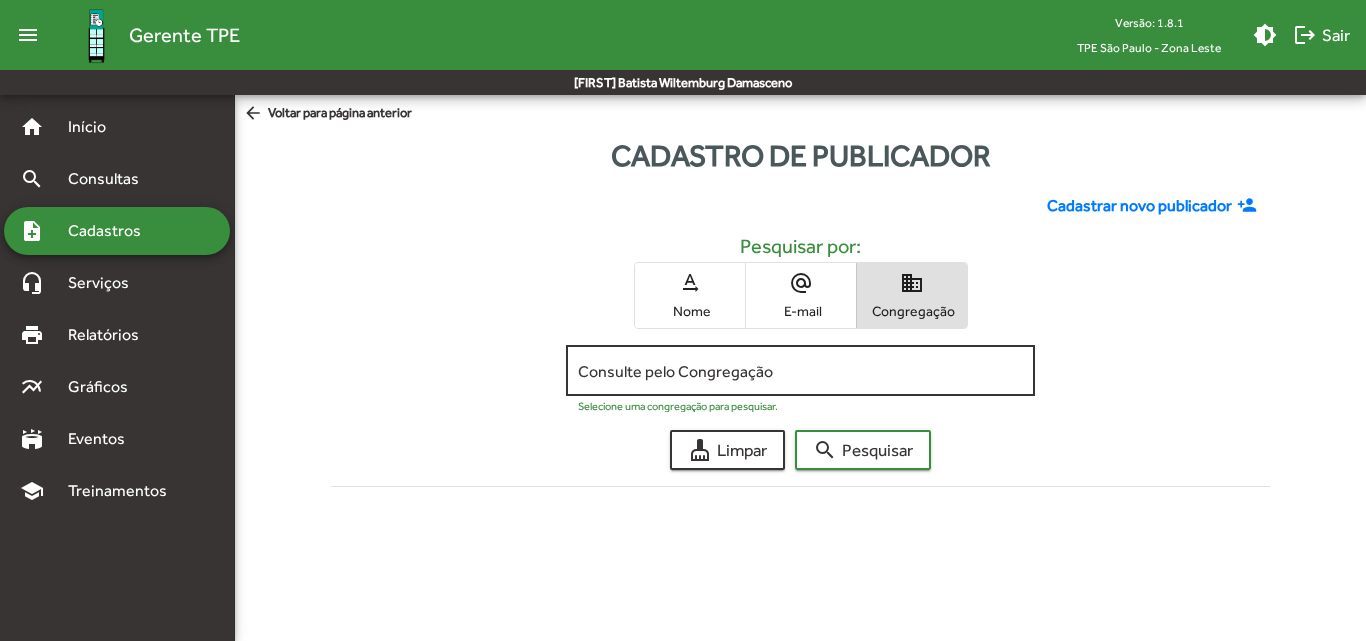 click on "Consulte pelo Congregação" at bounding box center [800, 371] 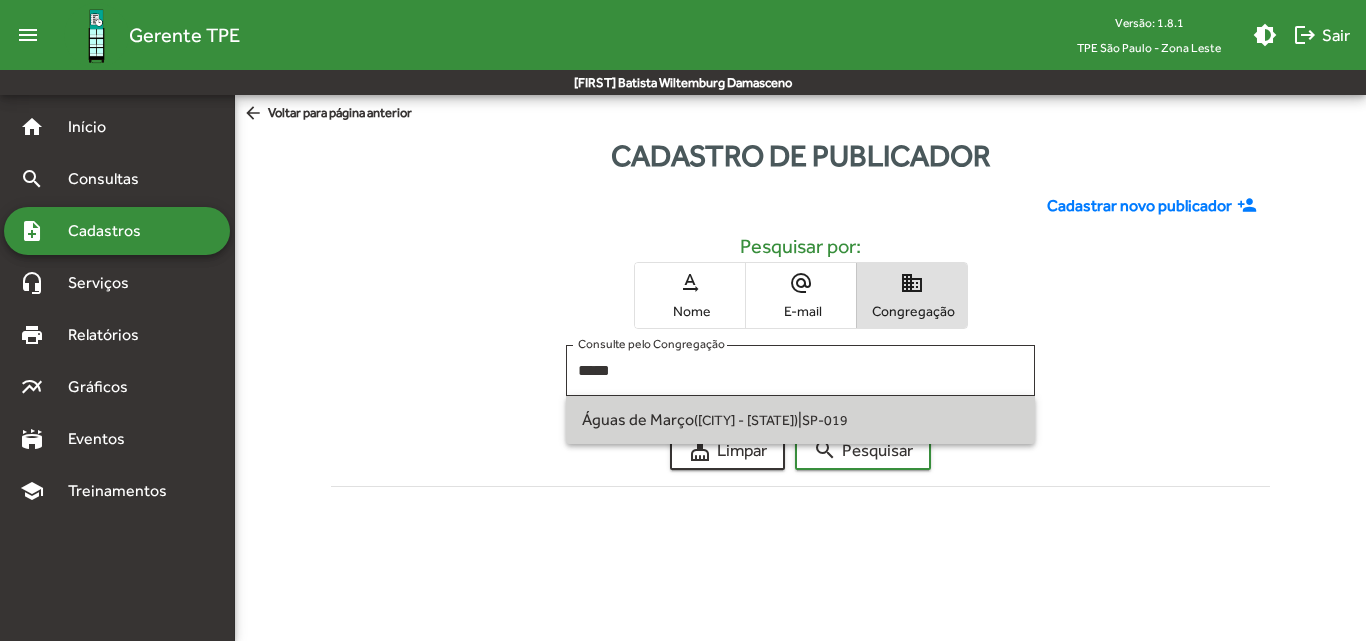 click on "Águas de Março  ([CITY] - [STATE])  |  SP-019" at bounding box center [800, 420] 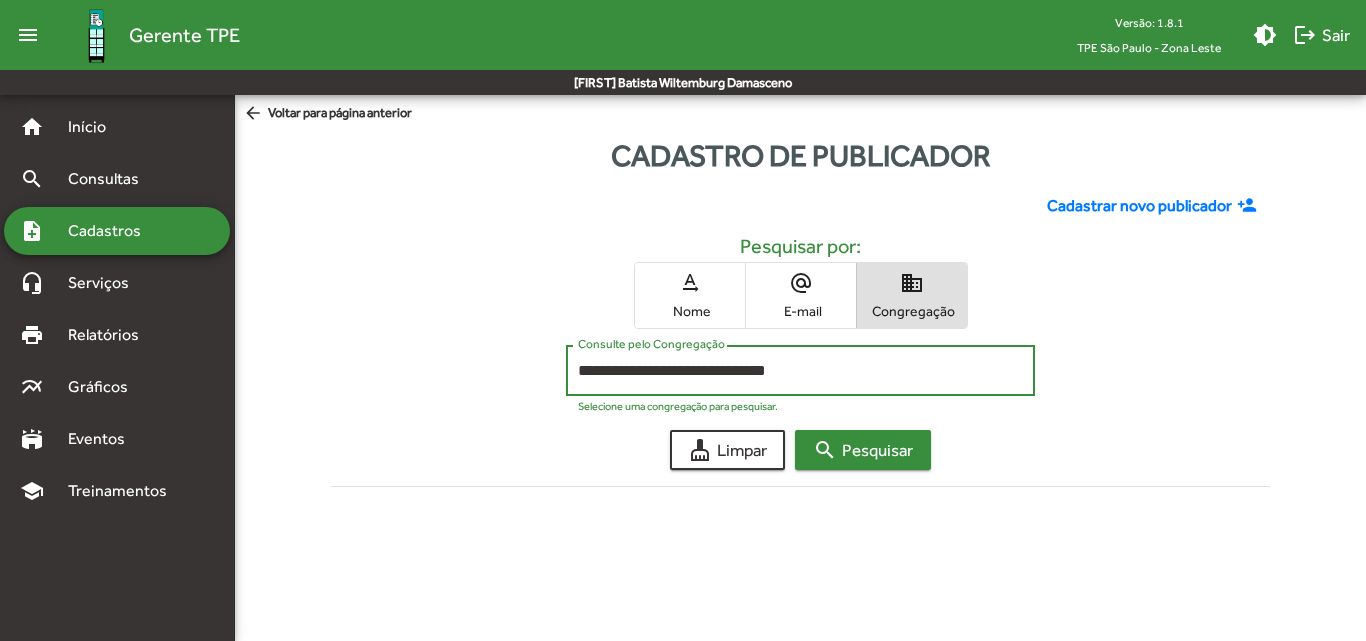 click on "search  Pesquisar" 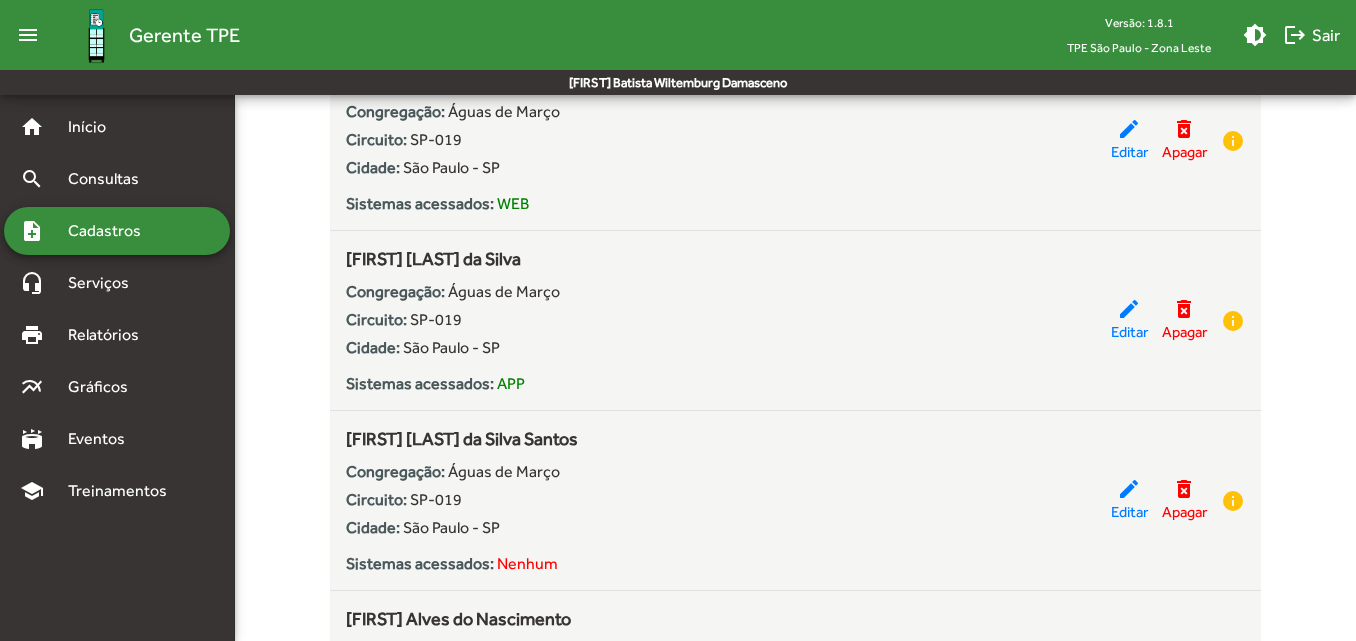 scroll, scrollTop: 500, scrollLeft: 0, axis: vertical 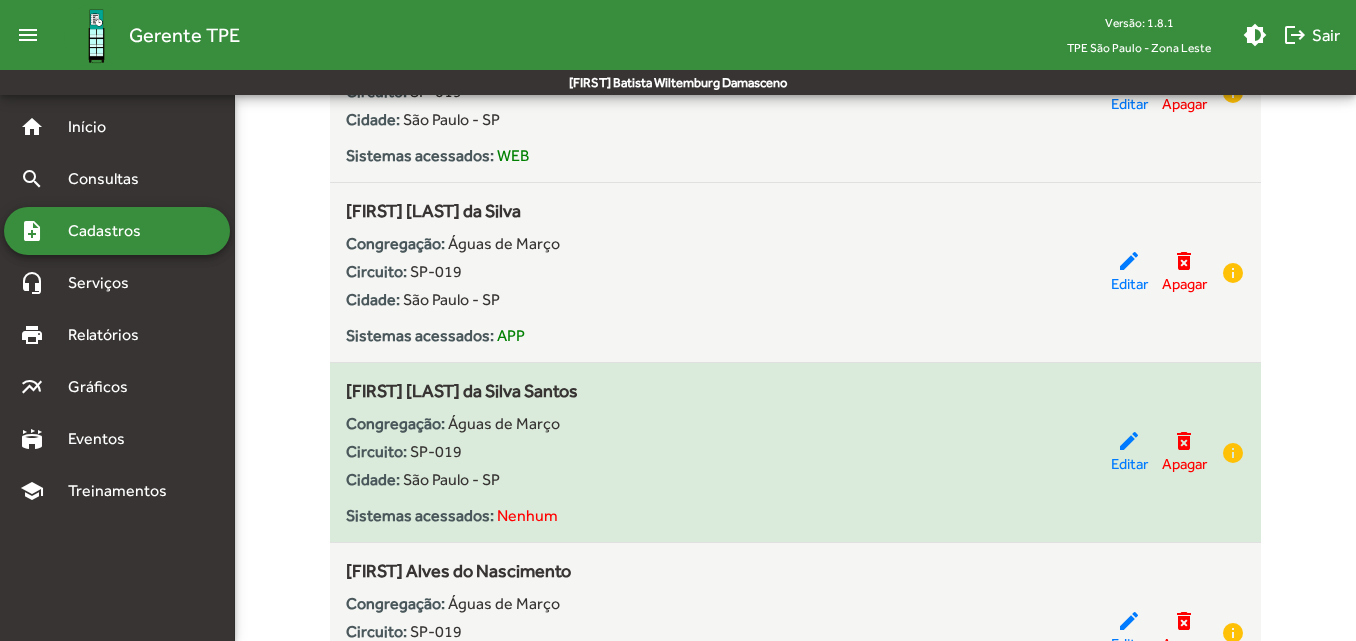 drag, startPoint x: 348, startPoint y: 389, endPoint x: 593, endPoint y: 402, distance: 245.34465 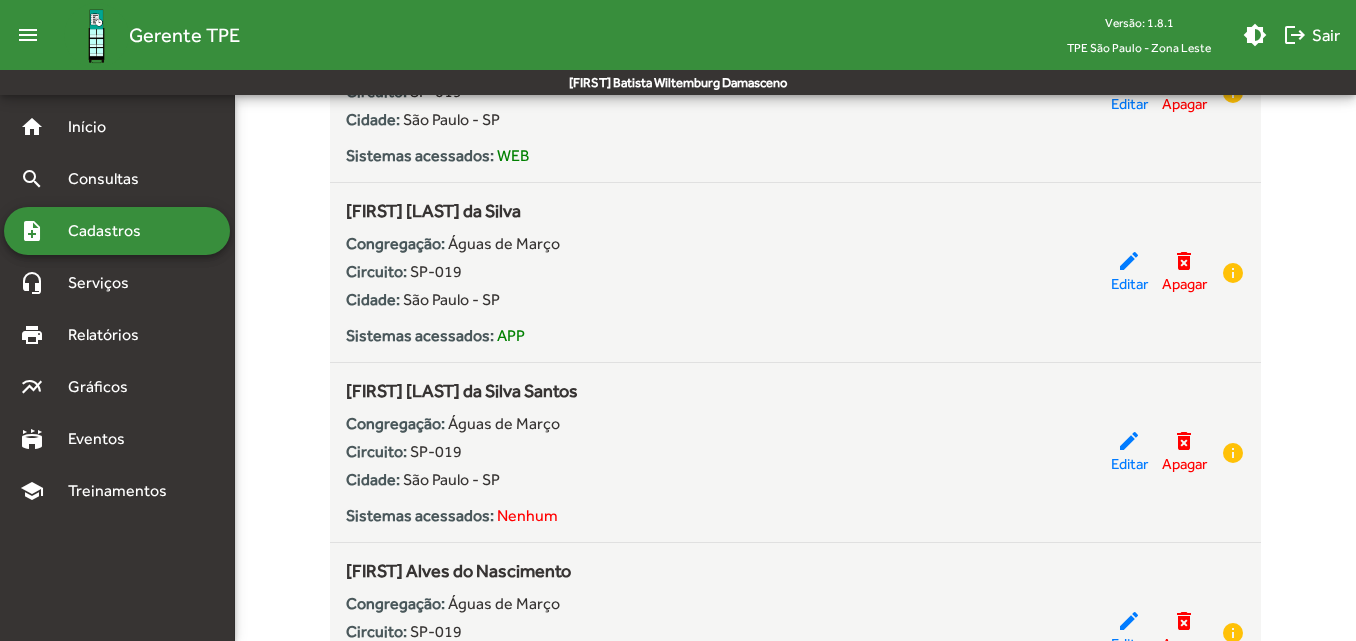 click on "**********" 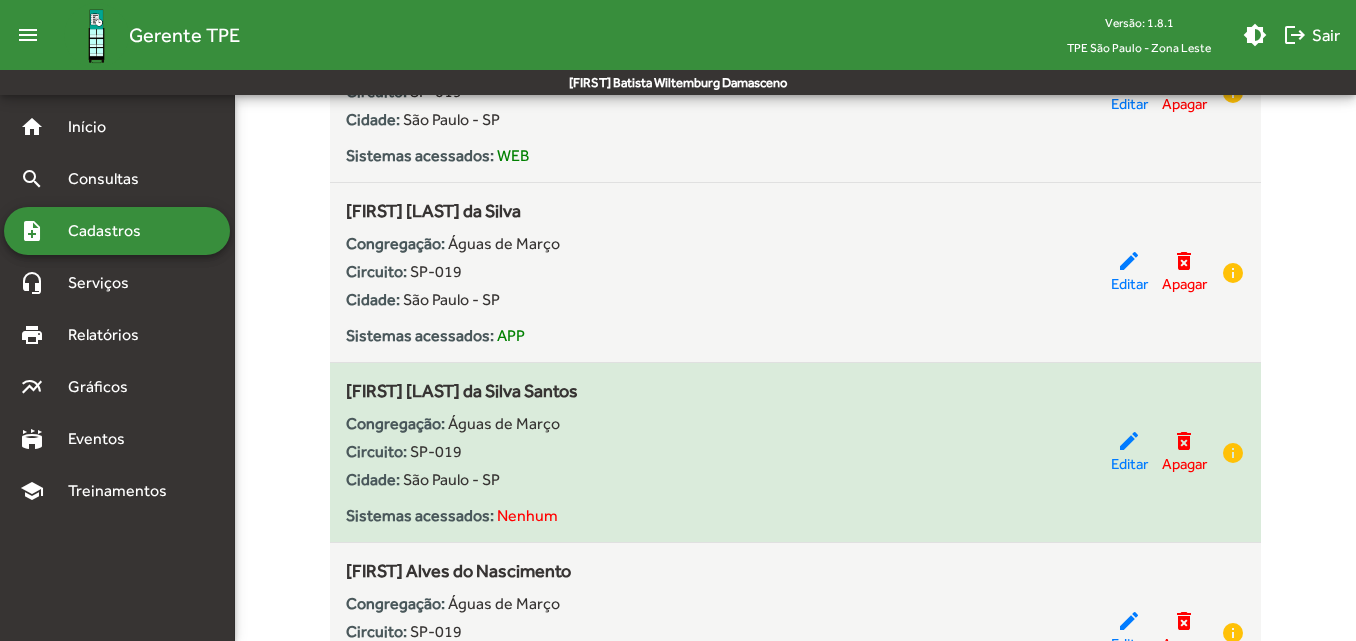 drag, startPoint x: 347, startPoint y: 389, endPoint x: 589, endPoint y: 398, distance: 242.1673 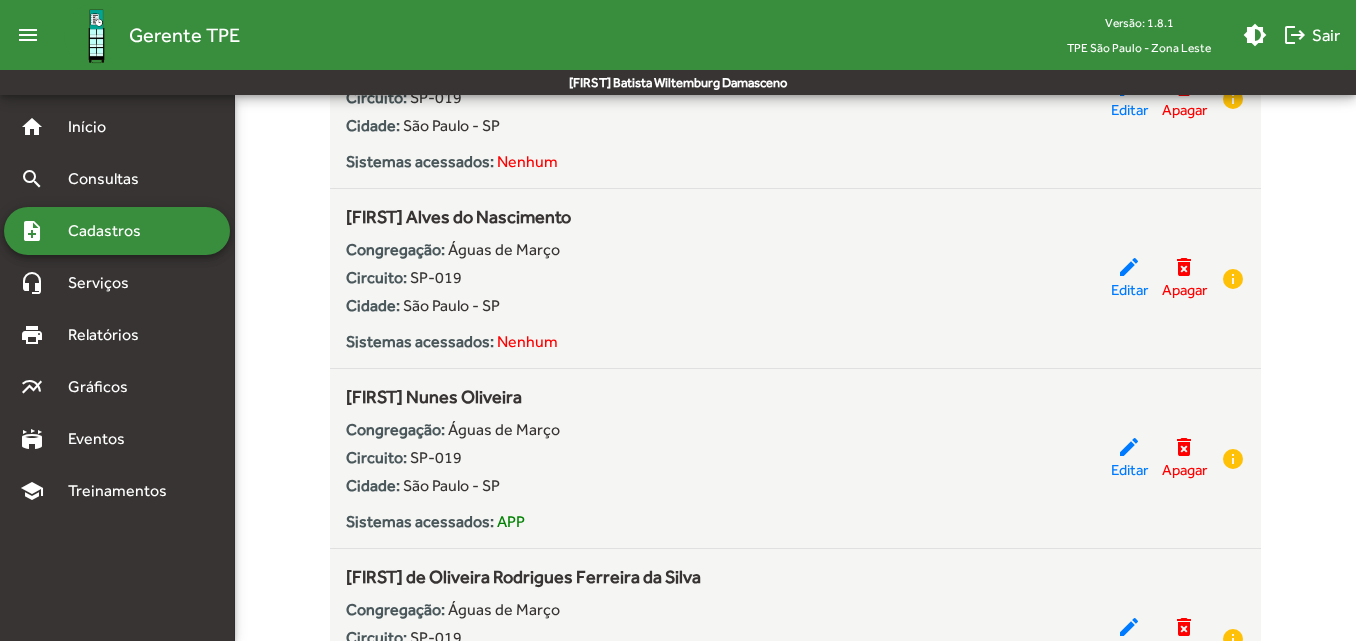 scroll, scrollTop: 900, scrollLeft: 0, axis: vertical 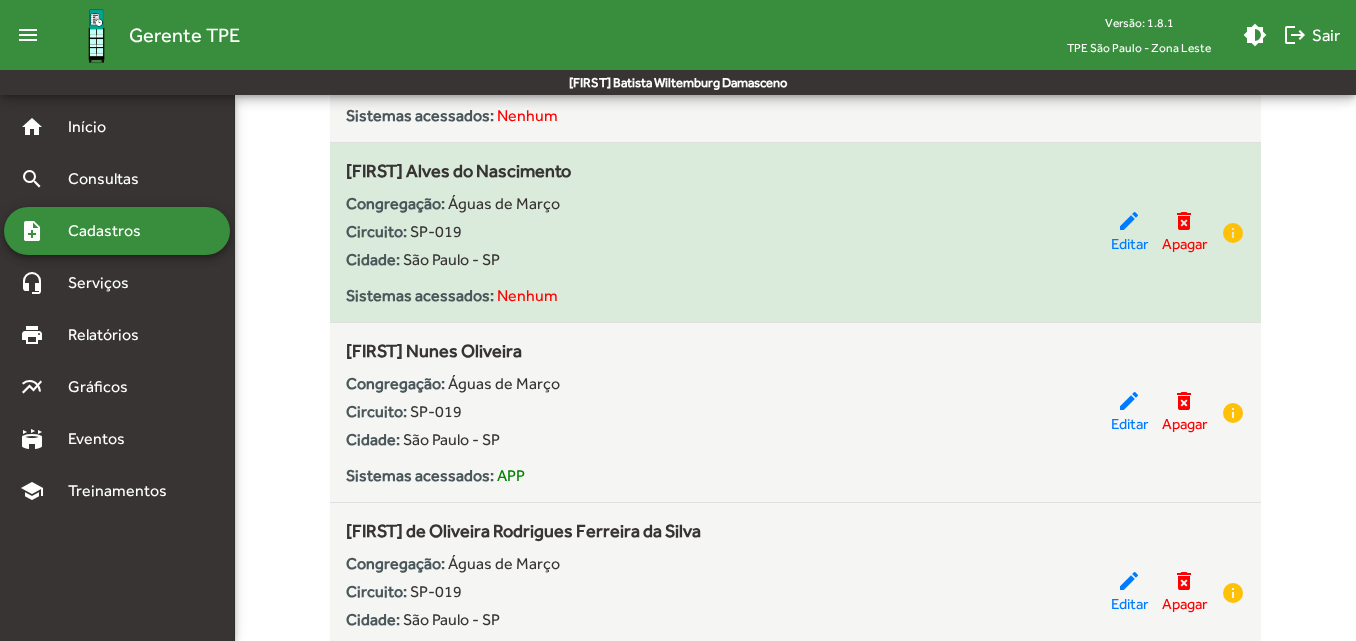 drag, startPoint x: 347, startPoint y: 169, endPoint x: 563, endPoint y: 169, distance: 216 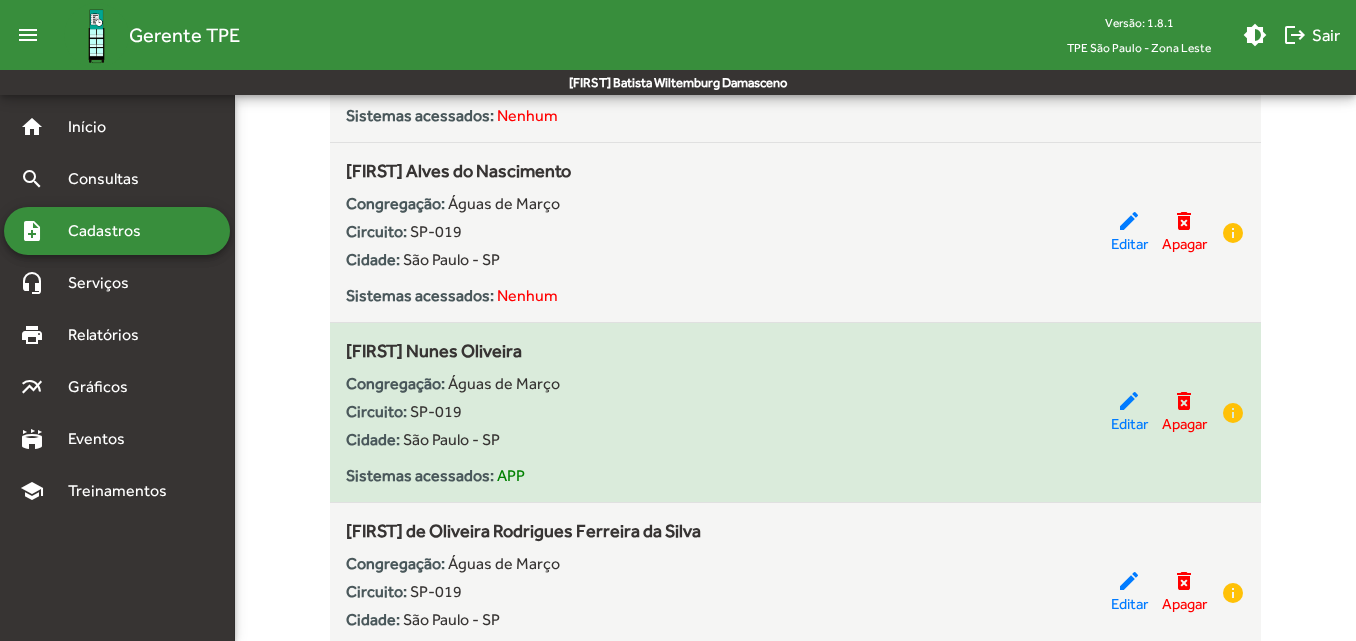 drag, startPoint x: 342, startPoint y: 348, endPoint x: 523, endPoint y: 358, distance: 181.27603 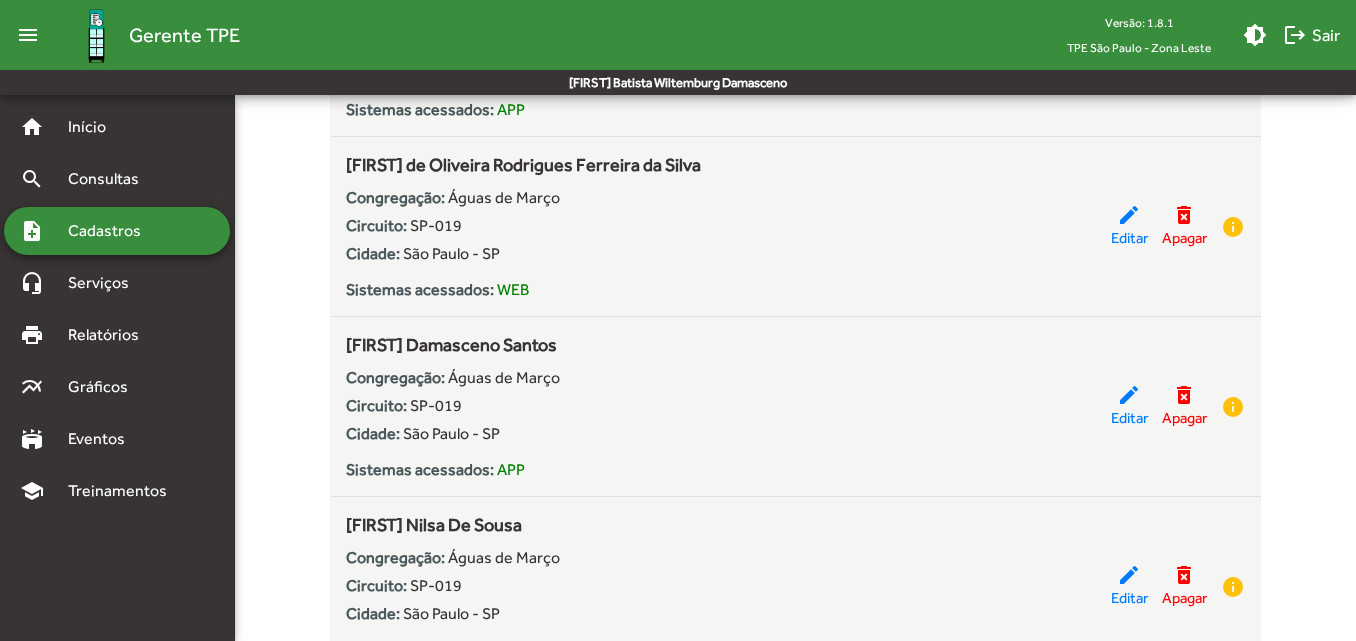 scroll, scrollTop: 1300, scrollLeft: 0, axis: vertical 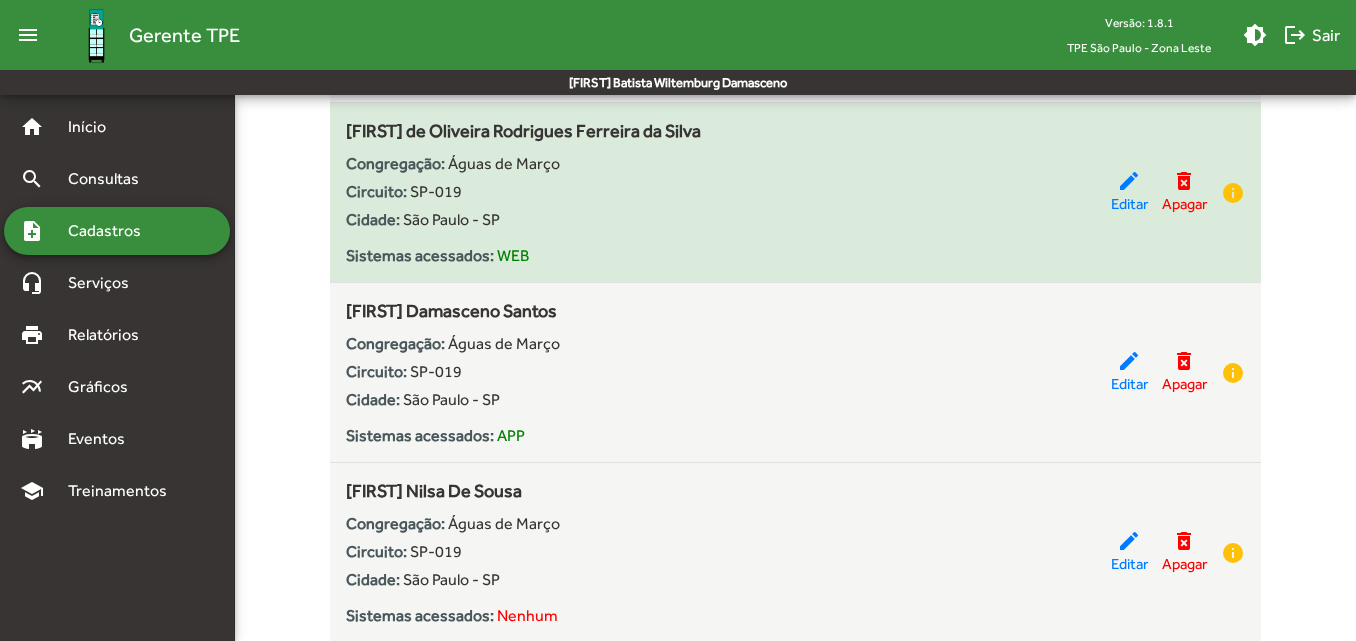 drag, startPoint x: 346, startPoint y: 129, endPoint x: 698, endPoint y: 138, distance: 352.11505 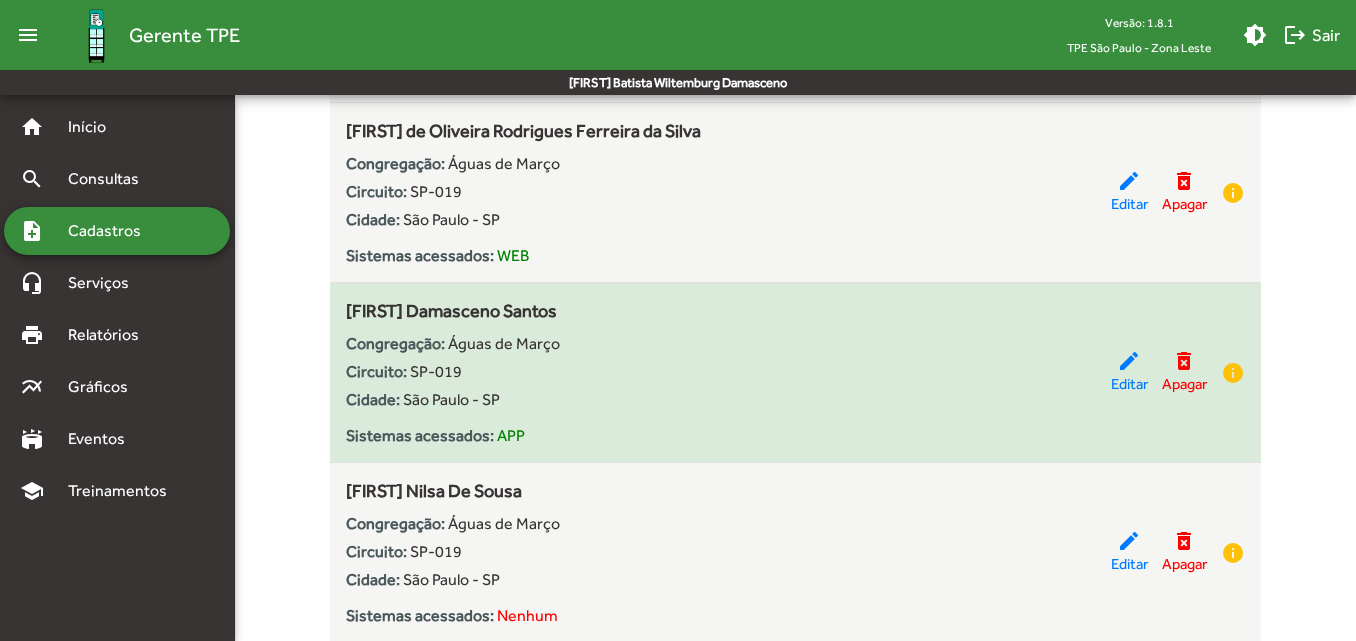 drag, startPoint x: 348, startPoint y: 305, endPoint x: 578, endPoint y: 311, distance: 230.07825 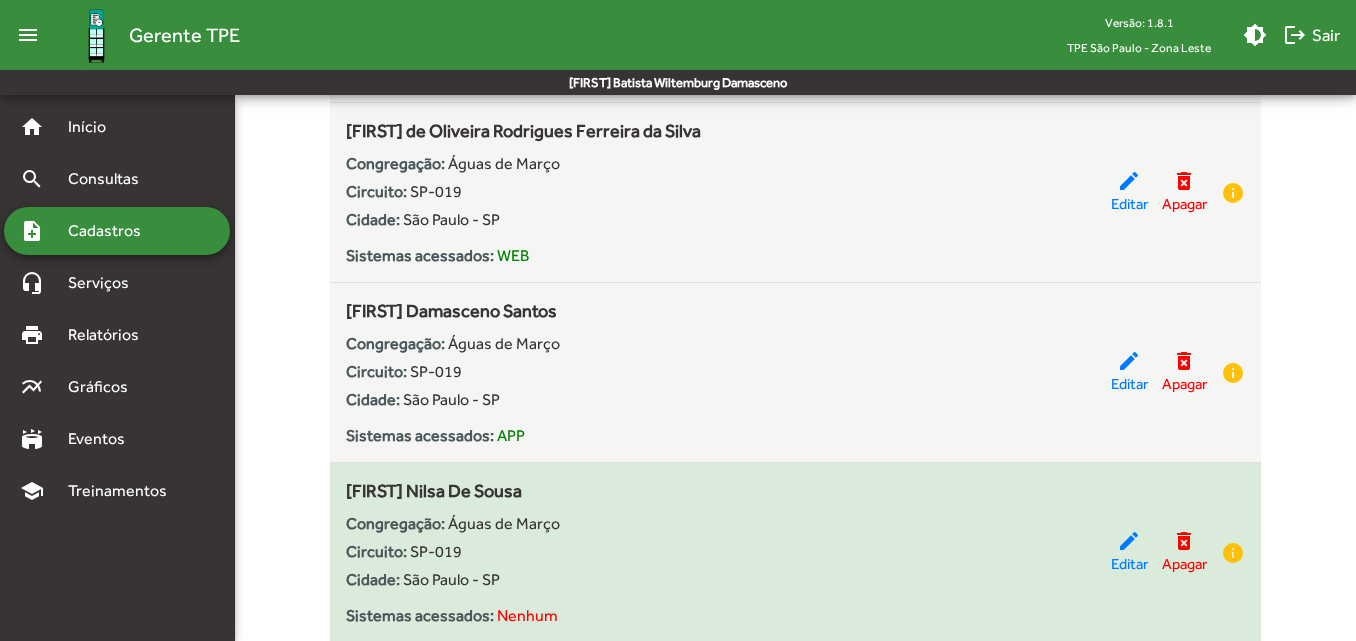 drag, startPoint x: 344, startPoint y: 484, endPoint x: 564, endPoint y: 487, distance: 220.02045 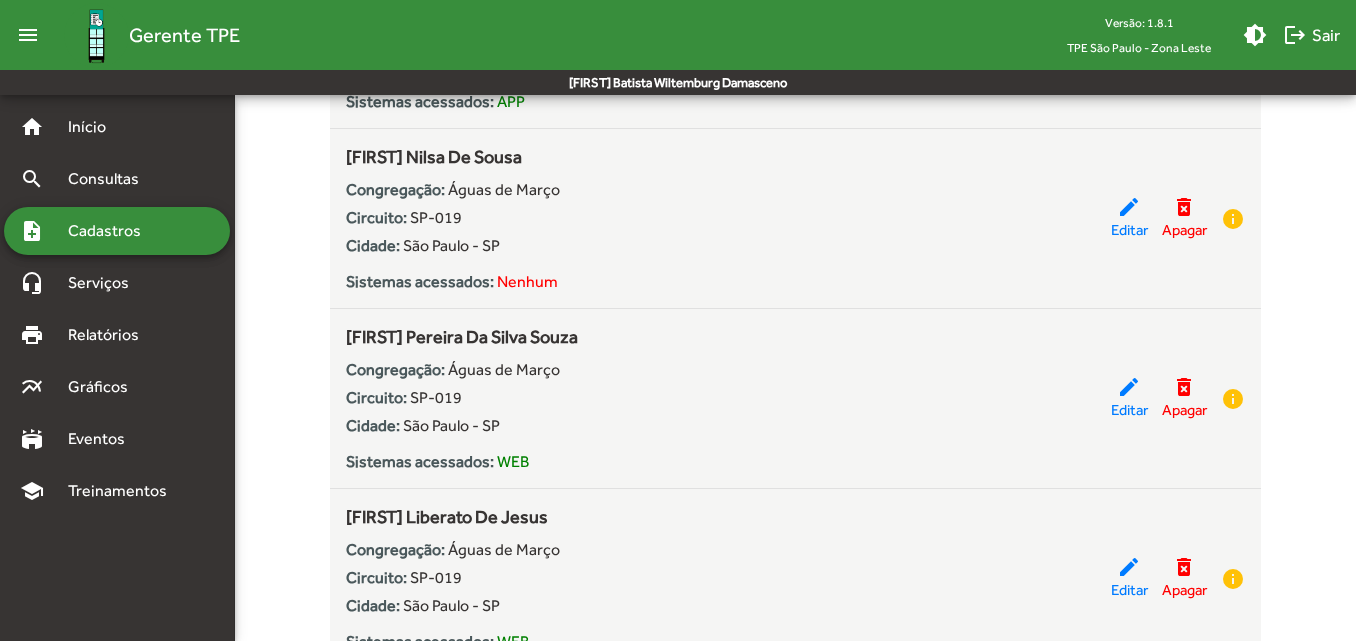 scroll, scrollTop: 1600, scrollLeft: 0, axis: vertical 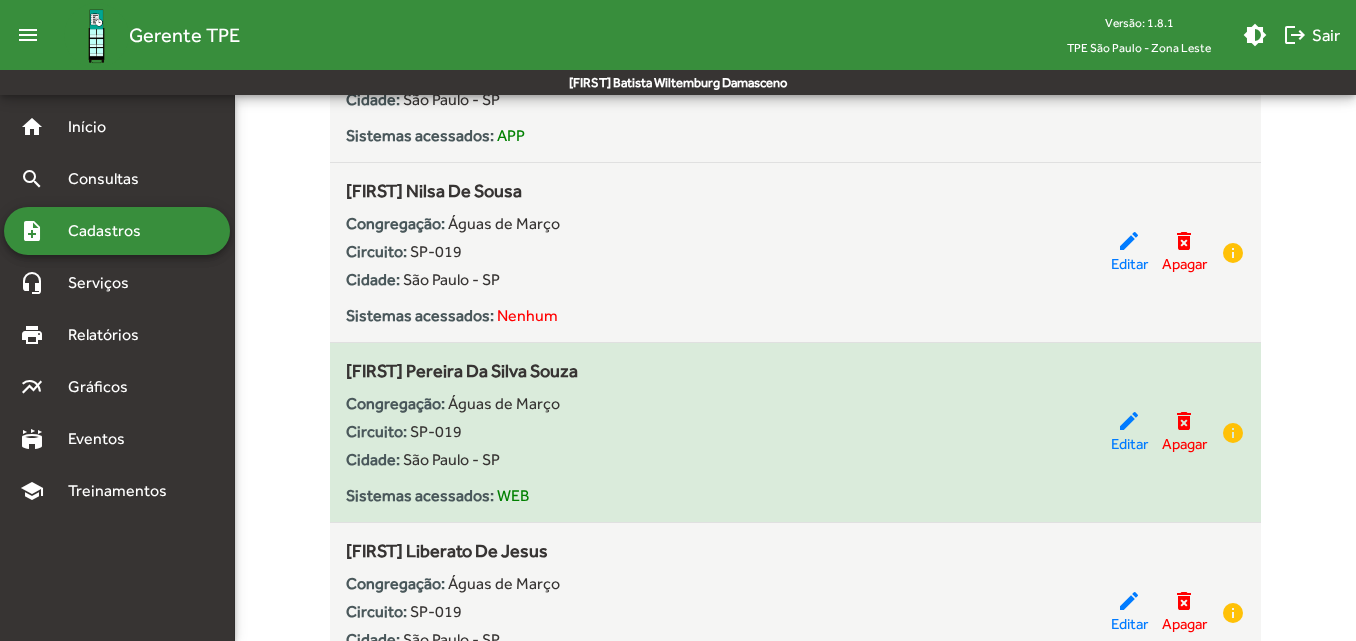 drag, startPoint x: 343, startPoint y: 371, endPoint x: 579, endPoint y: 379, distance: 236.13556 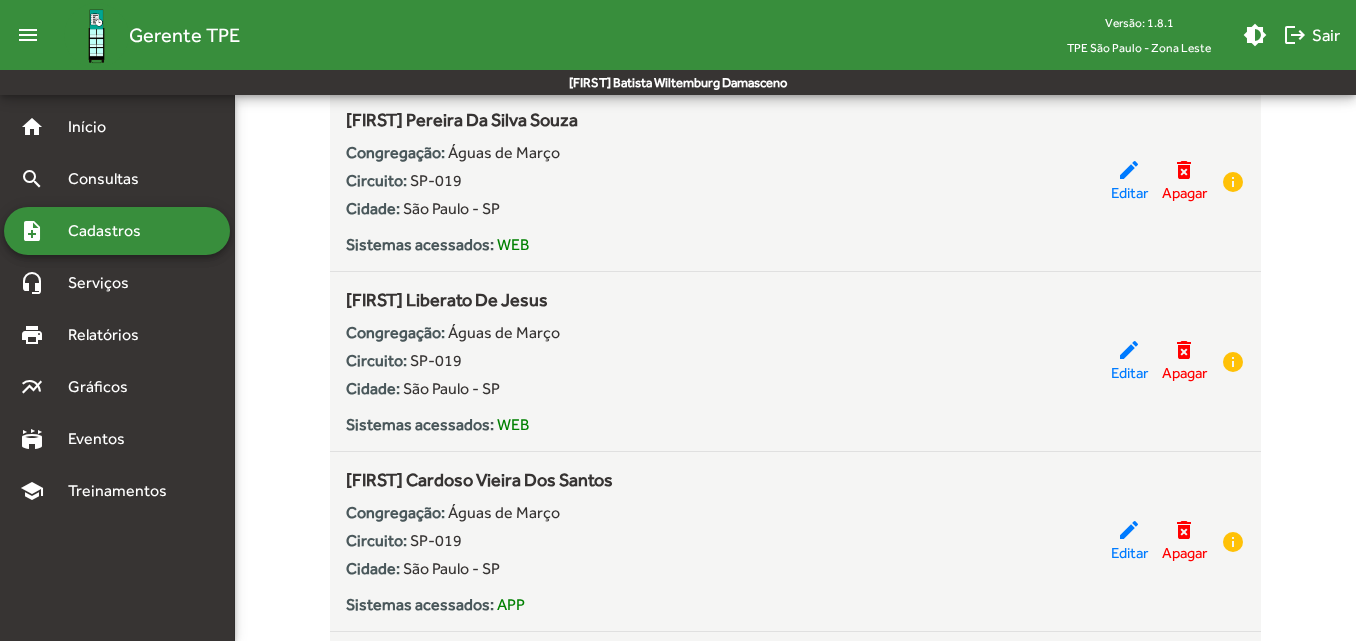 scroll, scrollTop: 1900, scrollLeft: 0, axis: vertical 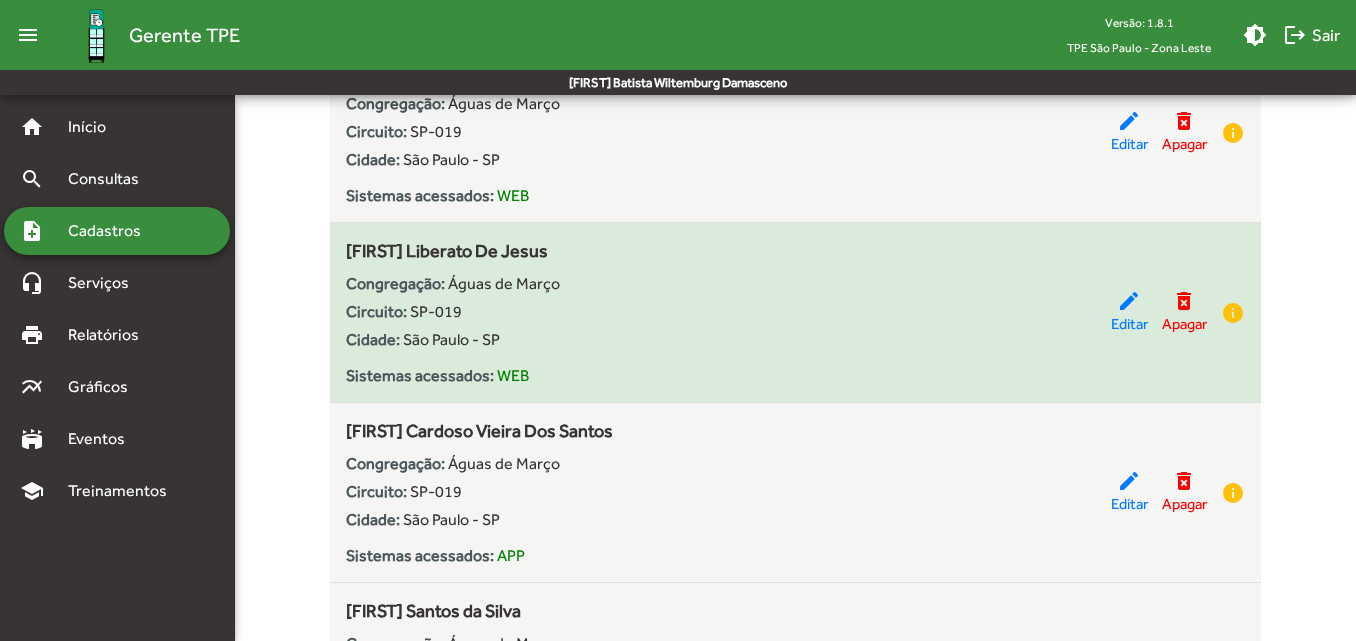 drag, startPoint x: 344, startPoint y: 253, endPoint x: 552, endPoint y: 256, distance: 208.02164 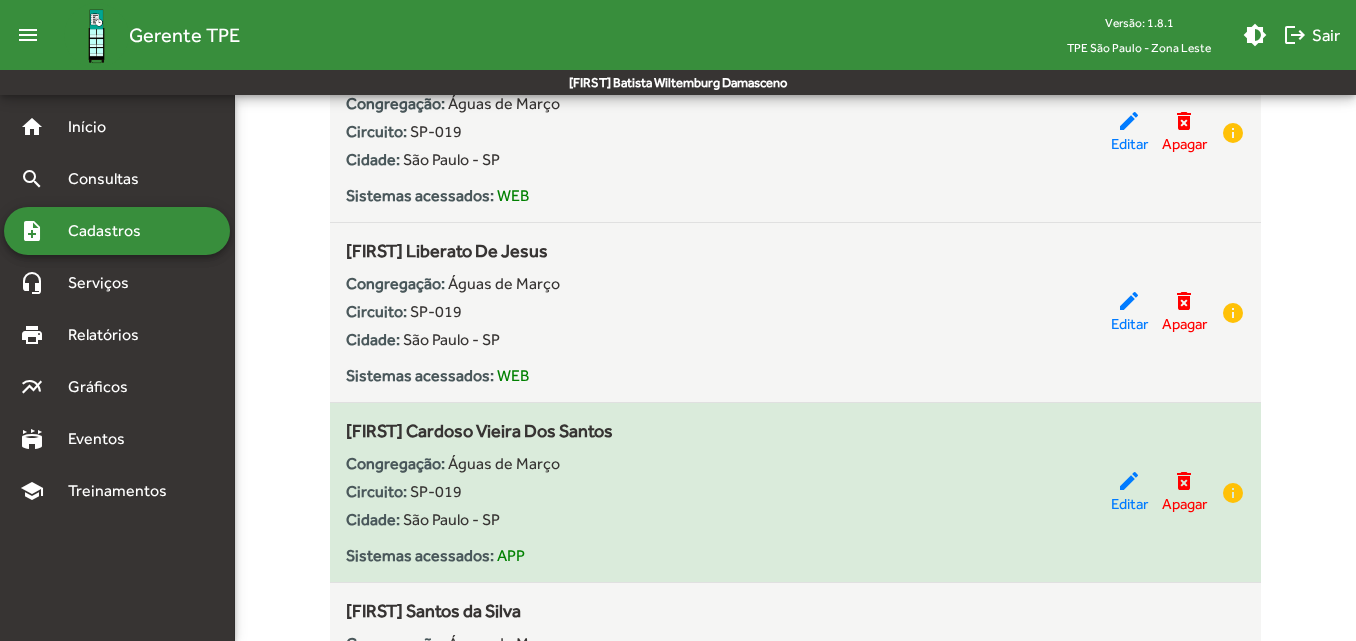 drag, startPoint x: 347, startPoint y: 428, endPoint x: 612, endPoint y: 432, distance: 265.03018 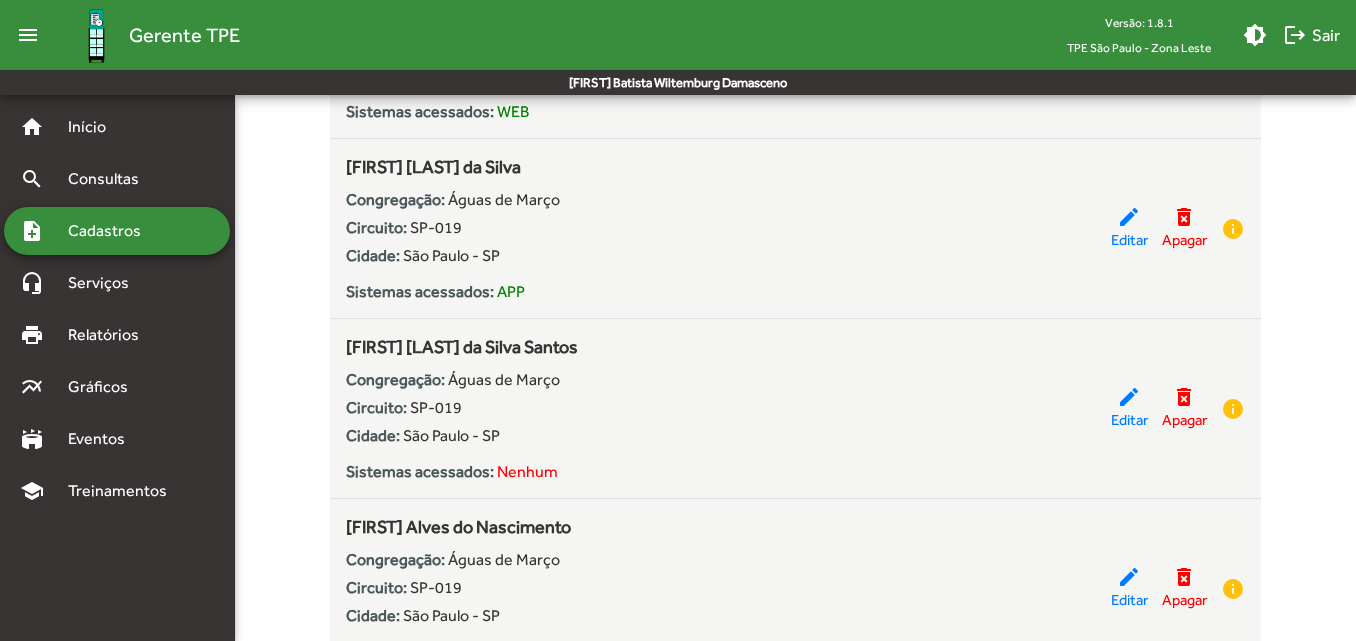 scroll, scrollTop: 500, scrollLeft: 0, axis: vertical 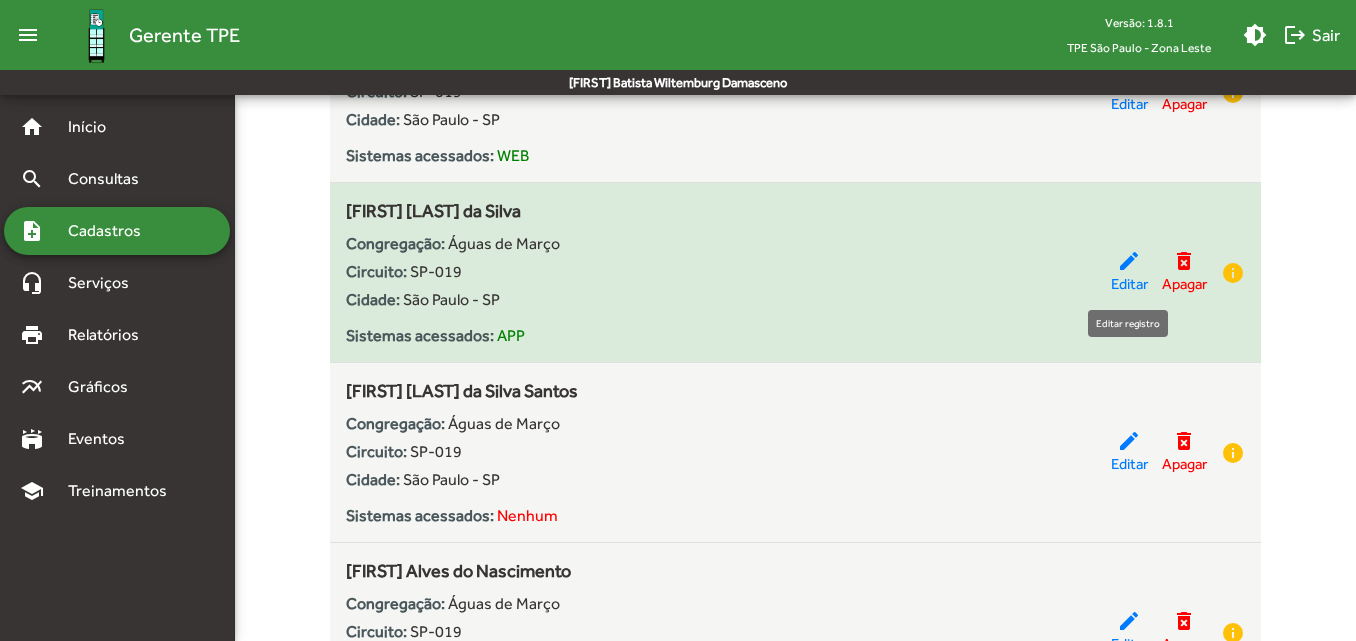 click on "Editar" 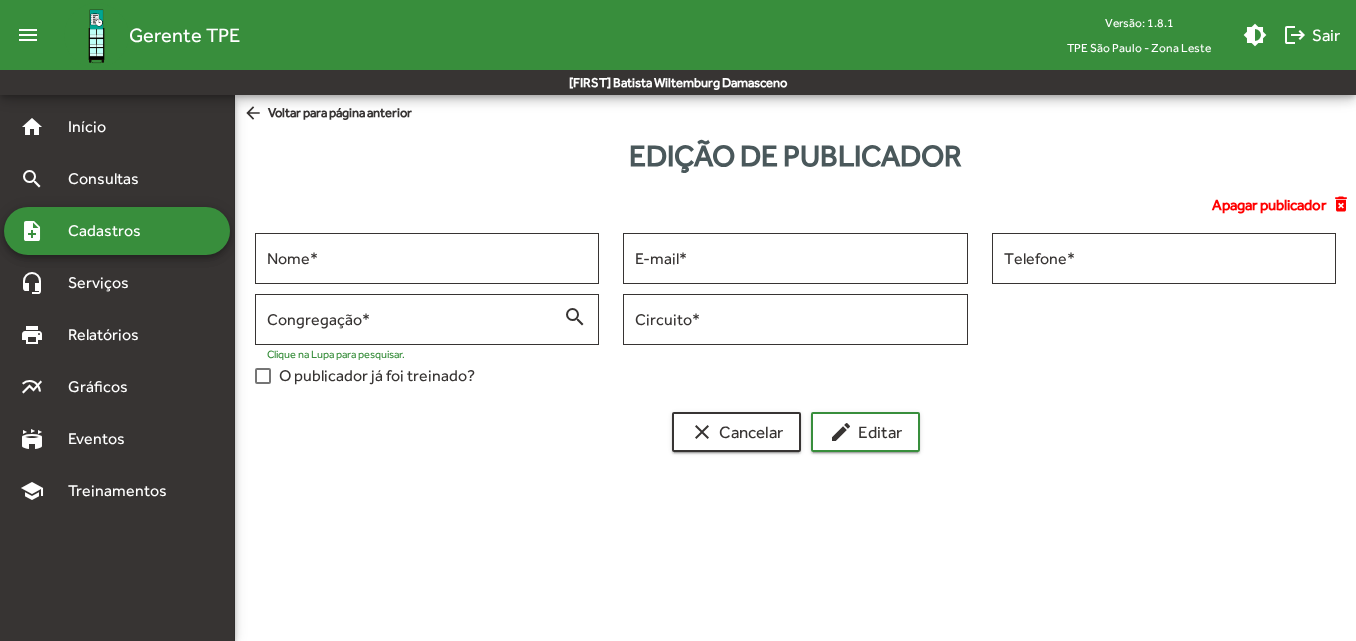 scroll, scrollTop: 0, scrollLeft: 0, axis: both 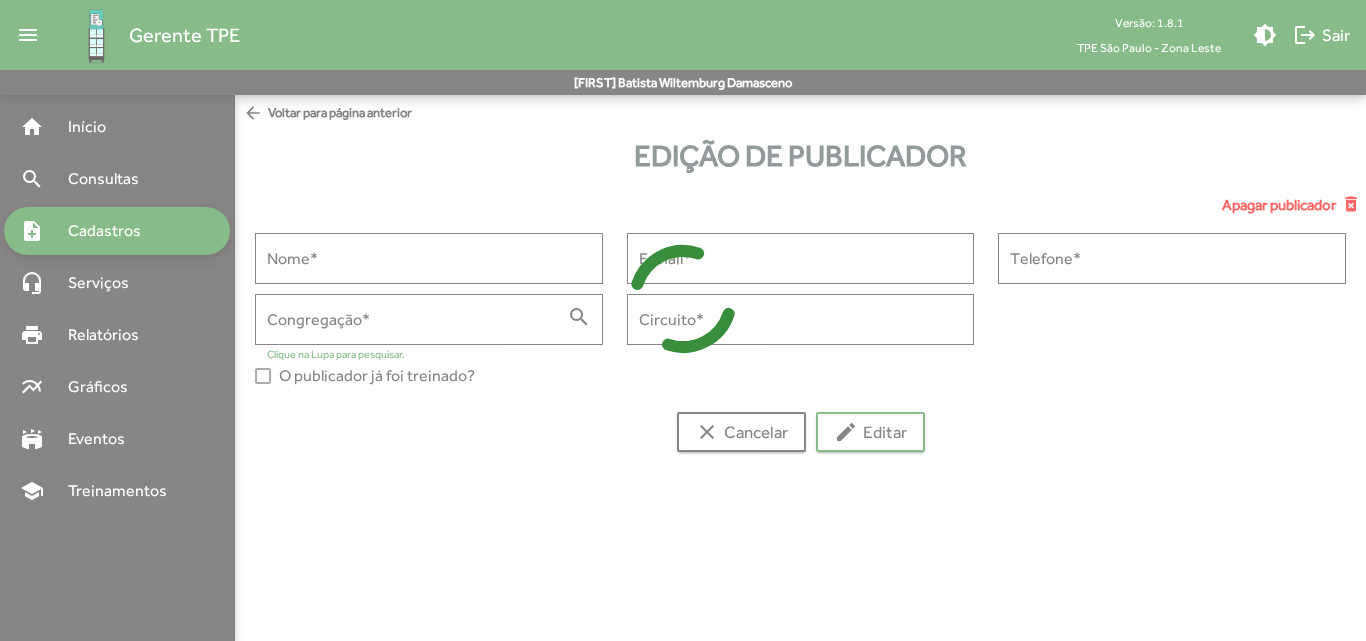 type on "**********" 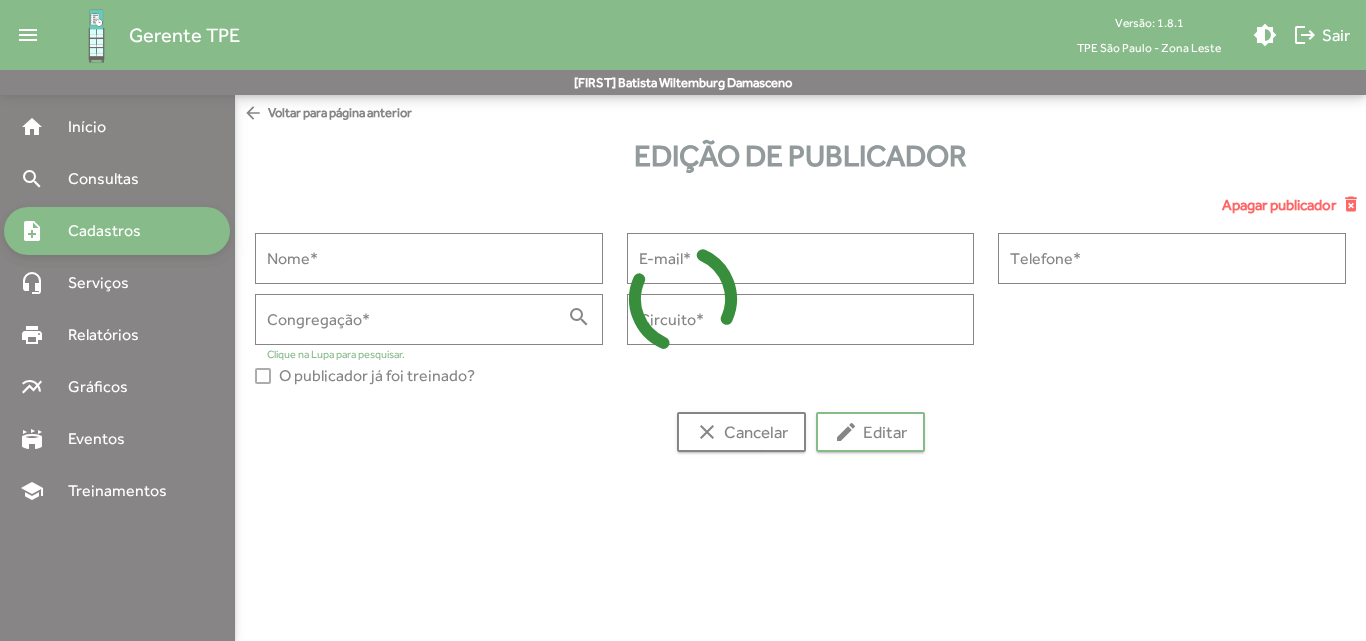 type on "**********" 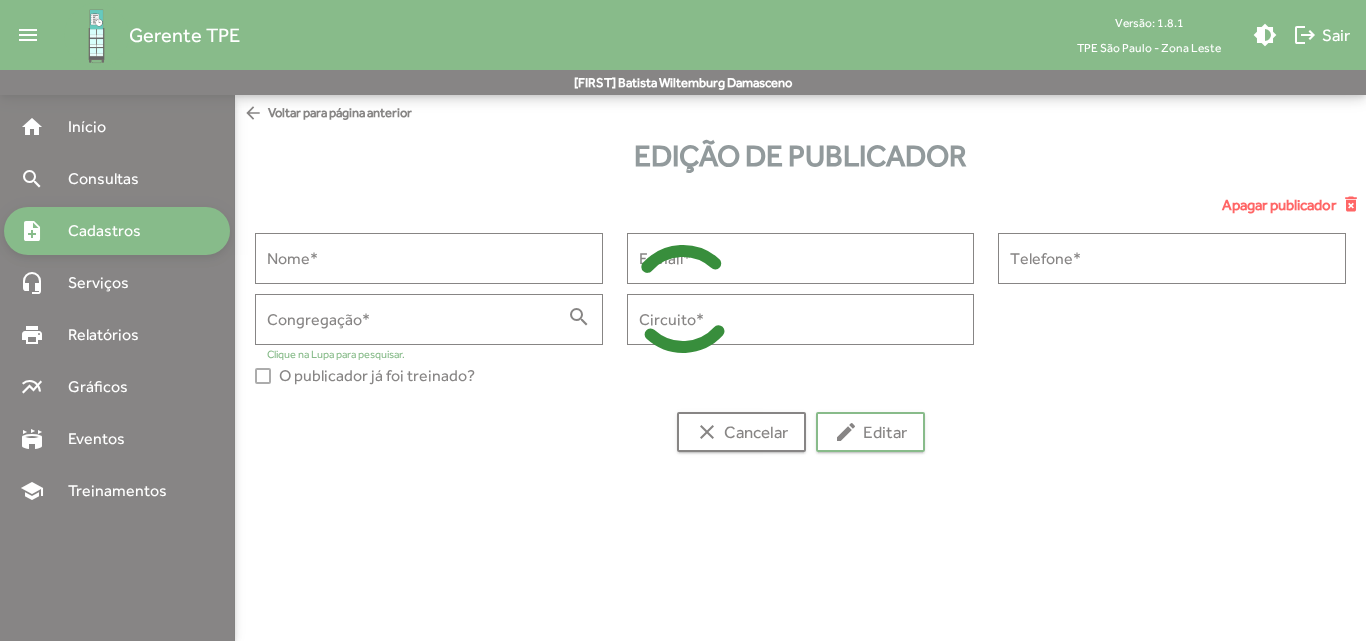 type on "**********" 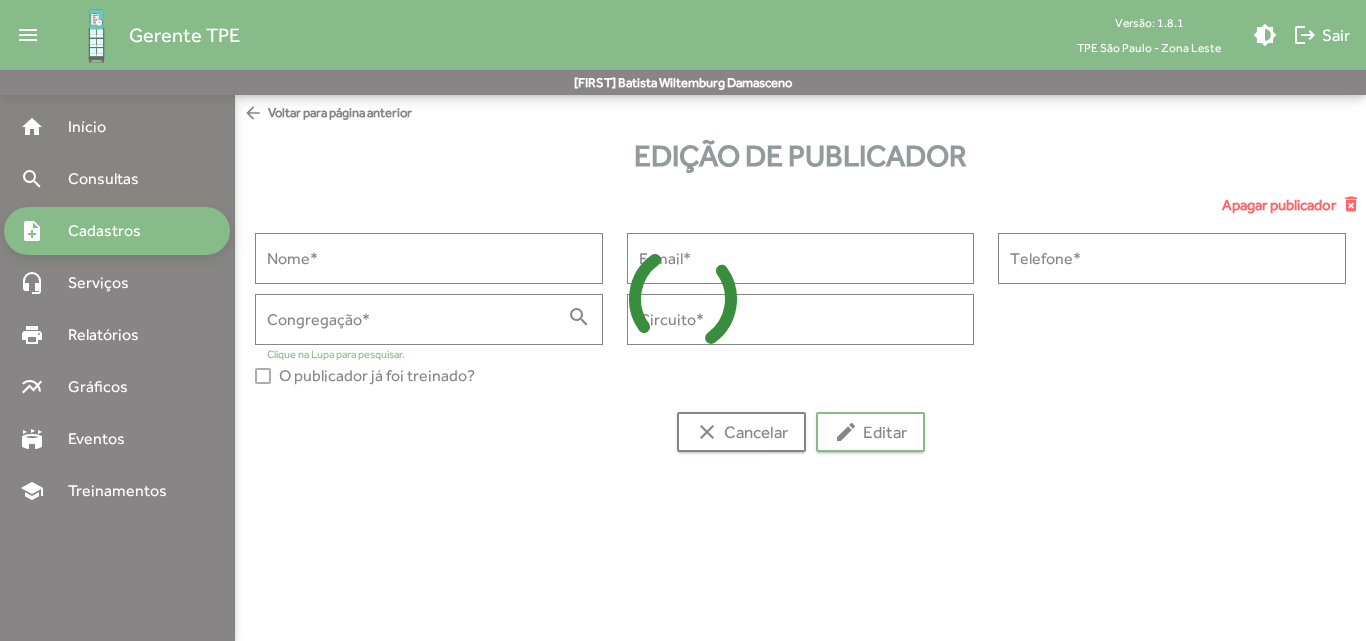 type on "**********" 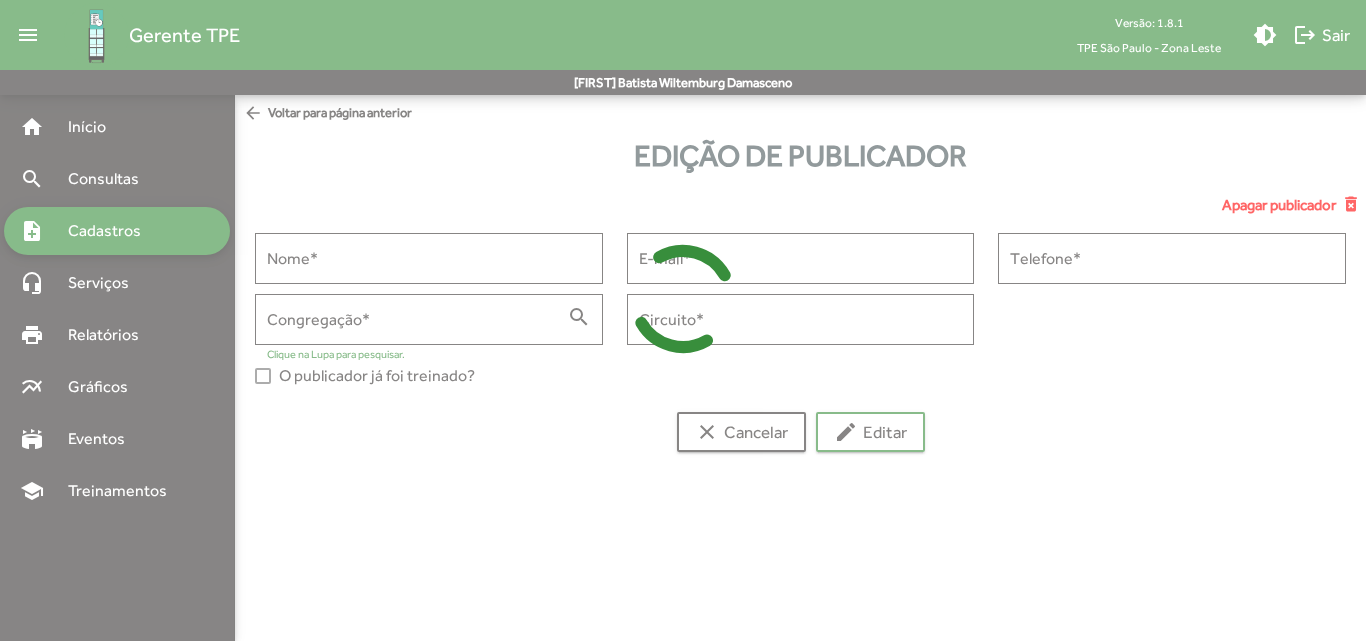 type on "******" 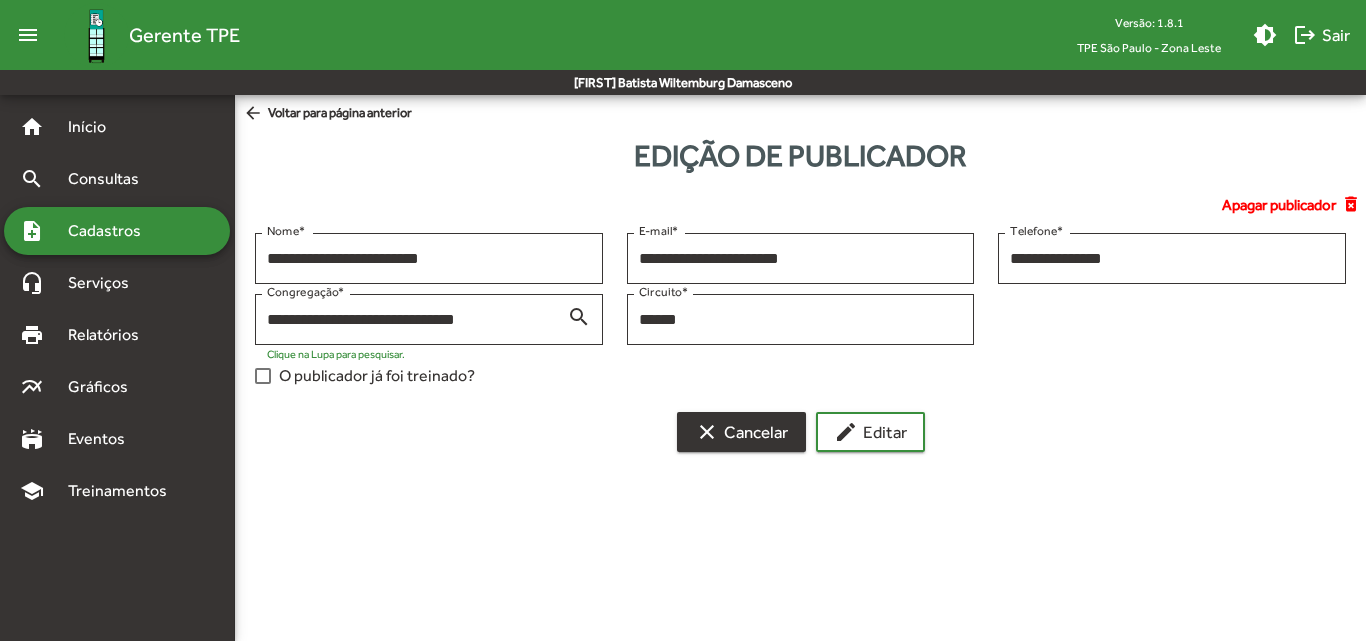 click on "clear  Cancelar" at bounding box center [741, 432] 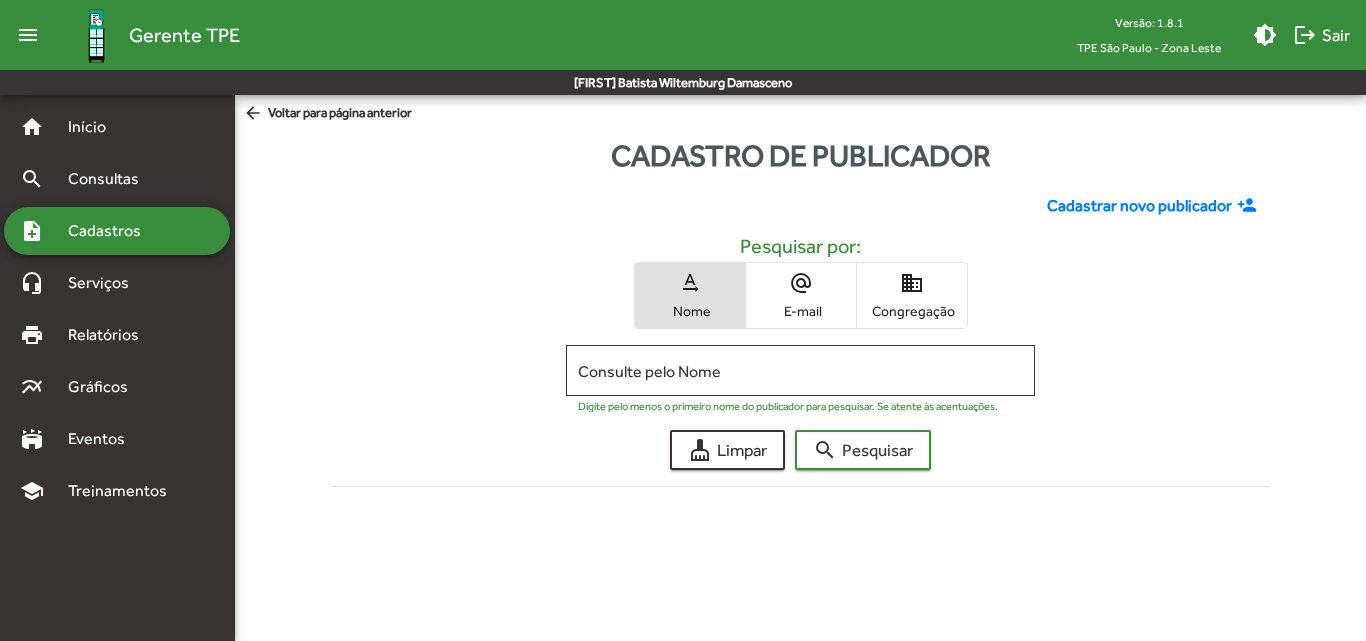 click on "Congregação" at bounding box center (912, 311) 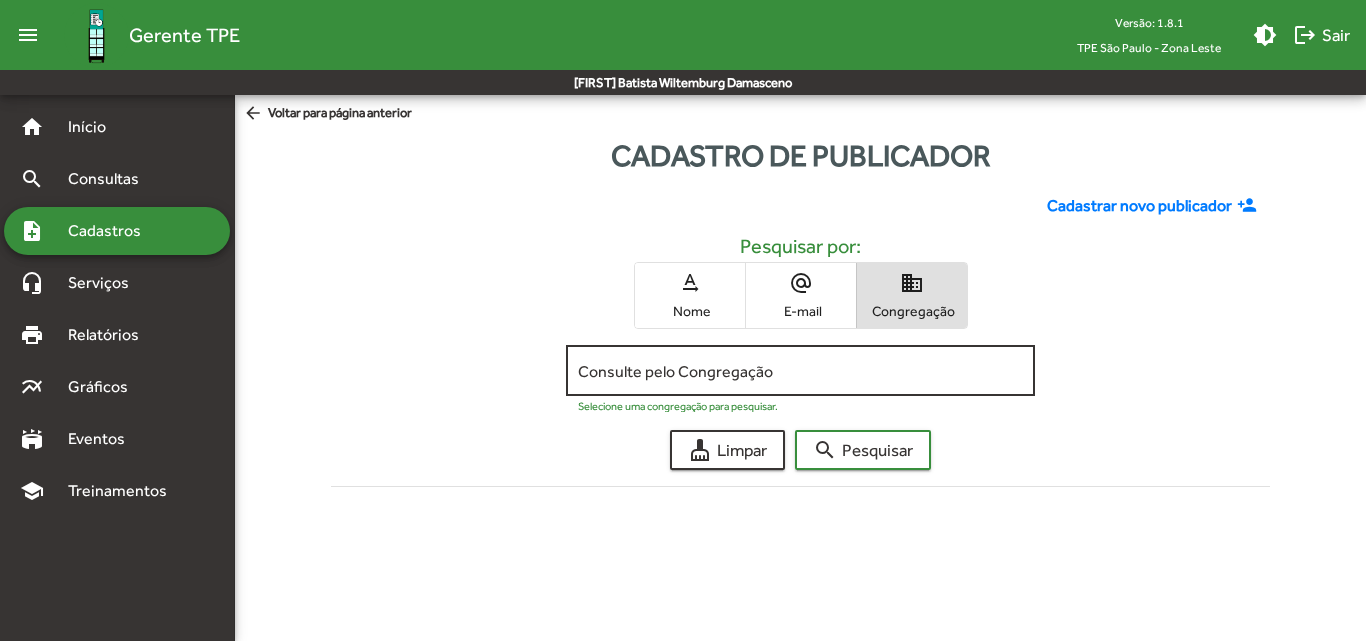 click on "Consulte pelo Congregação" at bounding box center (800, 371) 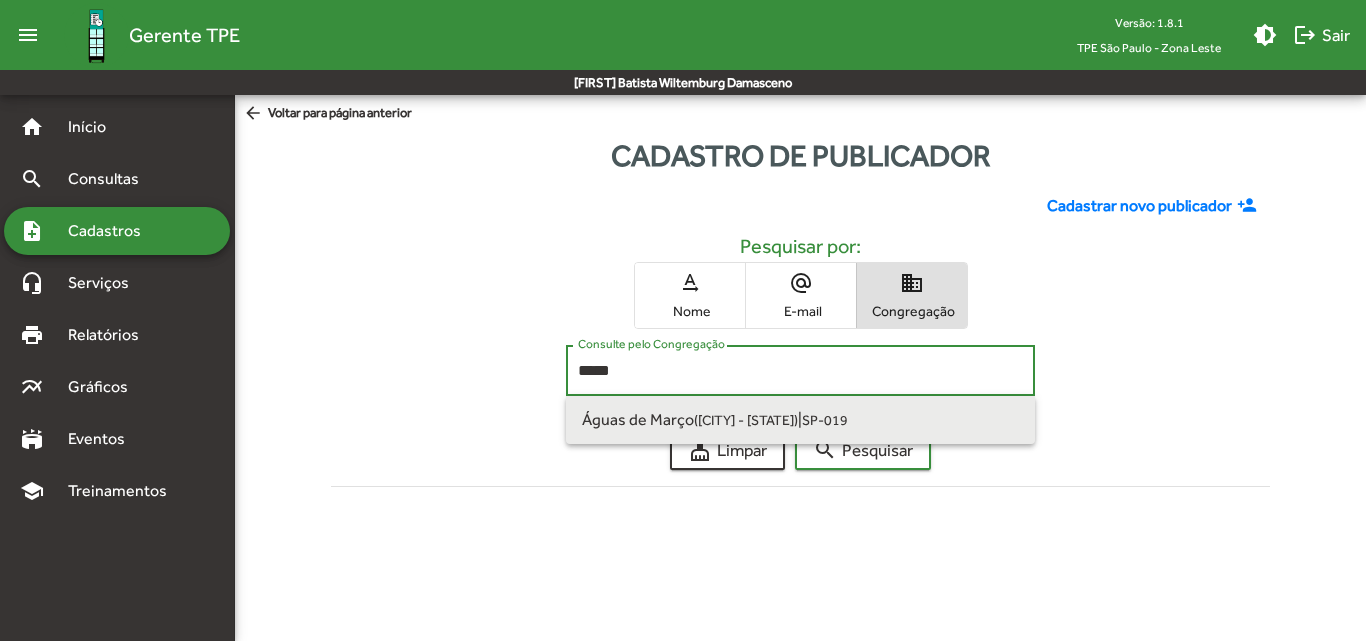 click on "Águas de Março  ([CITY] - [STATE])  |  SP-019" at bounding box center (800, 420) 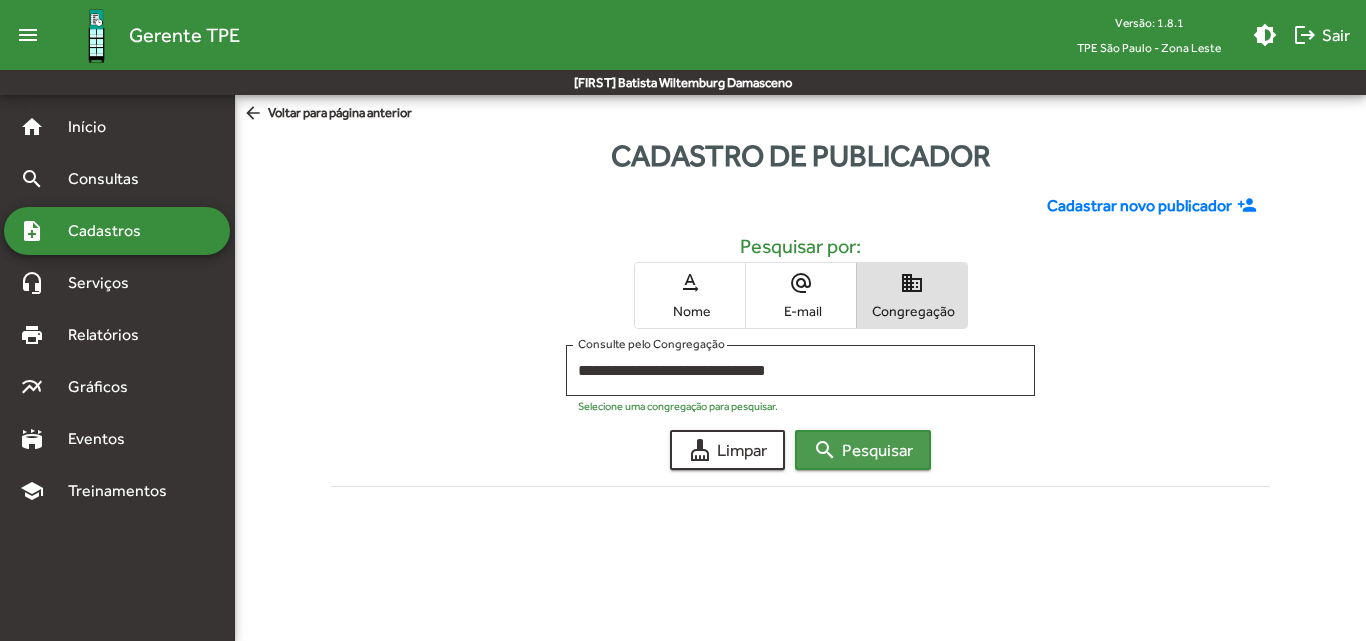 click on "search  Pesquisar" 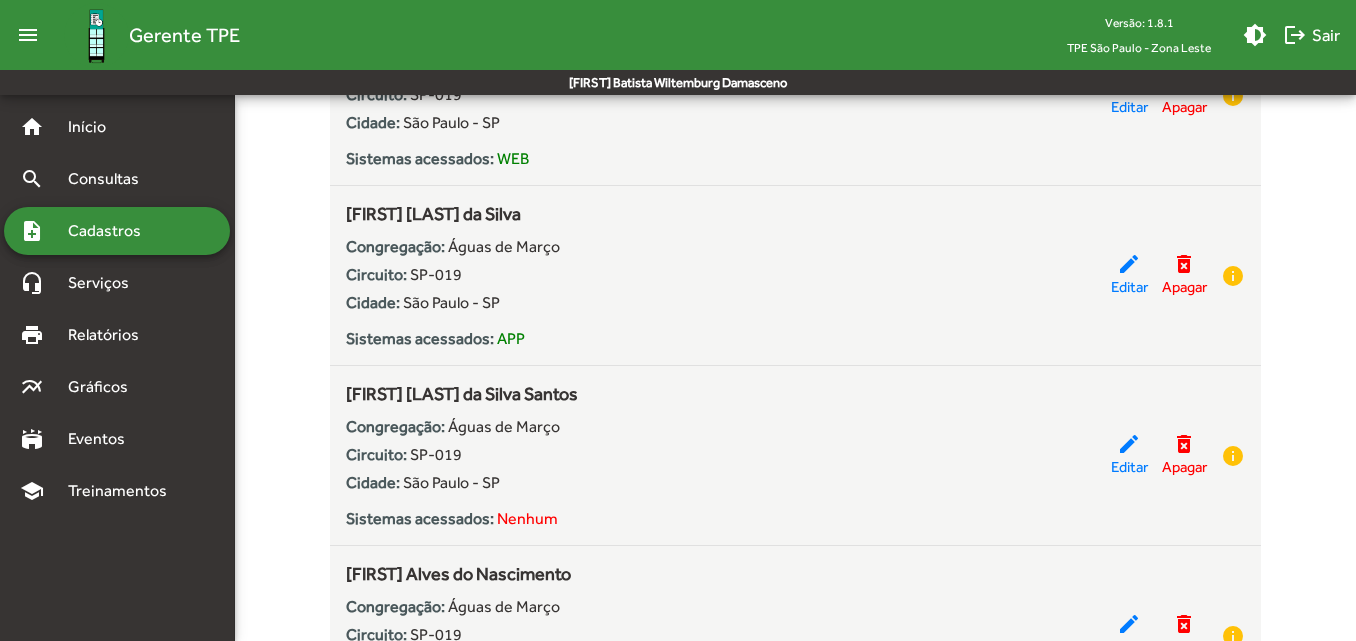 scroll, scrollTop: 500, scrollLeft: 0, axis: vertical 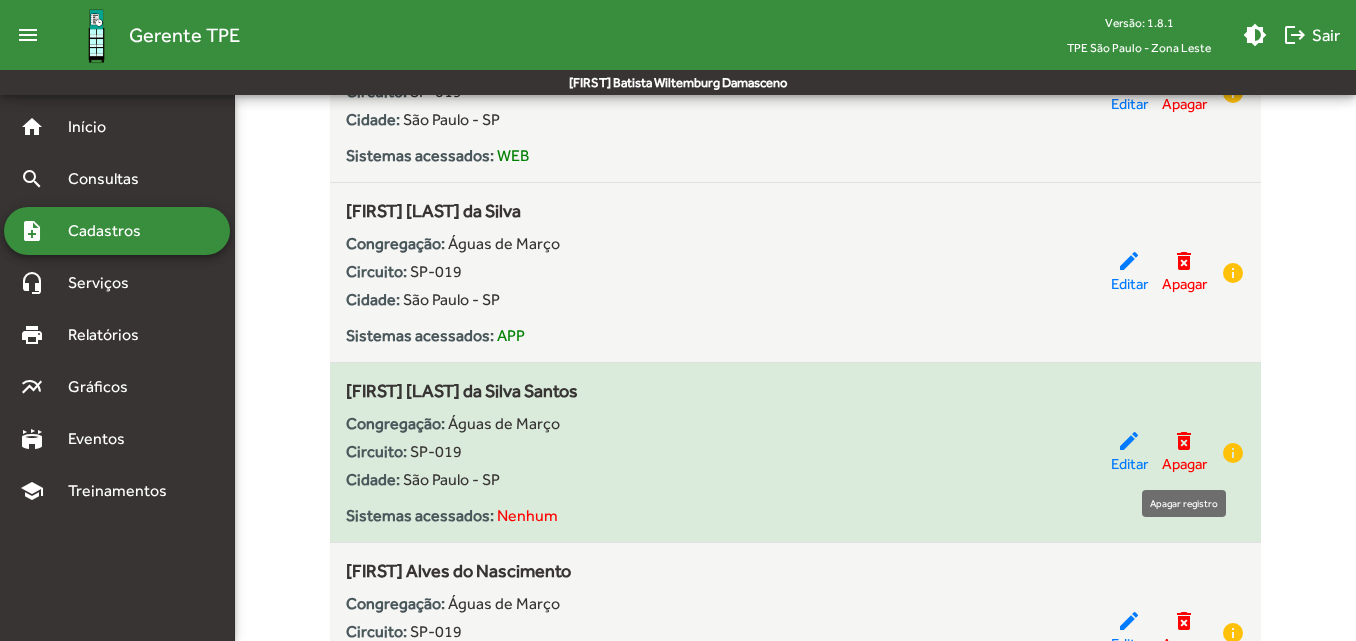 click on "delete_forever" 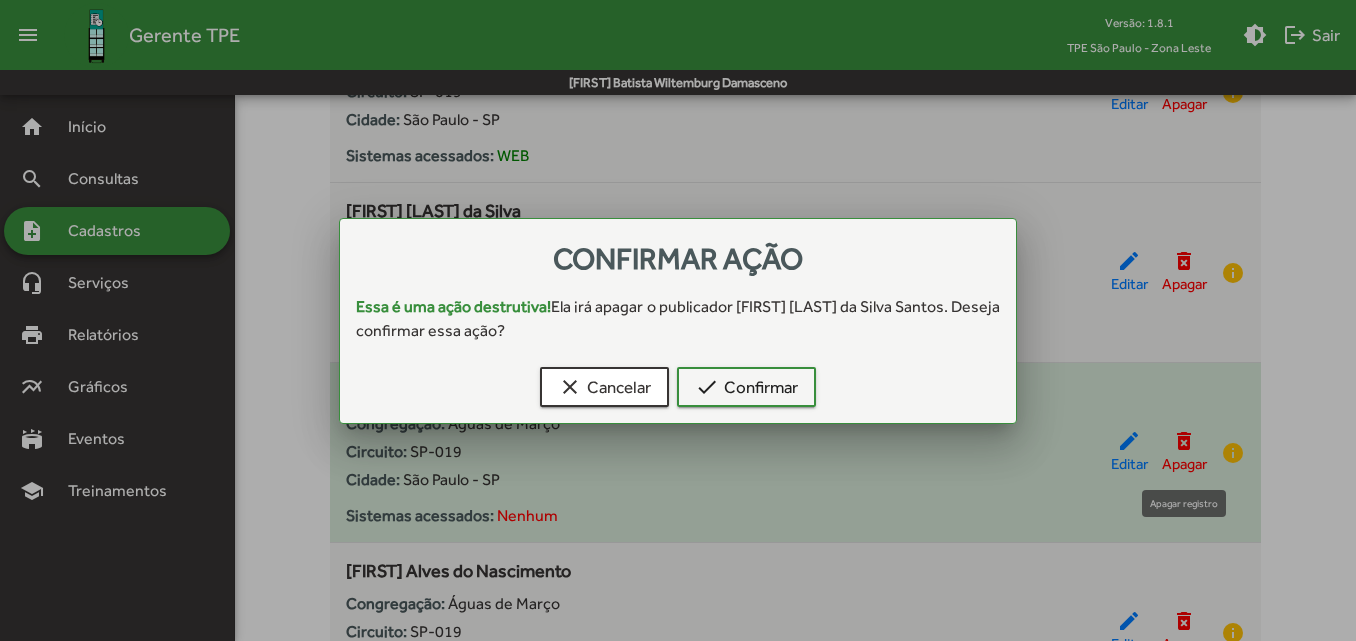 scroll, scrollTop: 0, scrollLeft: 0, axis: both 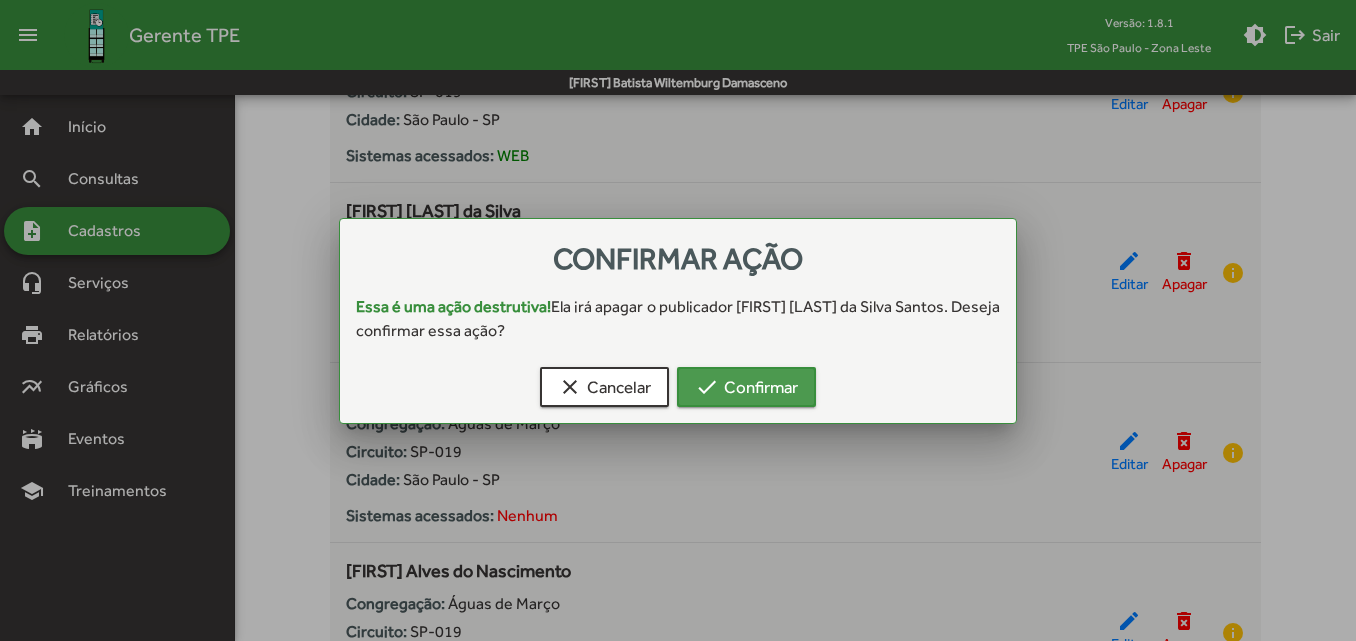 click on "check  Confirmar" at bounding box center [746, 387] 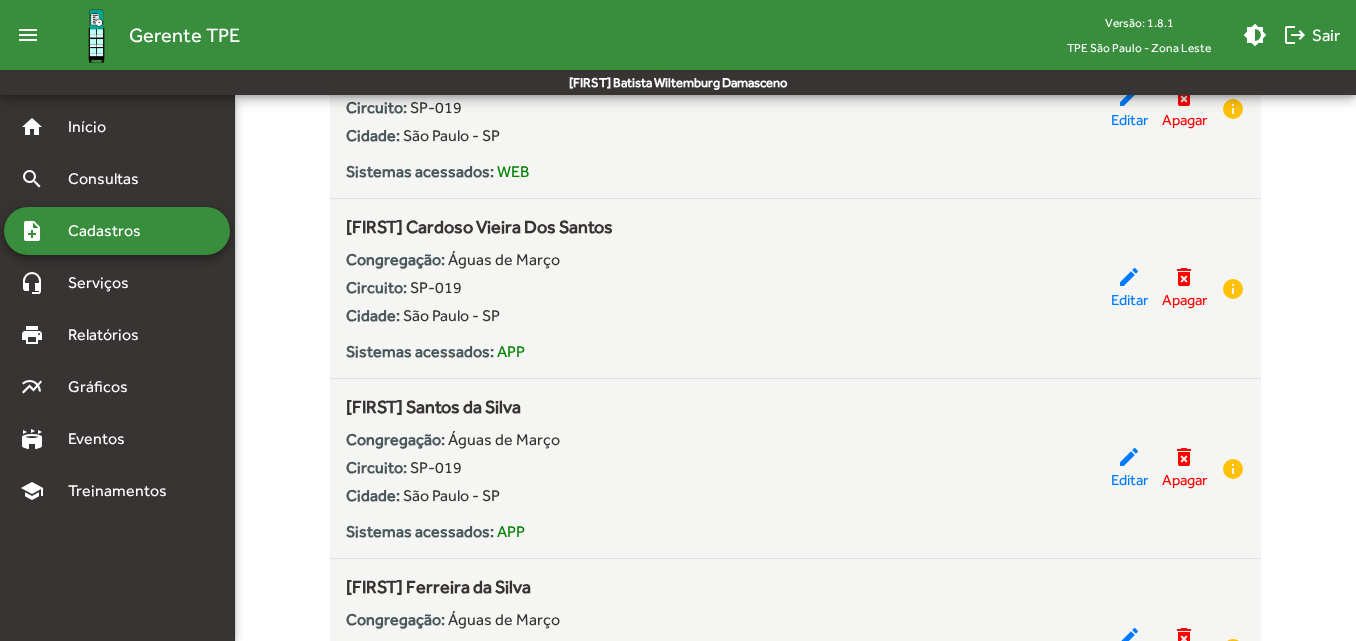 scroll, scrollTop: 2000, scrollLeft: 0, axis: vertical 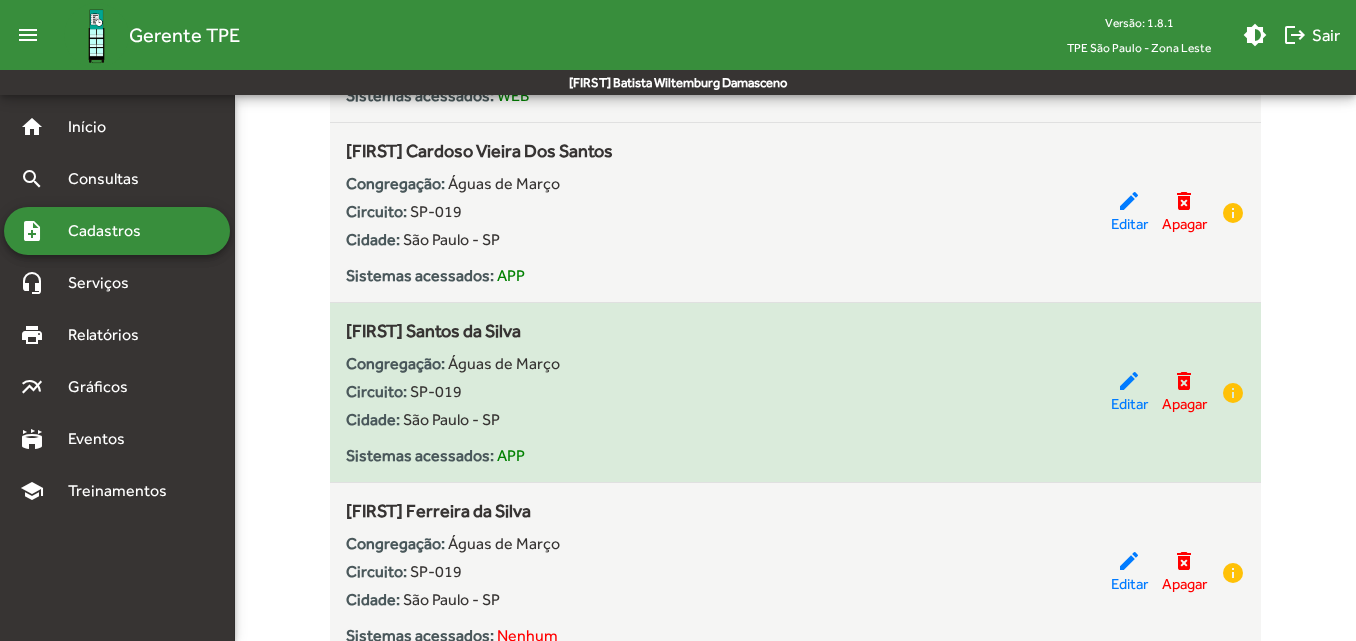 drag, startPoint x: 346, startPoint y: 326, endPoint x: 529, endPoint y: 334, distance: 183.17477 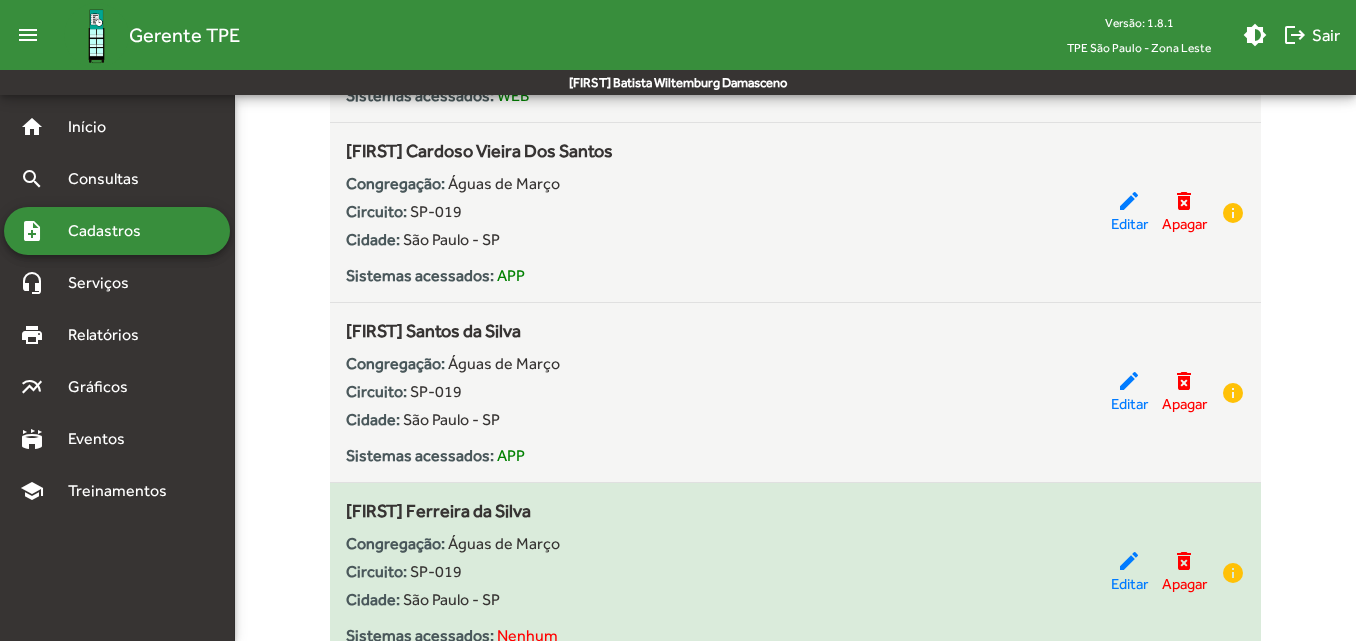 drag, startPoint x: 345, startPoint y: 509, endPoint x: 528, endPoint y: 515, distance: 183.09833 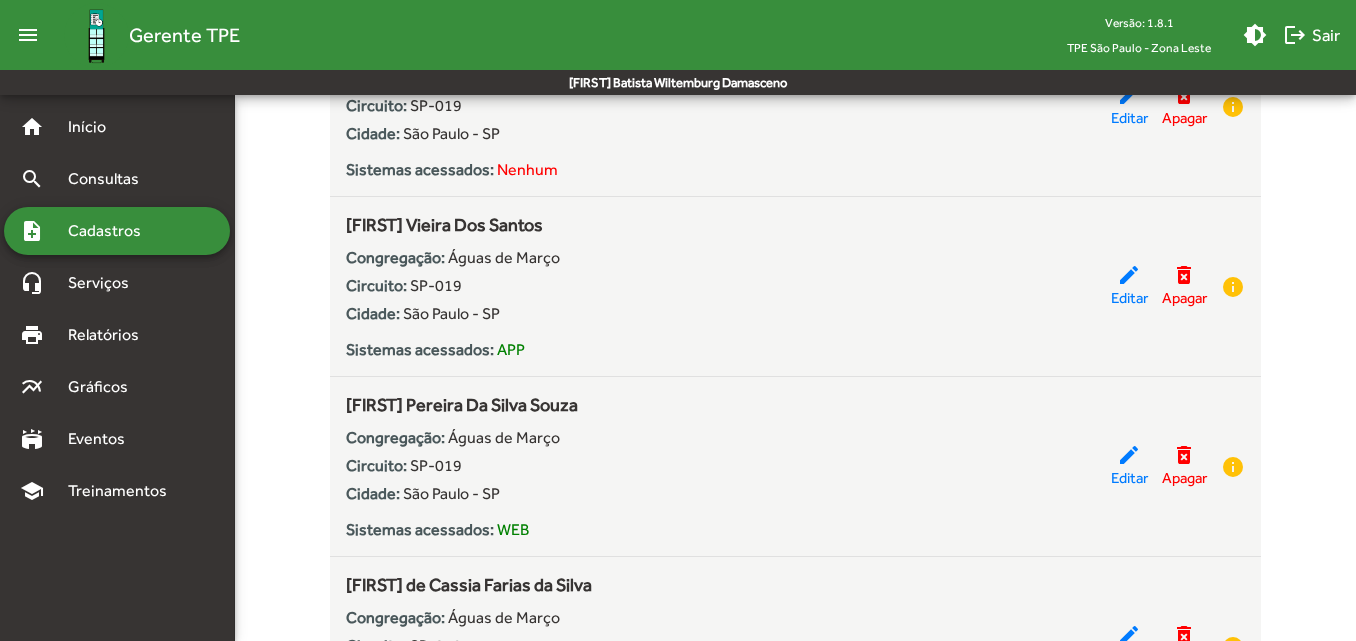 scroll, scrollTop: 2500, scrollLeft: 0, axis: vertical 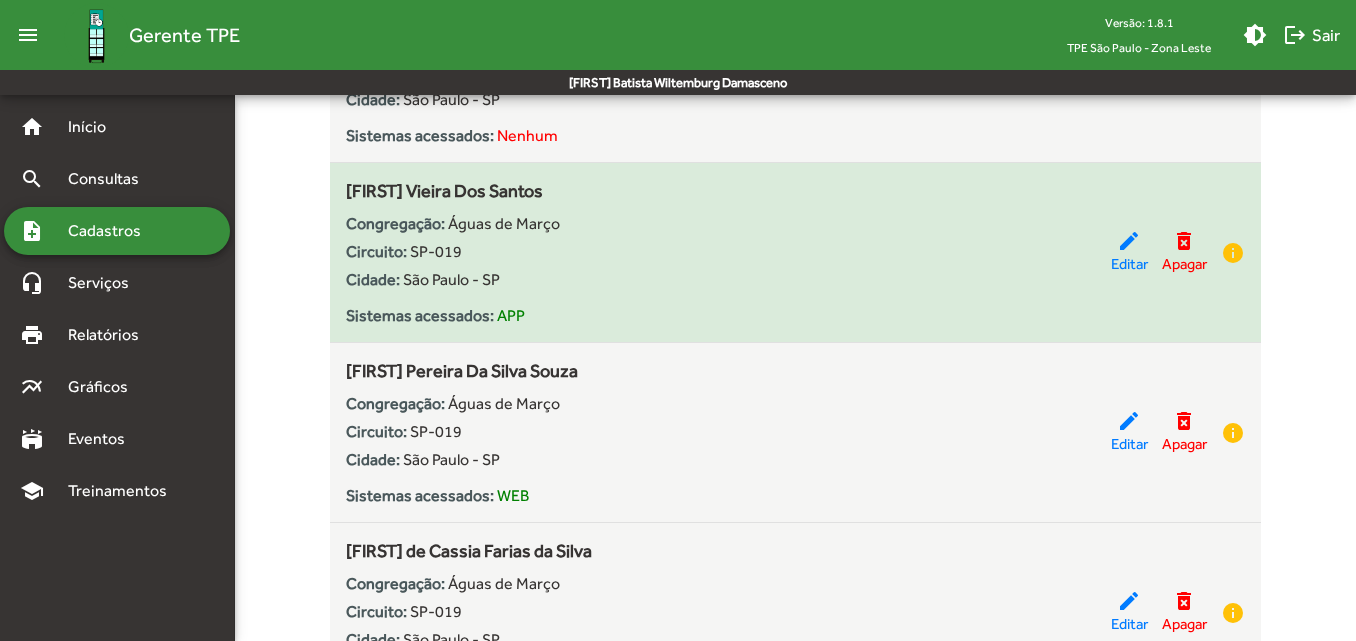 drag, startPoint x: 348, startPoint y: 183, endPoint x: 548, endPoint y: 196, distance: 200.42206 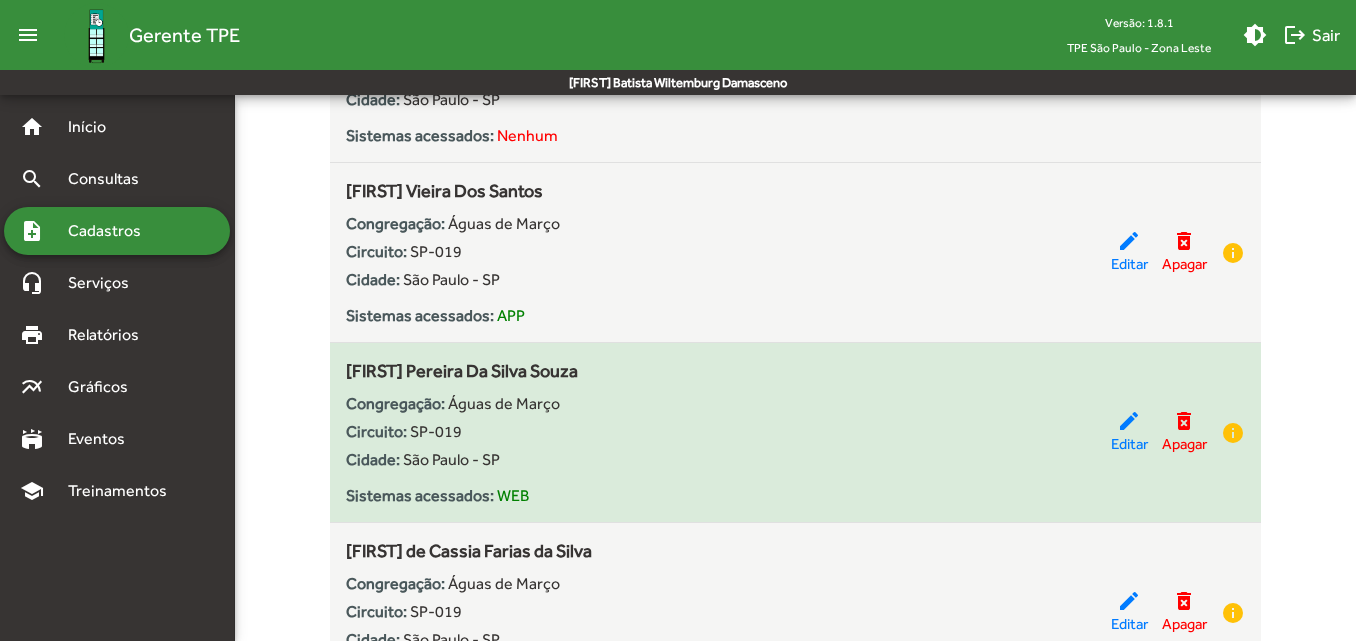 drag, startPoint x: 349, startPoint y: 369, endPoint x: 566, endPoint y: 380, distance: 217.27863 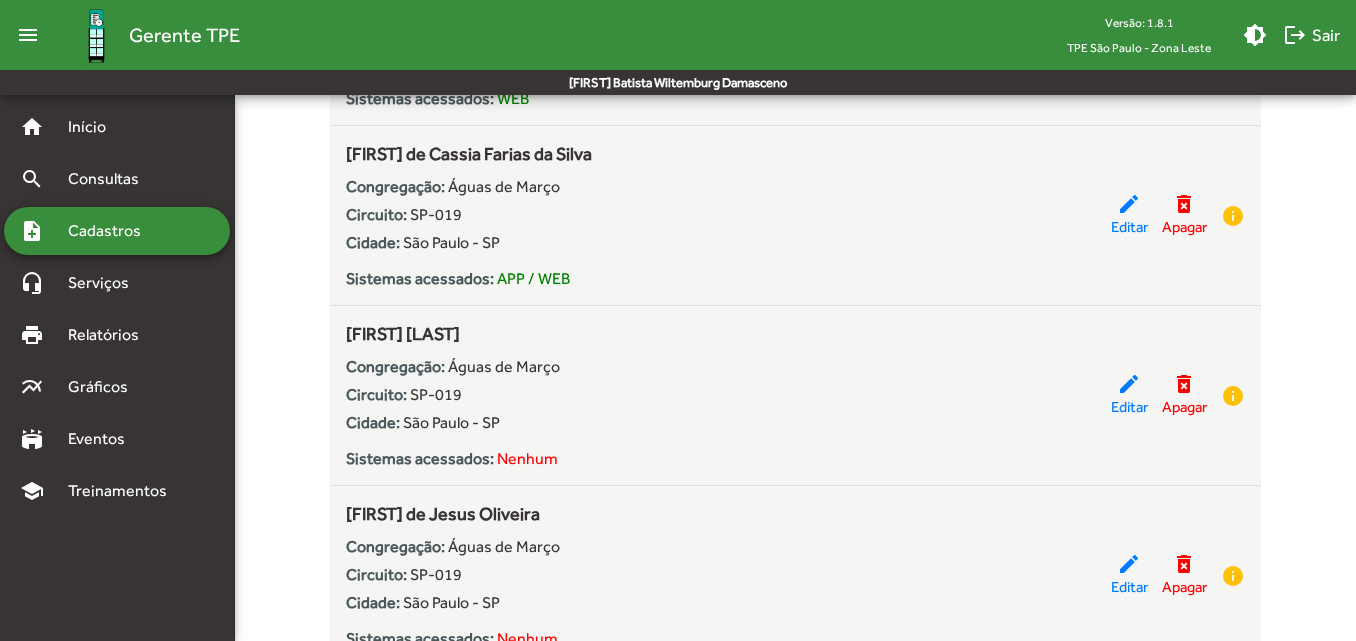scroll, scrollTop: 2900, scrollLeft: 0, axis: vertical 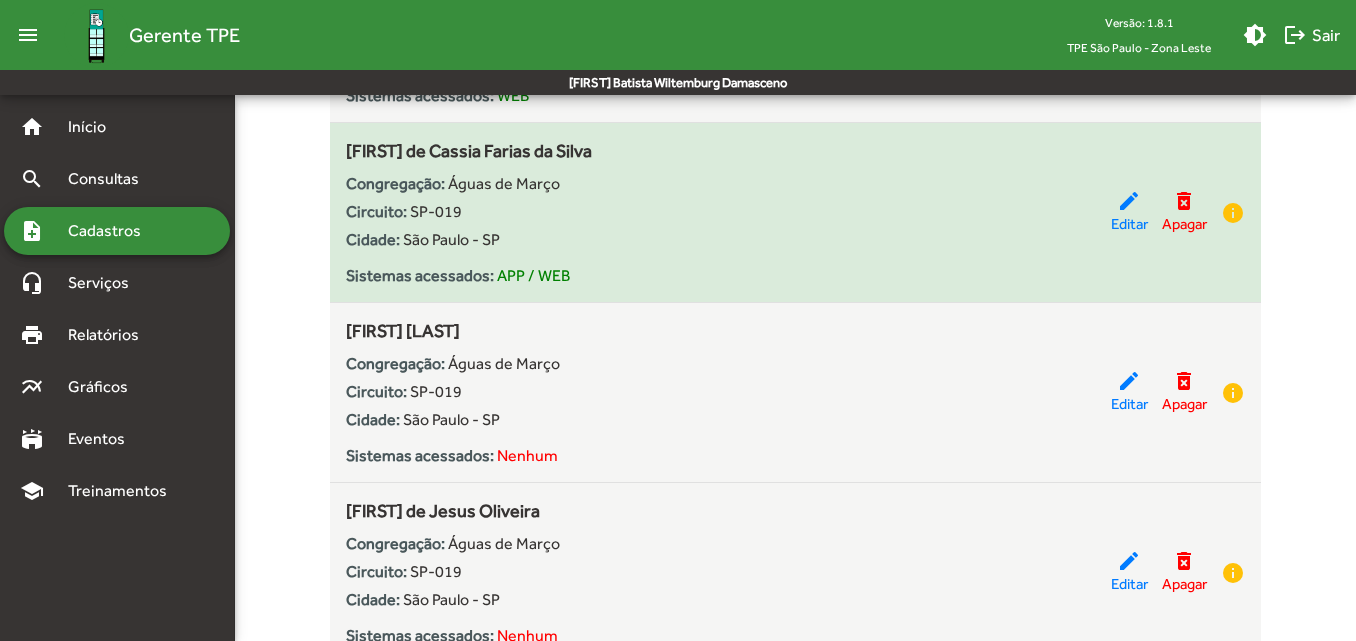 drag, startPoint x: 345, startPoint y: 151, endPoint x: 570, endPoint y: 155, distance: 225.03555 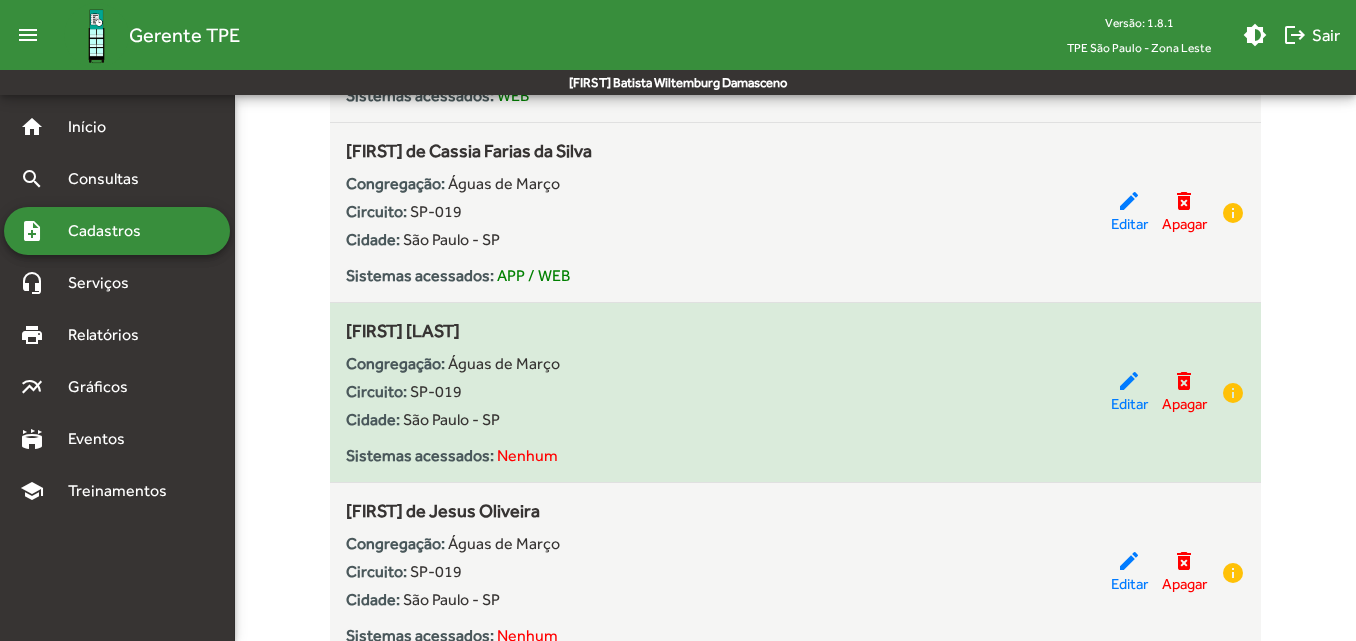 drag, startPoint x: 346, startPoint y: 326, endPoint x: 500, endPoint y: 332, distance: 154.11684 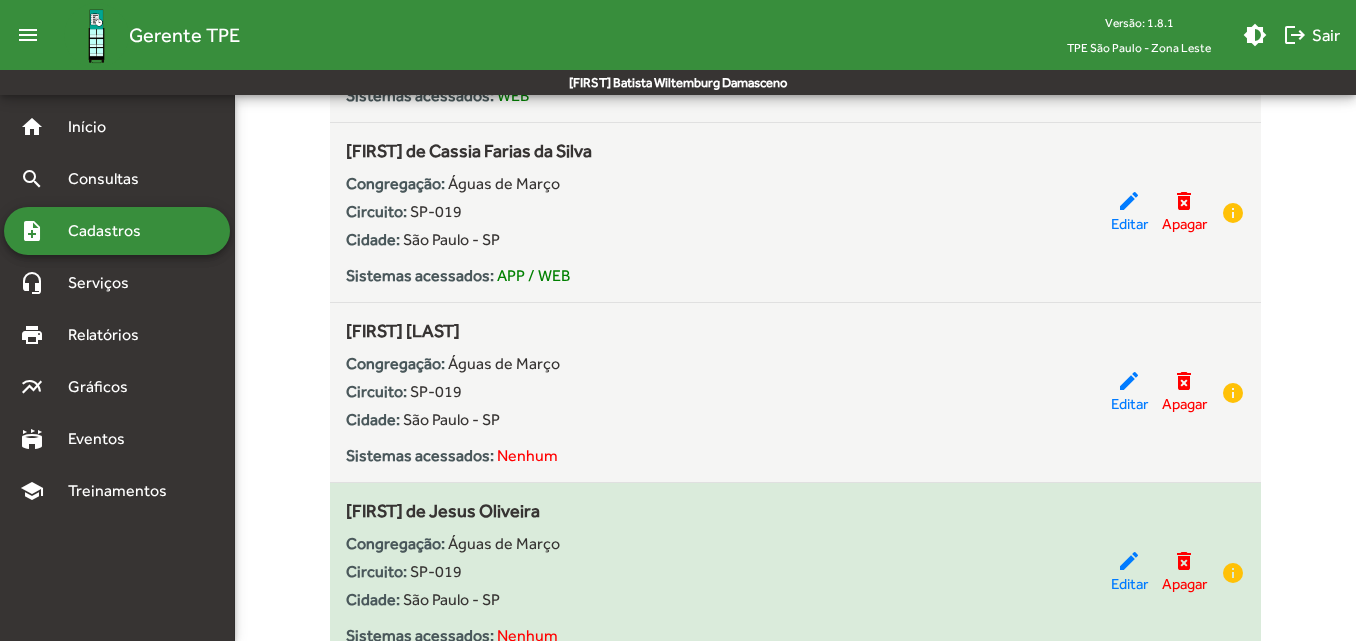 drag, startPoint x: 347, startPoint y: 508, endPoint x: 540, endPoint y: 518, distance: 193.2589 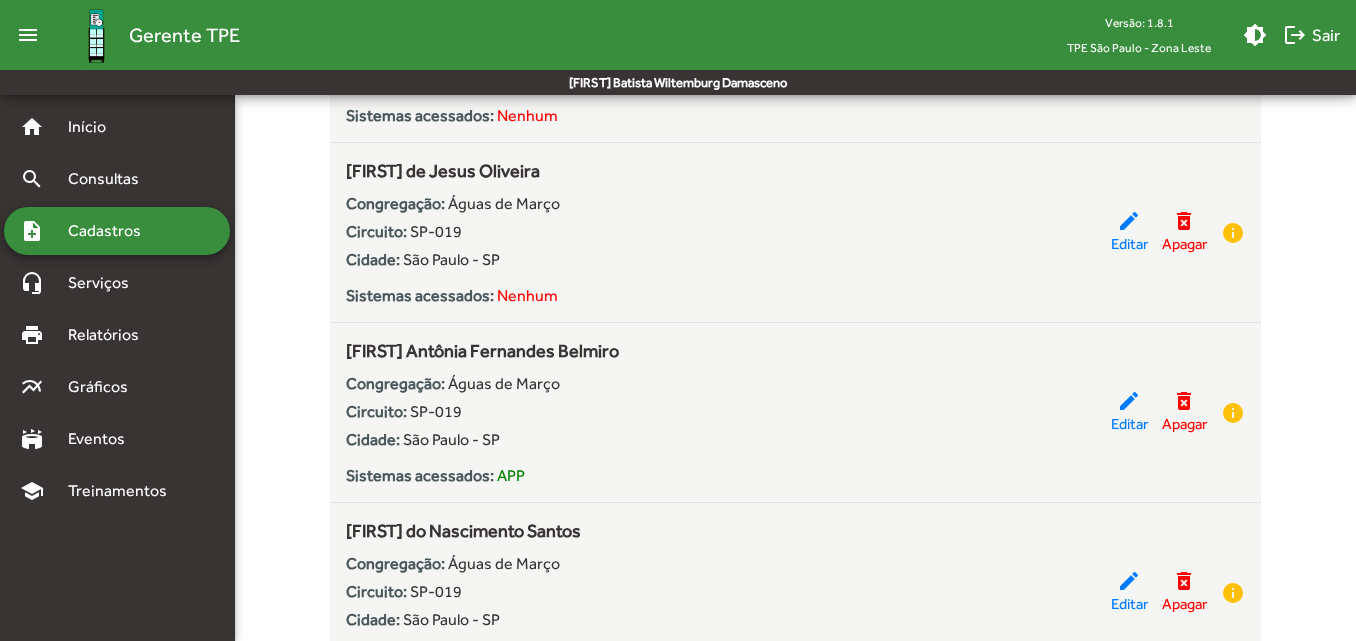 scroll, scrollTop: 3300, scrollLeft: 0, axis: vertical 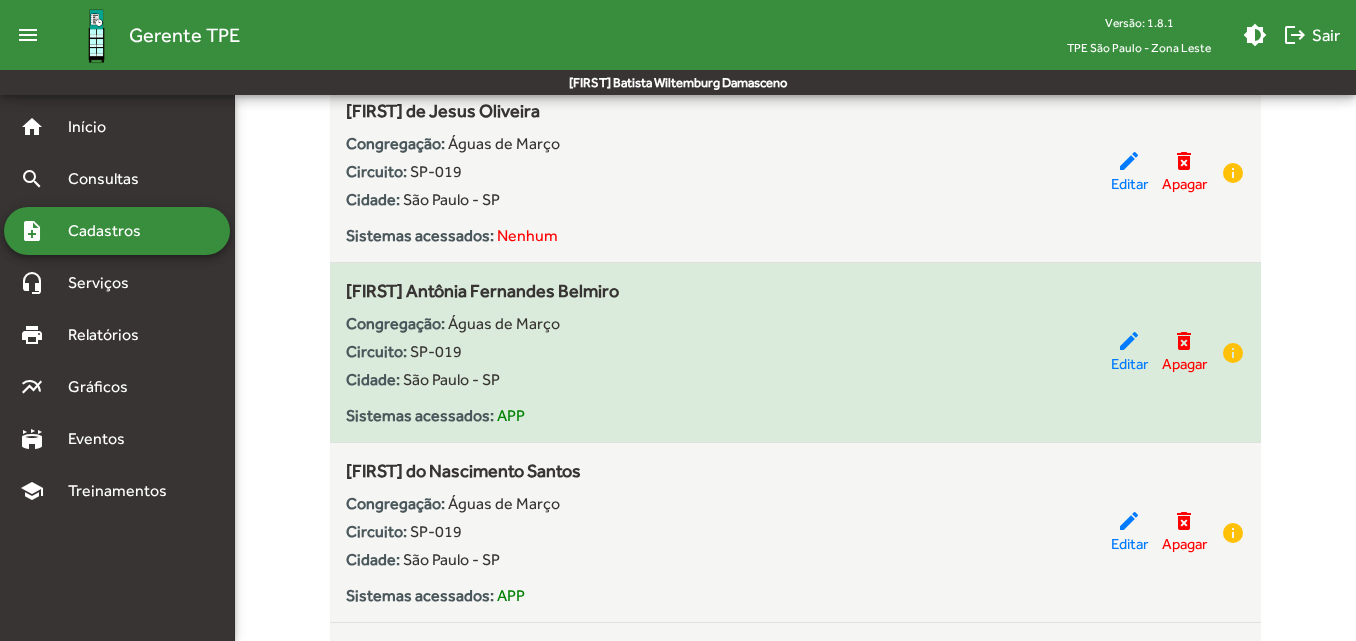 drag, startPoint x: 346, startPoint y: 287, endPoint x: 607, endPoint y: 296, distance: 261.15512 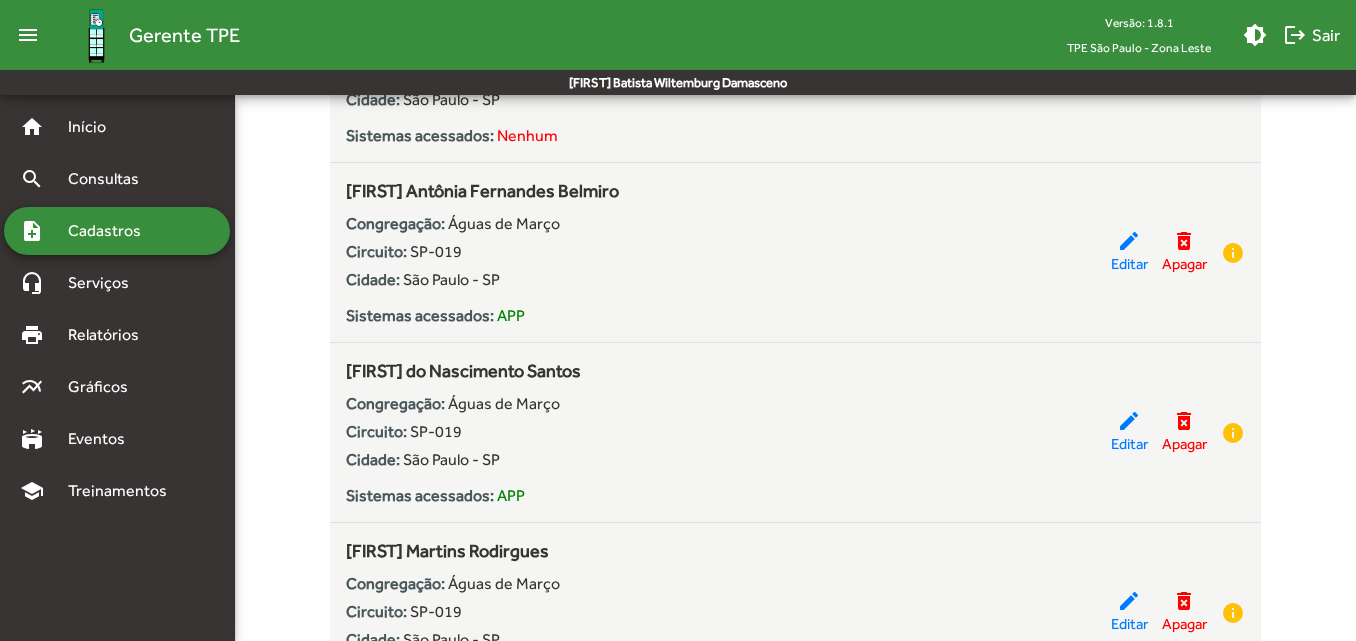 scroll, scrollTop: 3500, scrollLeft: 0, axis: vertical 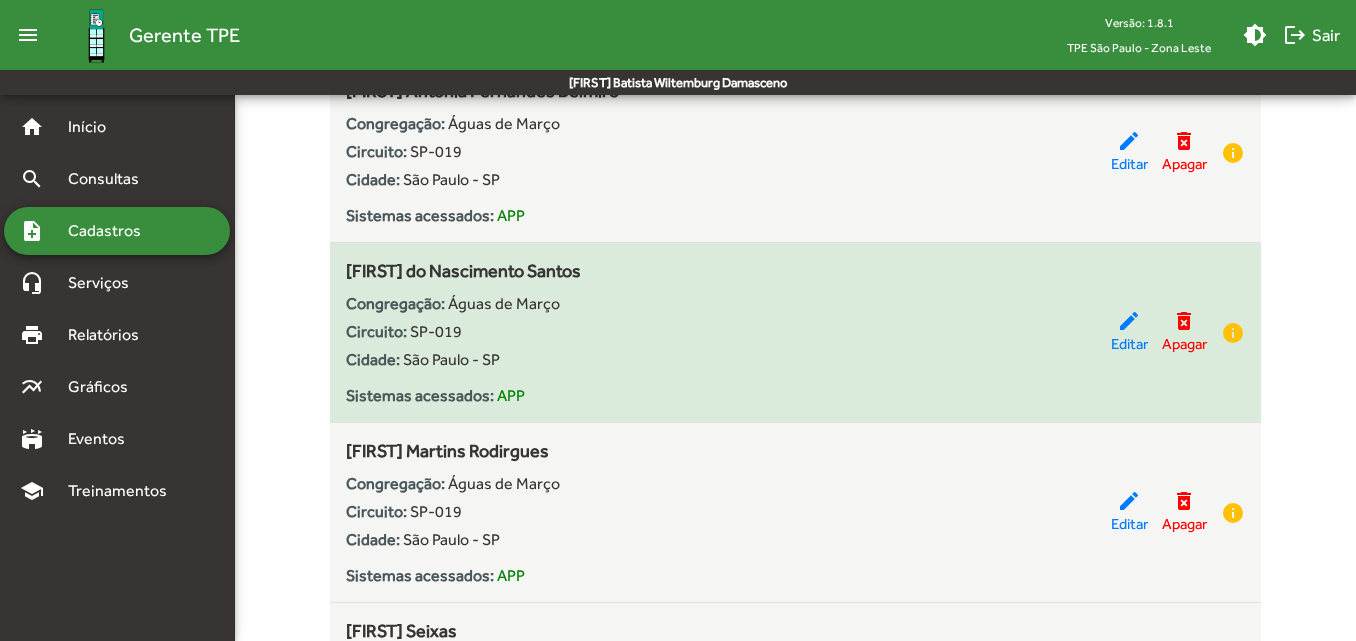 drag, startPoint x: 346, startPoint y: 266, endPoint x: 571, endPoint y: 274, distance: 225.14218 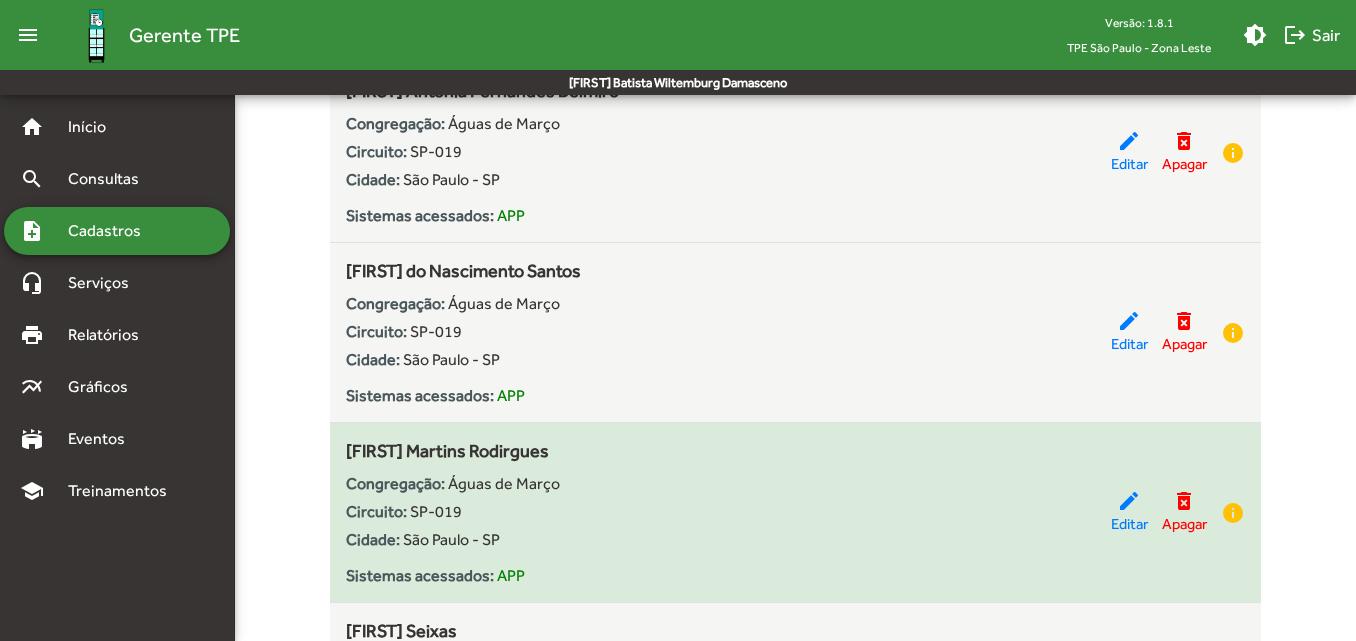 drag, startPoint x: 349, startPoint y: 448, endPoint x: 543, endPoint y: 462, distance: 194.5045 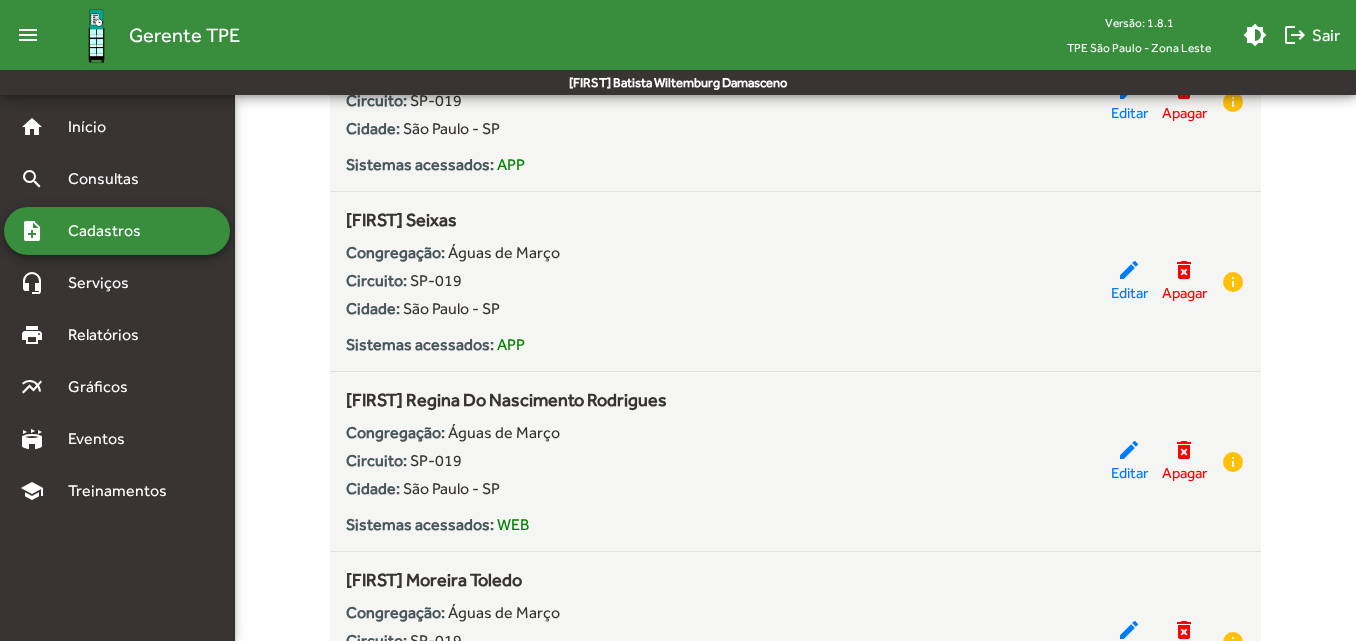 scroll, scrollTop: 4000, scrollLeft: 0, axis: vertical 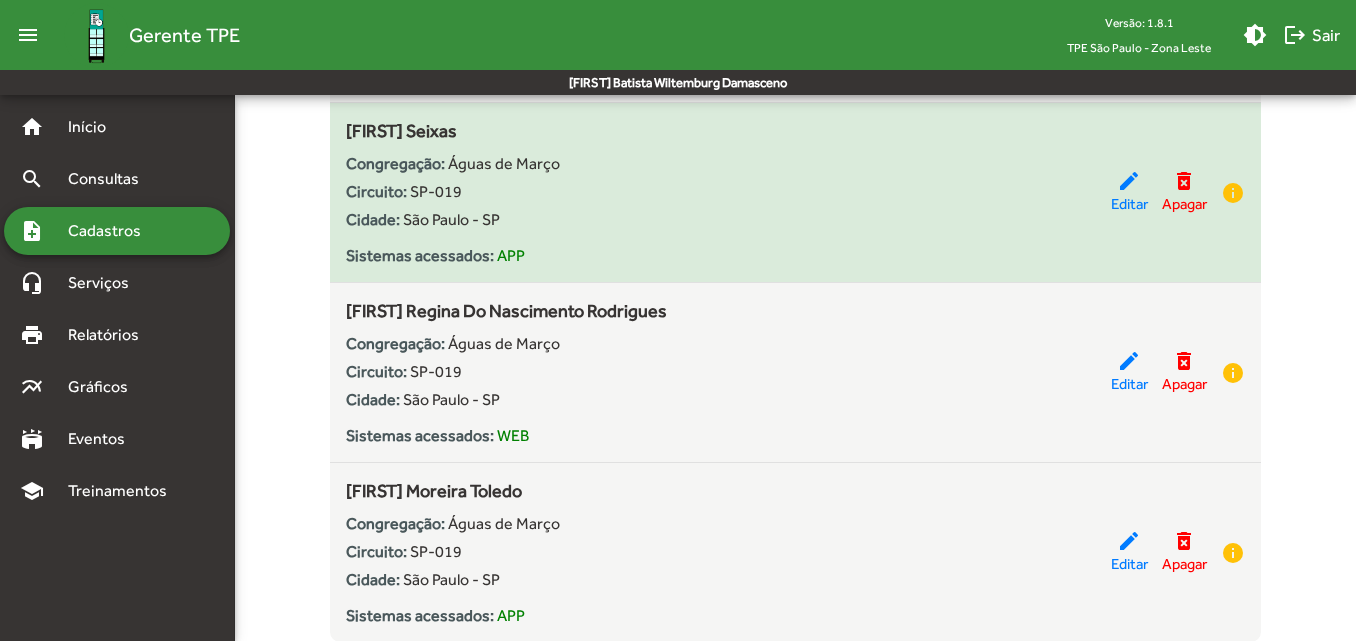 drag, startPoint x: 348, startPoint y: 133, endPoint x: 451, endPoint y: 137, distance: 103.077644 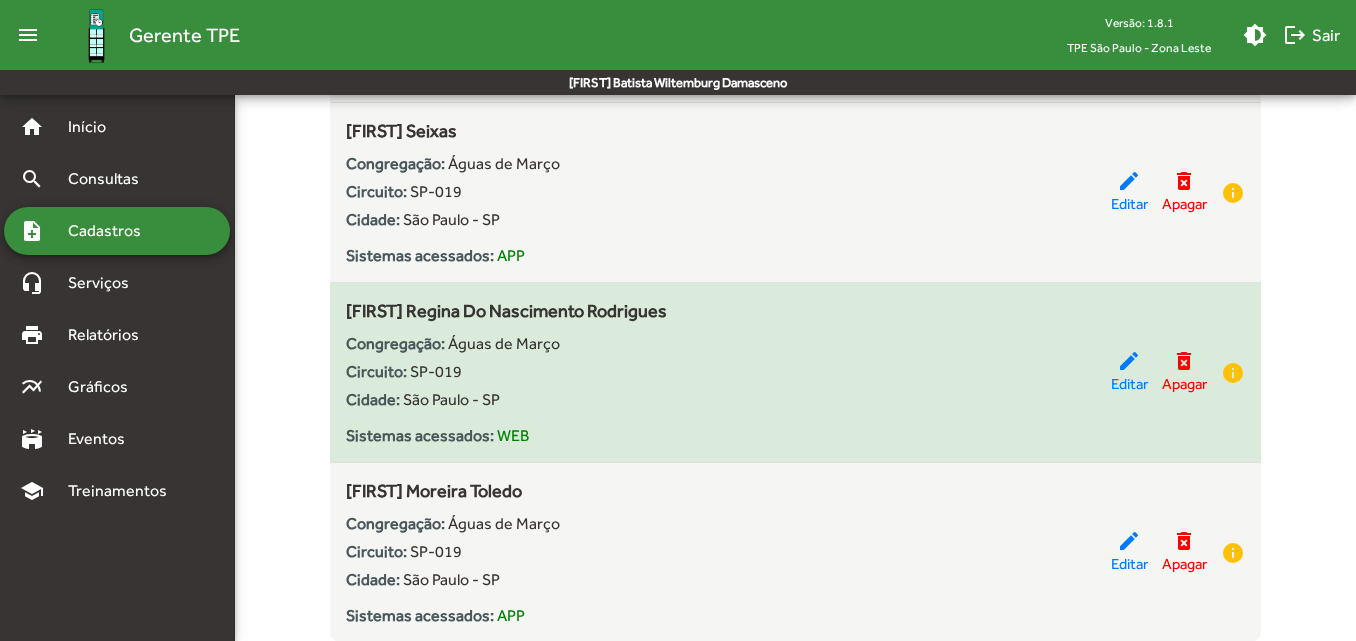 drag, startPoint x: 347, startPoint y: 310, endPoint x: 641, endPoint y: 320, distance: 294.17 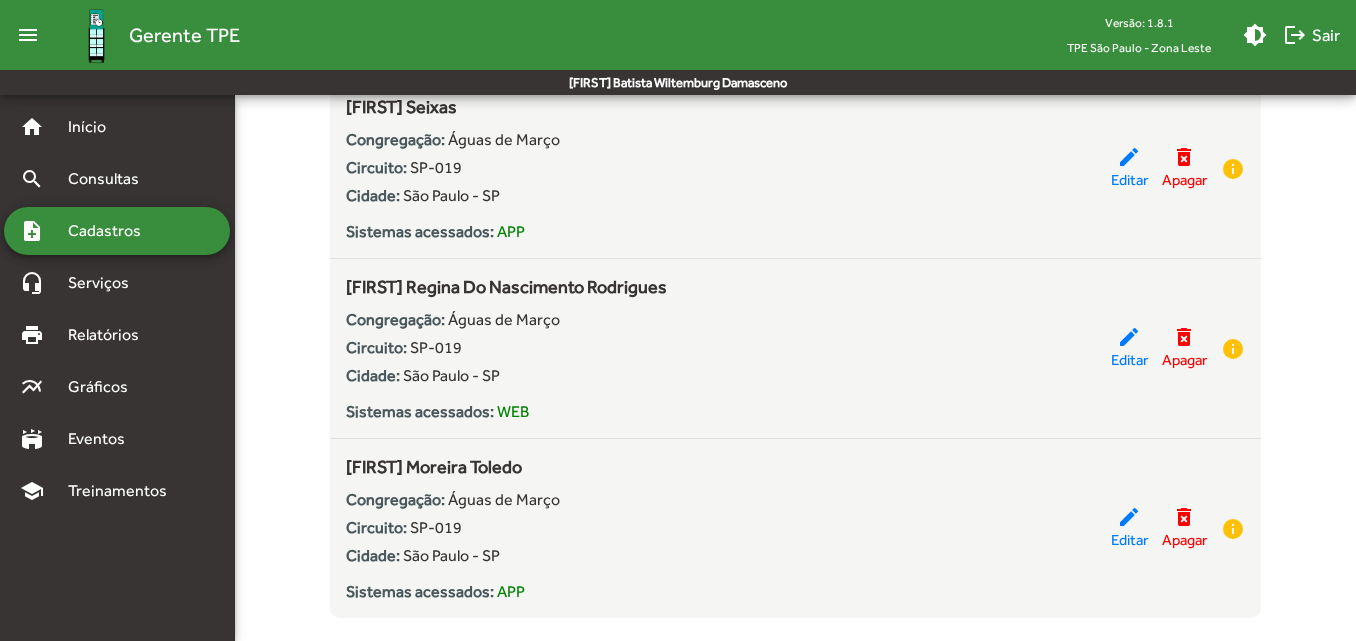 scroll, scrollTop: 4065, scrollLeft: 0, axis: vertical 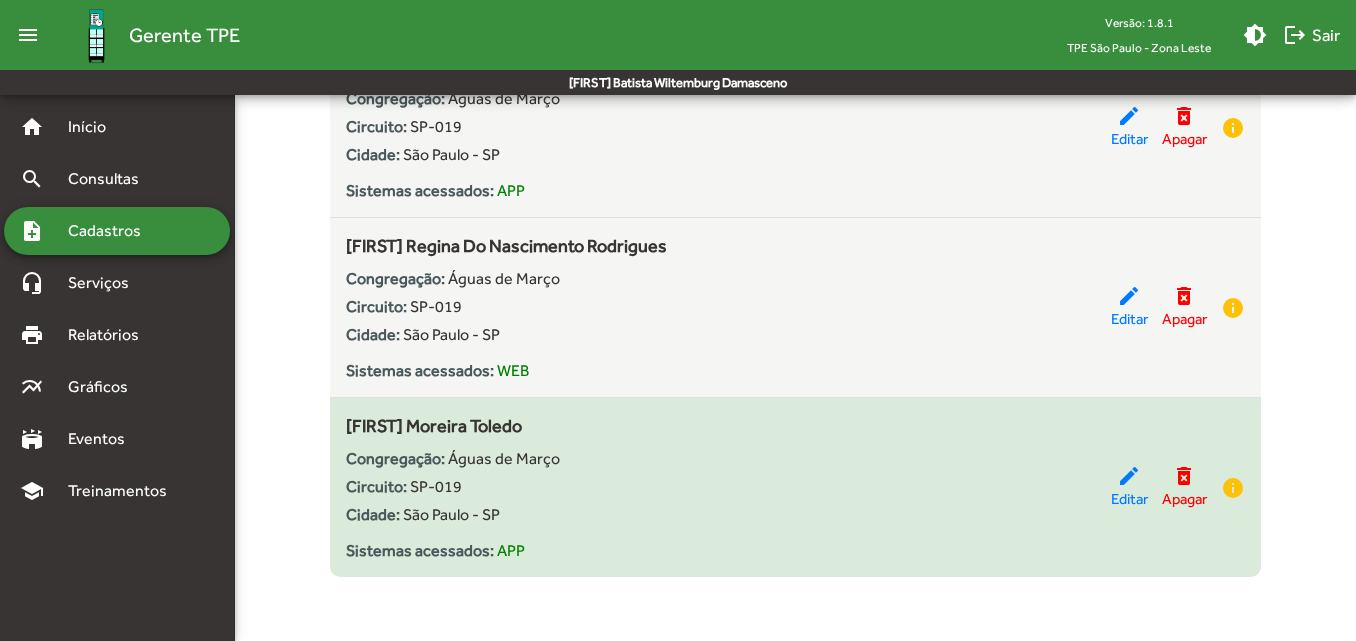 drag, startPoint x: 346, startPoint y: 421, endPoint x: 516, endPoint y: 432, distance: 170.35551 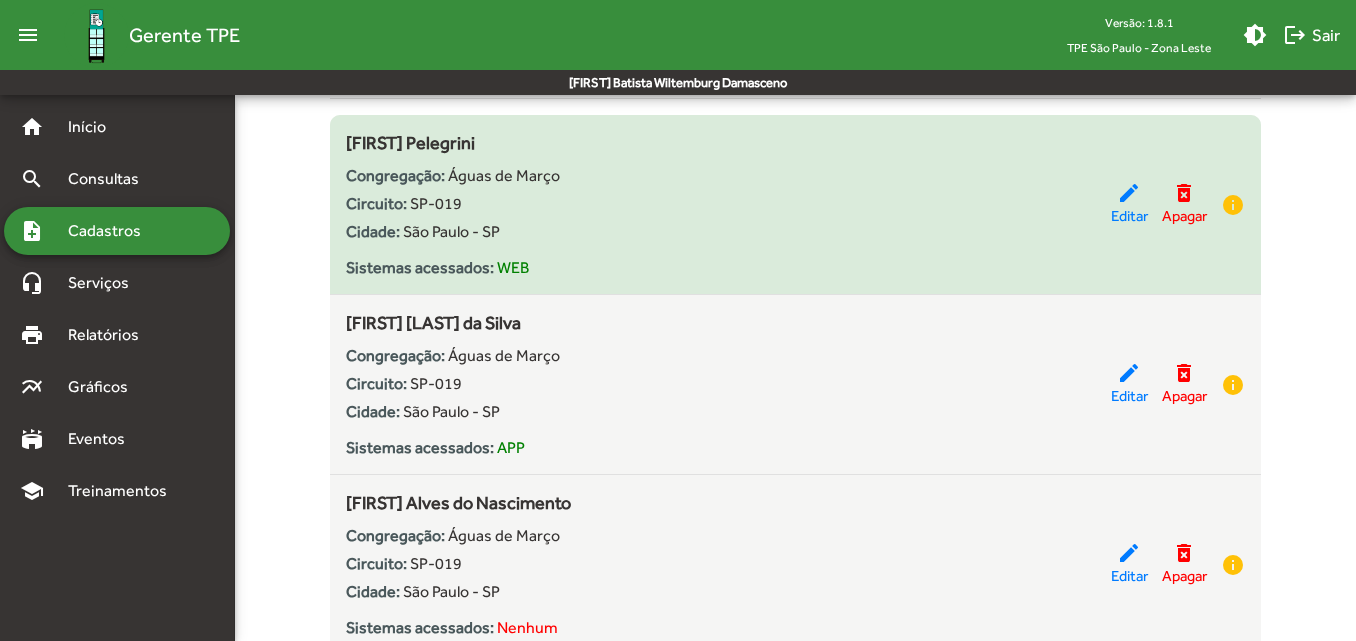 scroll, scrollTop: 400, scrollLeft: 0, axis: vertical 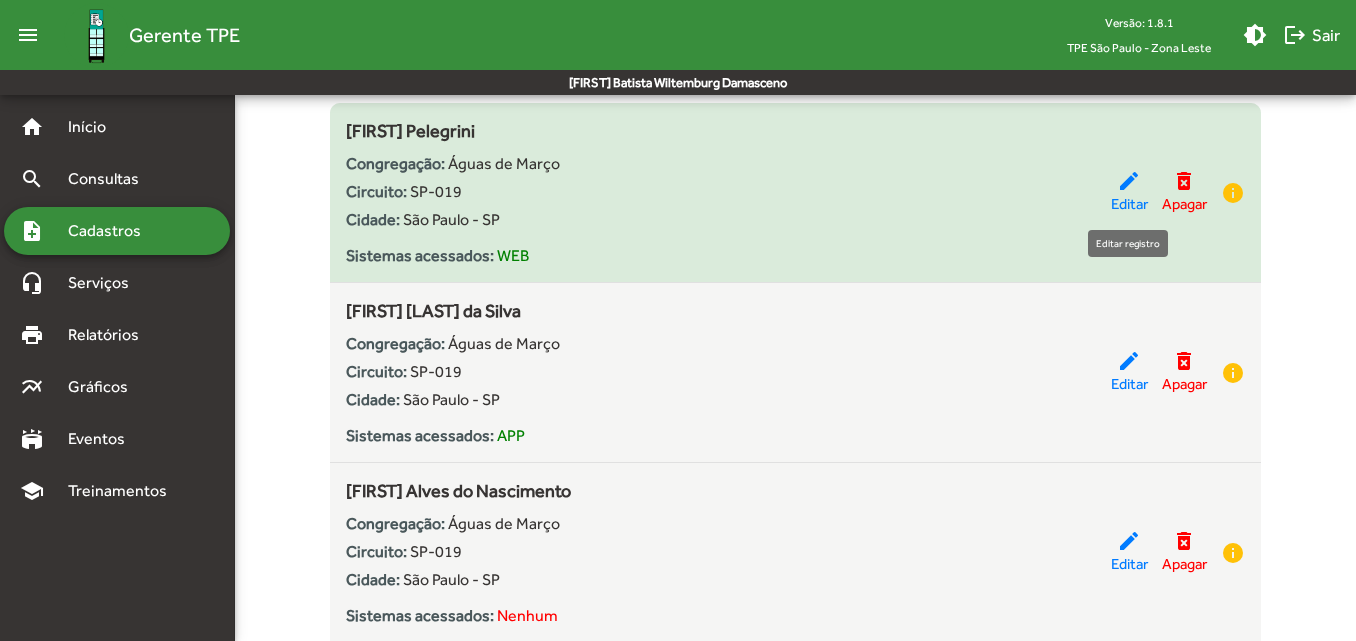click on "Editar" 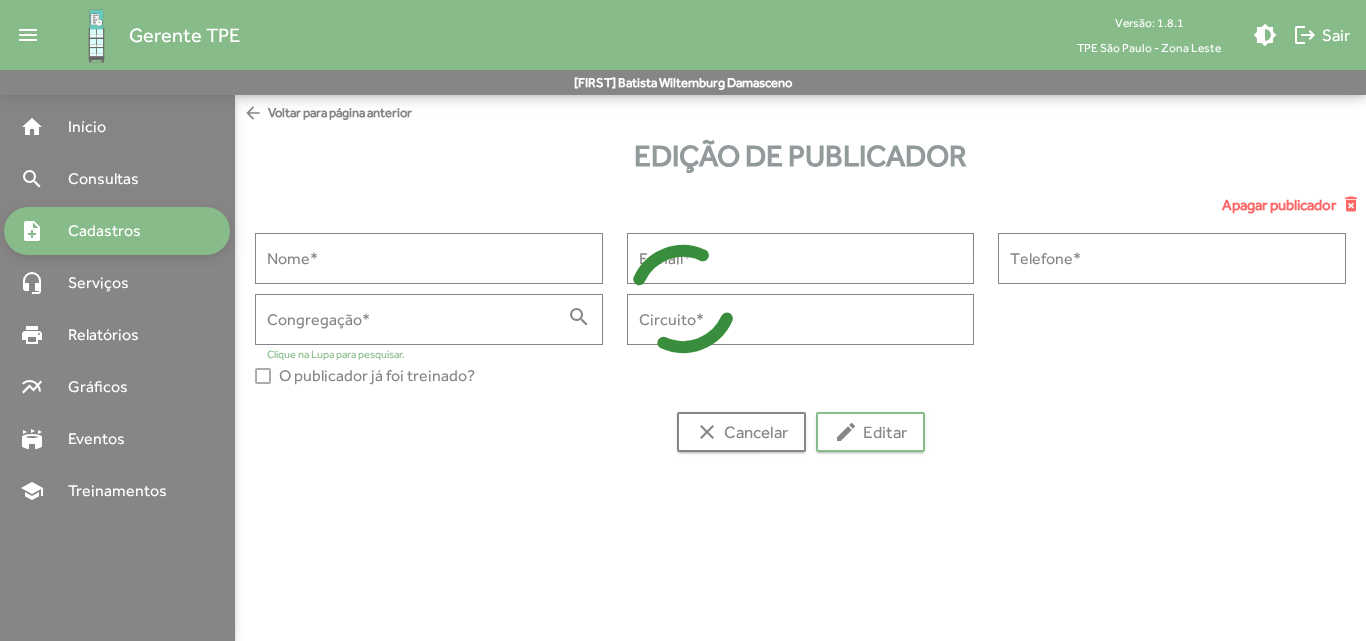 type on "**********" 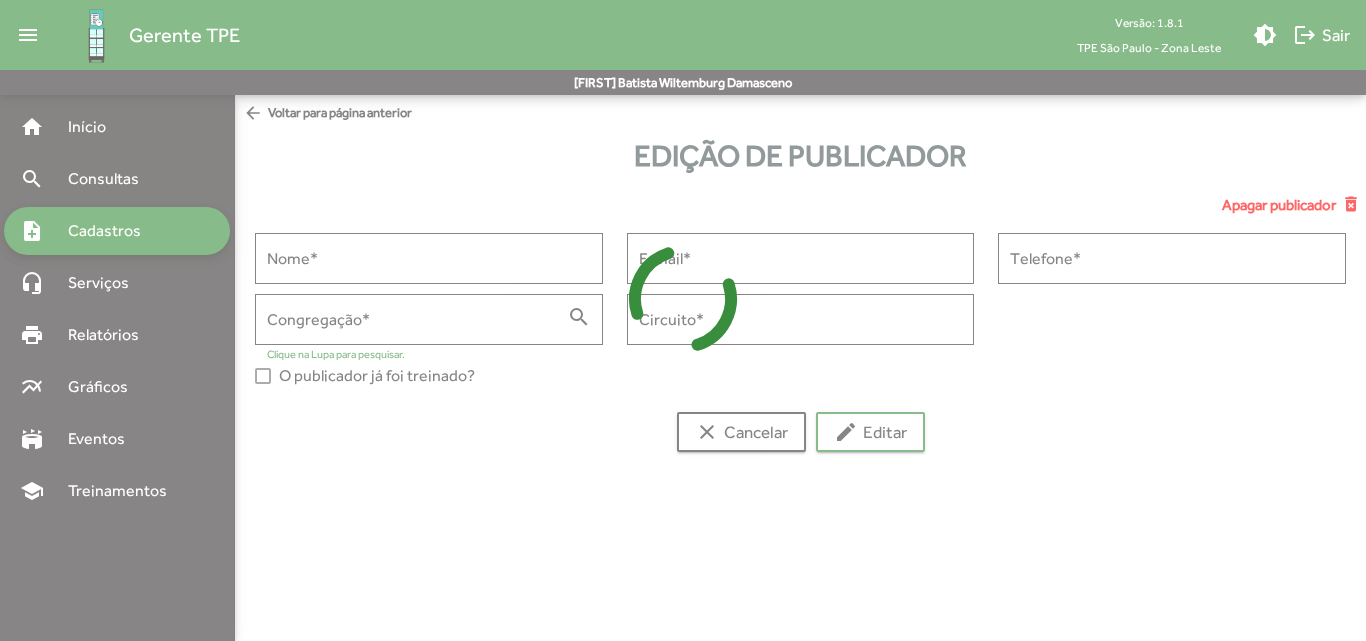 type on "**********" 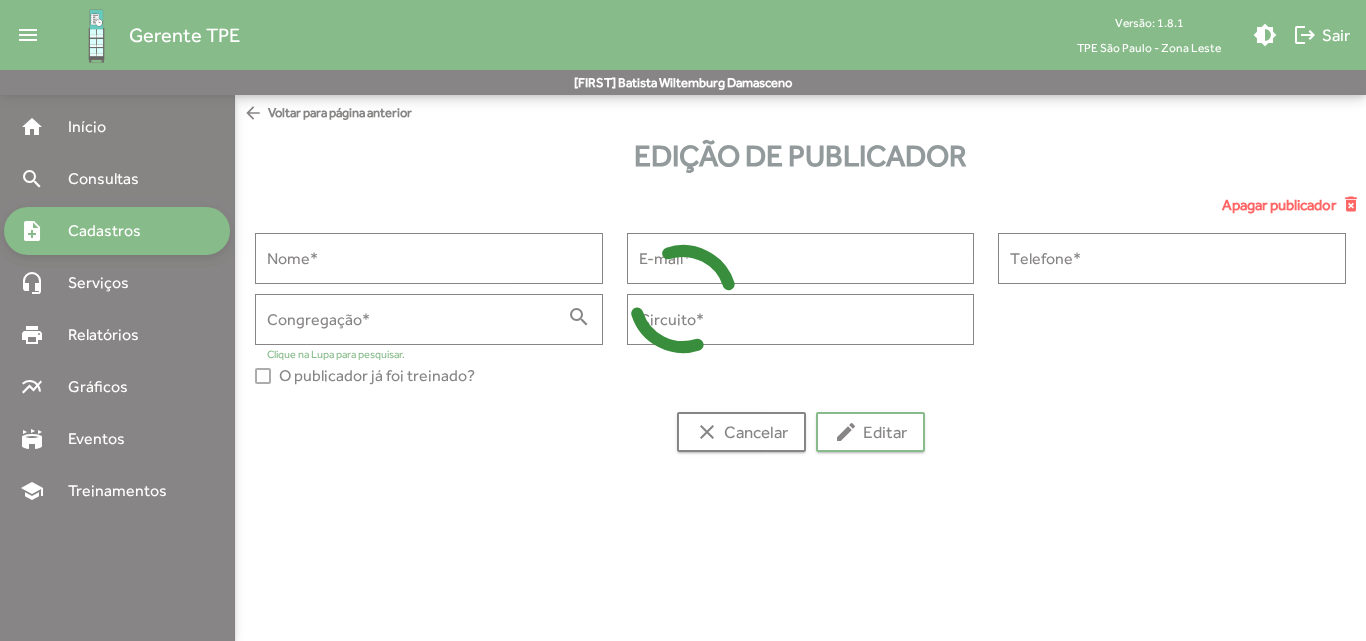 type on "**********" 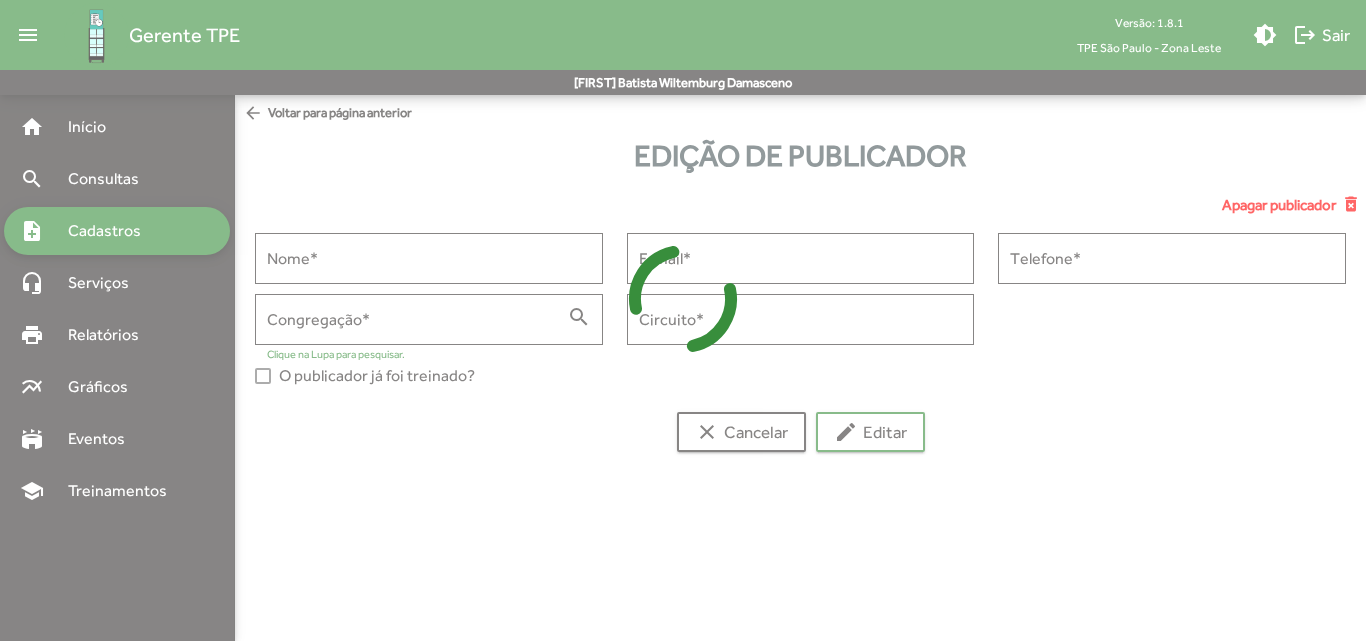 type on "**********" 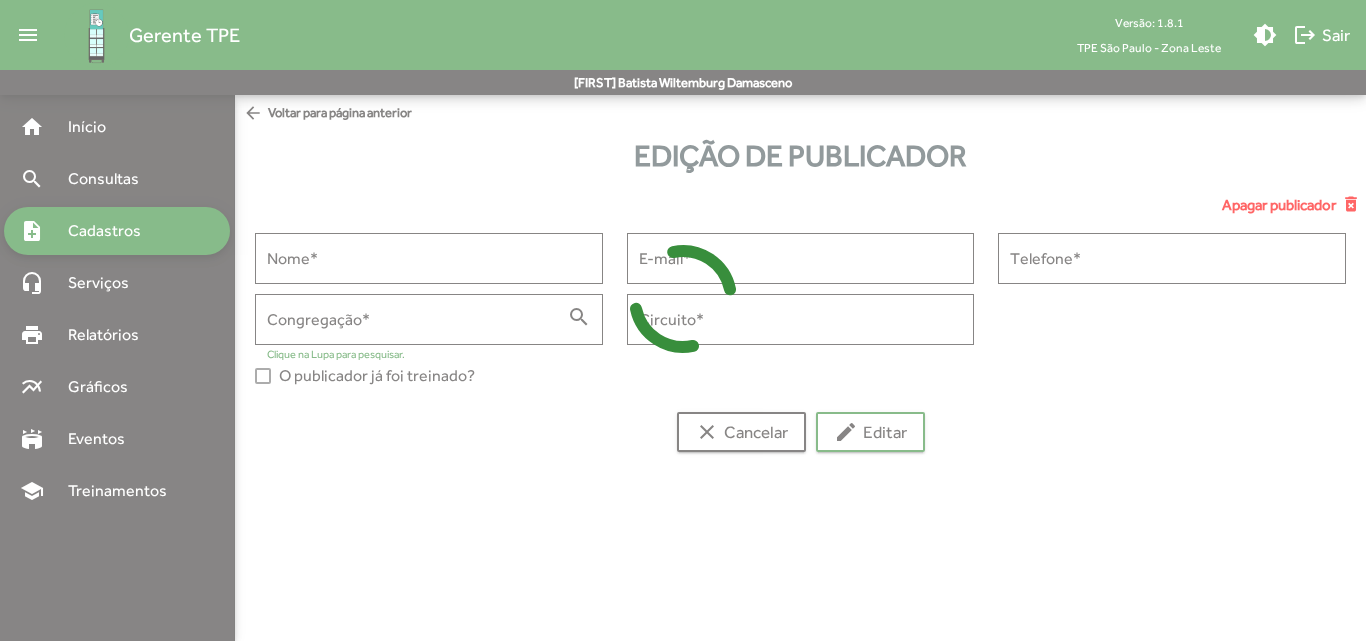 type on "******" 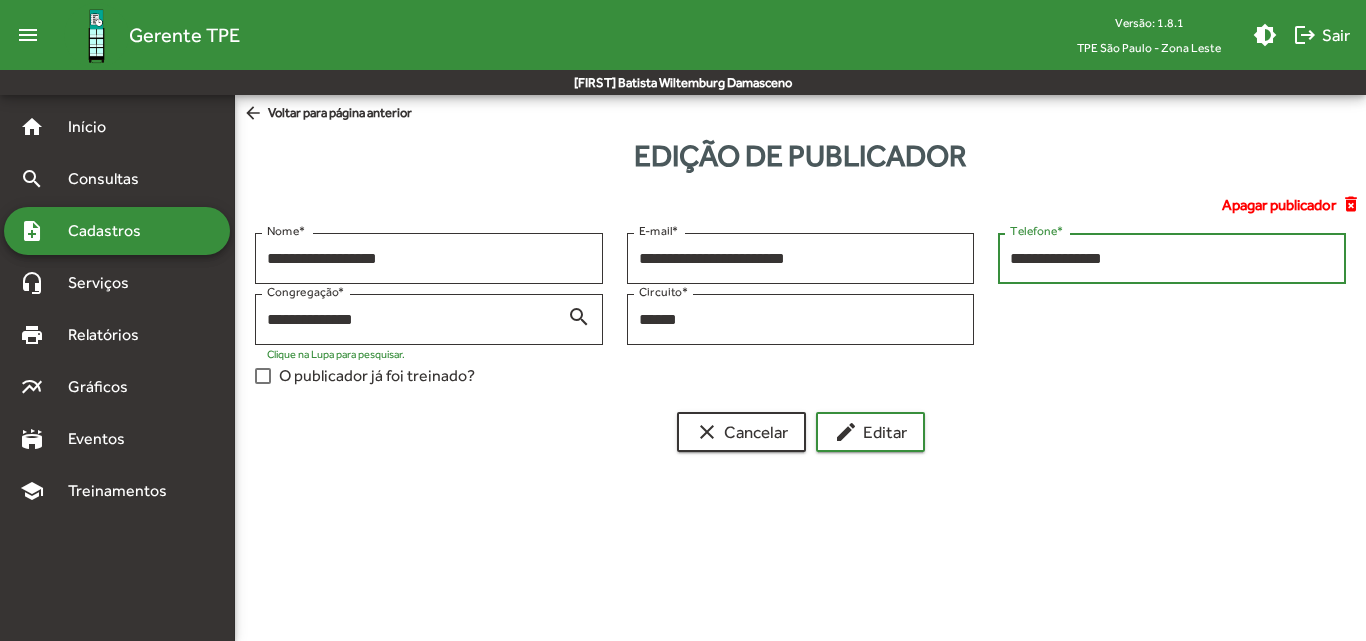 click on "**********" at bounding box center (1172, 259) 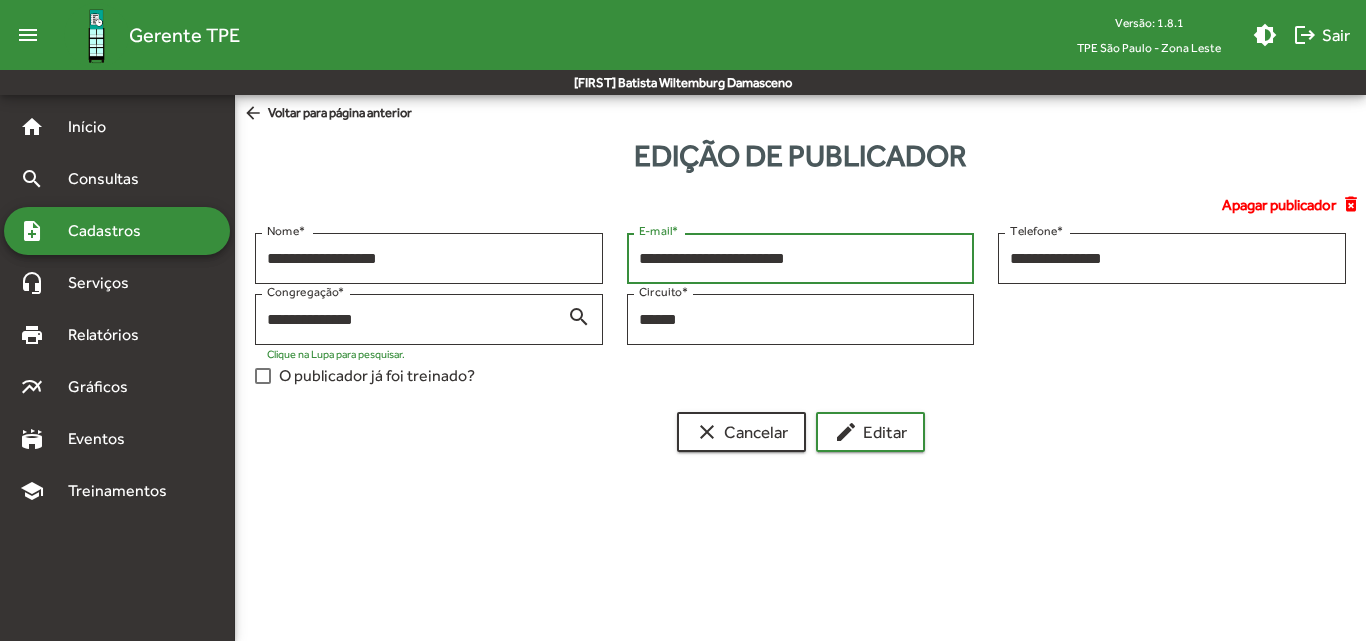 drag, startPoint x: 835, startPoint y: 261, endPoint x: 626, endPoint y: 251, distance: 209.2391 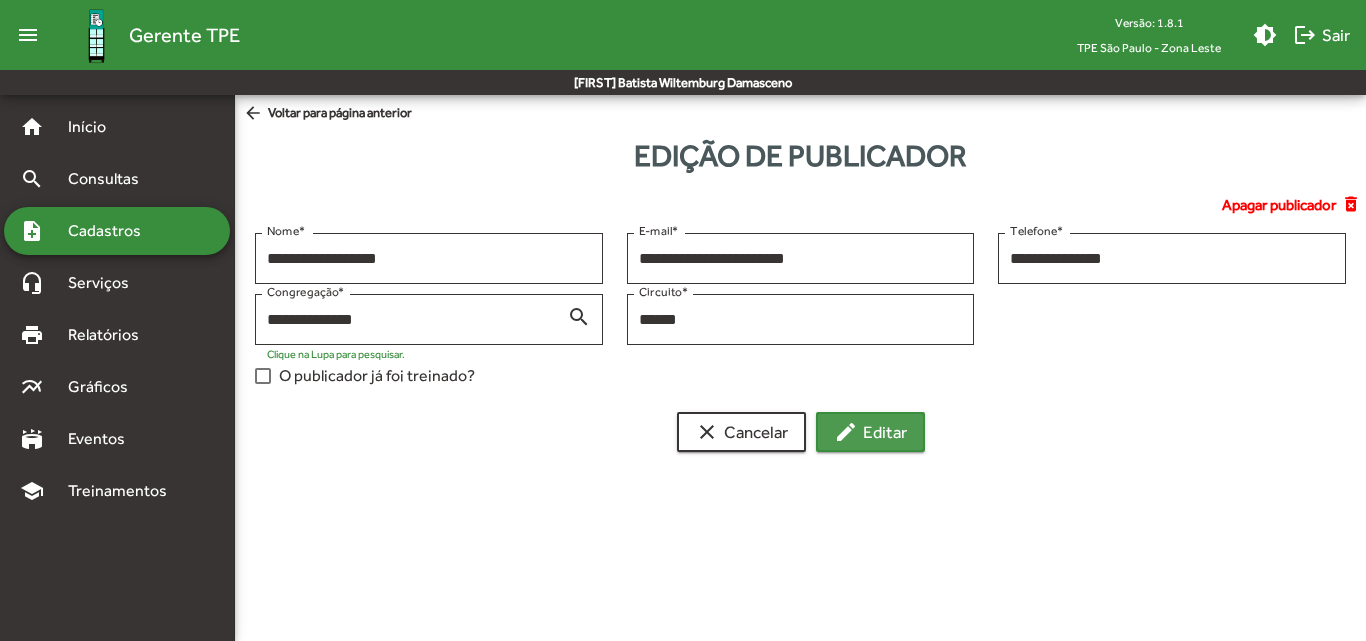 click on "edit" at bounding box center (846, 432) 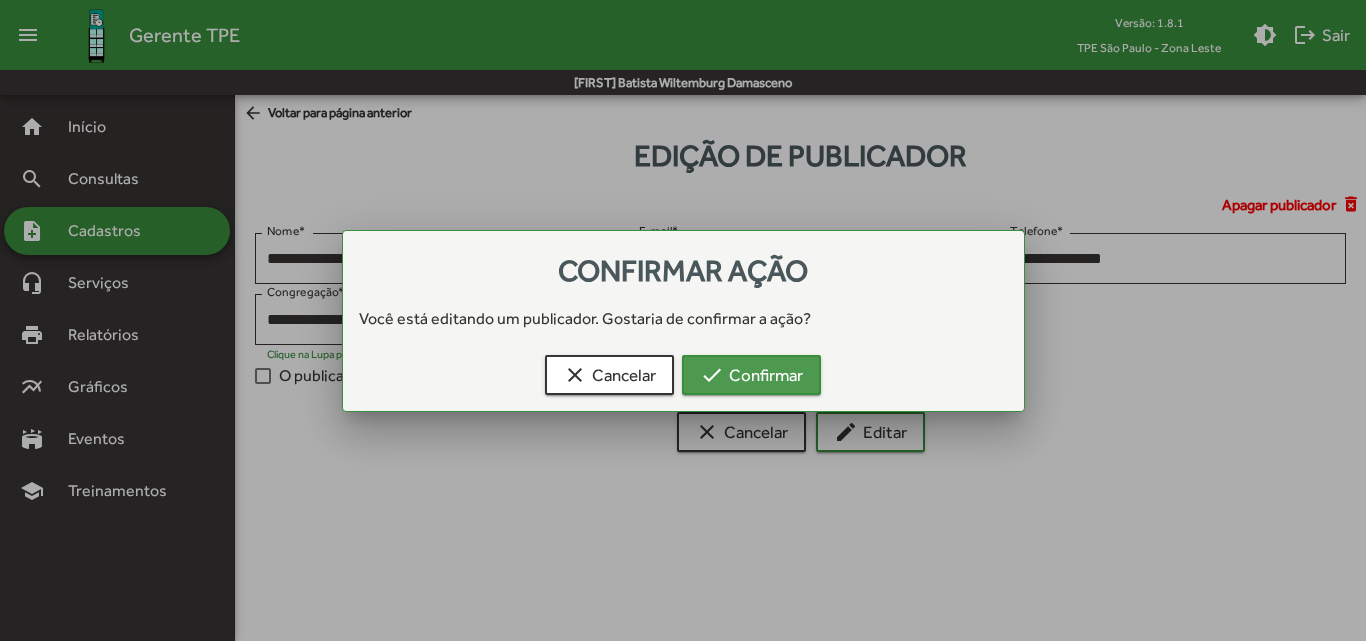 click on "check  Confirmar" at bounding box center [751, 375] 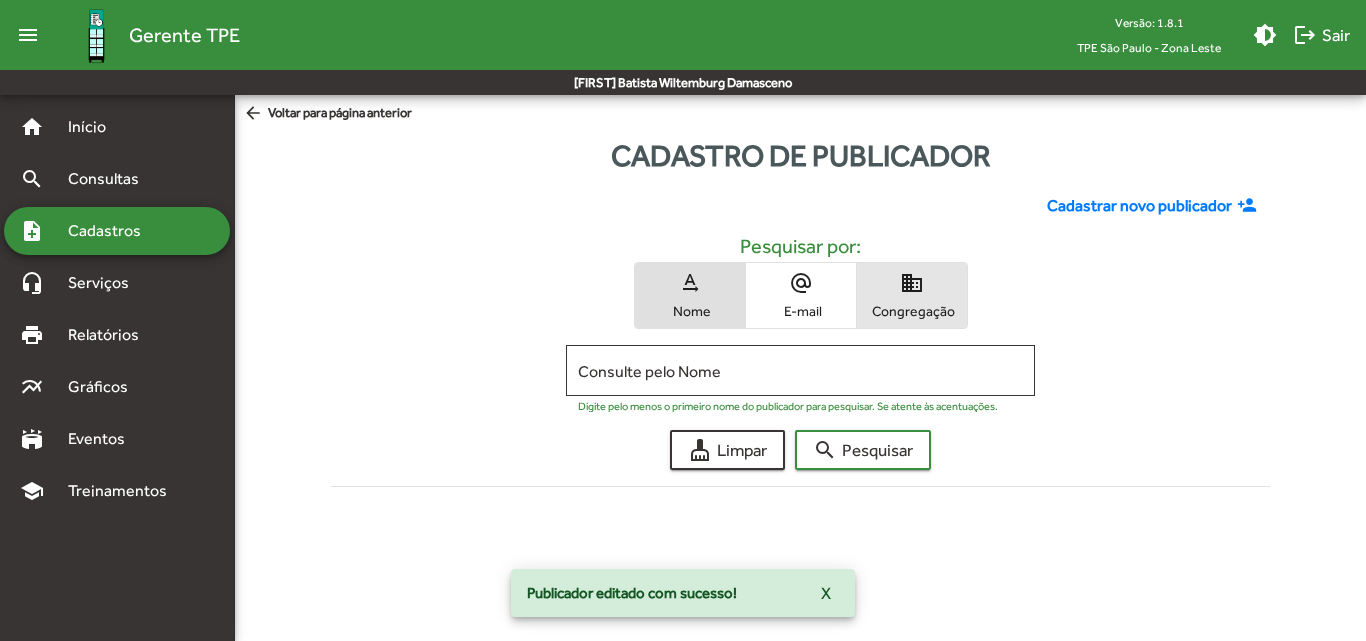 click on "Congregação" at bounding box center [912, 311] 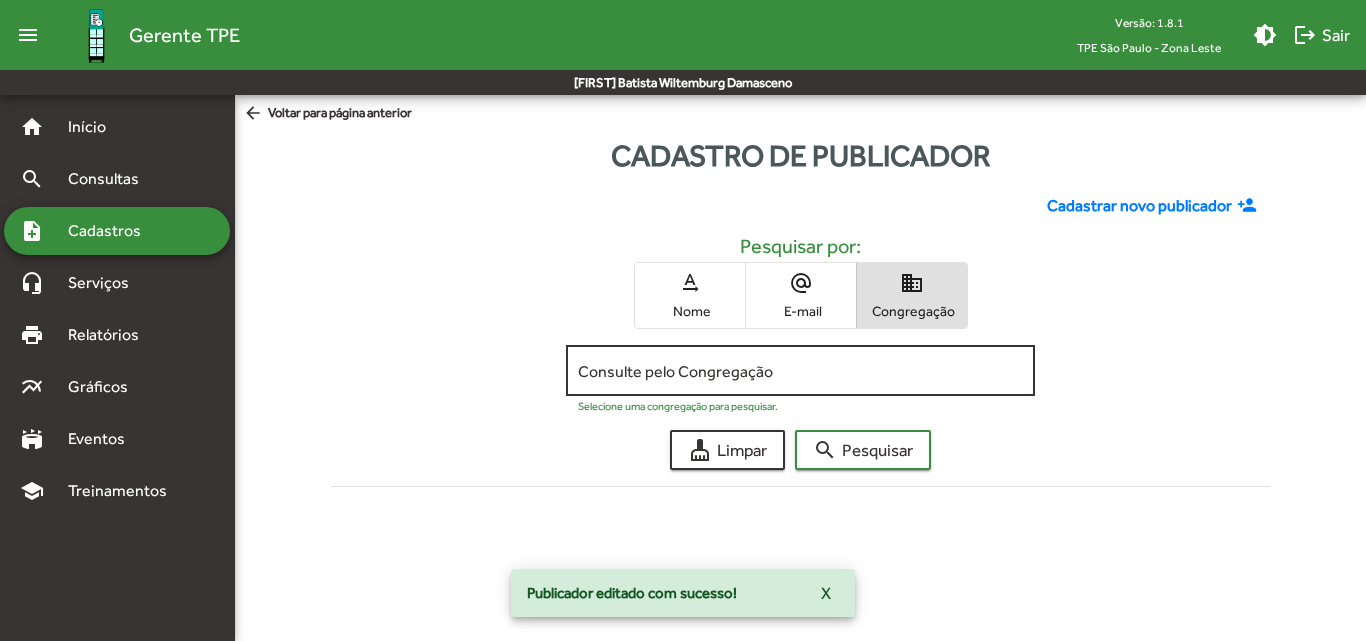 click on "Consulte pelo Congregação" at bounding box center (800, 371) 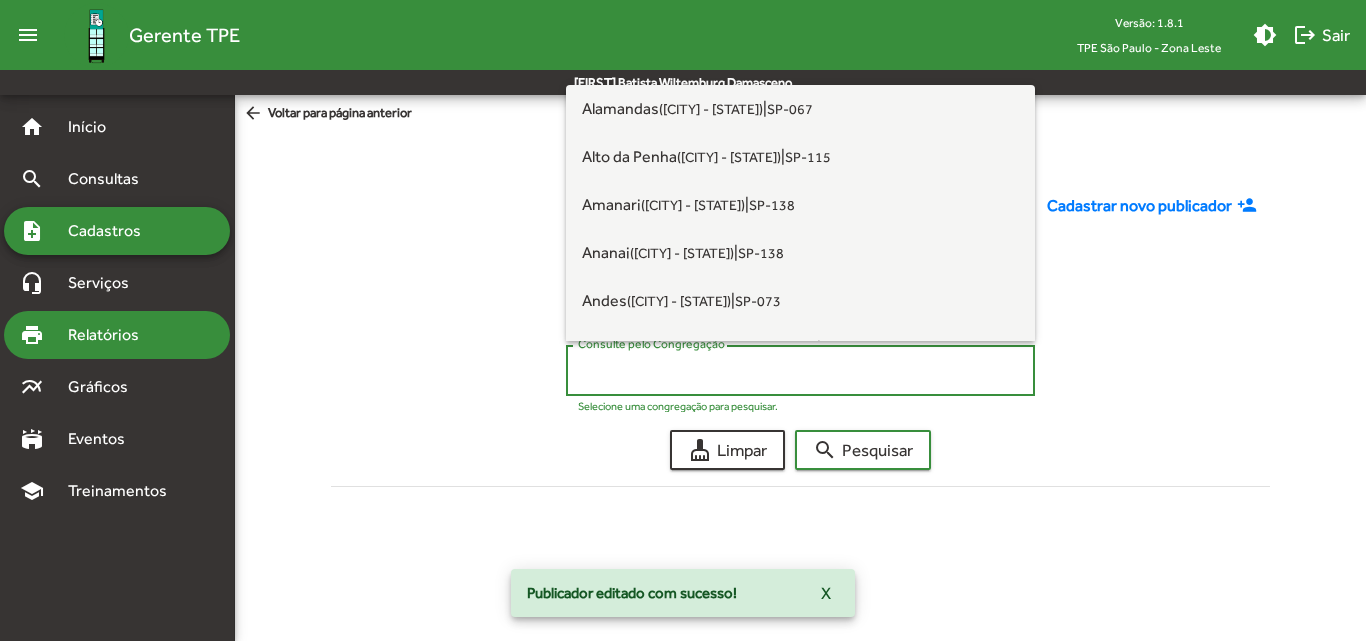 click on "print Relatórios" at bounding box center (79, 335) 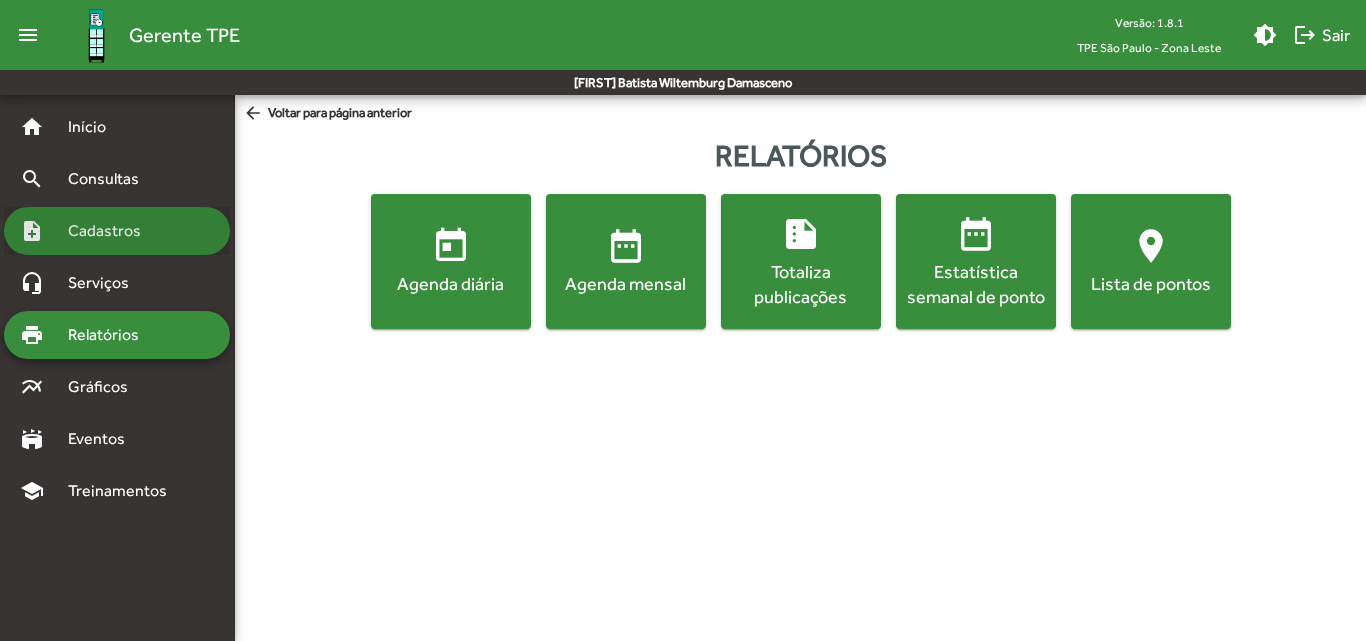 click on "Cadastros" at bounding box center [111, 231] 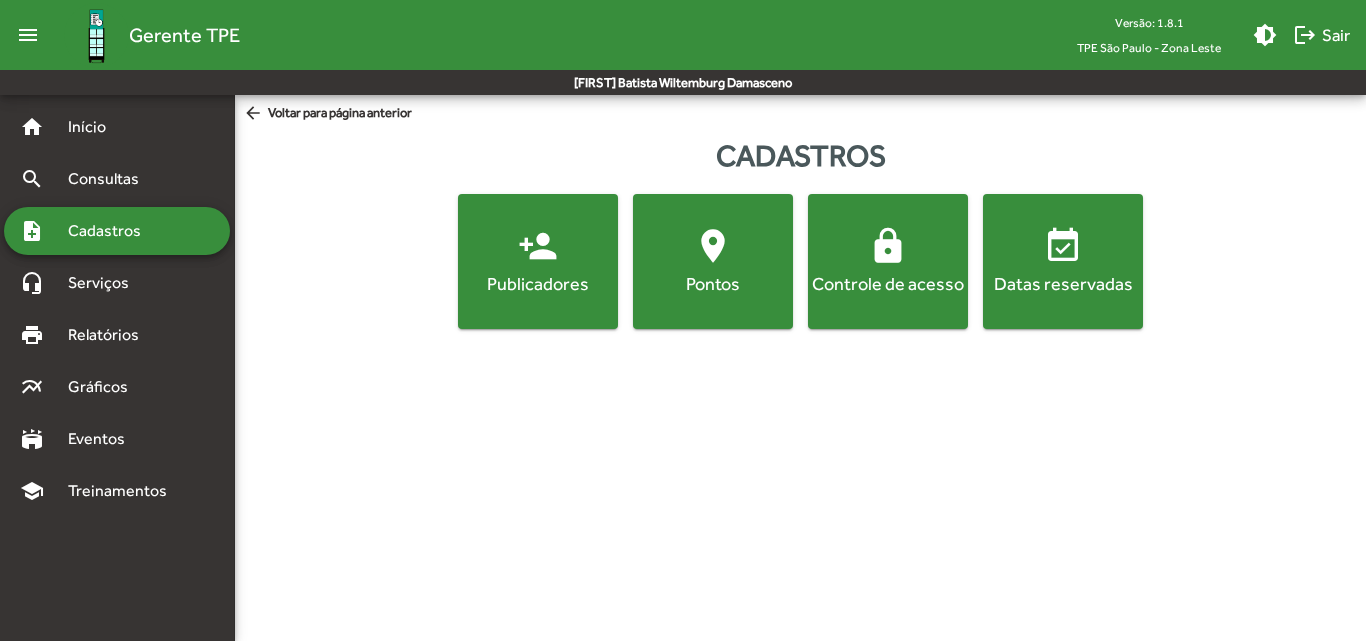 click on "person_add  Publicadores" 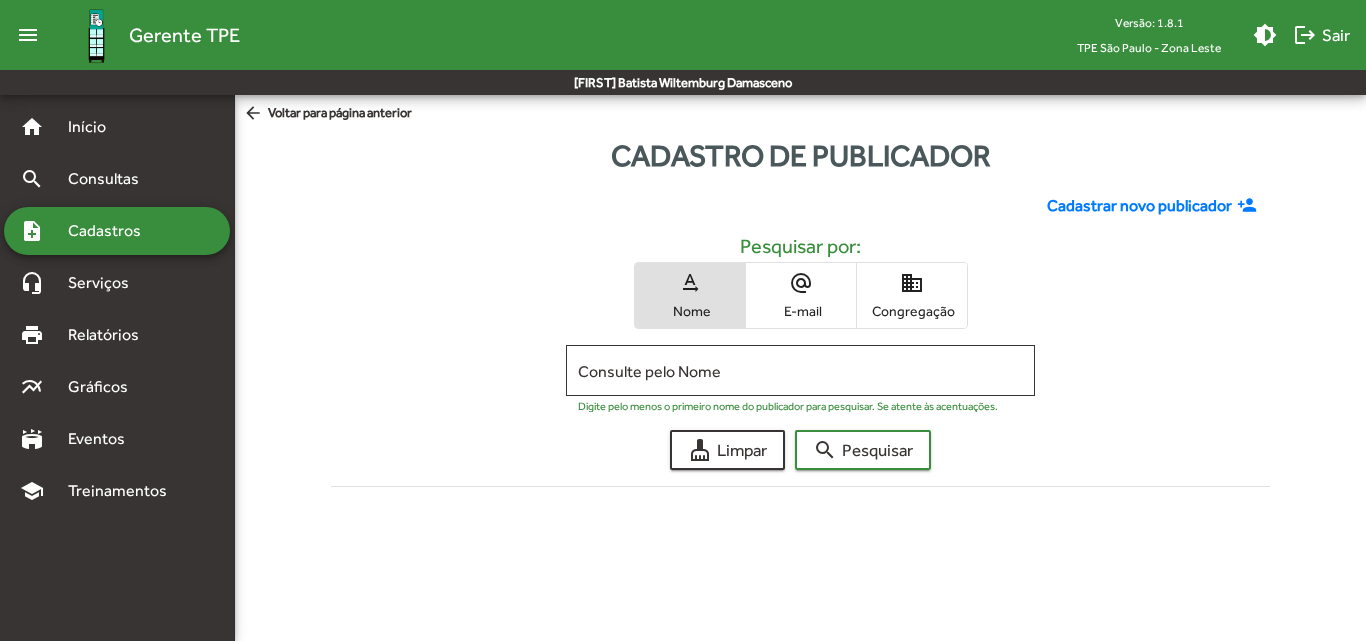 click on "Congregação" at bounding box center [912, 311] 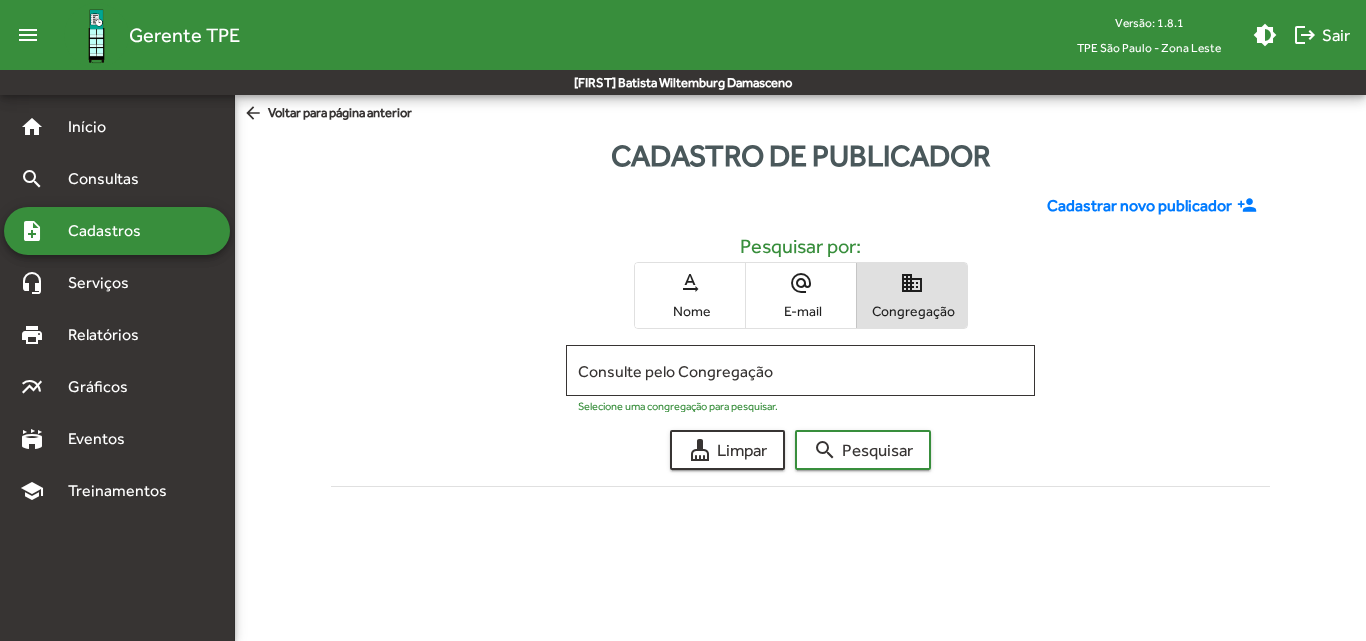 click on "Consulte pelo Congregação" at bounding box center [800, 371] 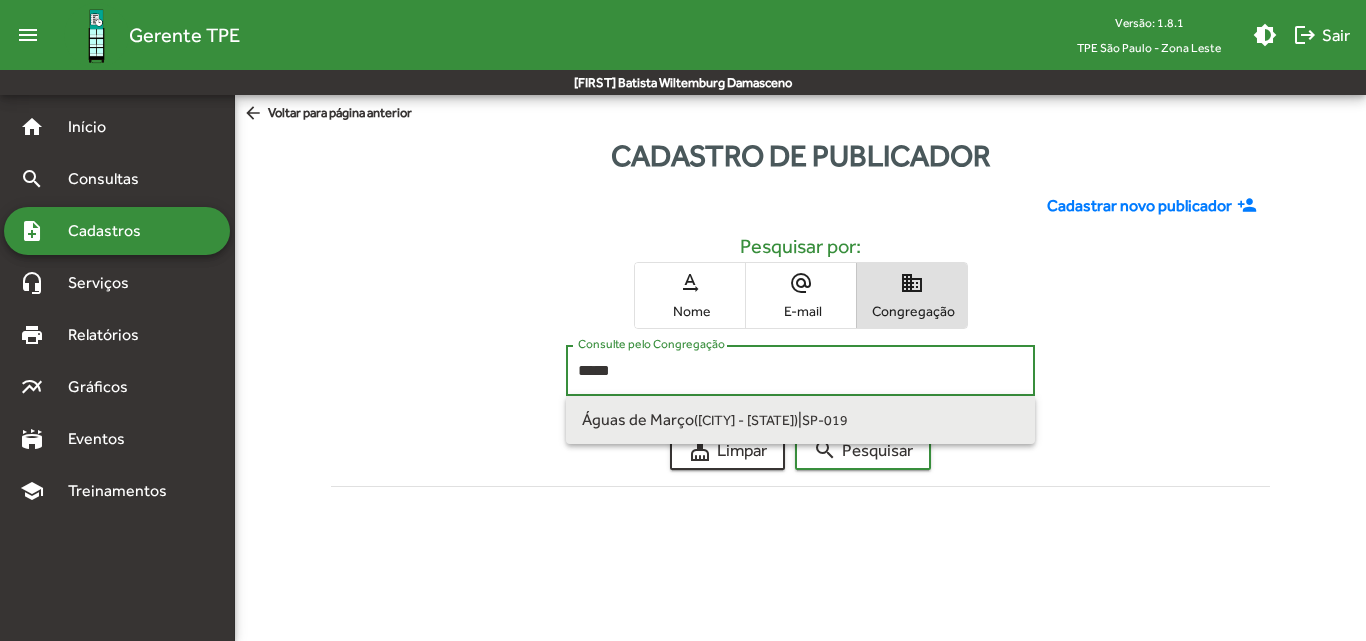 click on "Águas de Março  ([CITY] - [STATE])  |  SP-019" at bounding box center [800, 420] 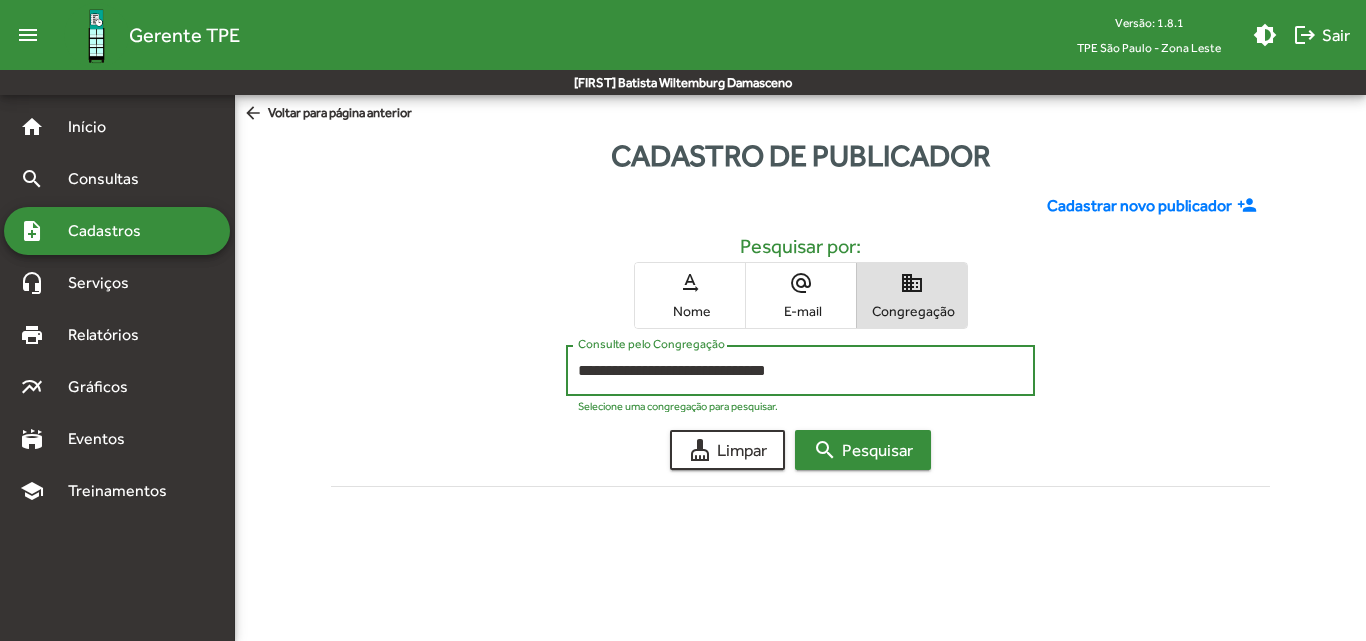 click on "search  Pesquisar" 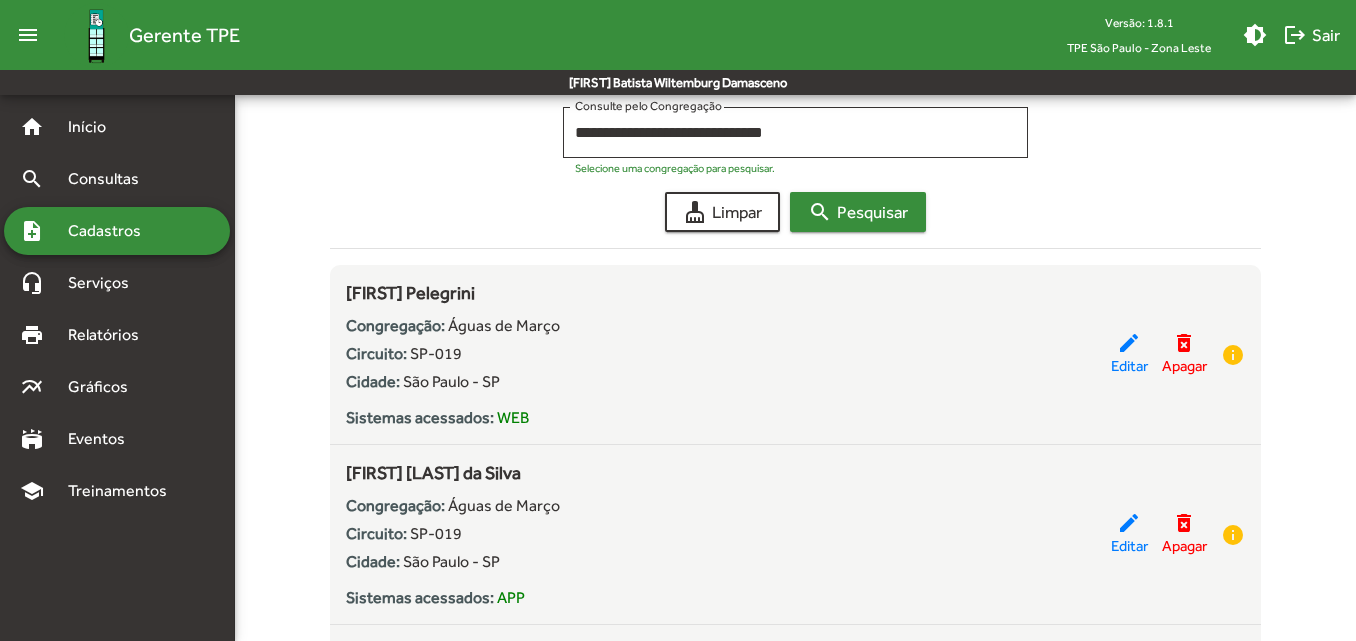 scroll, scrollTop: 300, scrollLeft: 0, axis: vertical 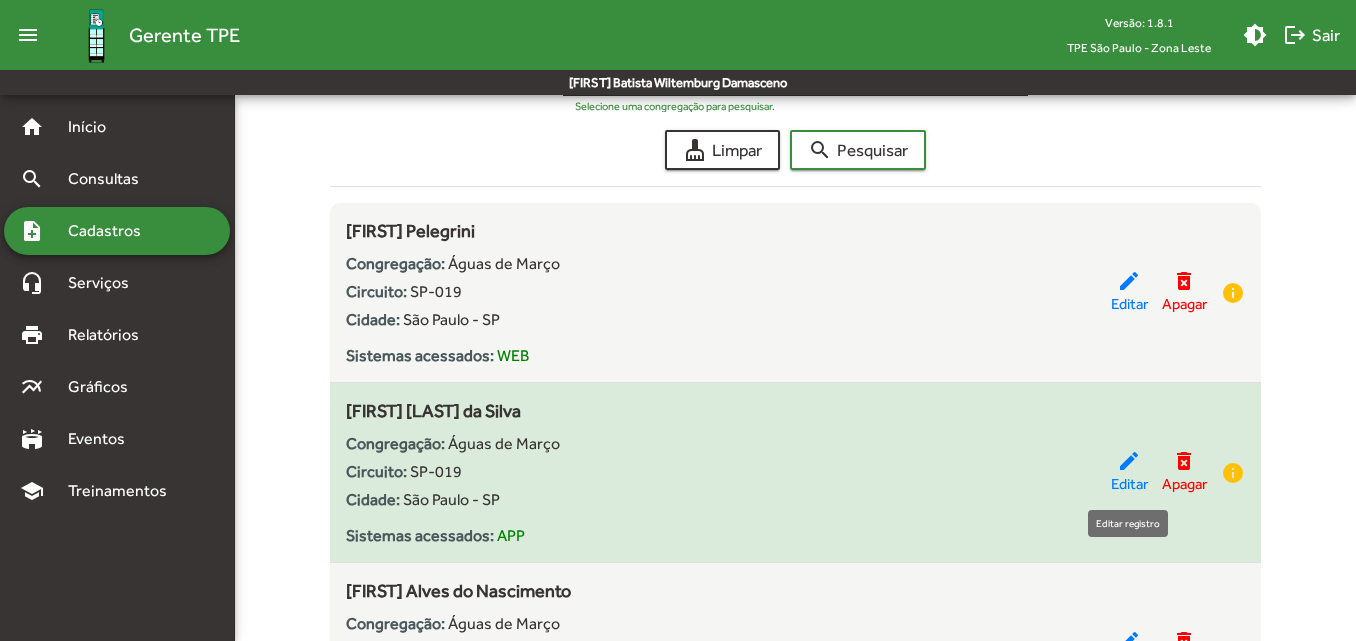 click on "Editar" 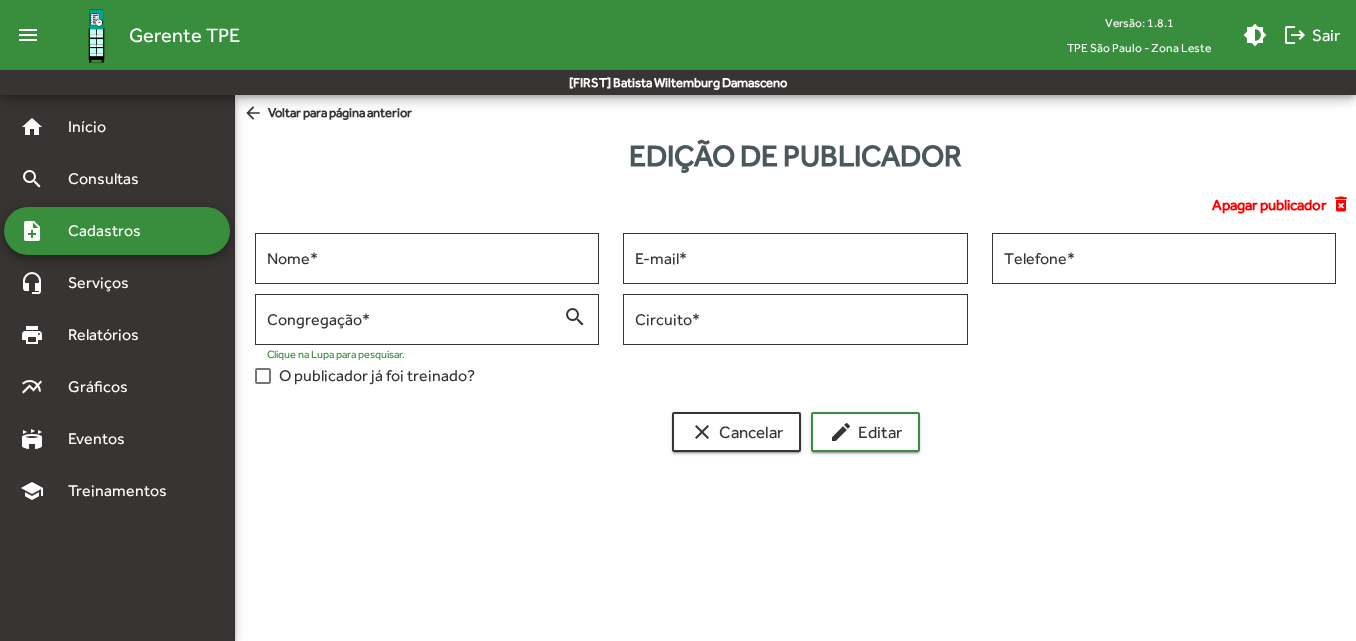 scroll, scrollTop: 0, scrollLeft: 0, axis: both 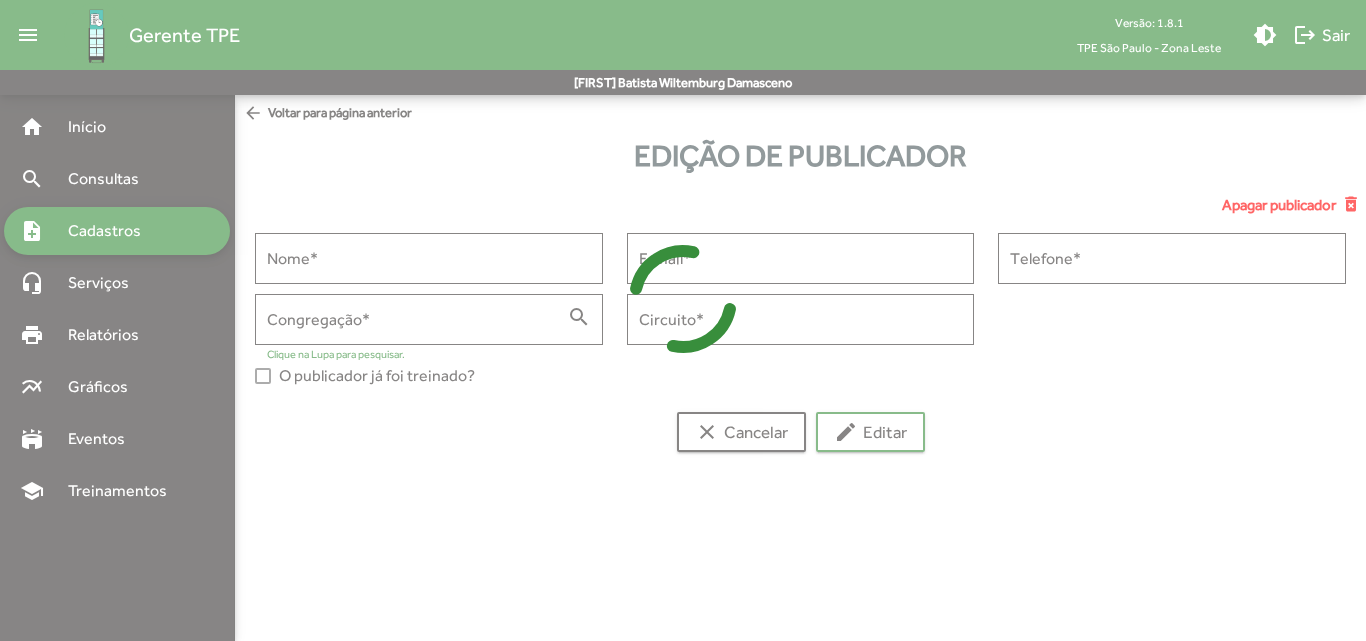 type on "**********" 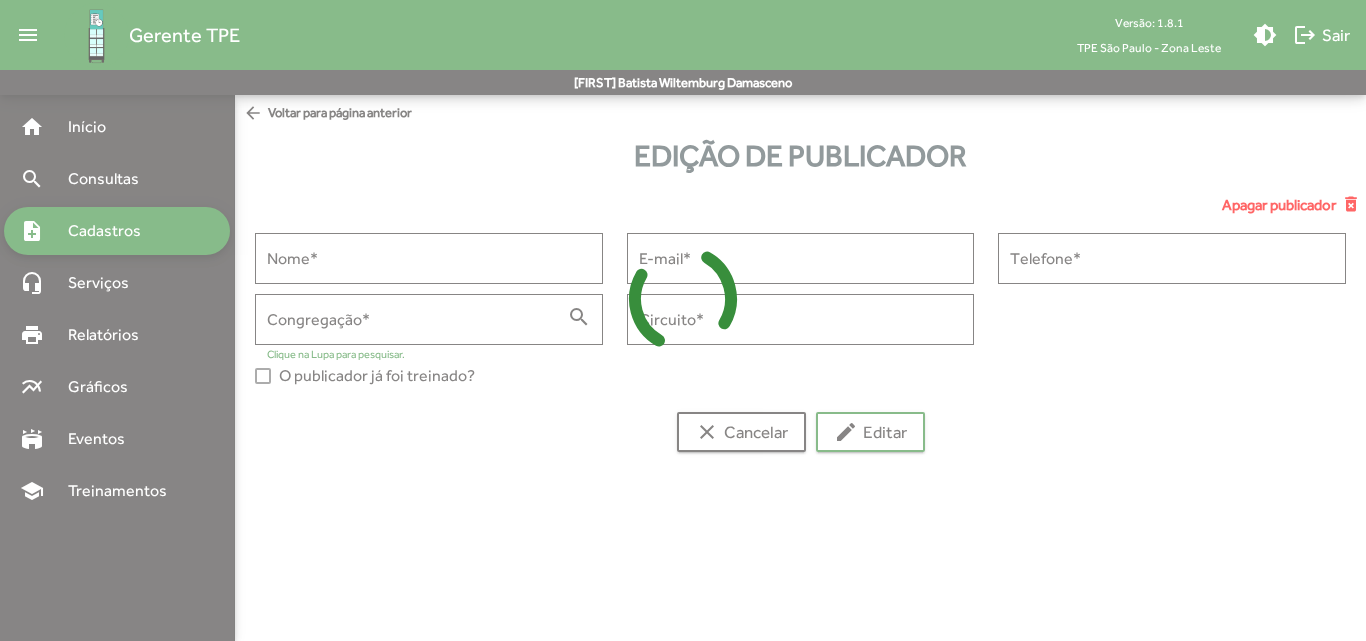 type on "**********" 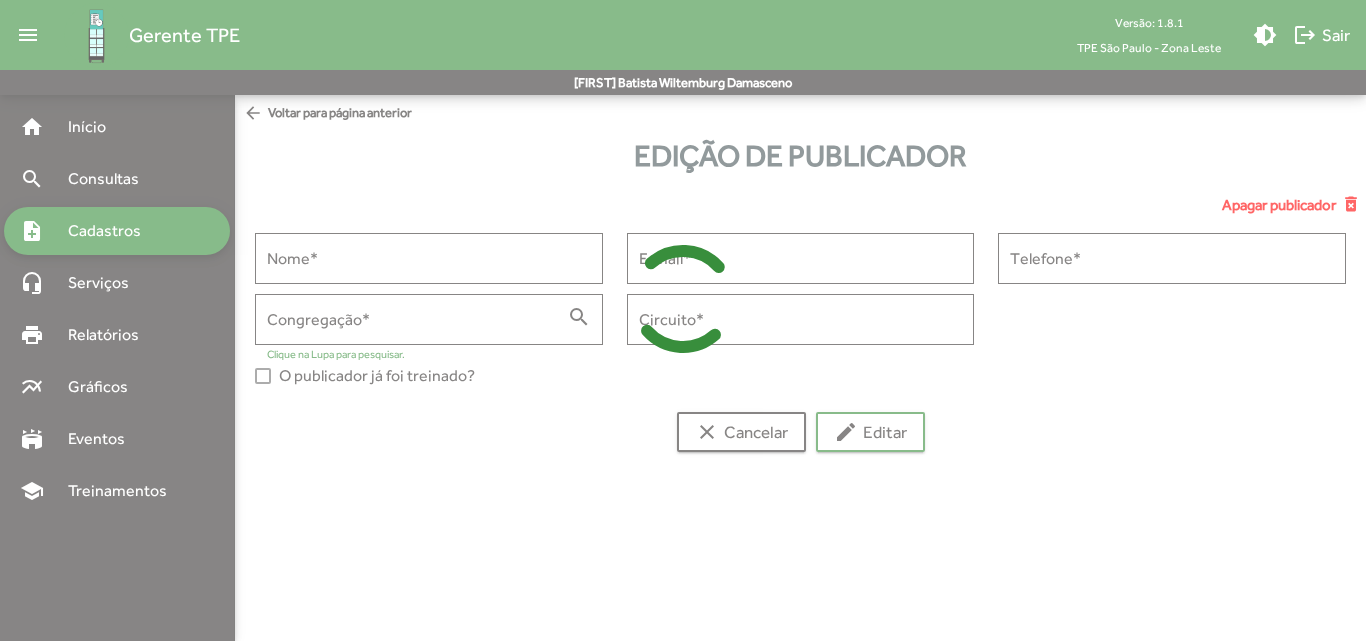 type on "**********" 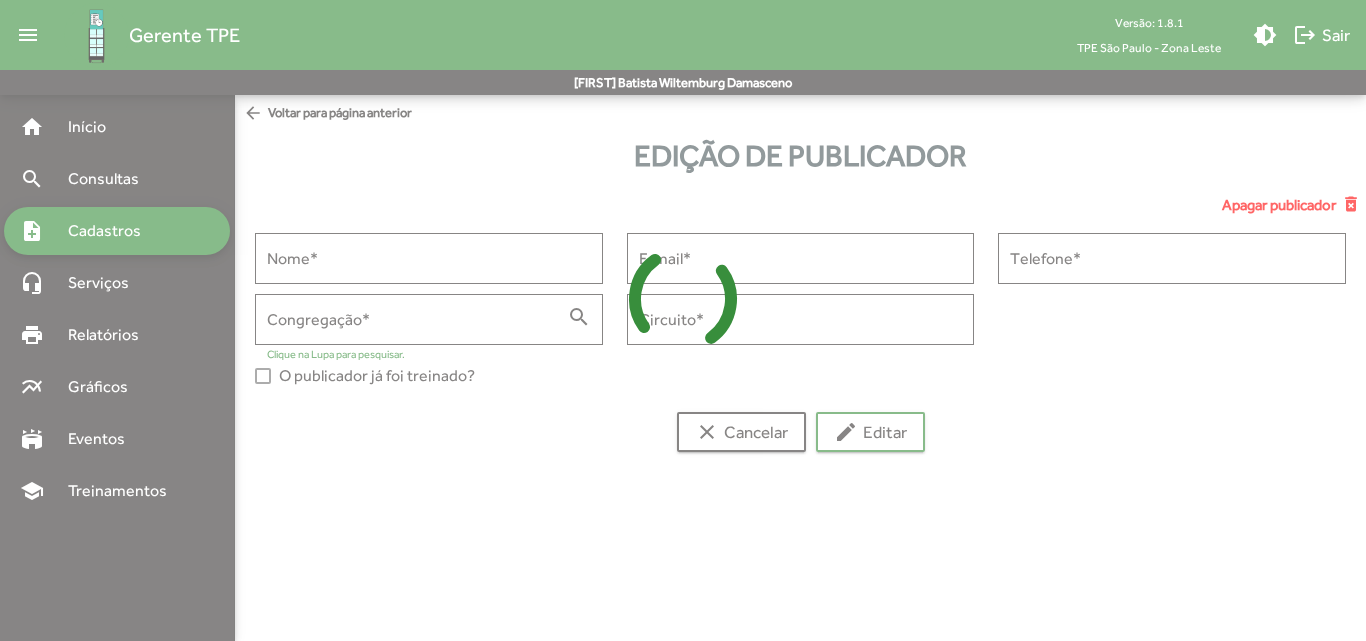 type on "**********" 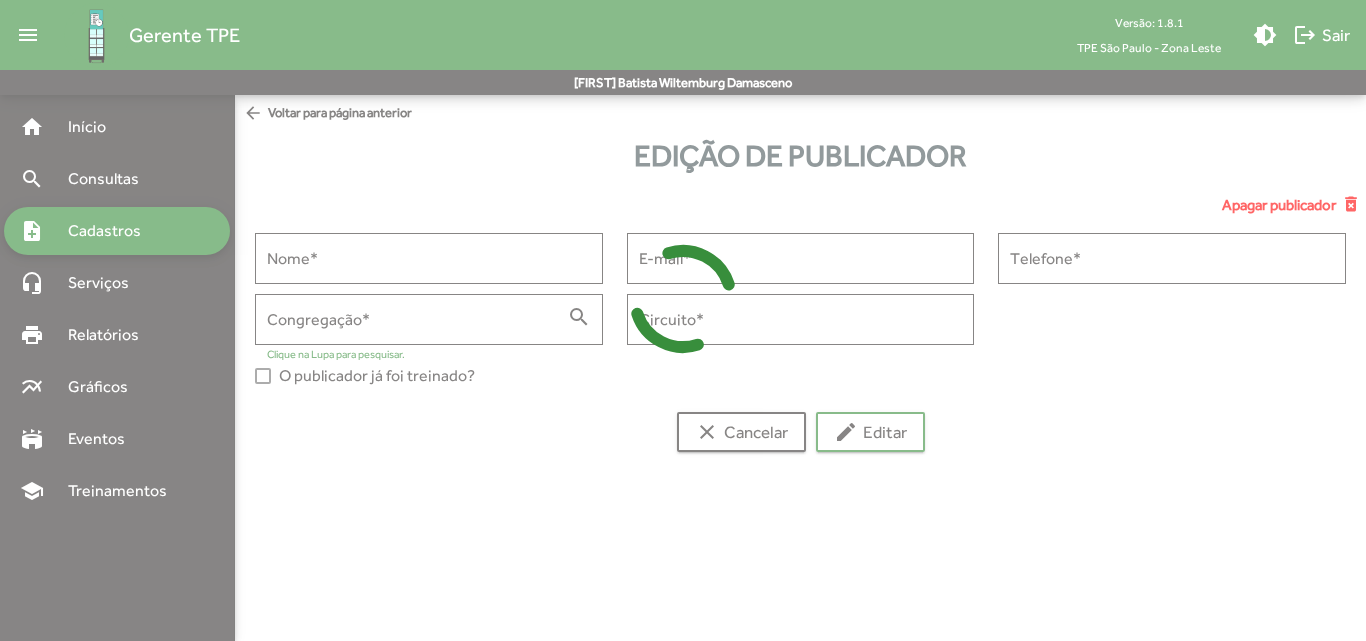 type on "******" 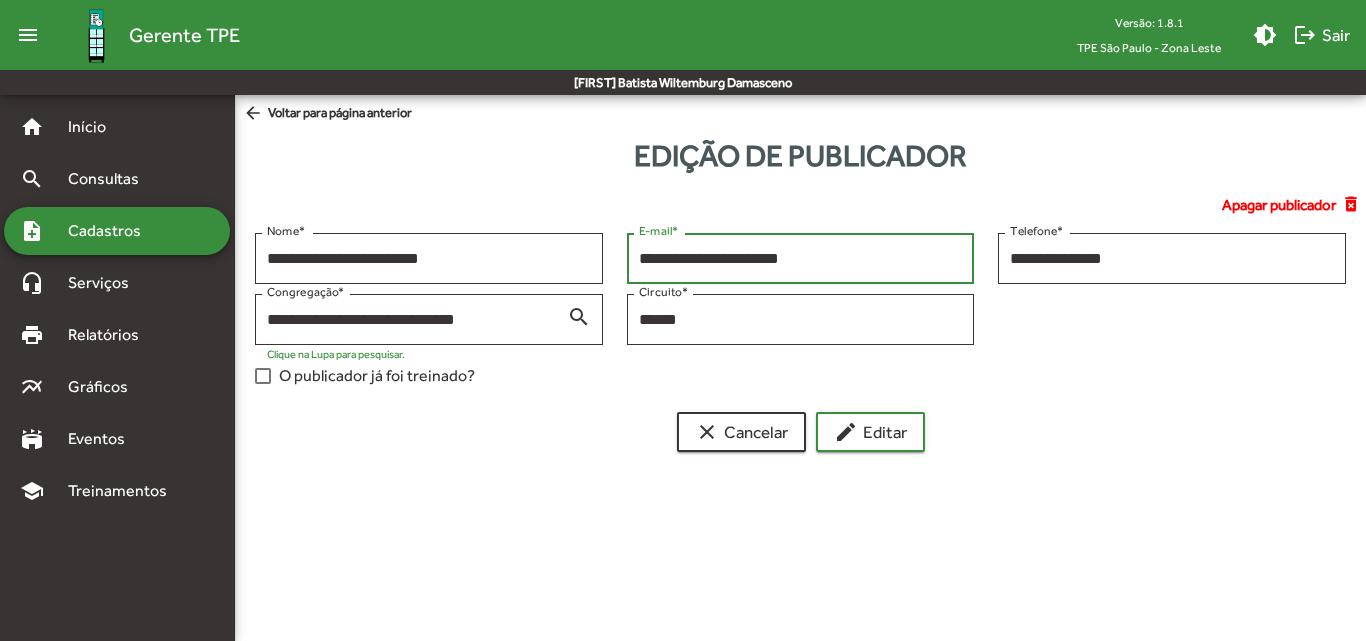 drag, startPoint x: 843, startPoint y: 250, endPoint x: 630, endPoint y: 260, distance: 213.23462 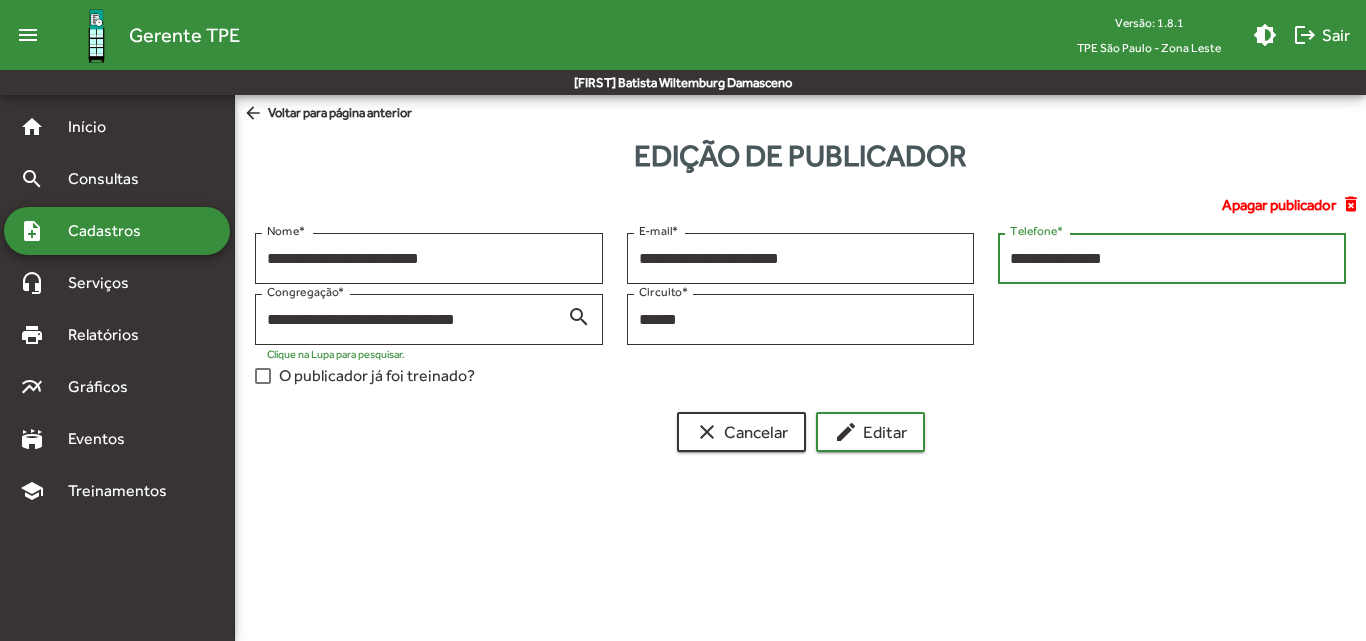 drag, startPoint x: 1104, startPoint y: 263, endPoint x: 992, endPoint y: 267, distance: 112.0714 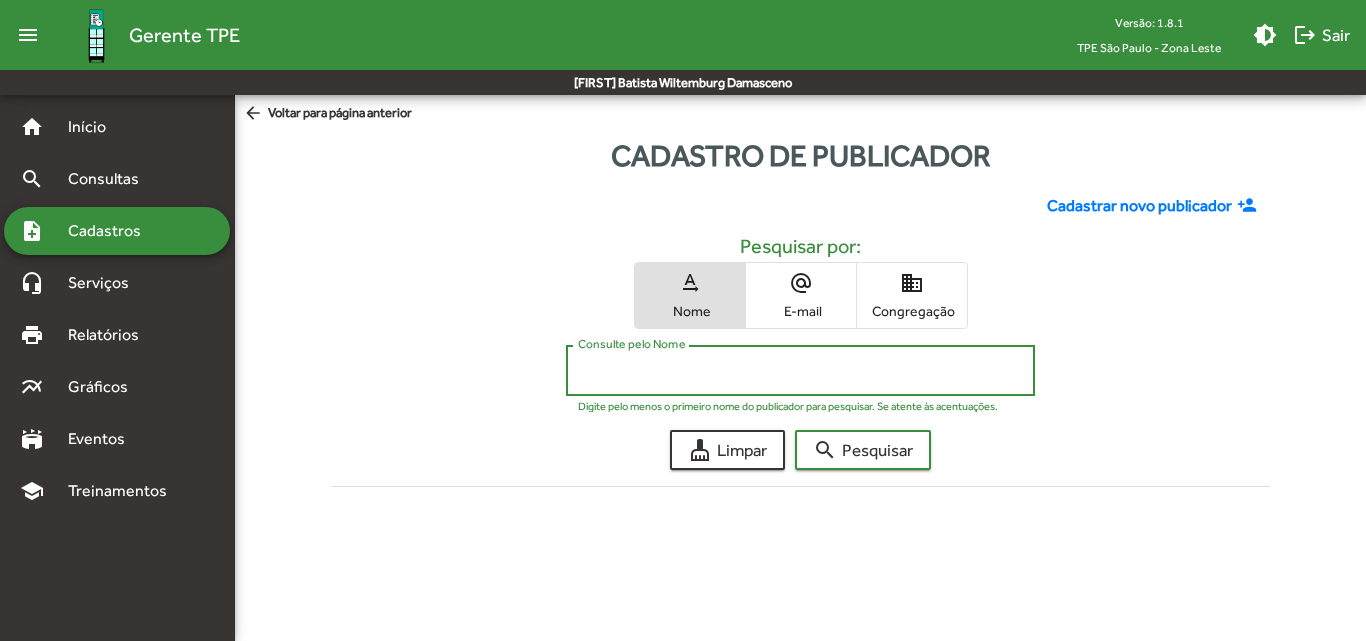 click on "Consulte pelo Nome" at bounding box center [800, 371] 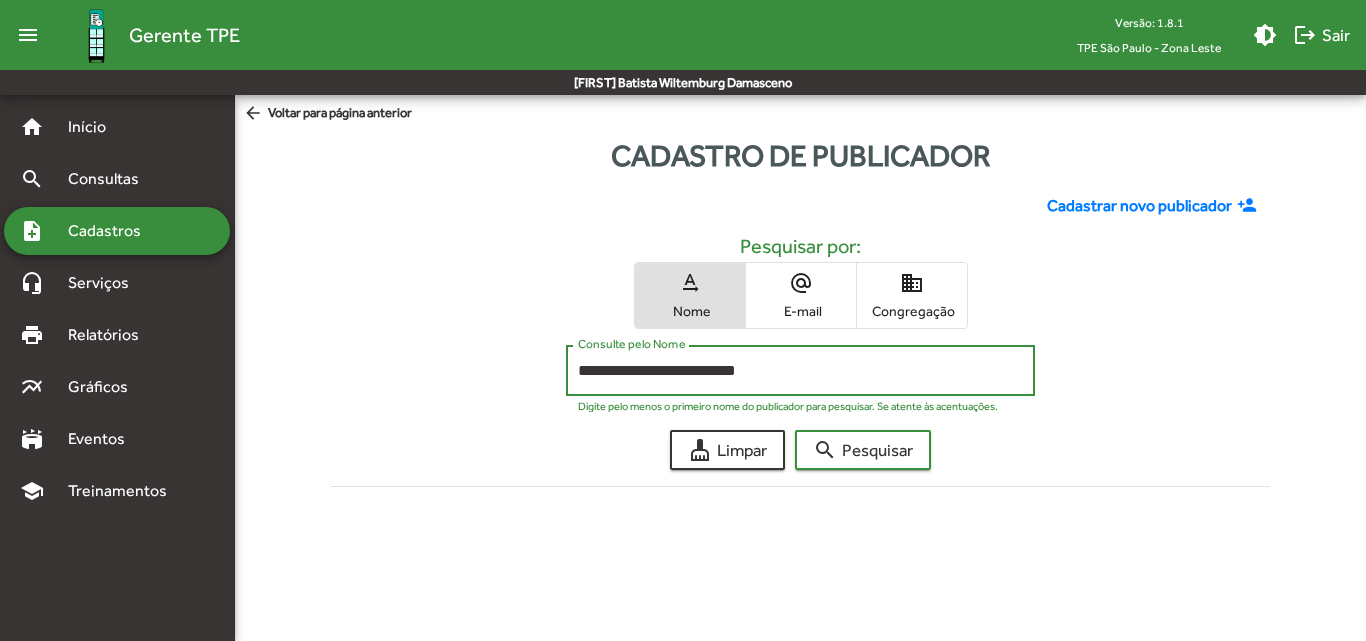 type on "**********" 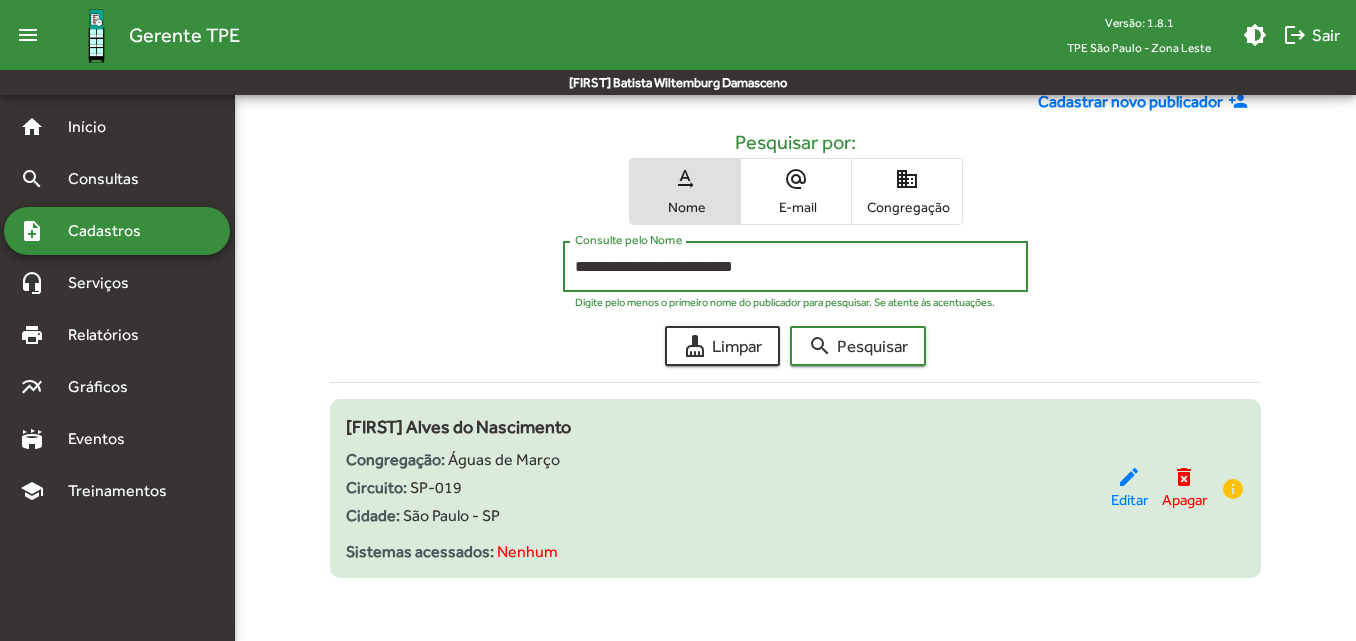 scroll, scrollTop: 105, scrollLeft: 0, axis: vertical 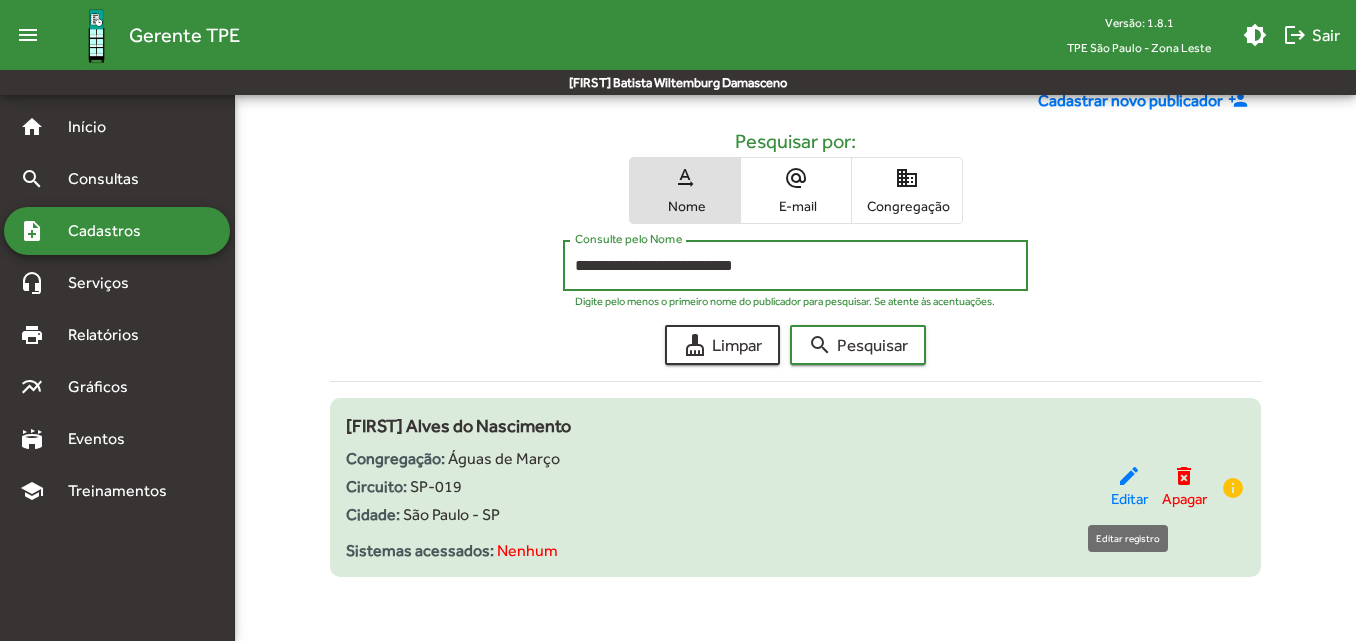 click on "Editar" 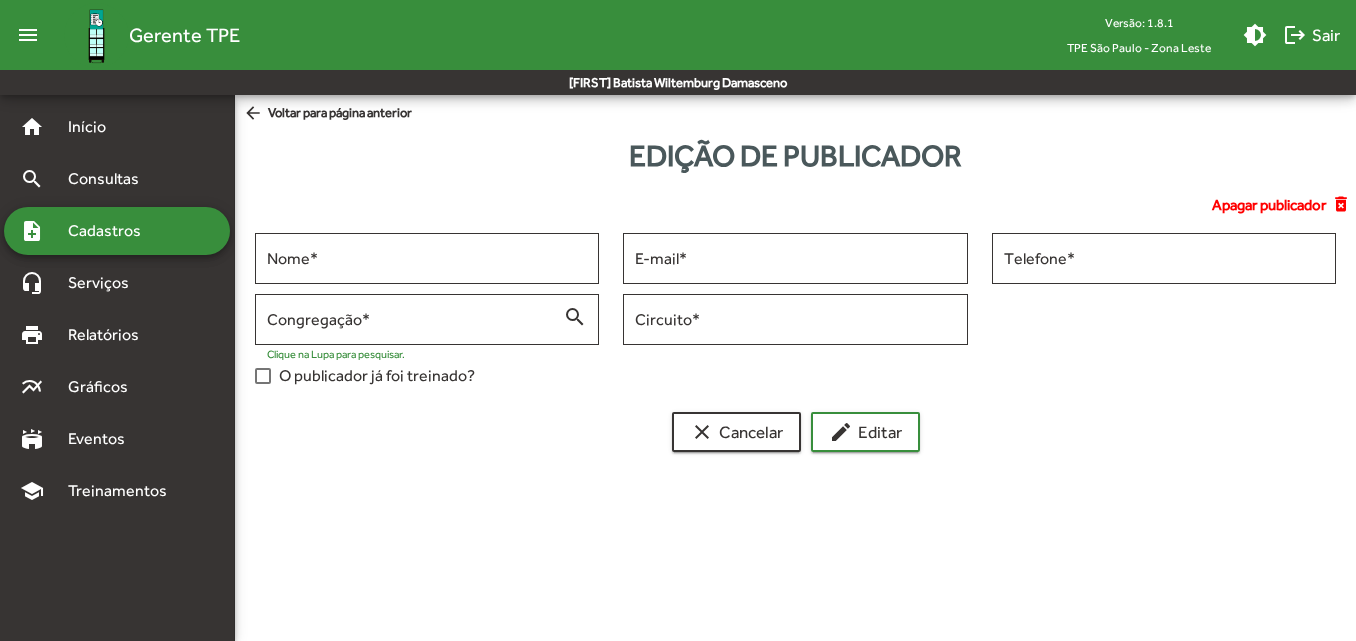 scroll, scrollTop: 0, scrollLeft: 0, axis: both 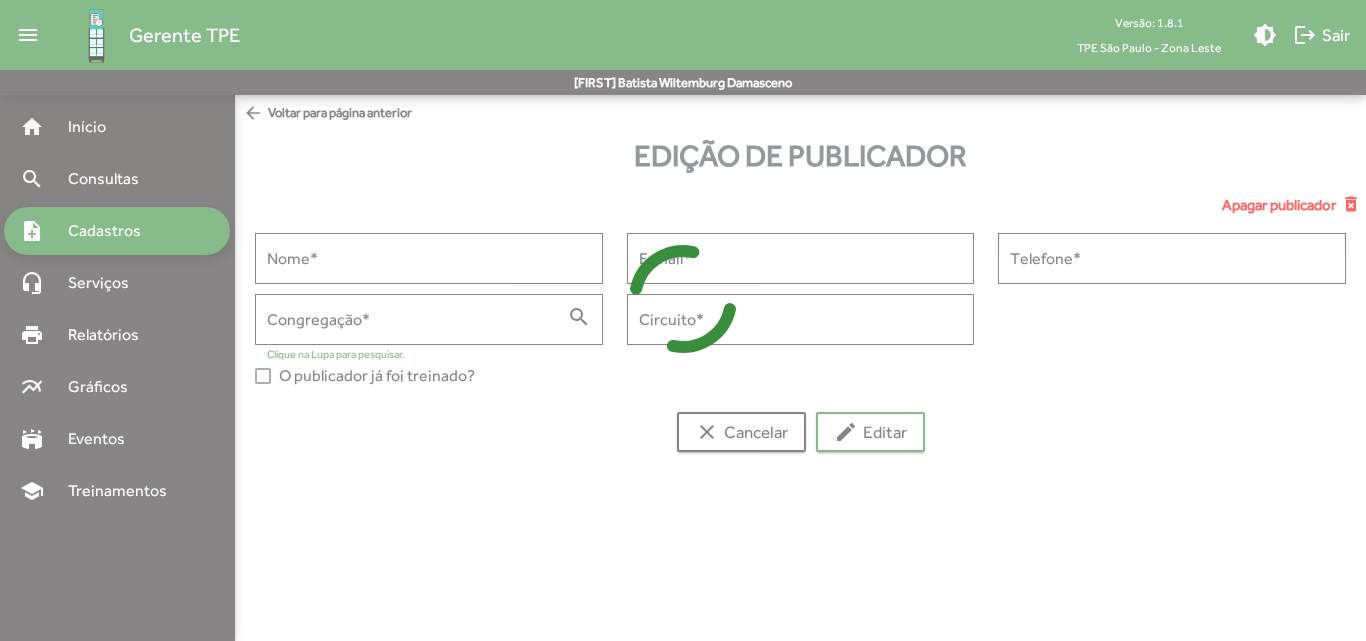 type on "**********" 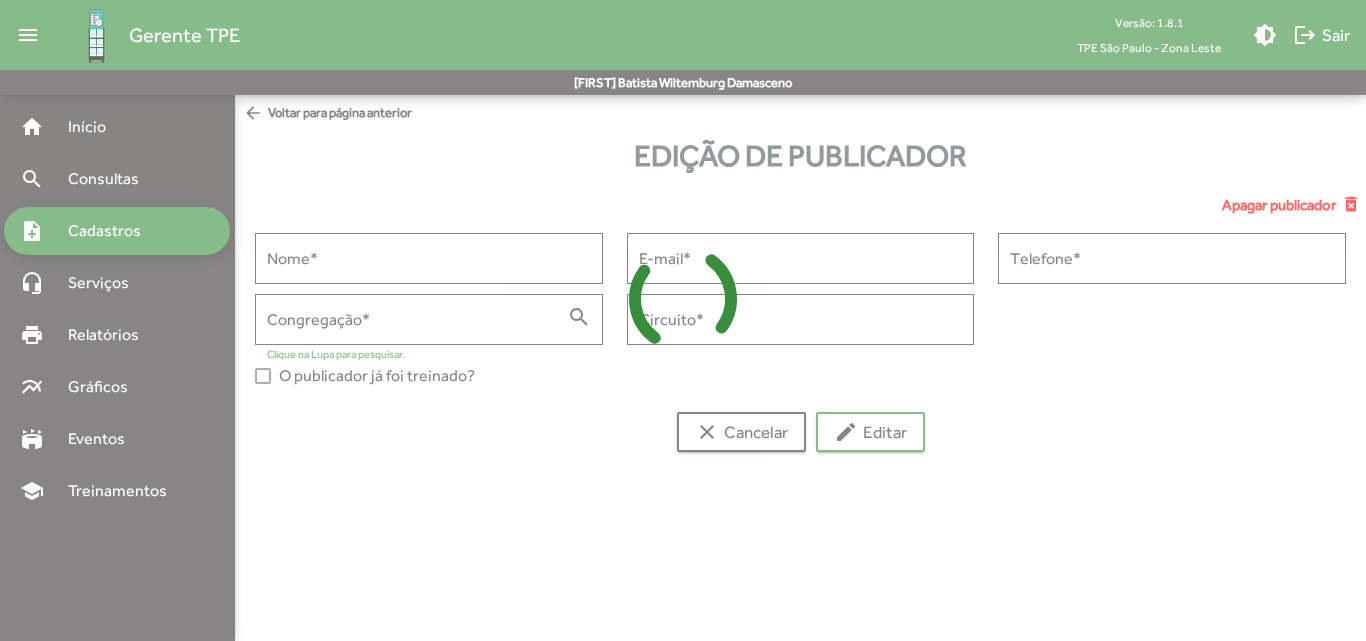 type on "**********" 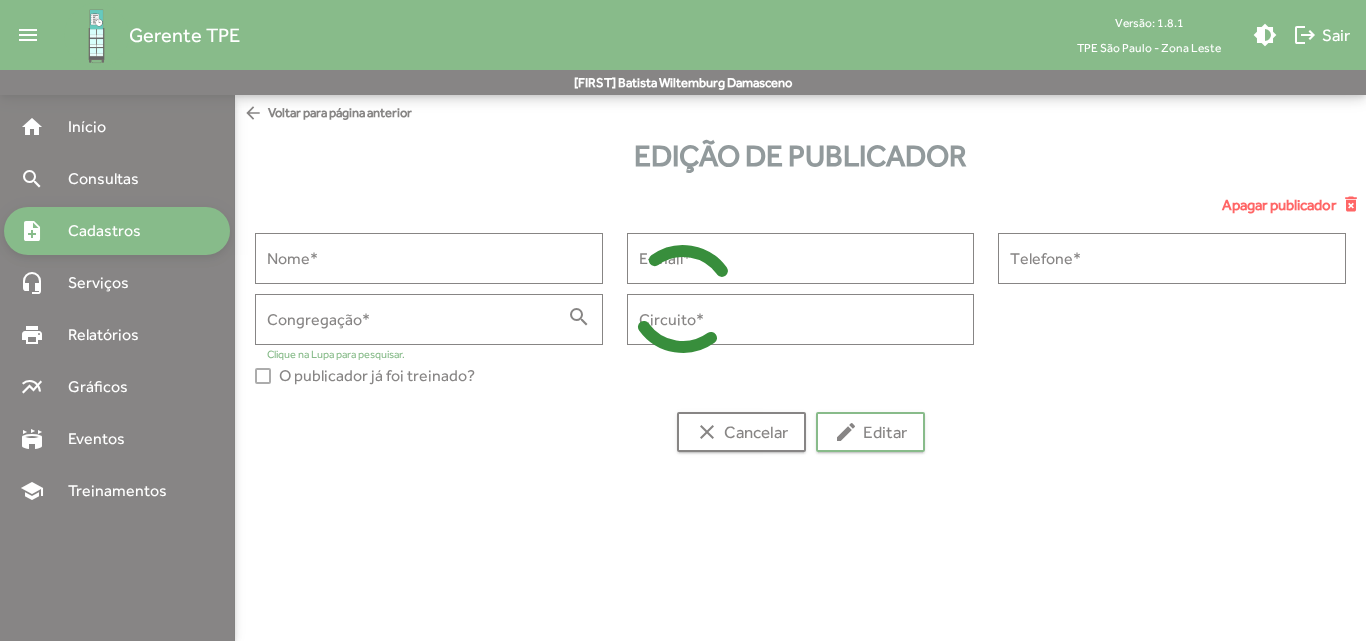type on "**********" 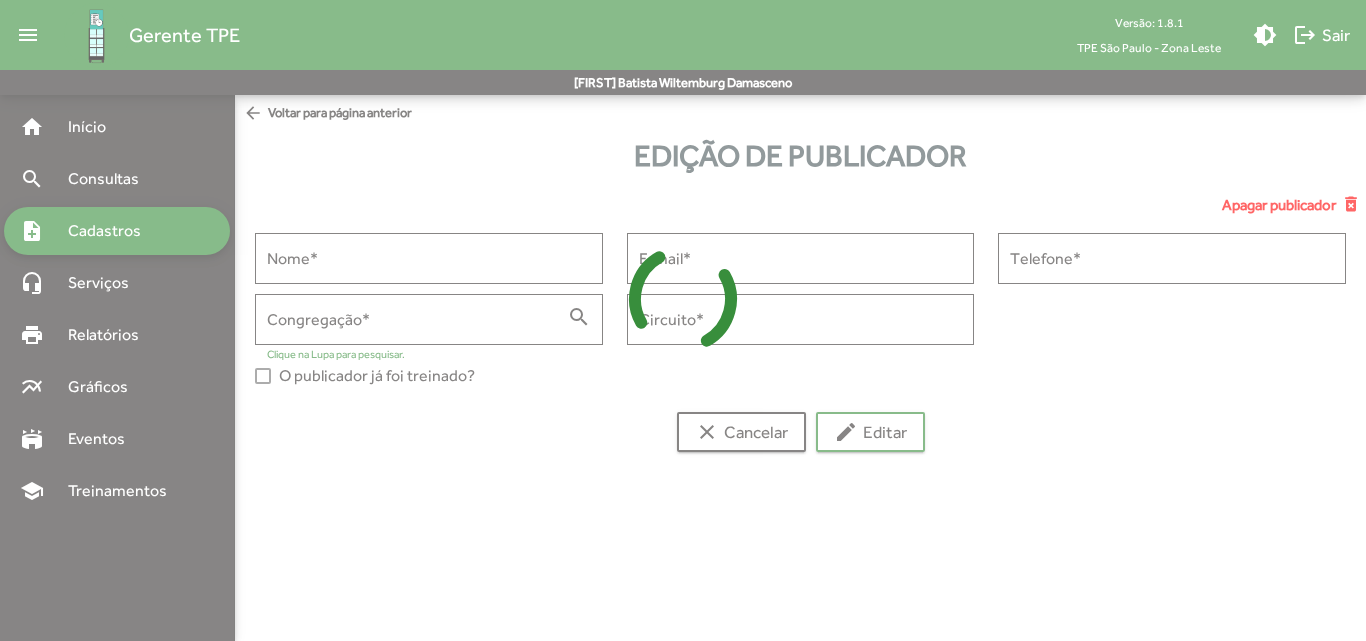 type on "**********" 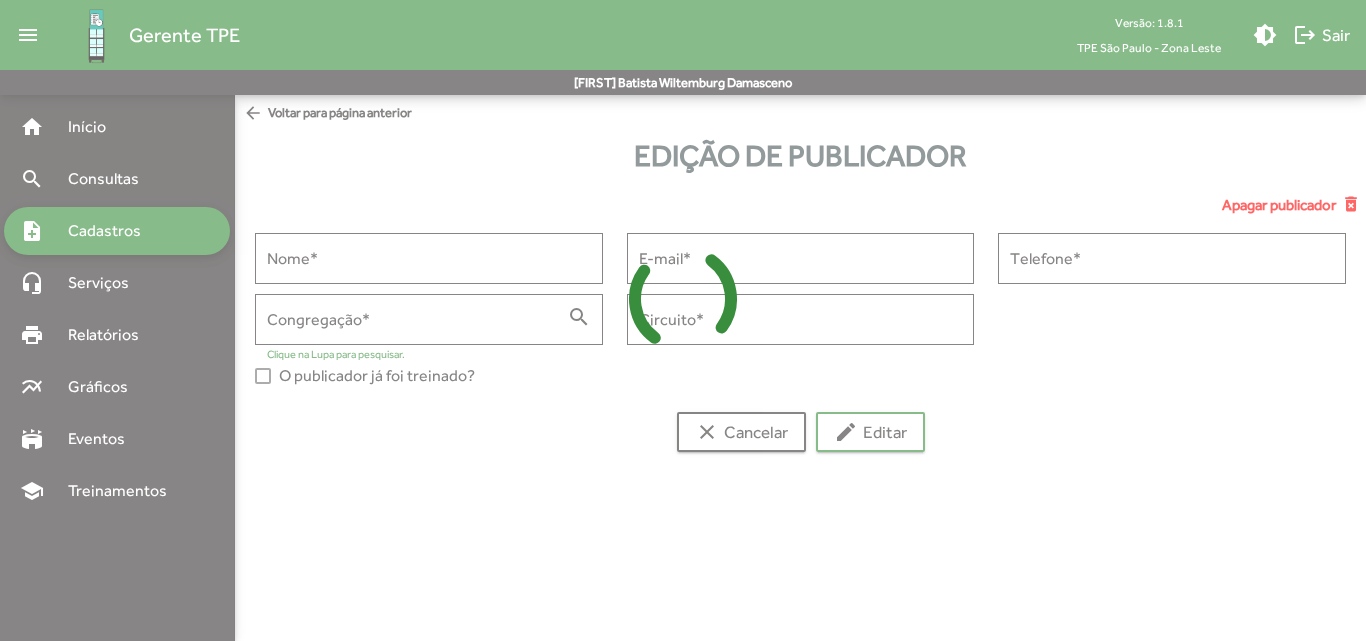 type on "******" 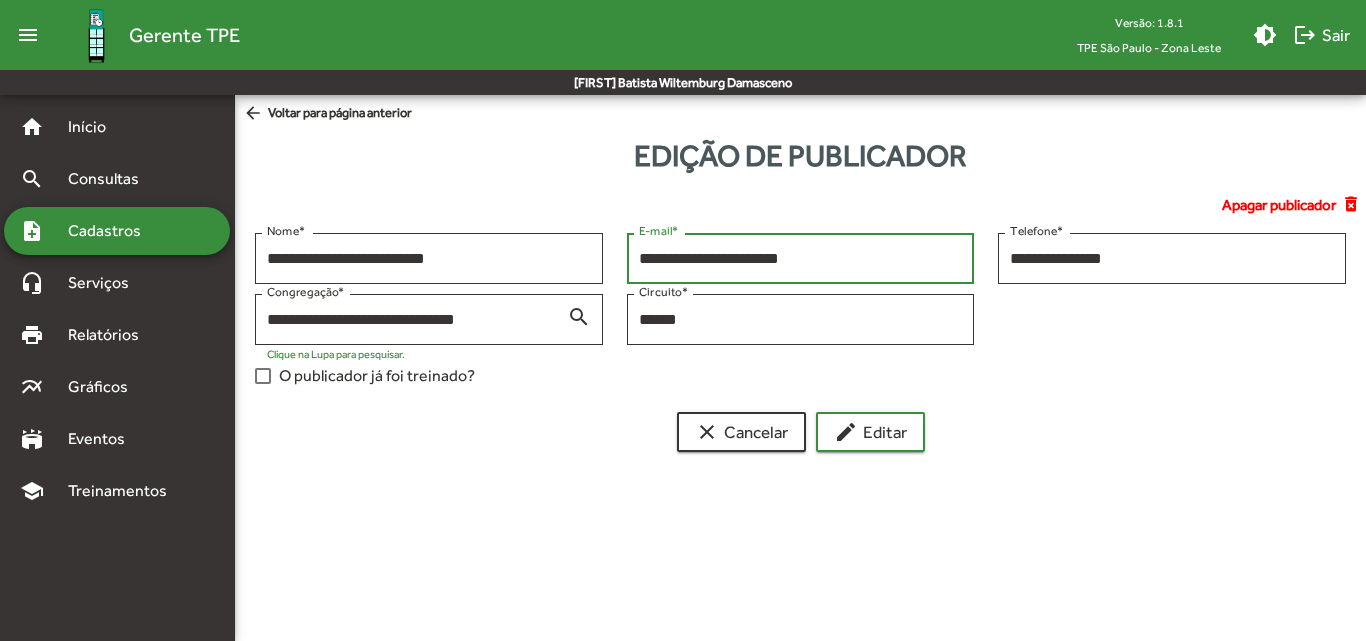 drag, startPoint x: 836, startPoint y: 254, endPoint x: 639, endPoint y: 265, distance: 197.30687 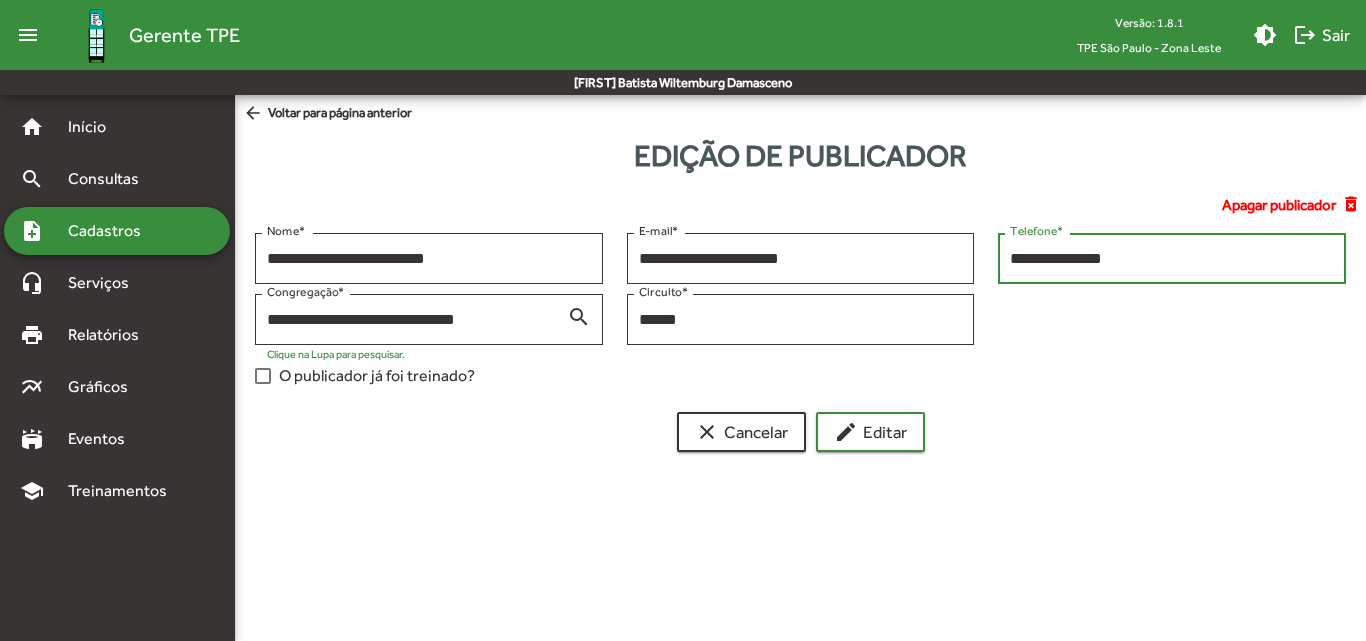 drag, startPoint x: 1108, startPoint y: 264, endPoint x: 1008, endPoint y: 264, distance: 100 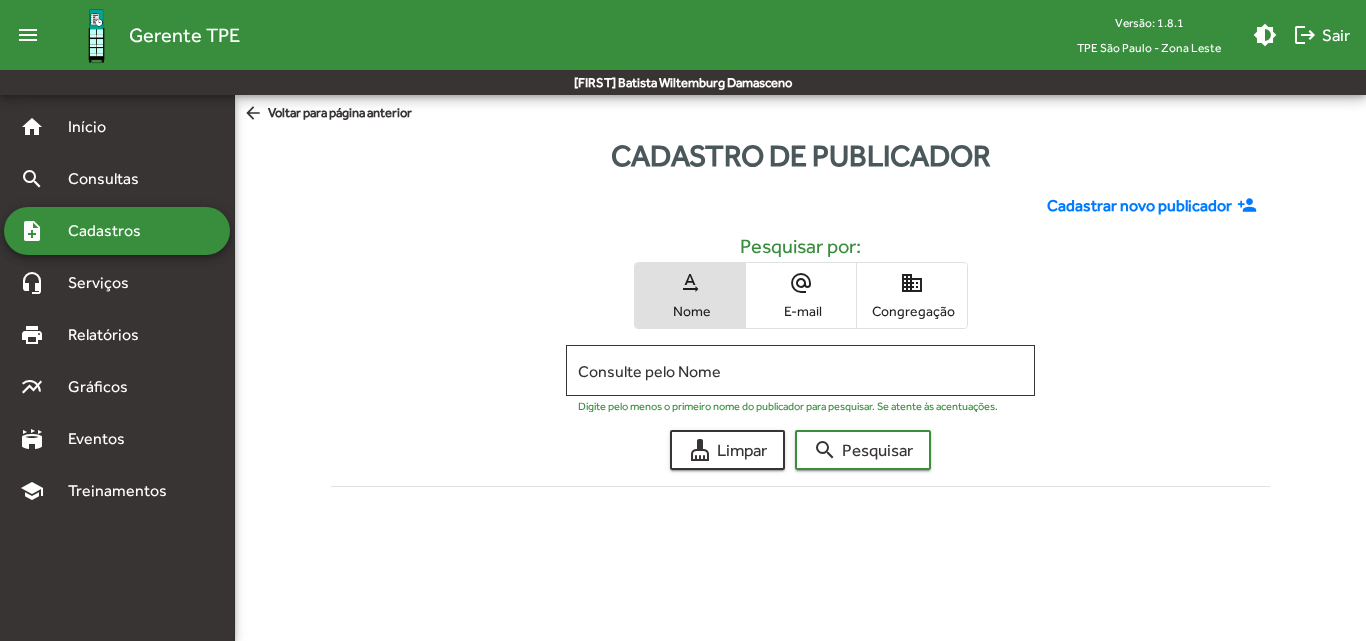 click on "Congregação" at bounding box center (912, 311) 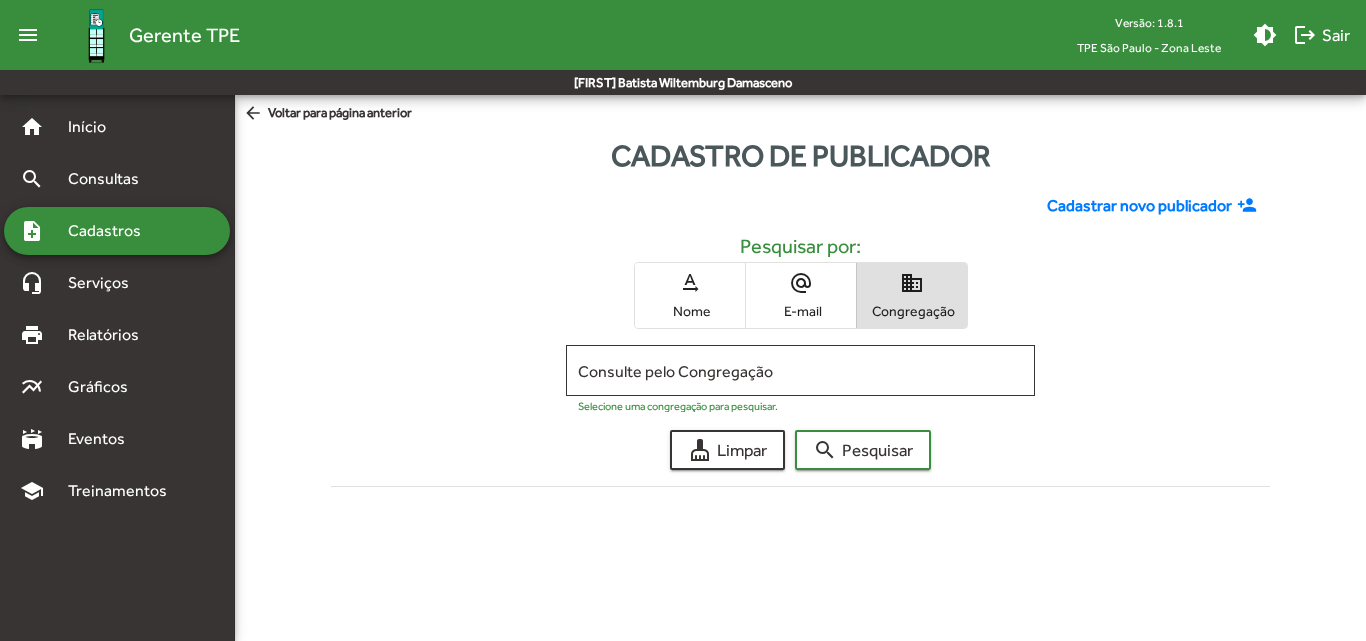 click on "Consulte pelo Congregação" at bounding box center [800, 371] 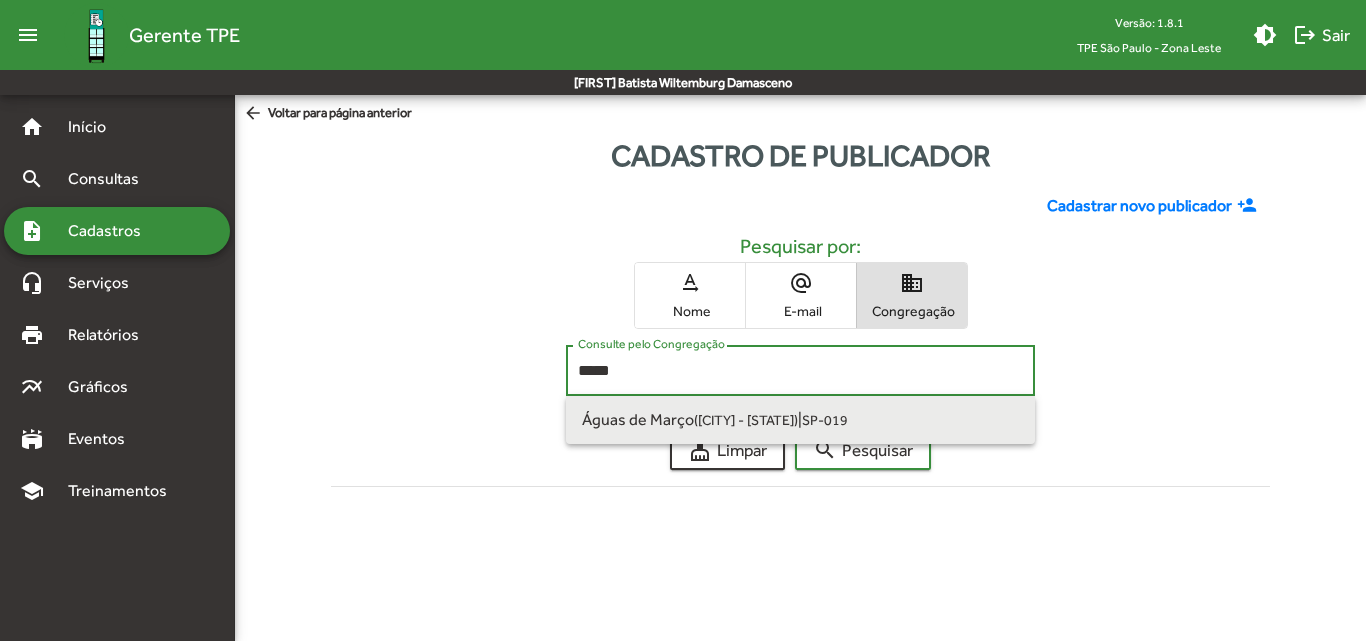 click on "Águas de Março  ([CITY] - [STATE])  |  SP-019" at bounding box center [800, 420] 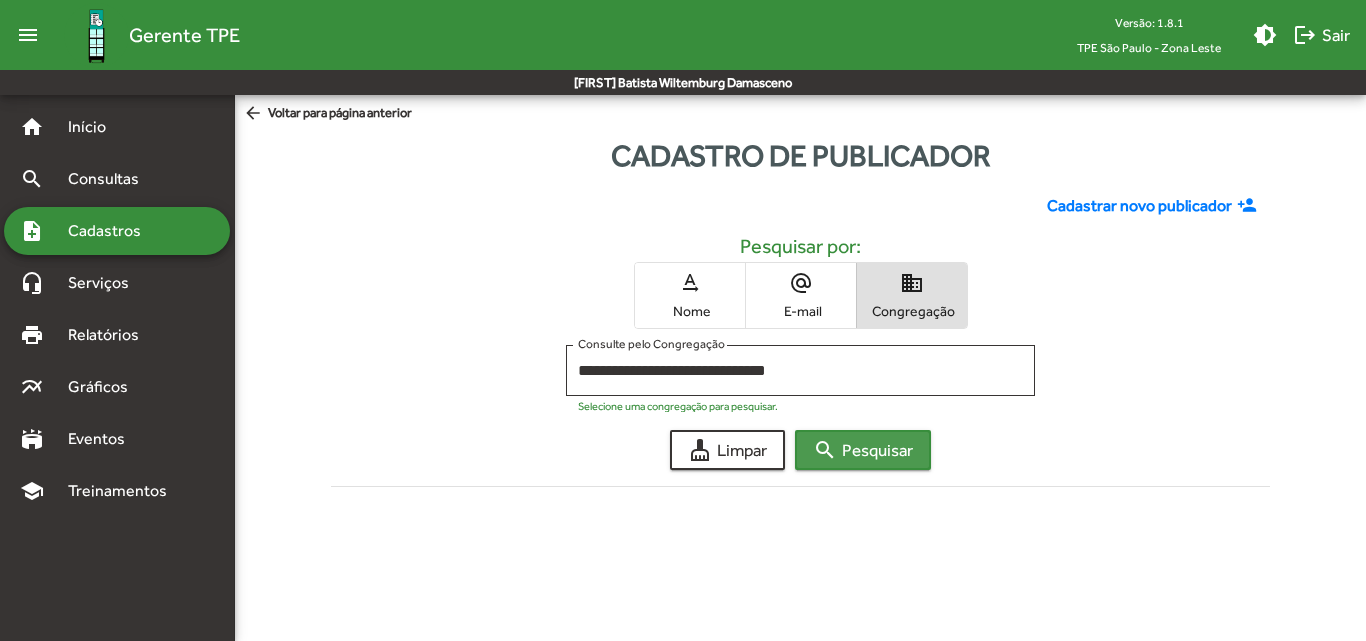 click on "search  Pesquisar" 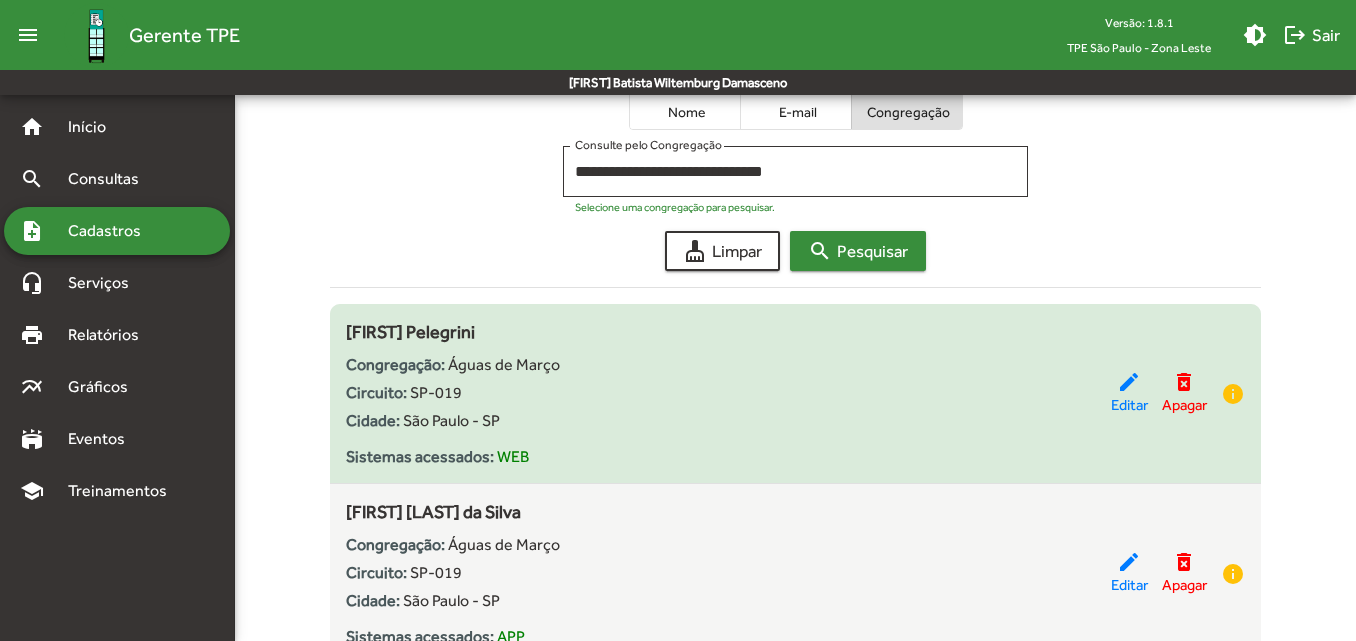 scroll, scrollTop: 200, scrollLeft: 0, axis: vertical 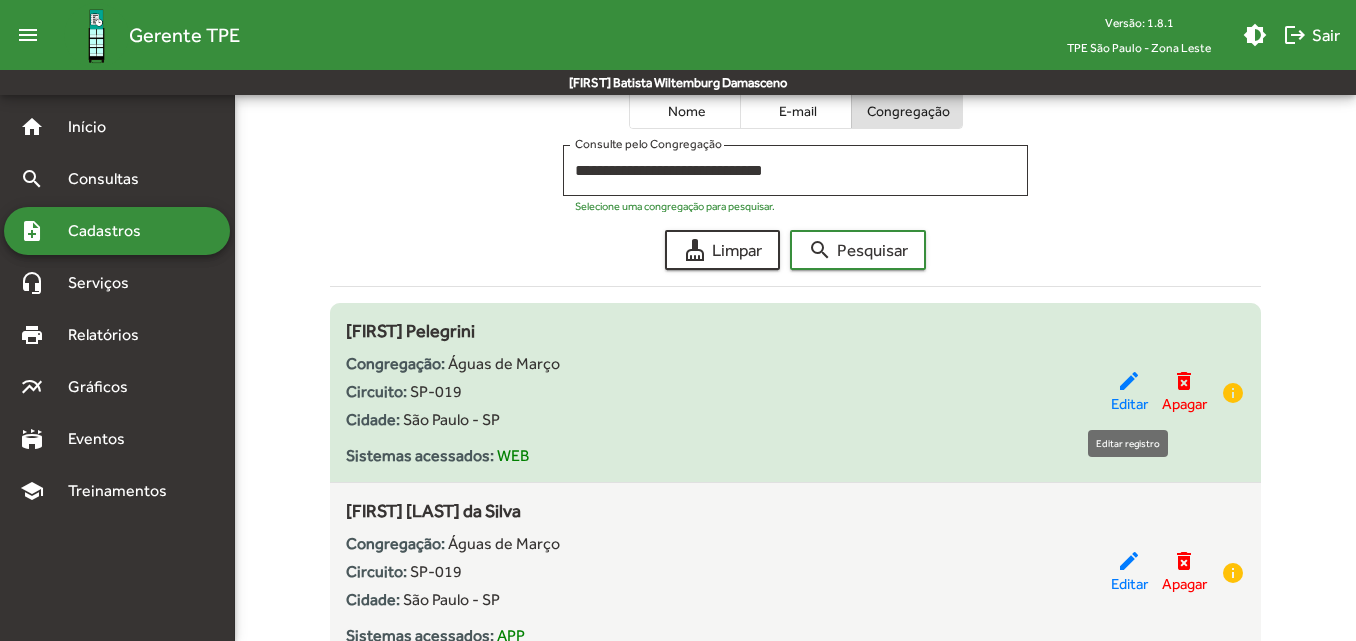 click on "Editar" 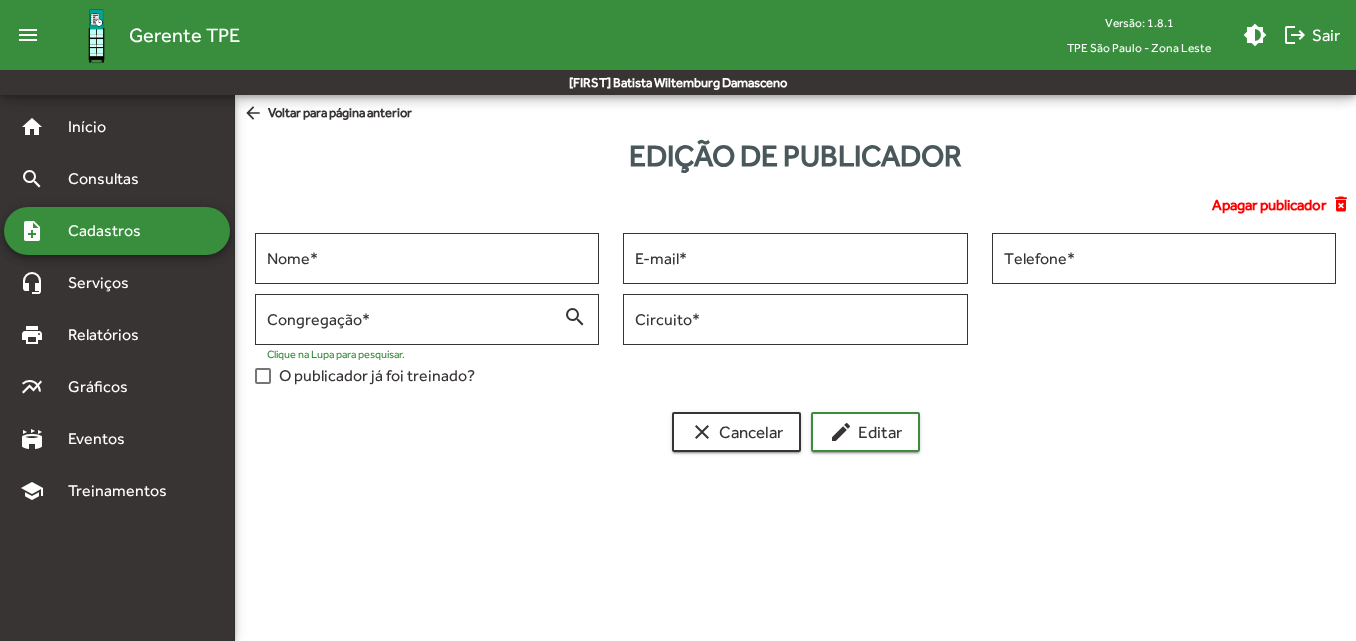 scroll, scrollTop: 0, scrollLeft: 0, axis: both 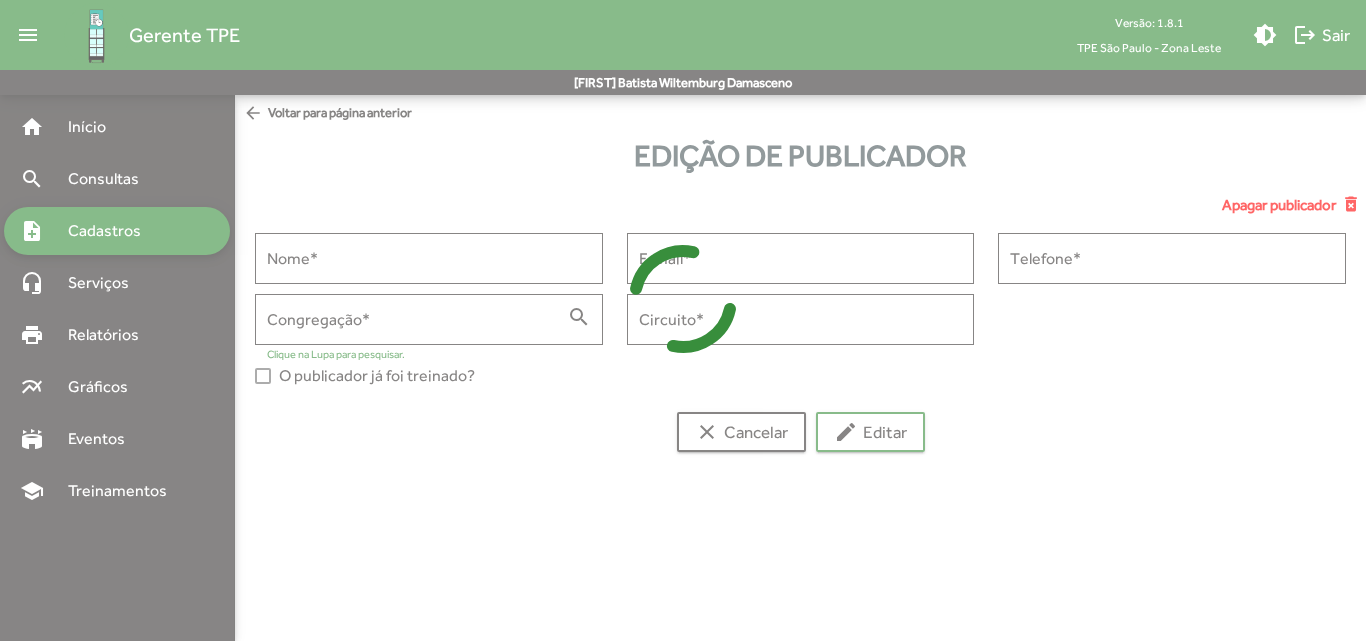 type on "**********" 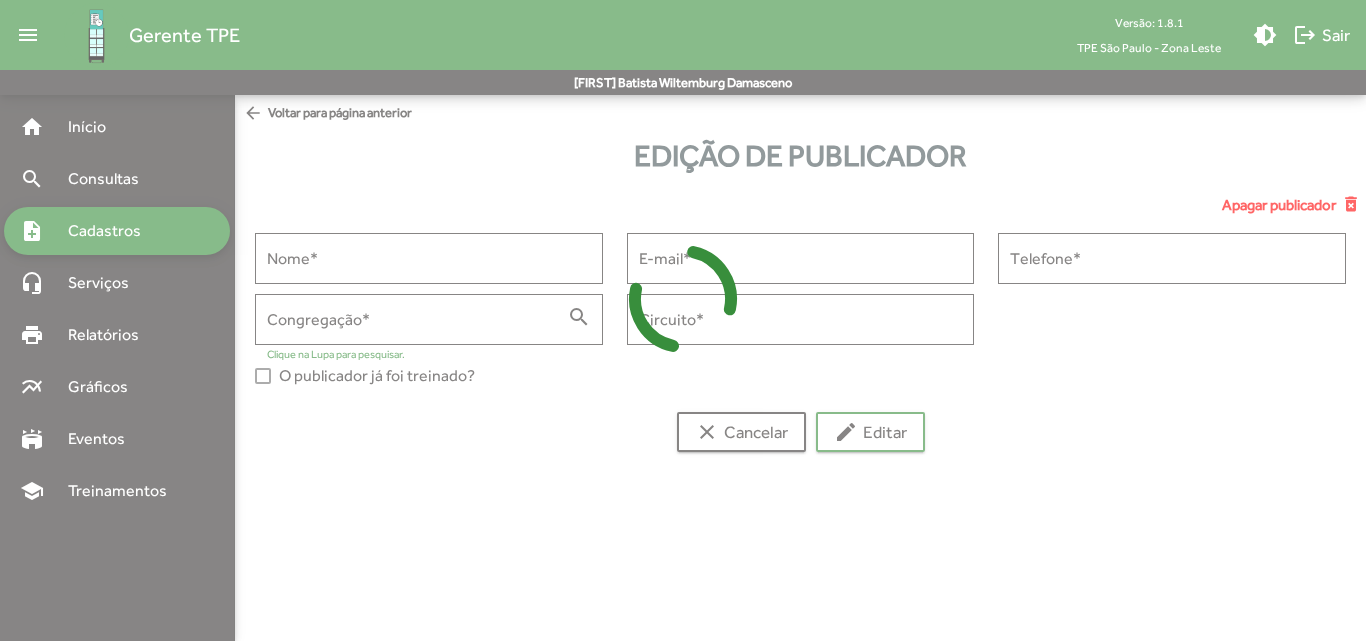 type on "**********" 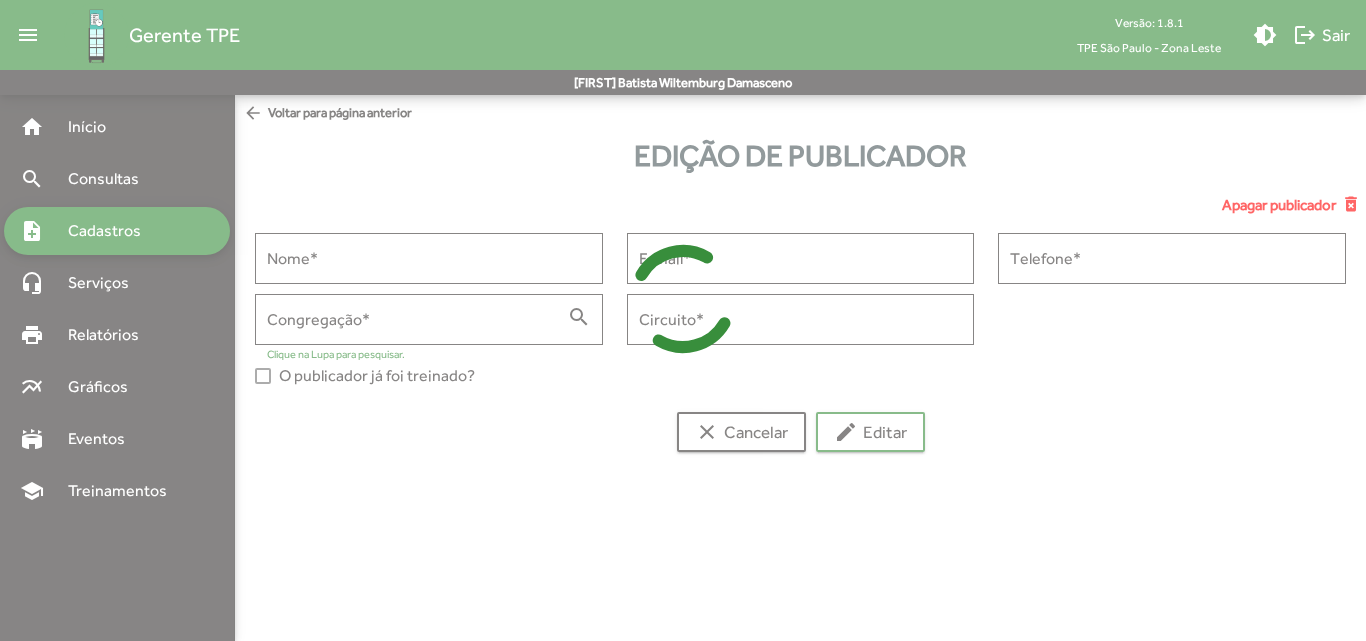 type on "**********" 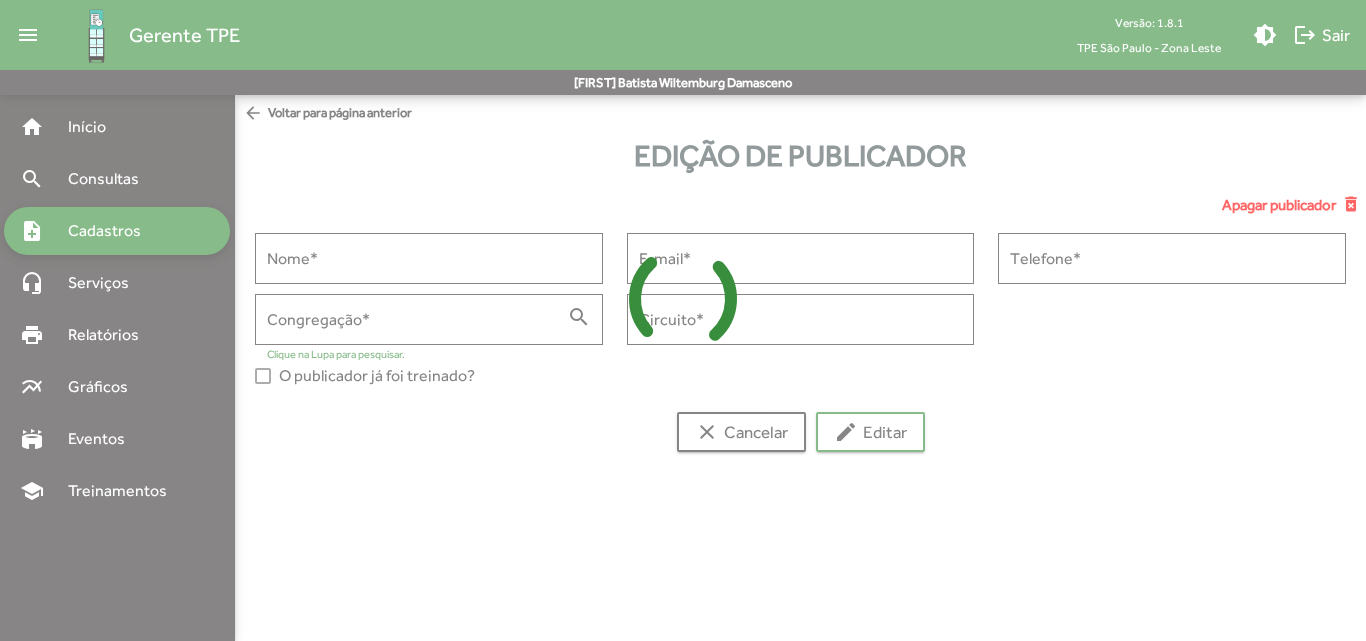 type on "**********" 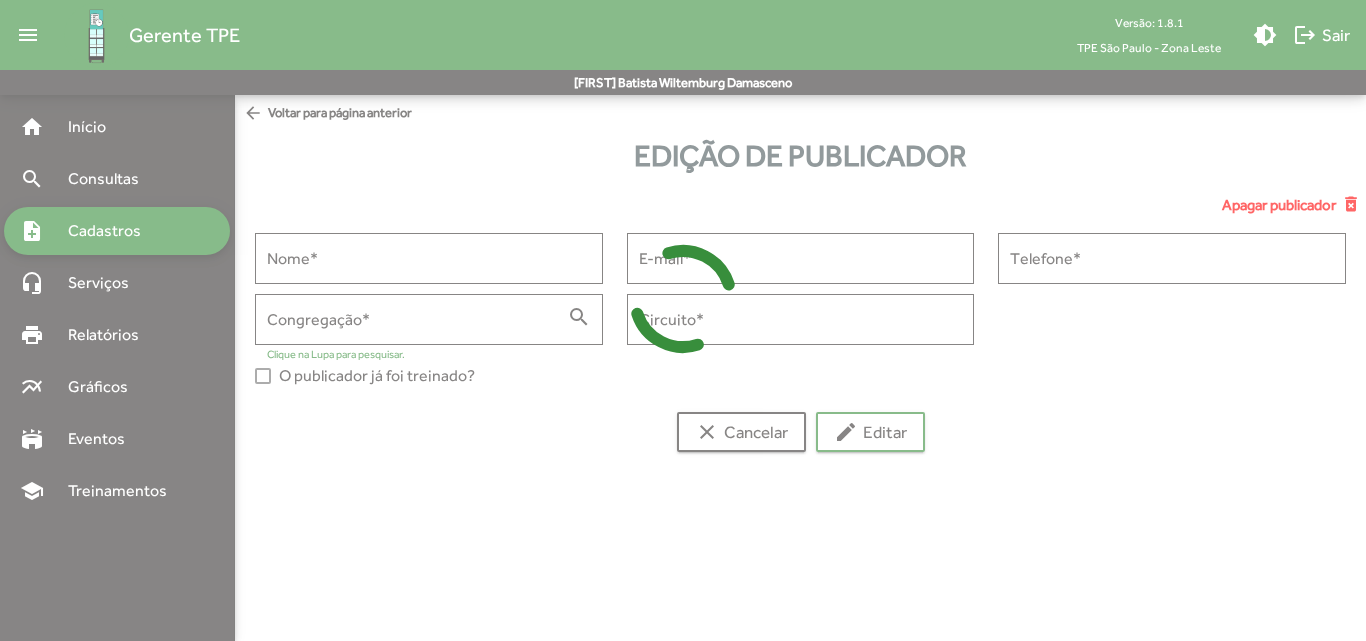 type on "******" 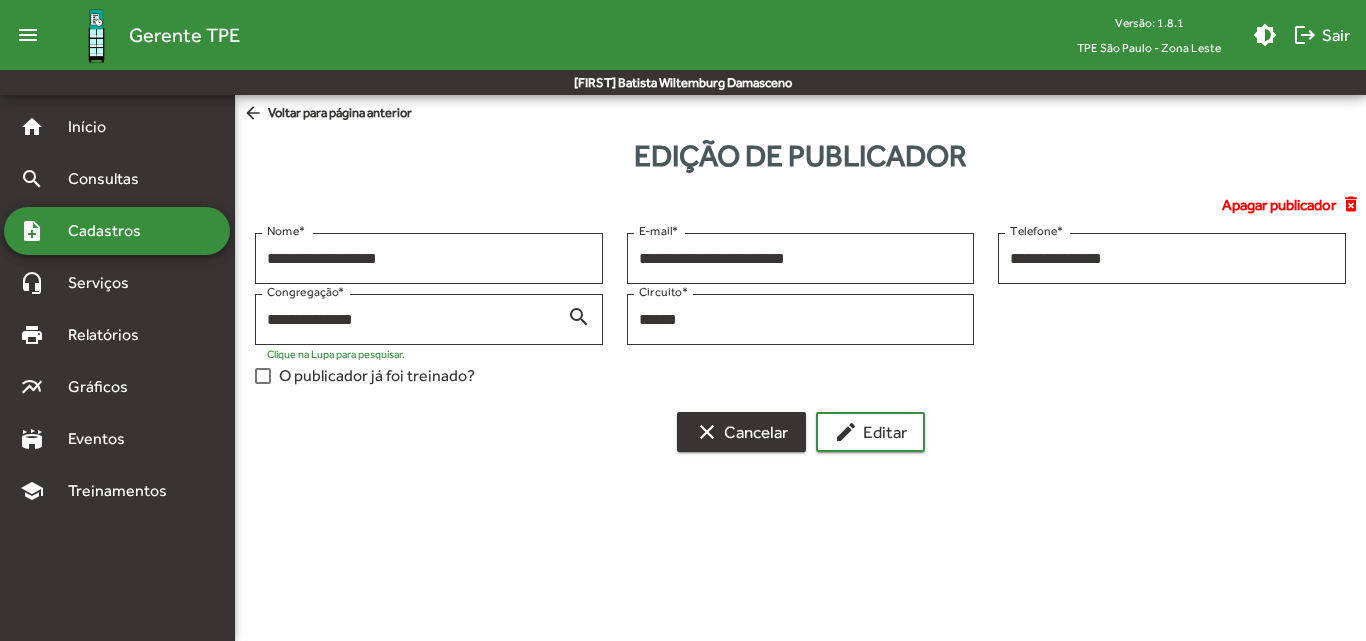 click on "clear  Cancelar" at bounding box center [741, 432] 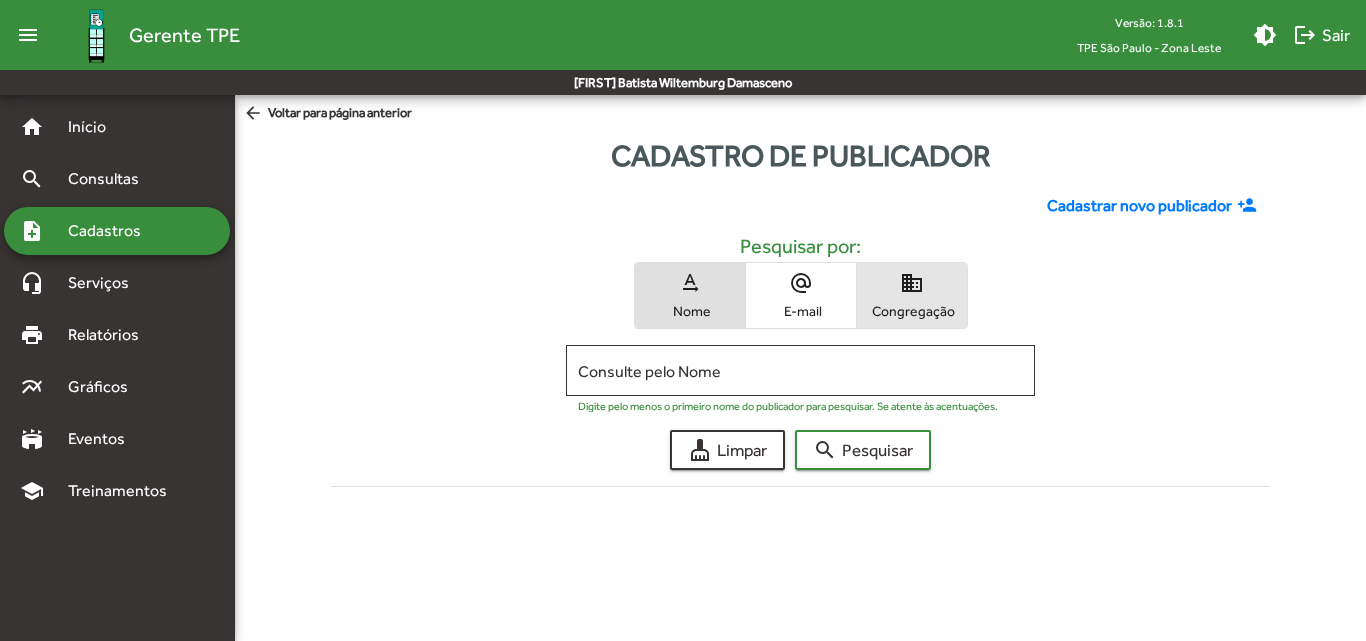 click on "Congregação" at bounding box center (912, 311) 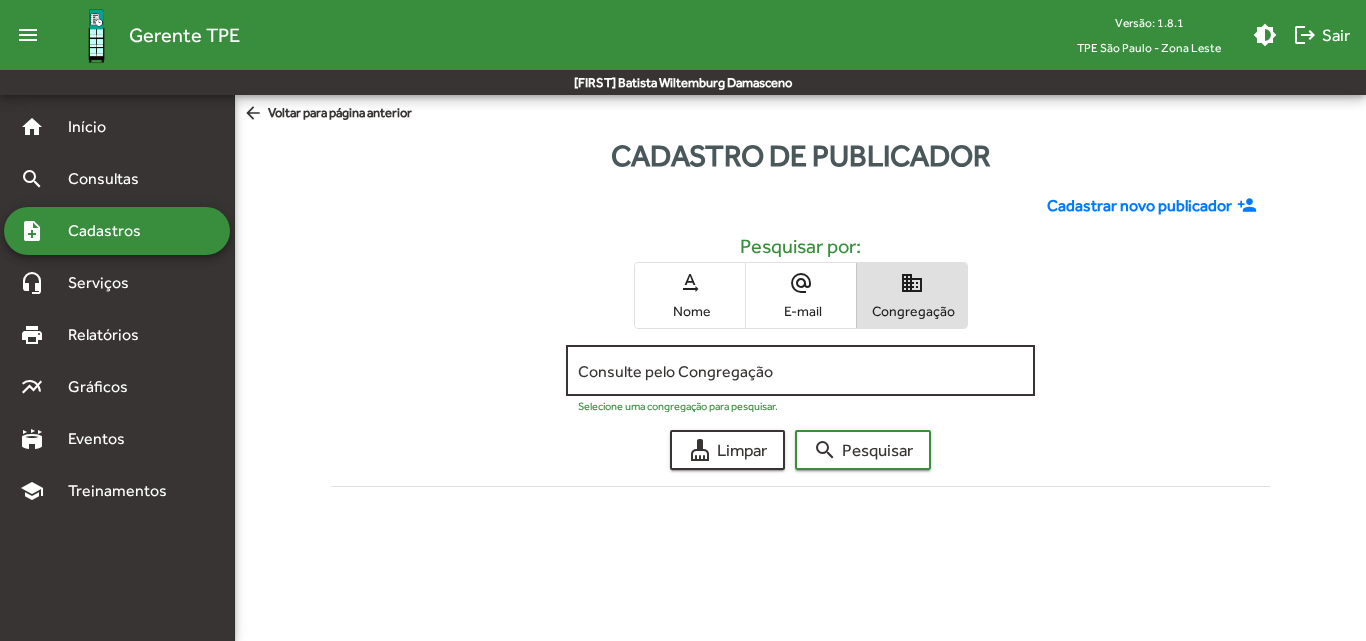 click on "Consulte pelo Congregação" at bounding box center (800, 371) 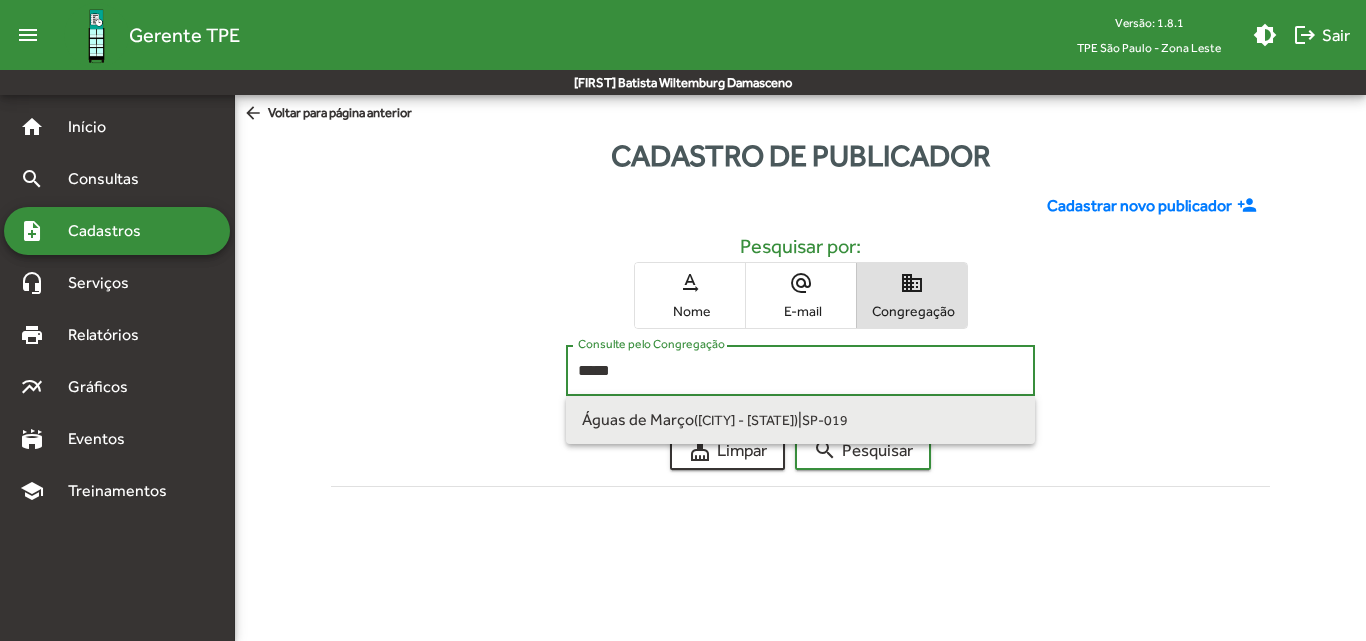 click on "Águas de Março  ([CITY] - [STATE])  |  SP-019" at bounding box center [800, 420] 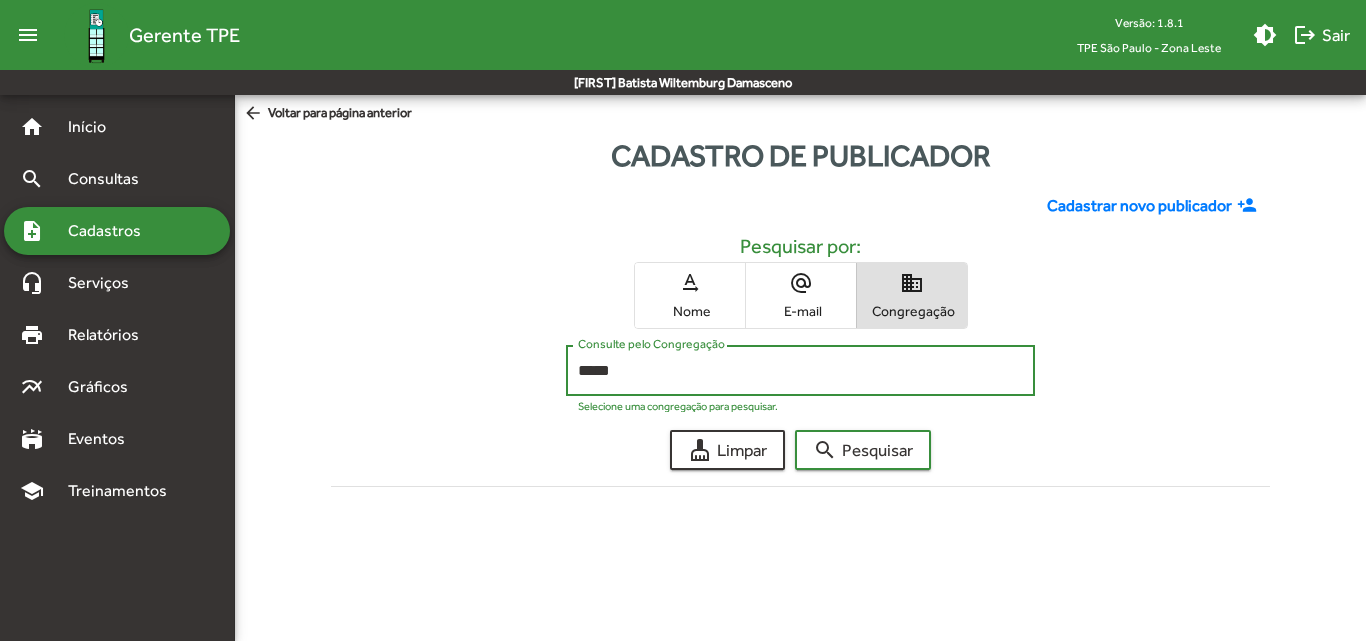 type on "**********" 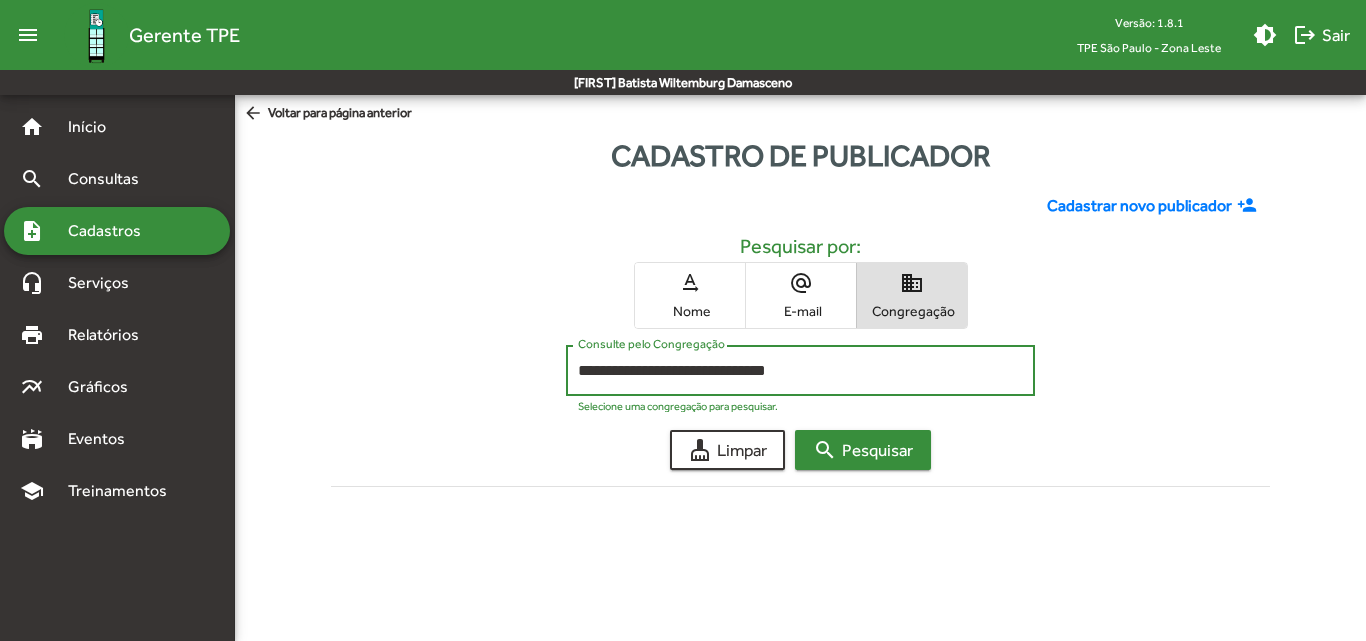 click on "search  Pesquisar" 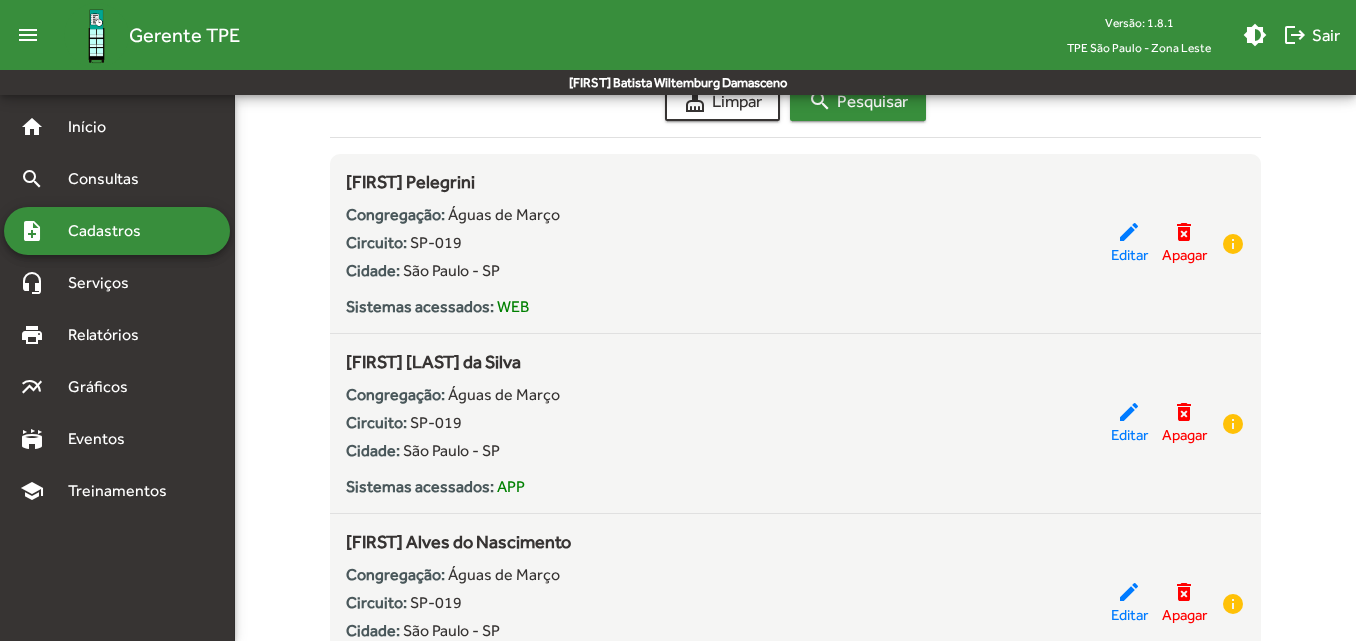 scroll, scrollTop: 400, scrollLeft: 0, axis: vertical 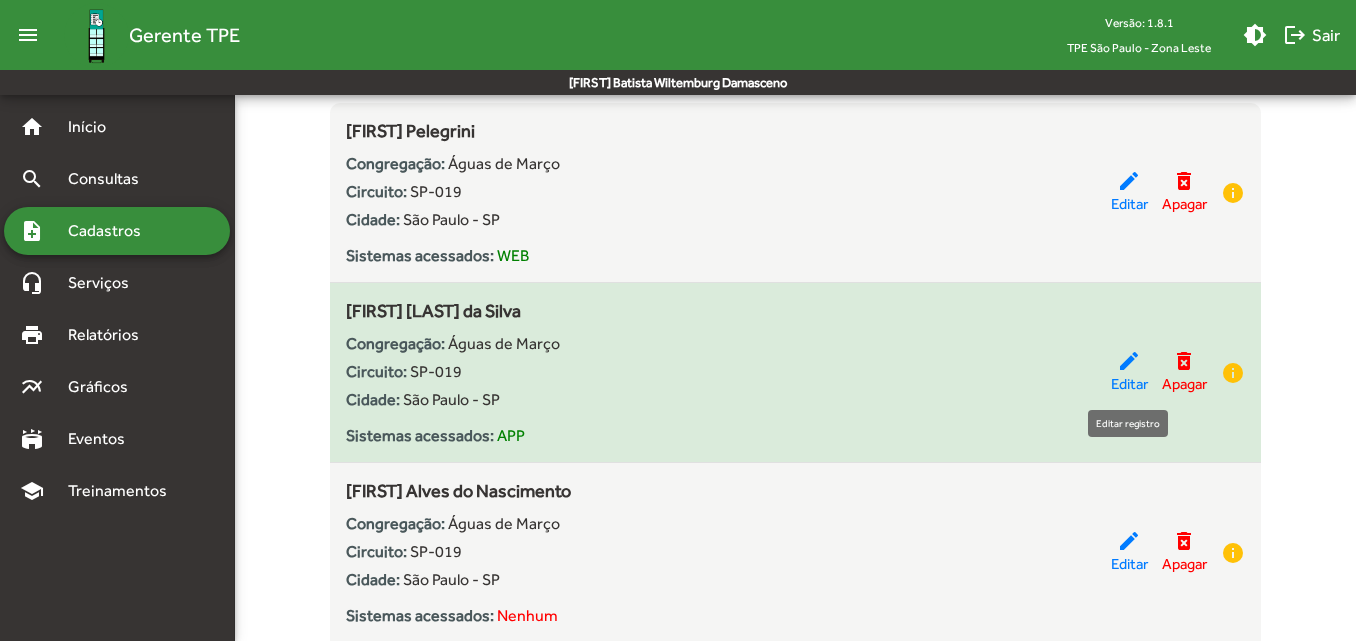 click on "edit" 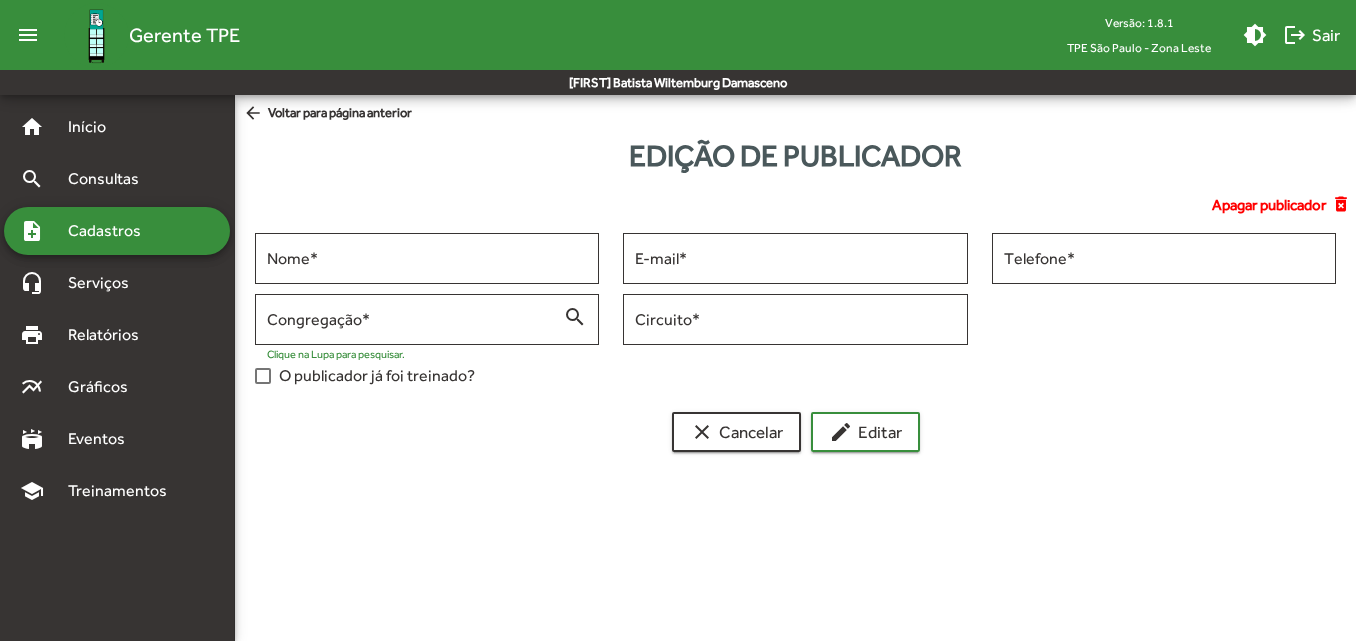 scroll, scrollTop: 0, scrollLeft: 0, axis: both 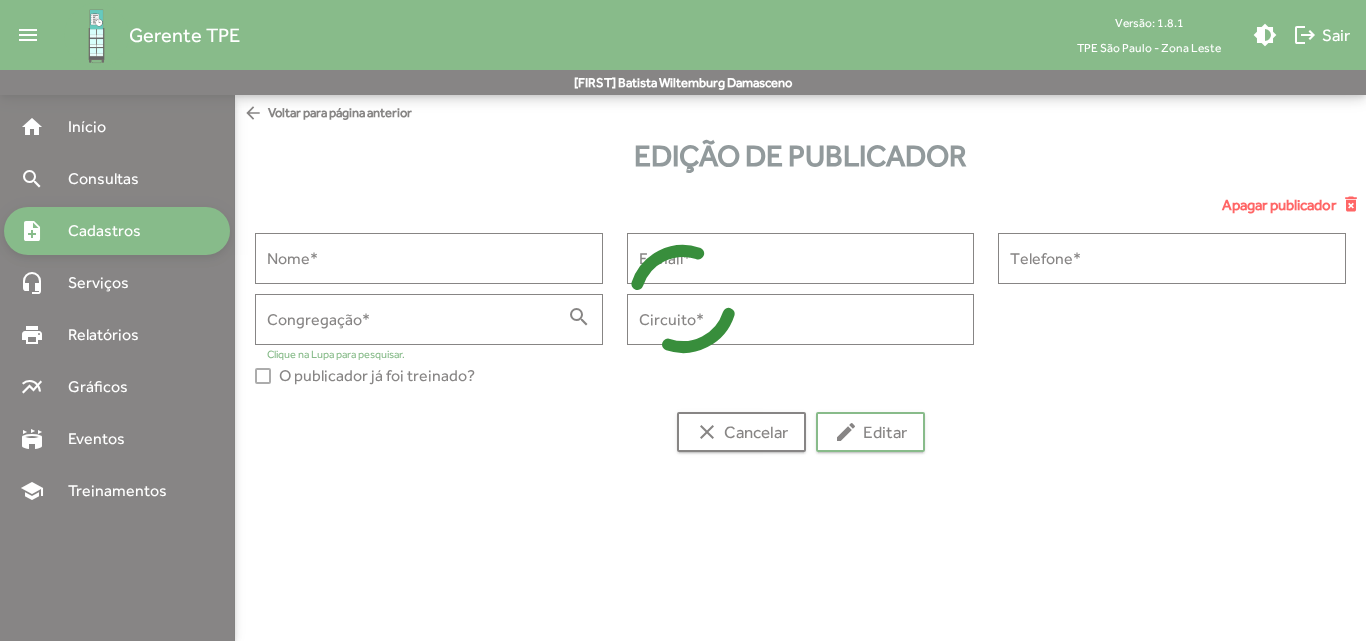 type on "**********" 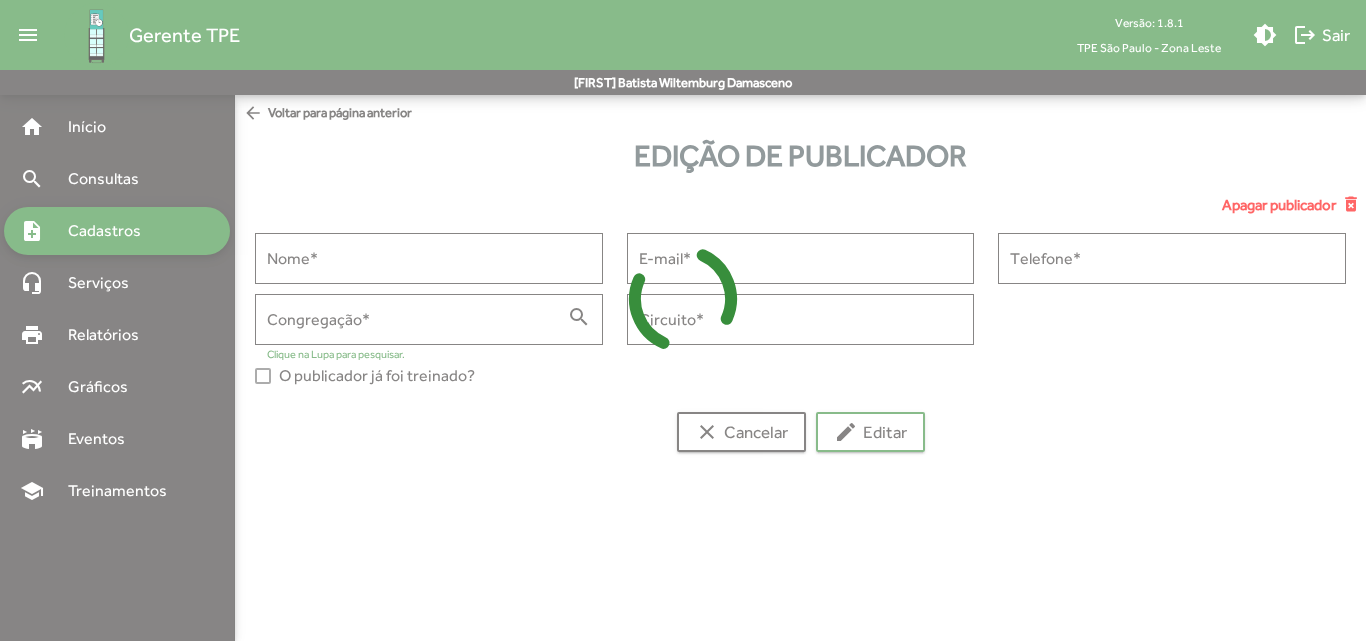 type on "**********" 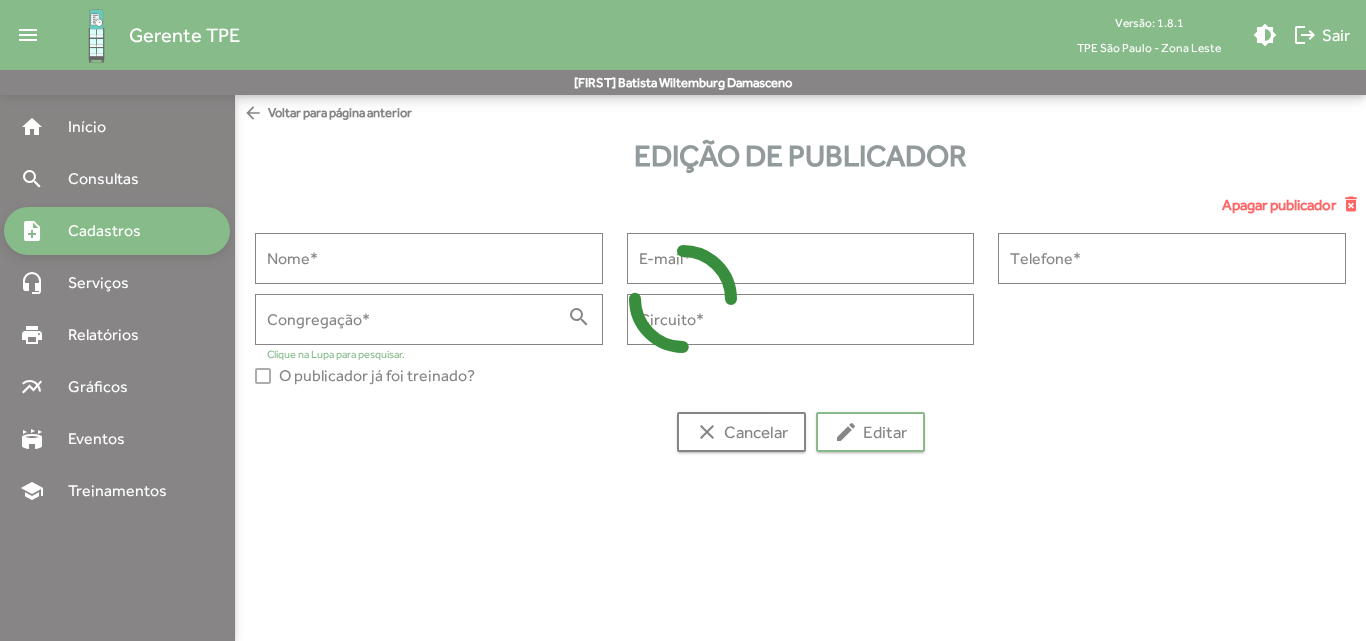 type on "**********" 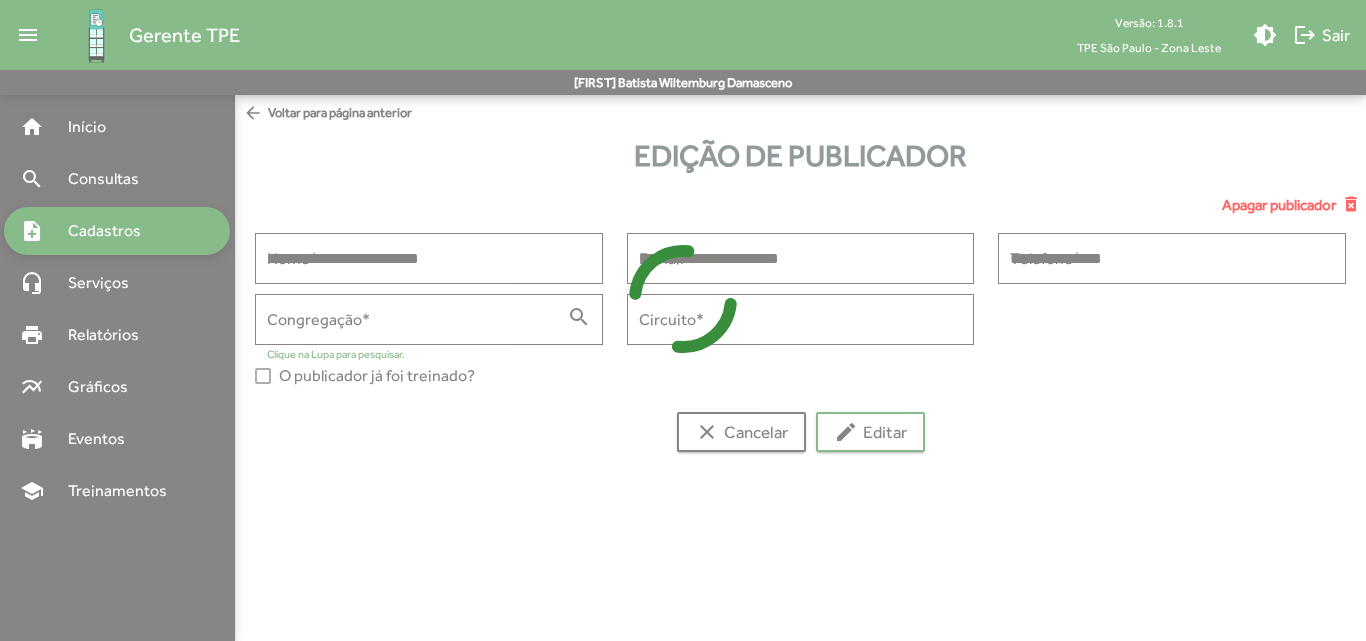 type on "**********" 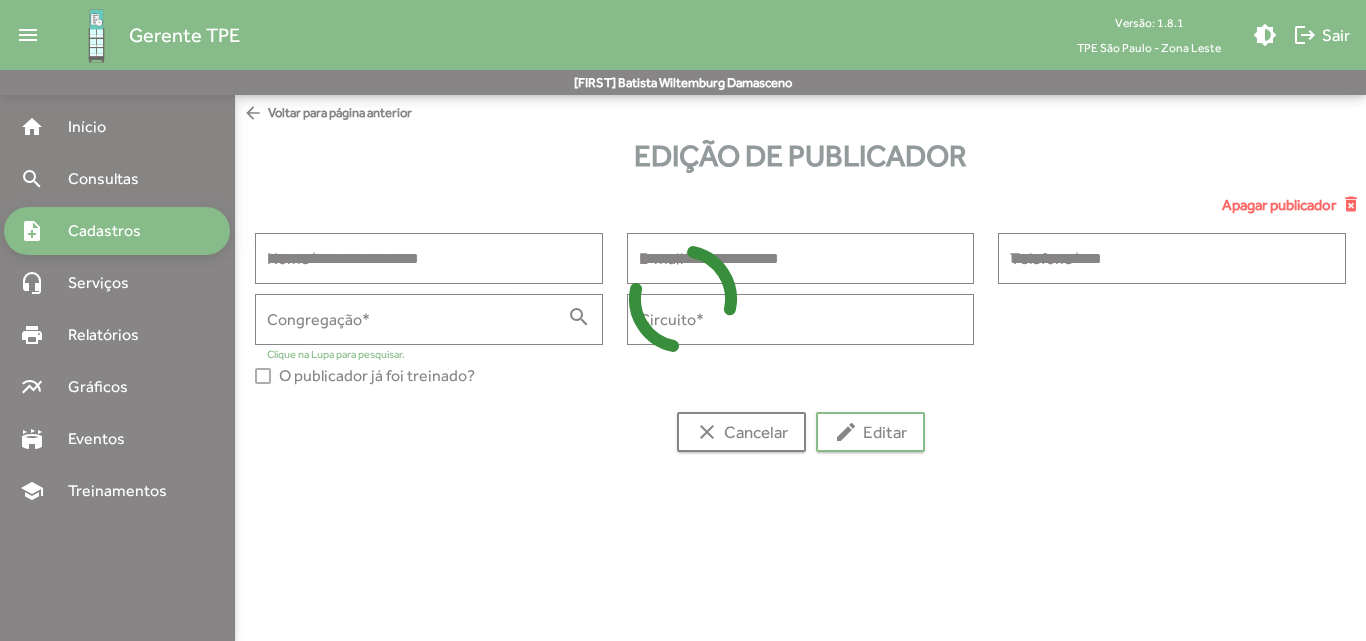 type on "******" 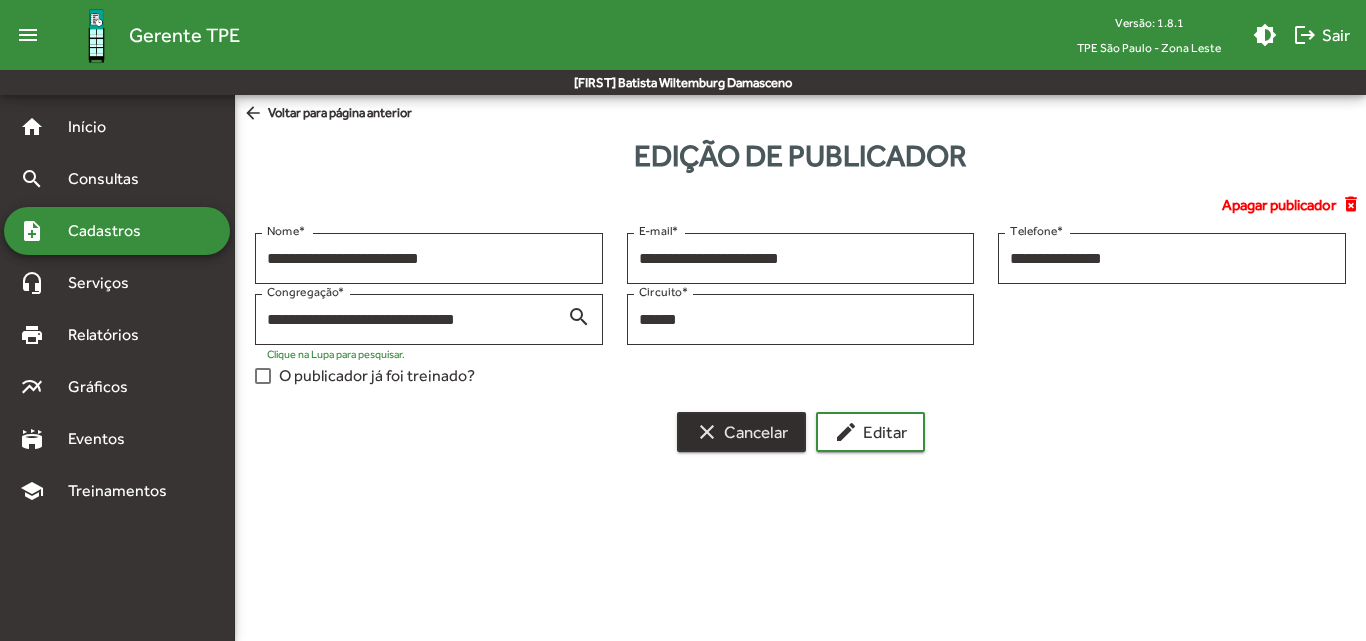 click on "clear  Cancelar" at bounding box center (741, 432) 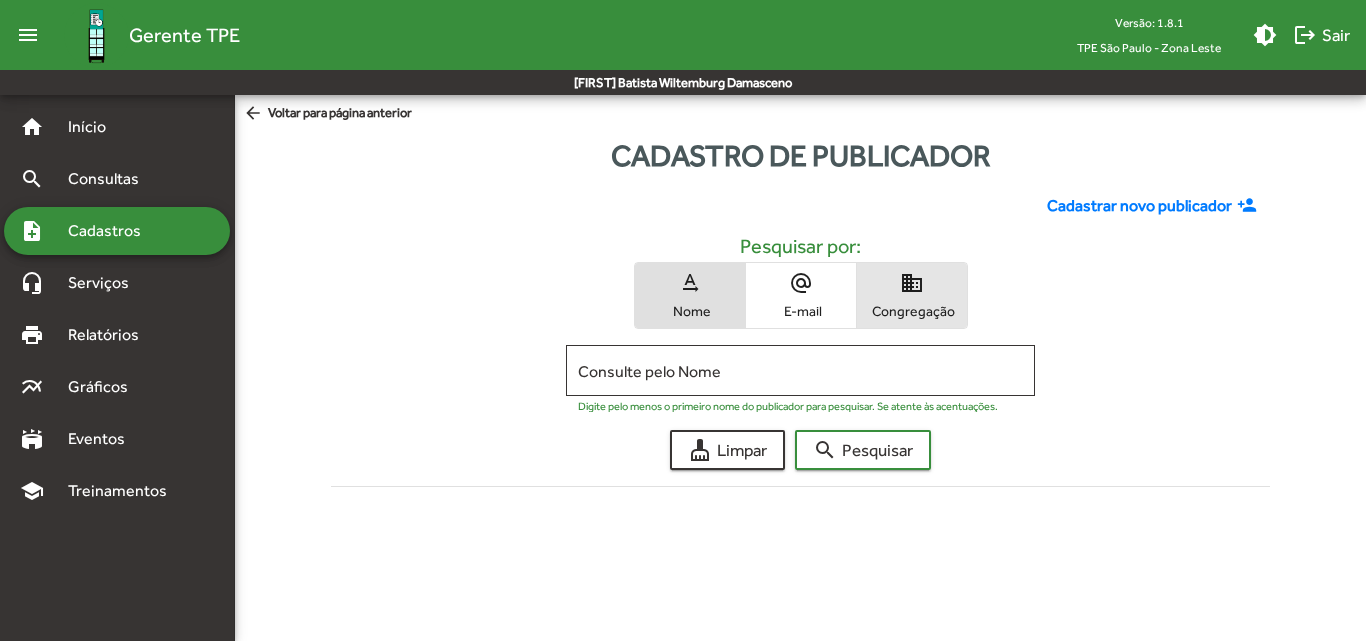 click on "Congregação" at bounding box center [912, 311] 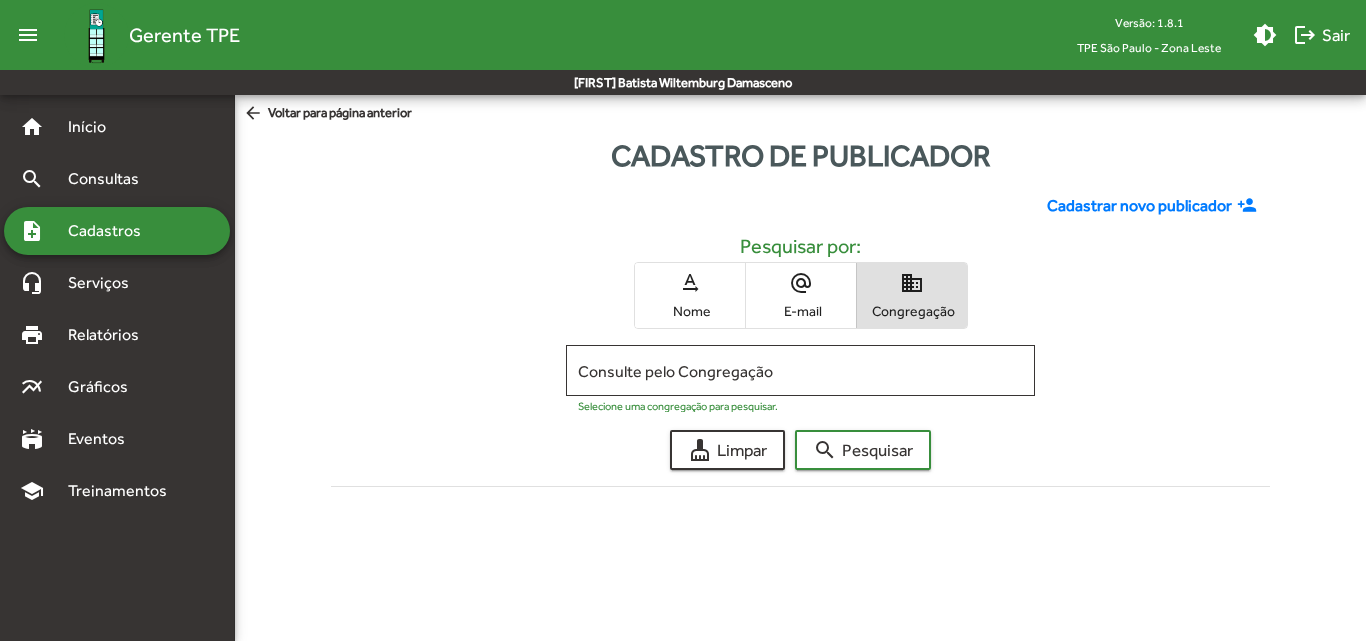 click on "Consulte pelo Congregação" at bounding box center [800, 371] 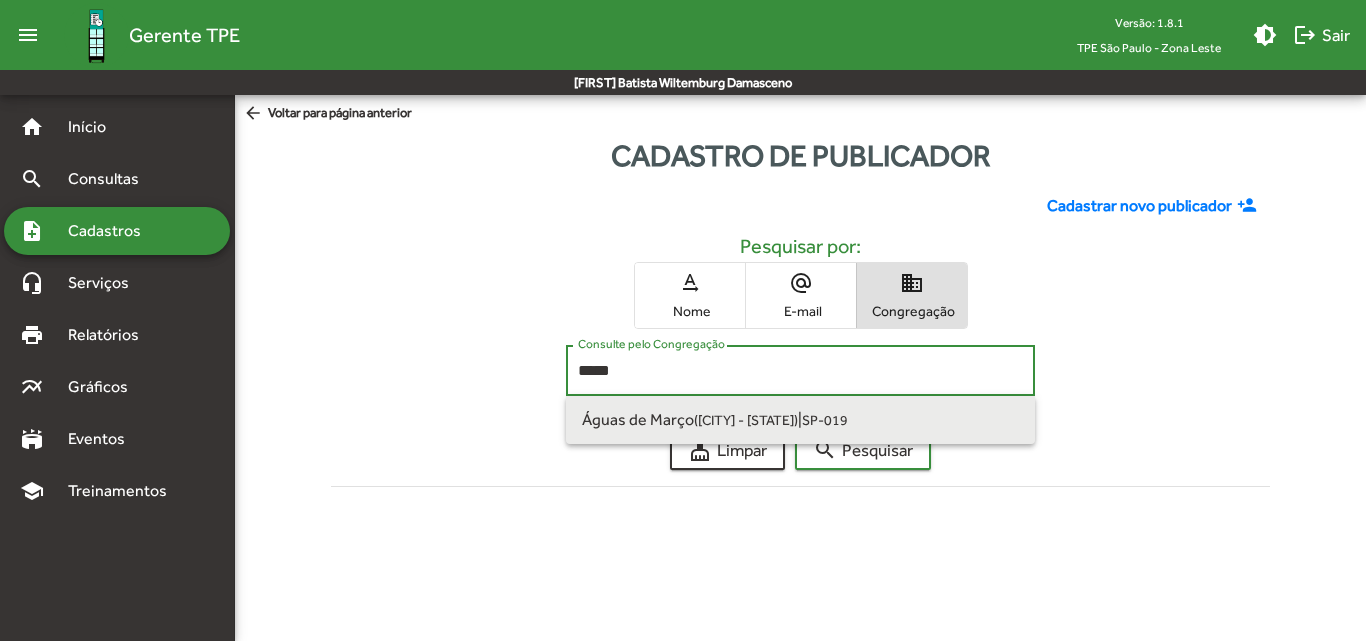 click on "Águas de Março  ([CITY] - [STATE])  |  SP-019" at bounding box center [800, 420] 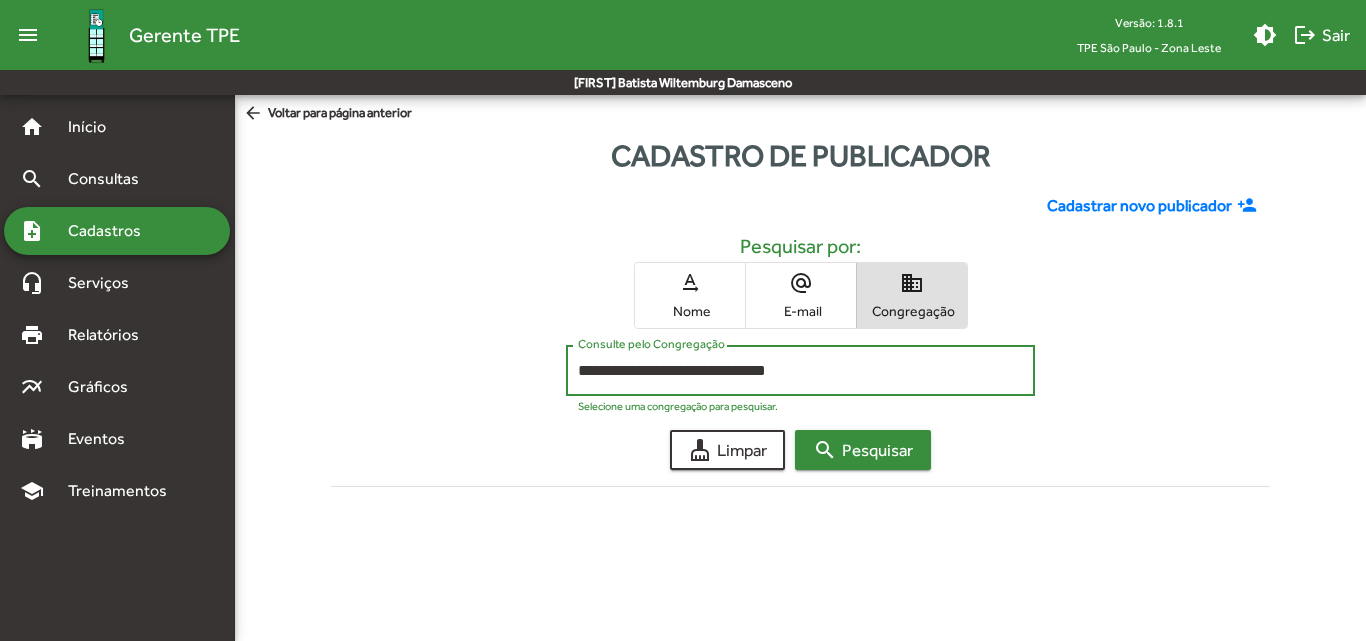 click on "search  Pesquisar" 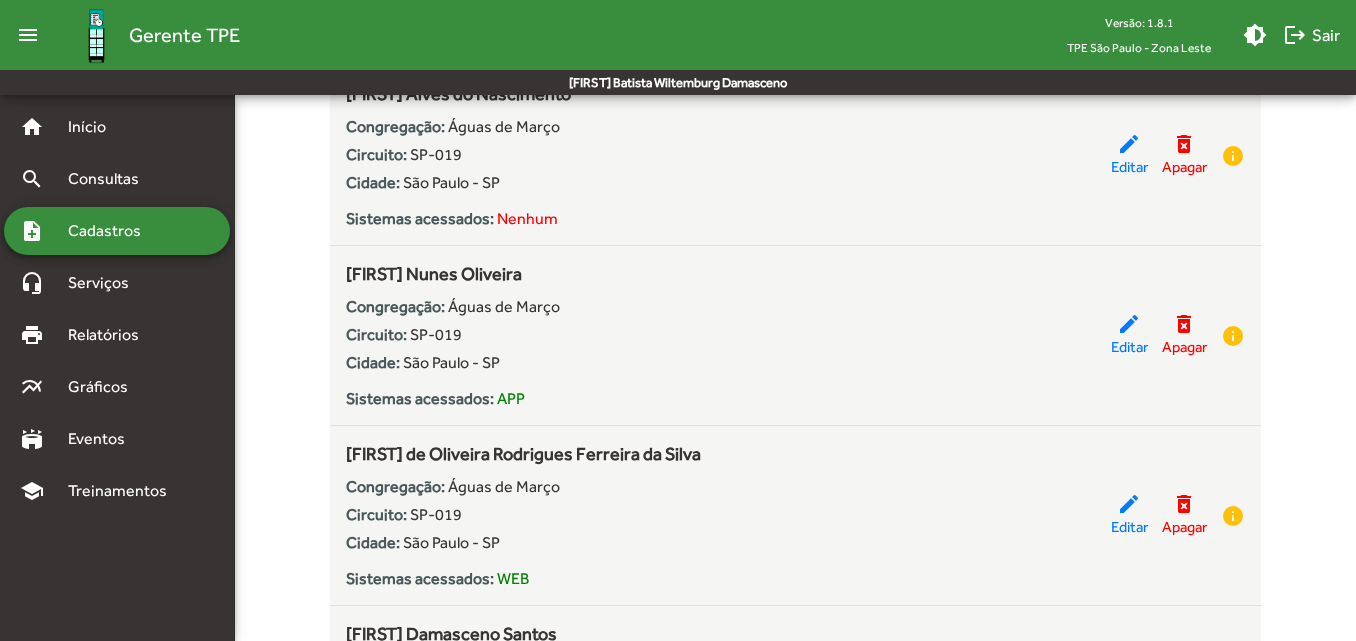 scroll, scrollTop: 800, scrollLeft: 0, axis: vertical 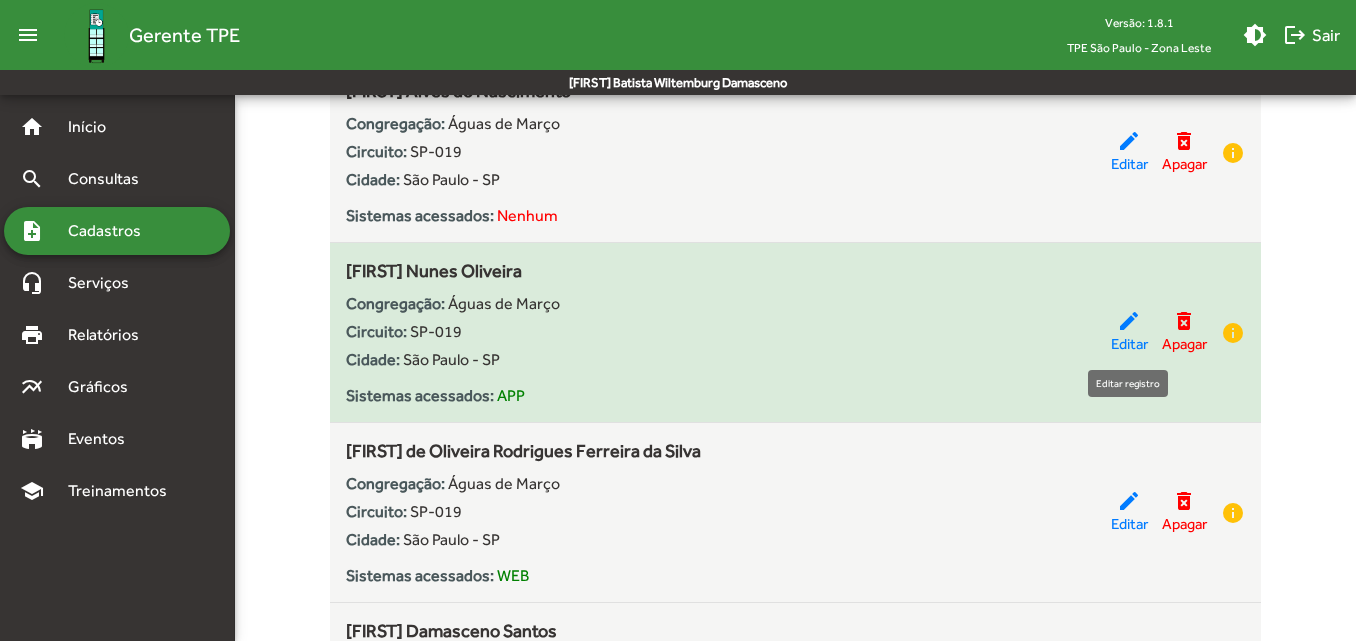 click on "Editar" 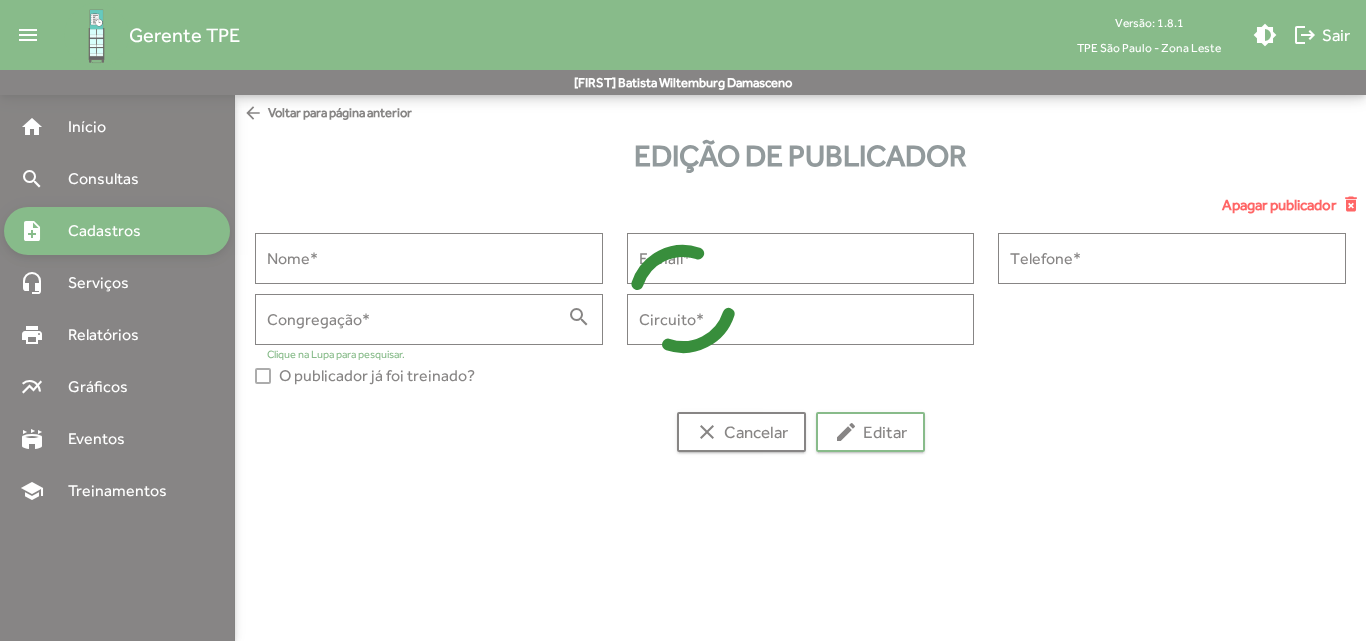 type on "**********" 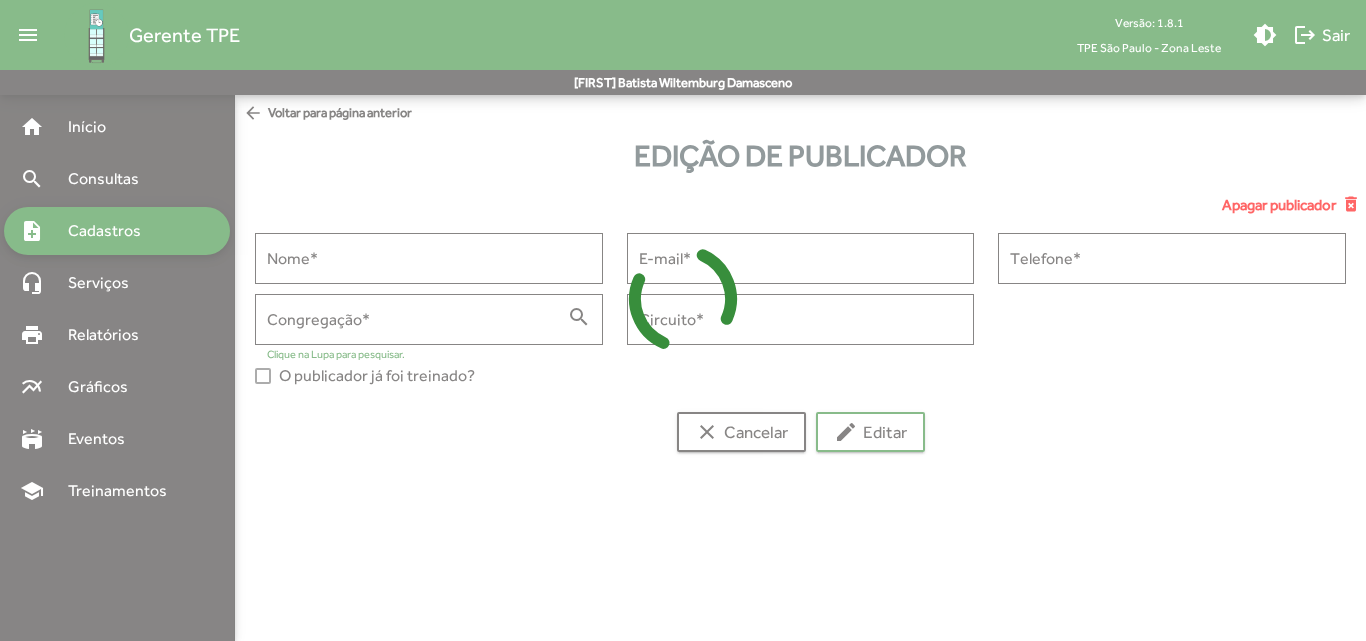 type on "**********" 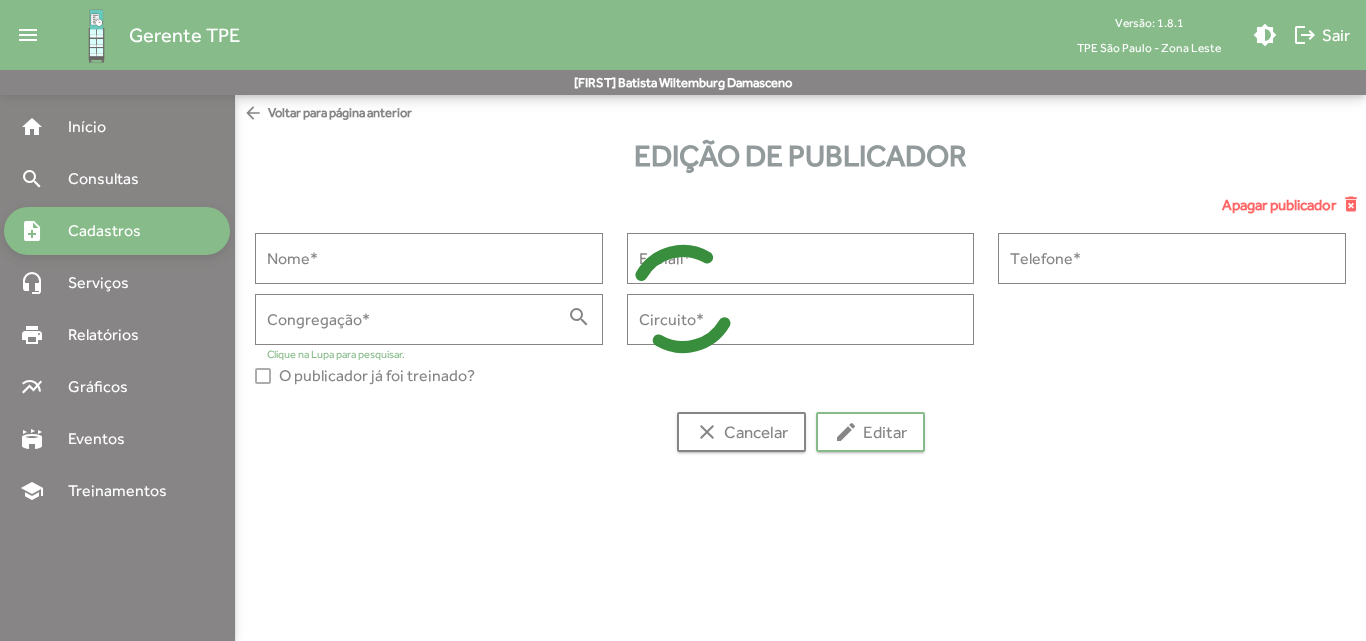 type on "**********" 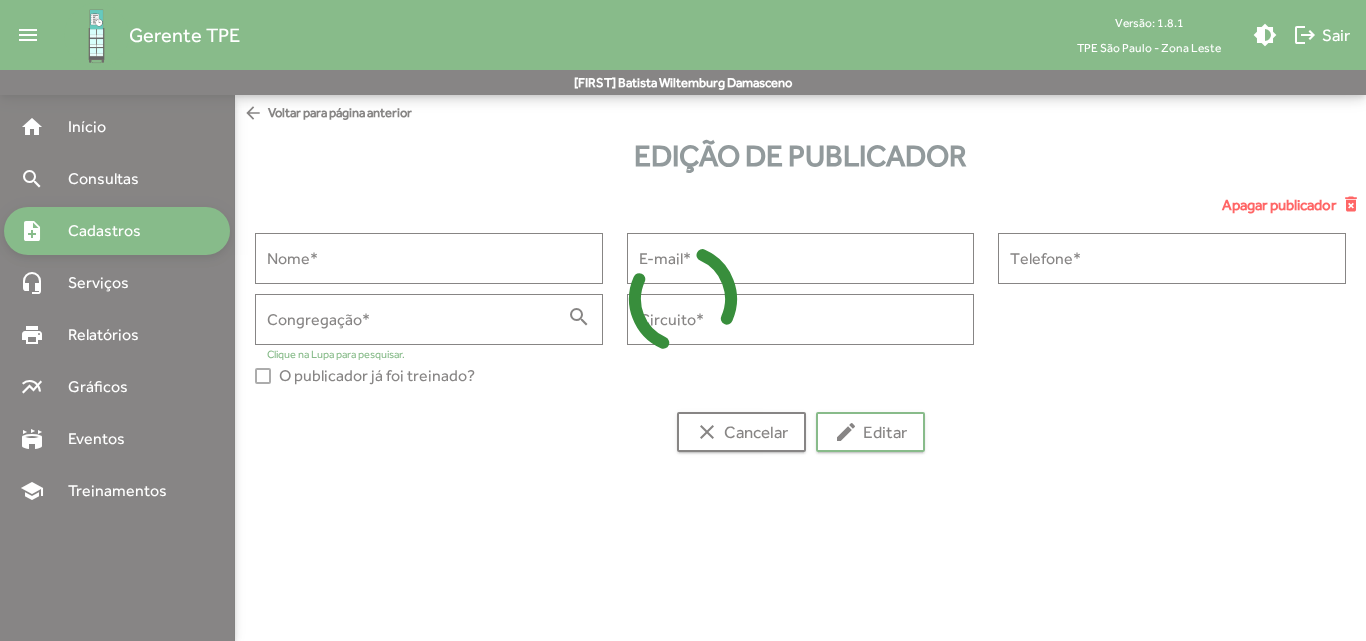 type on "**********" 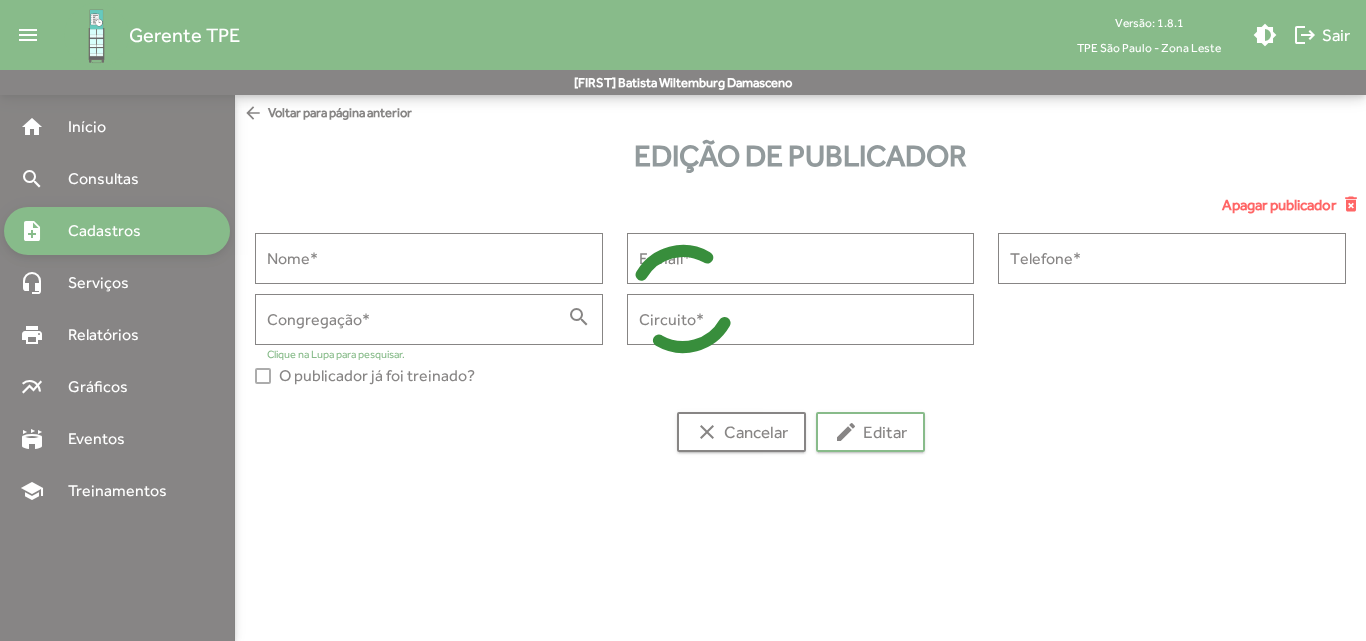 type on "******" 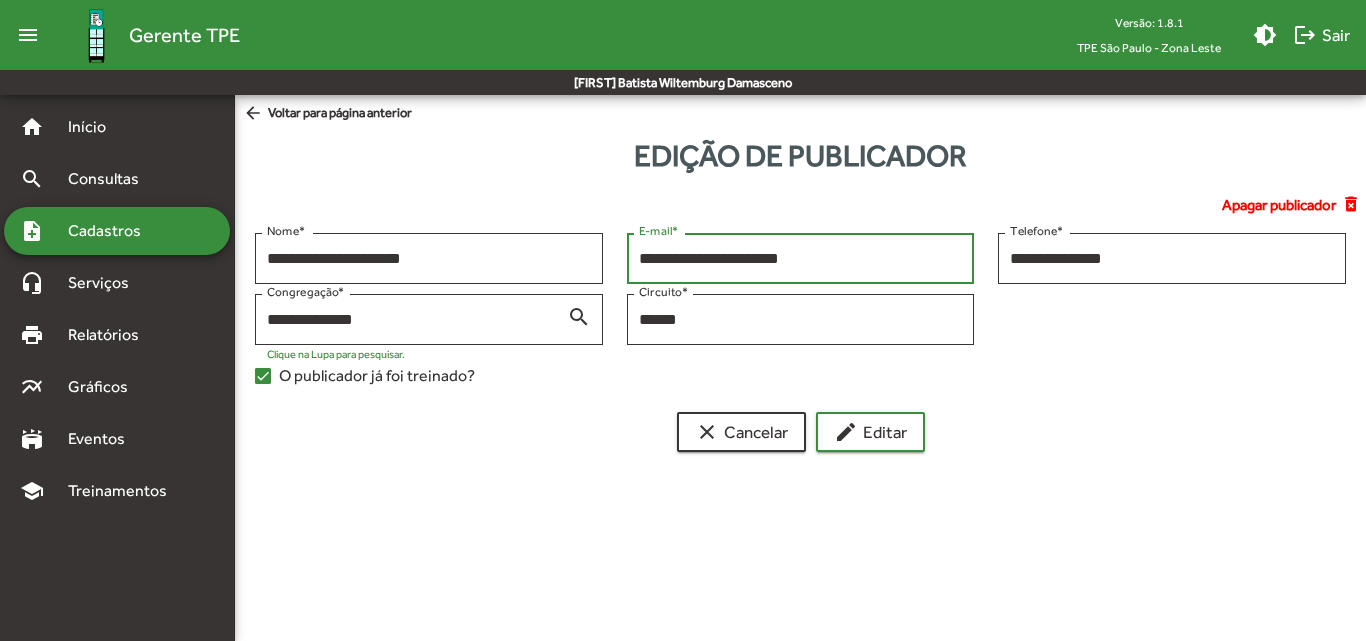 drag, startPoint x: 838, startPoint y: 260, endPoint x: 621, endPoint y: 255, distance: 217.0576 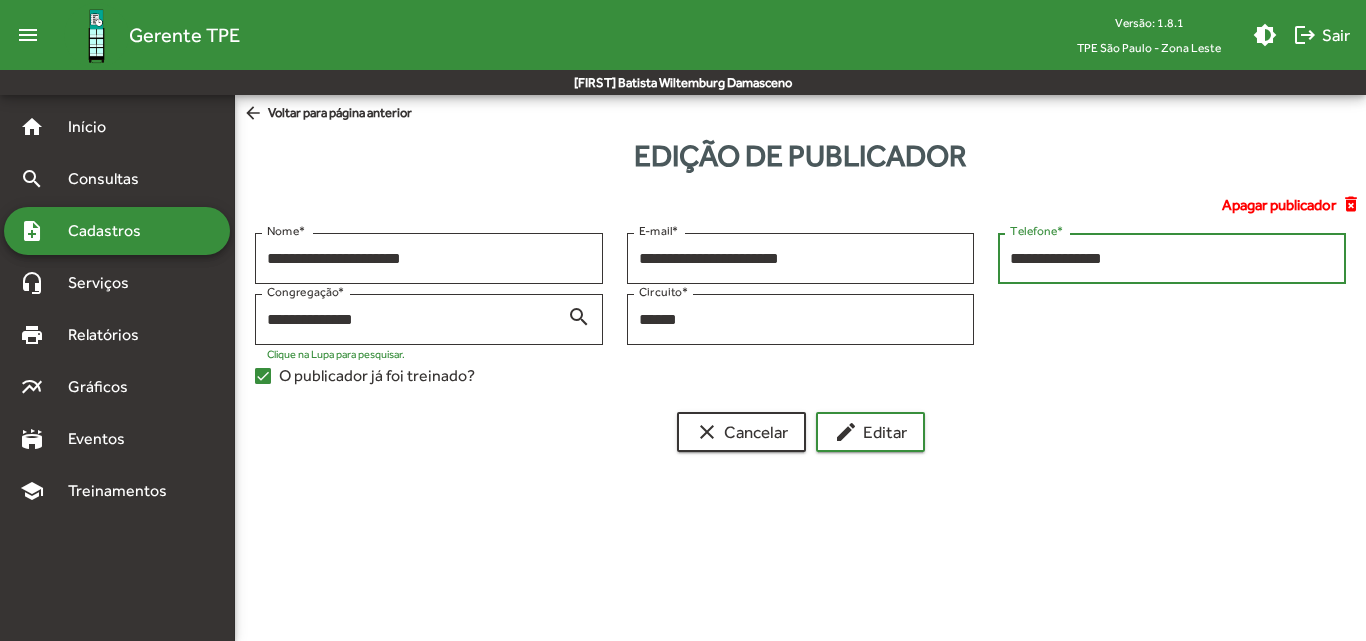 drag, startPoint x: 1152, startPoint y: 263, endPoint x: 983, endPoint y: 256, distance: 169.14491 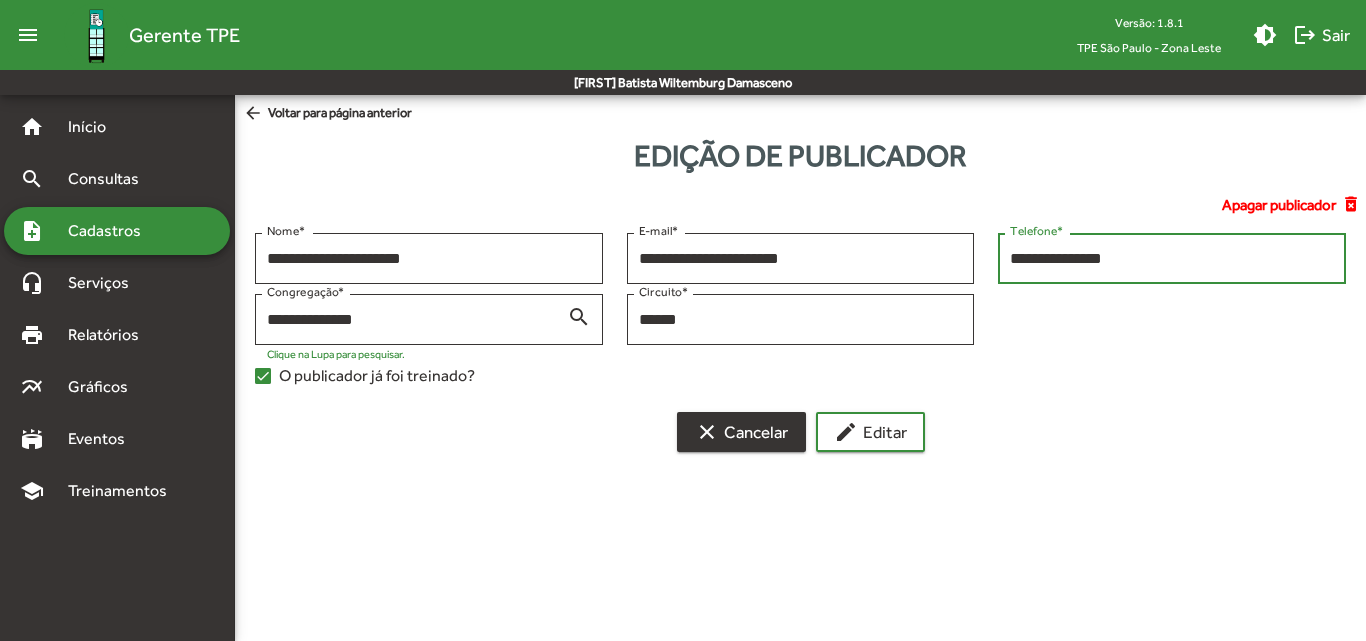 click on "clear  Cancelar" at bounding box center (741, 432) 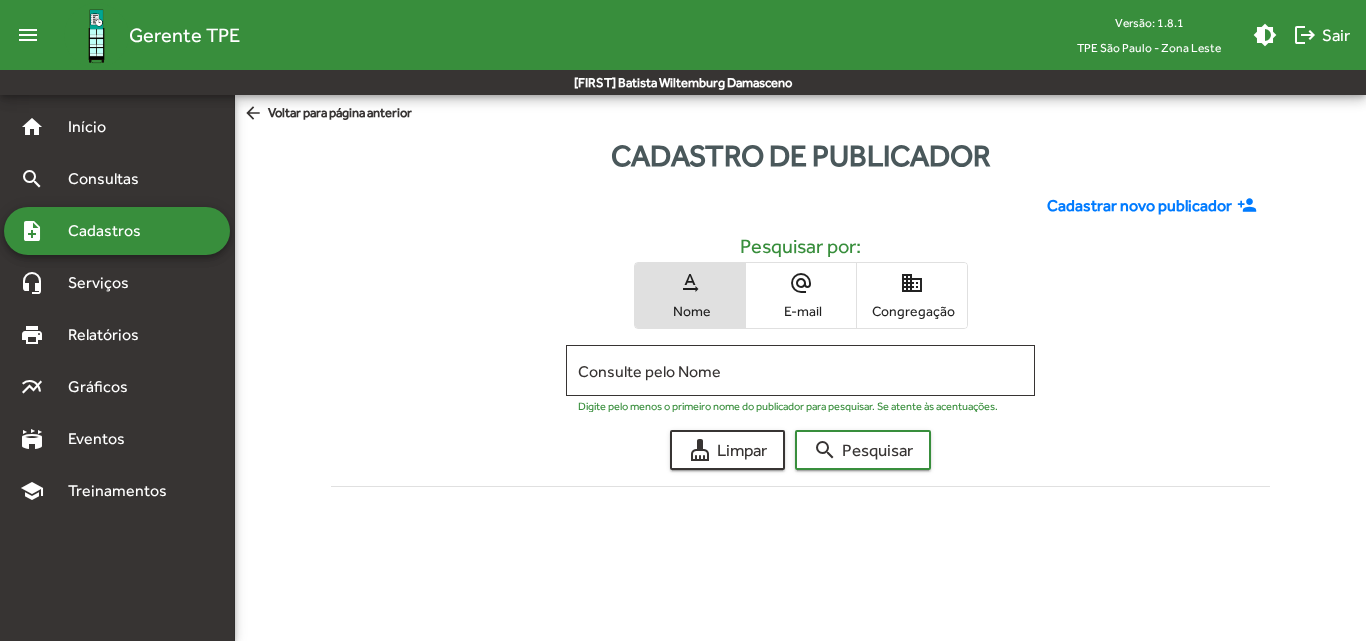 click on "Congregação" at bounding box center (912, 311) 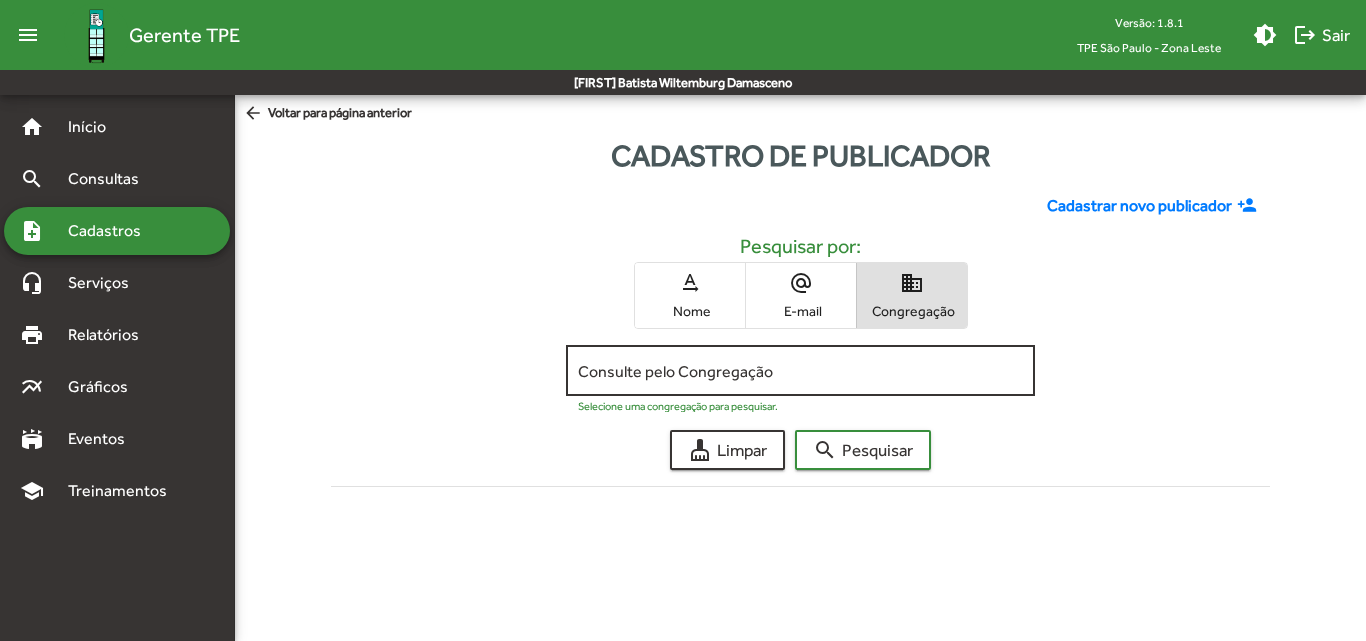 click on "Consulte pelo Congregação" at bounding box center (800, 371) 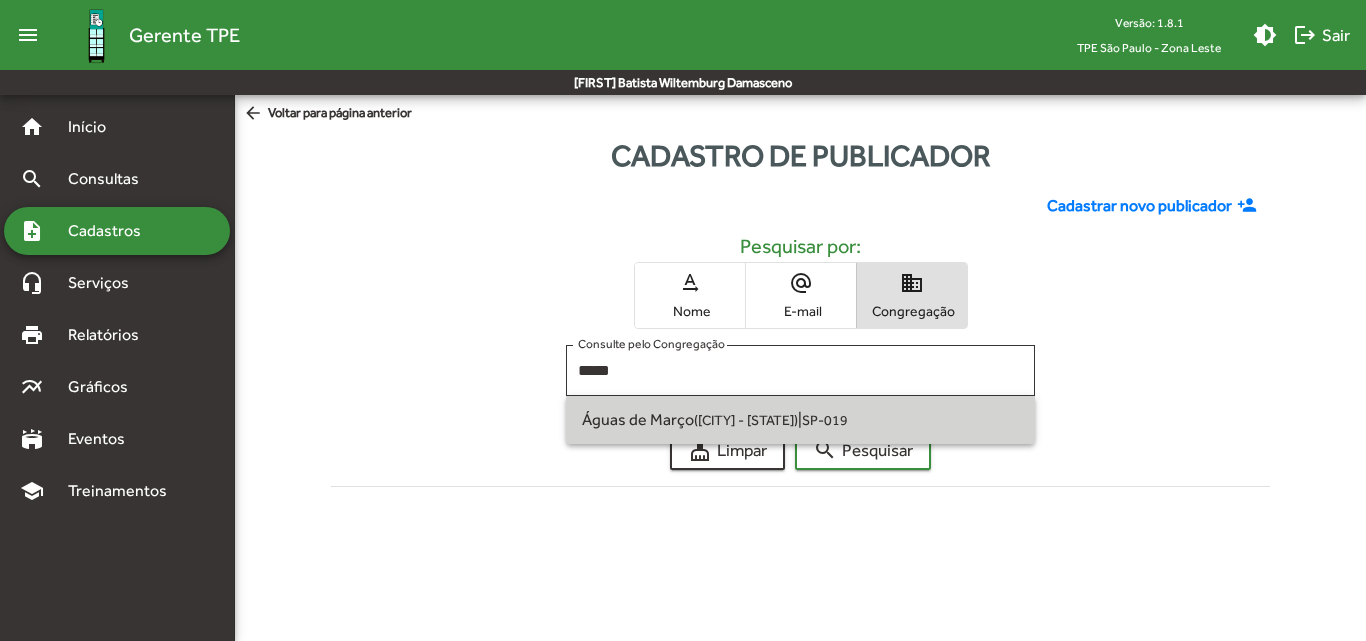 click on "Águas de Março  ([CITY] - [STATE])  |  SP-019" at bounding box center (800, 420) 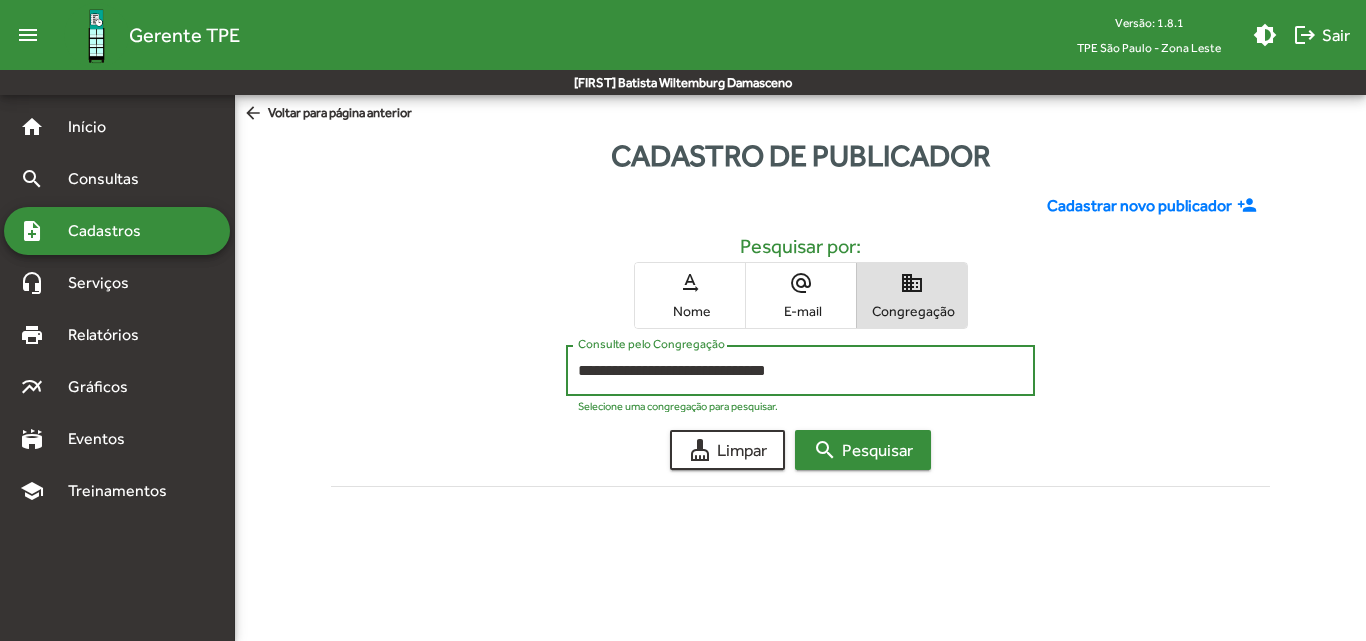 click on "search  Pesquisar" 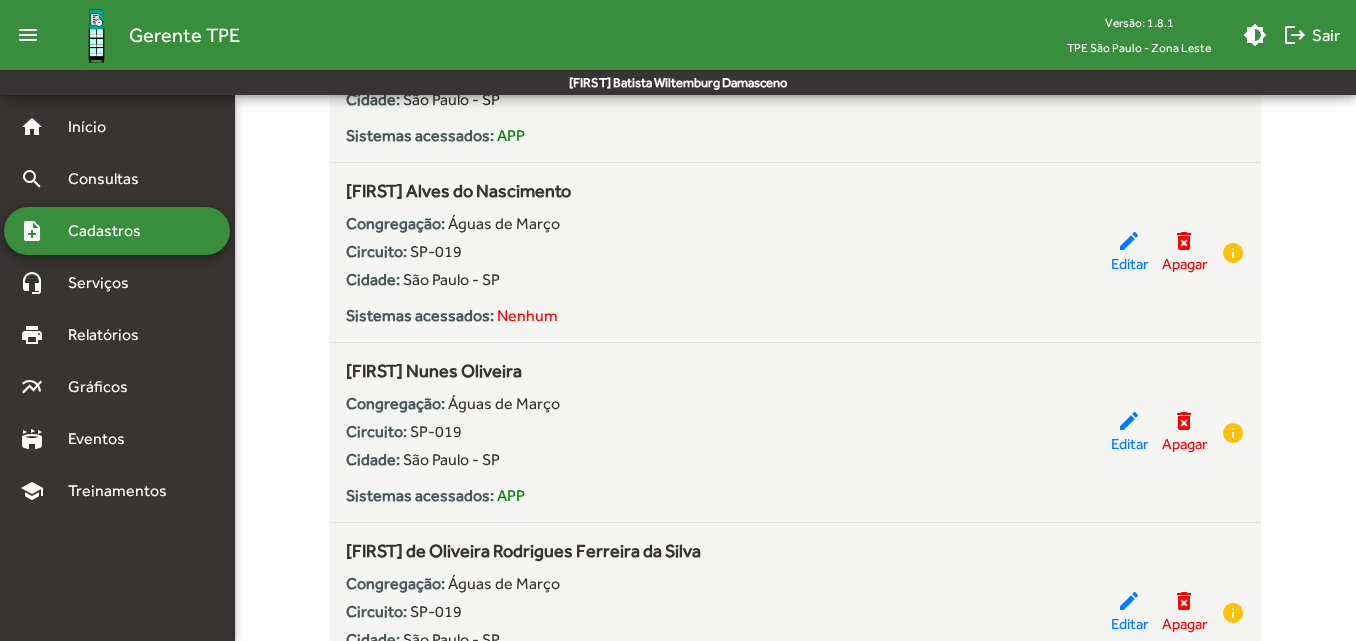 scroll, scrollTop: 800, scrollLeft: 0, axis: vertical 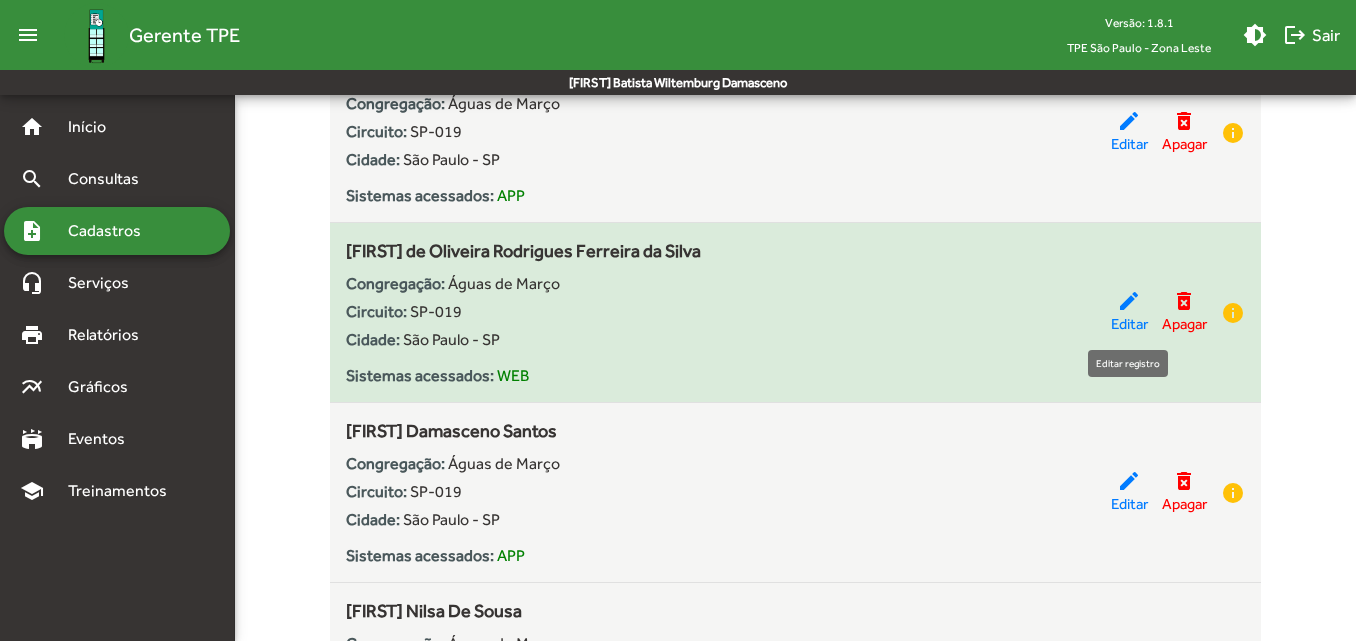 click on "edit" 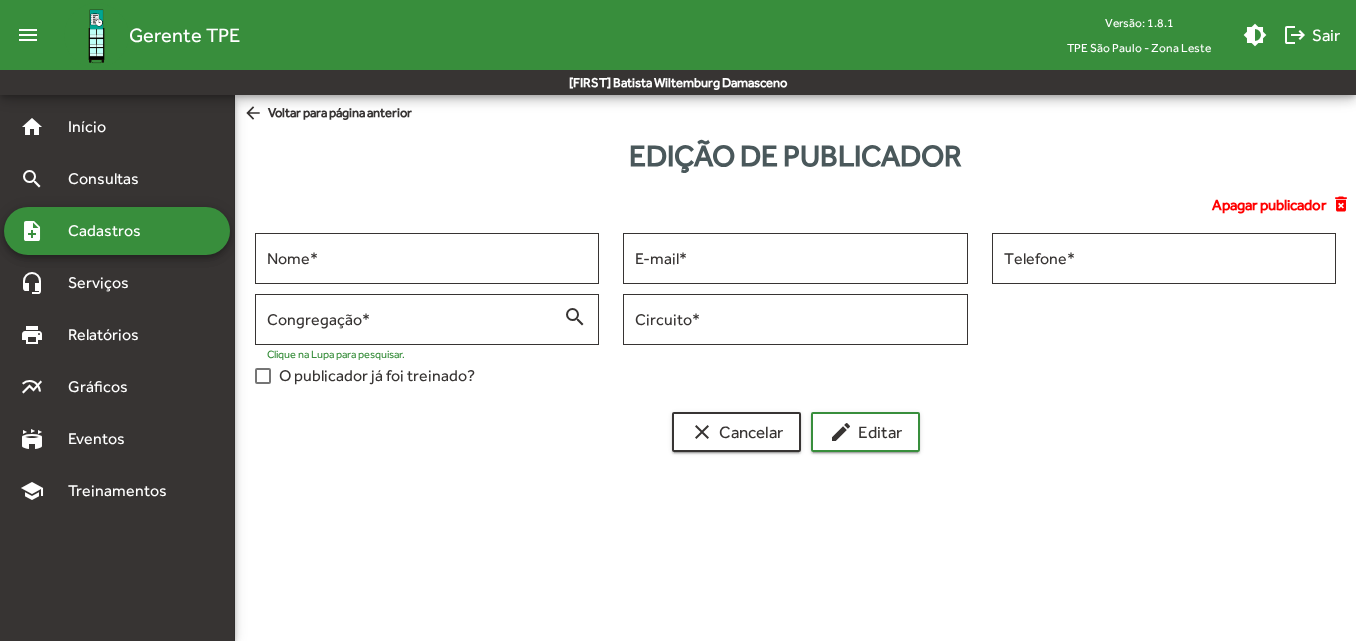 scroll, scrollTop: 0, scrollLeft: 0, axis: both 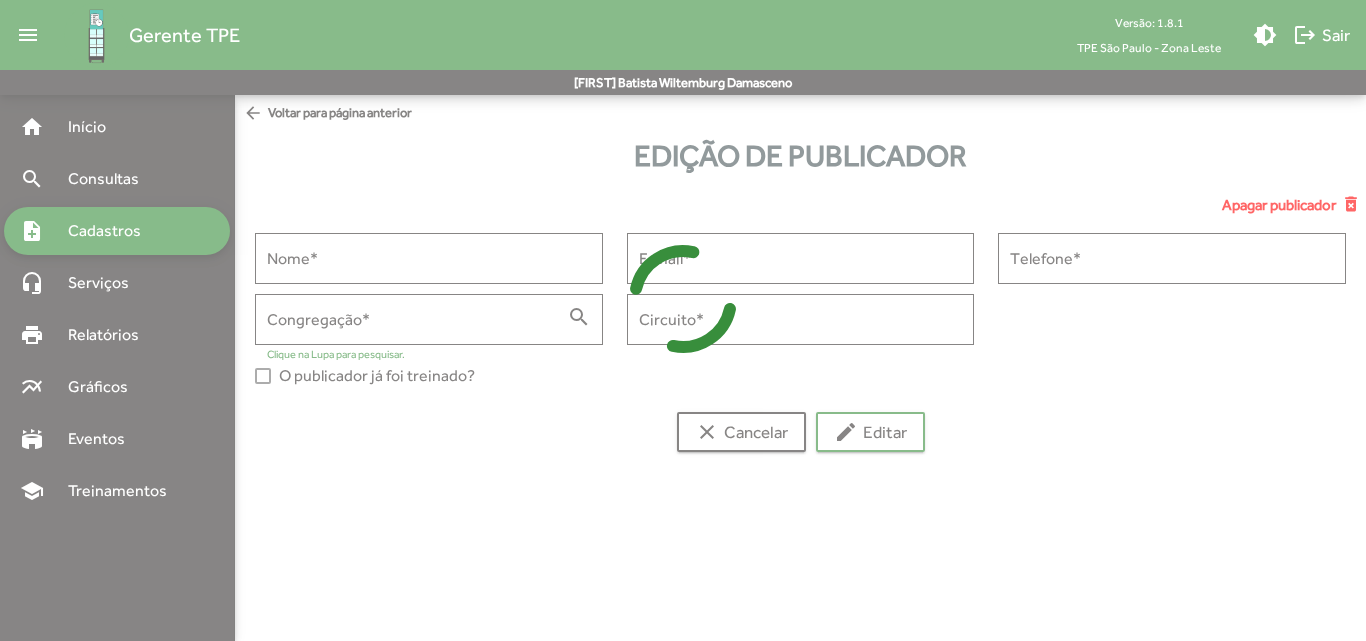 type on "**********" 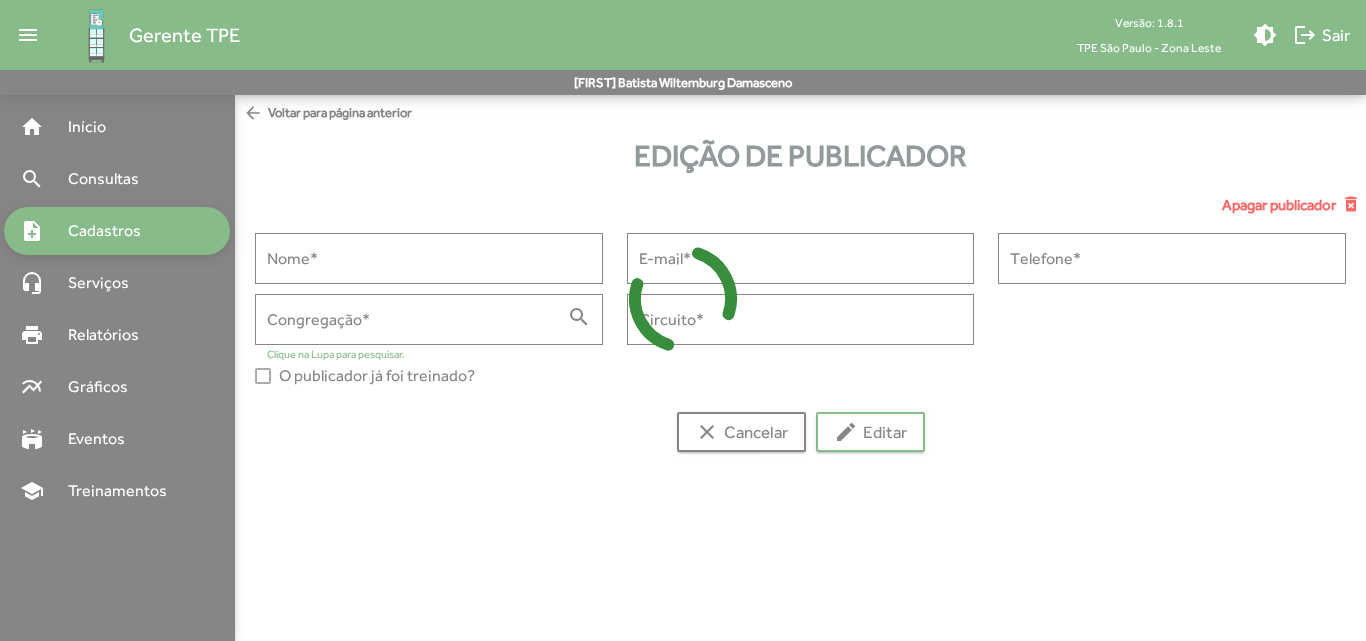 type on "**********" 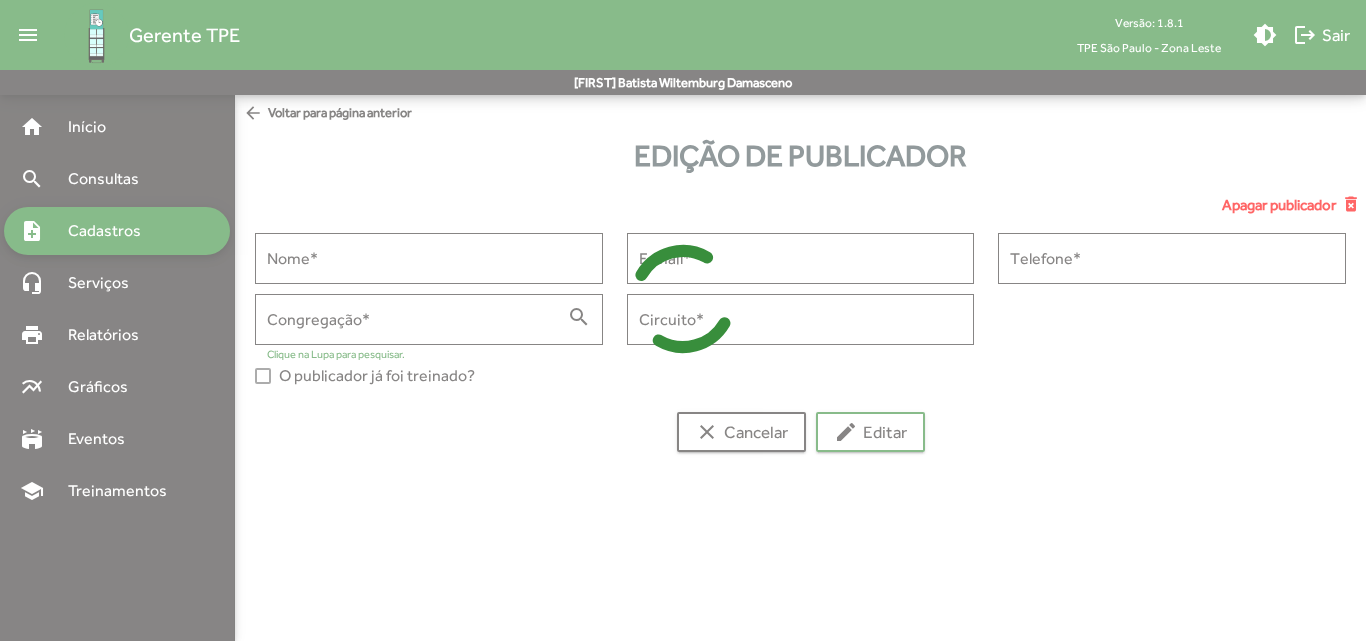 type on "**********" 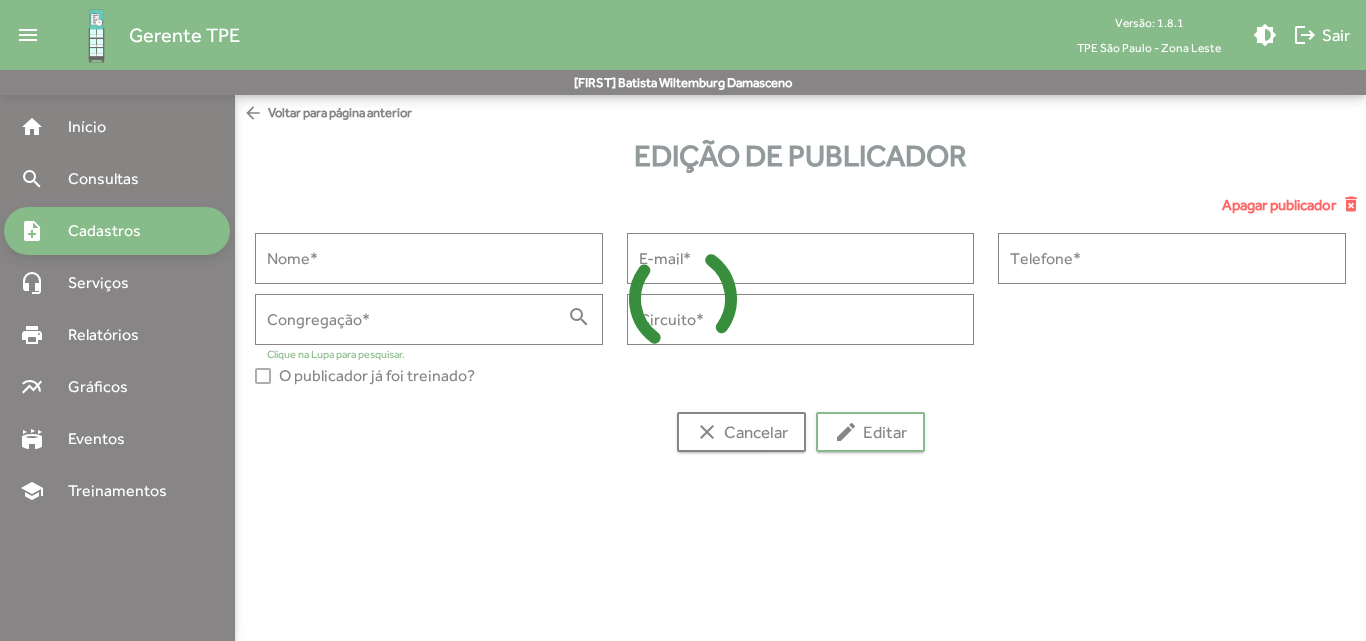 type on "**********" 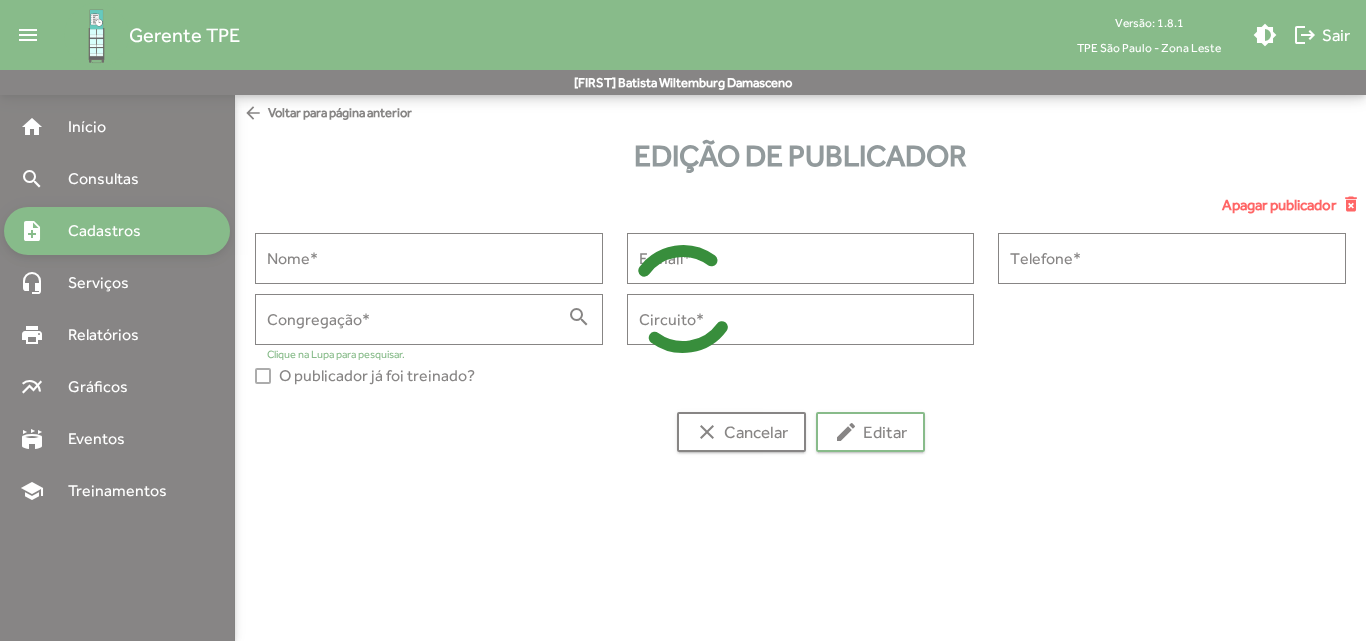 type on "******" 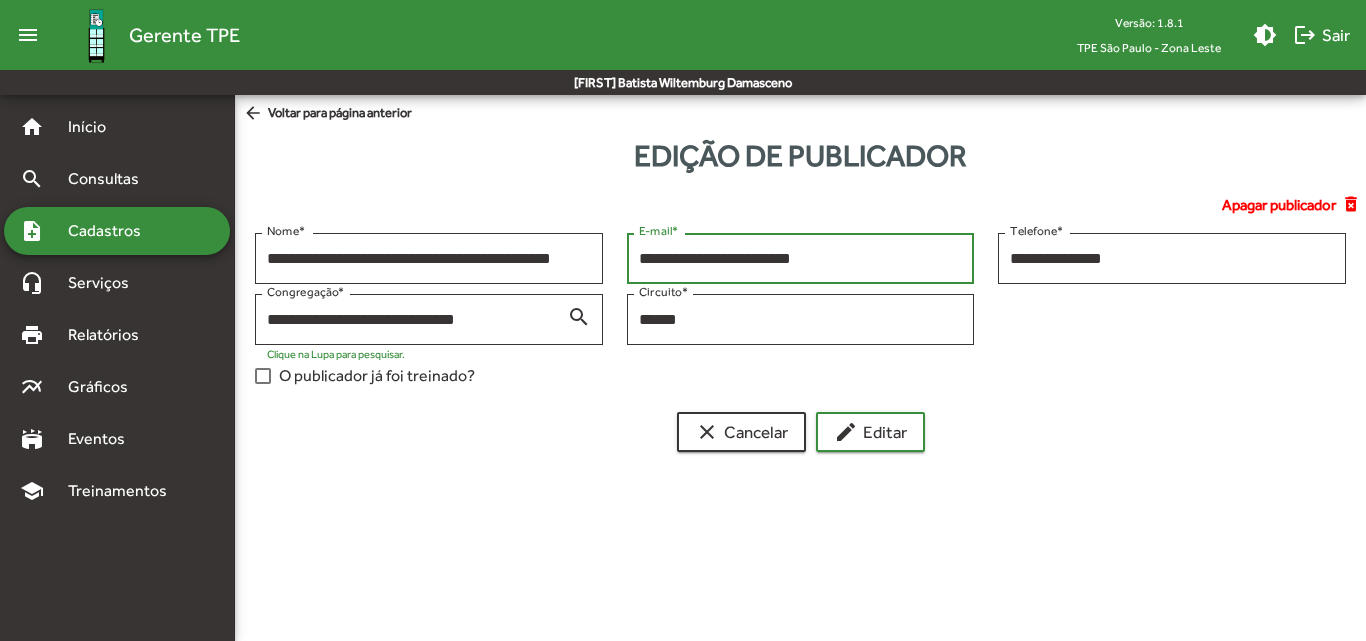 drag, startPoint x: 829, startPoint y: 257, endPoint x: 611, endPoint y: 265, distance: 218.14674 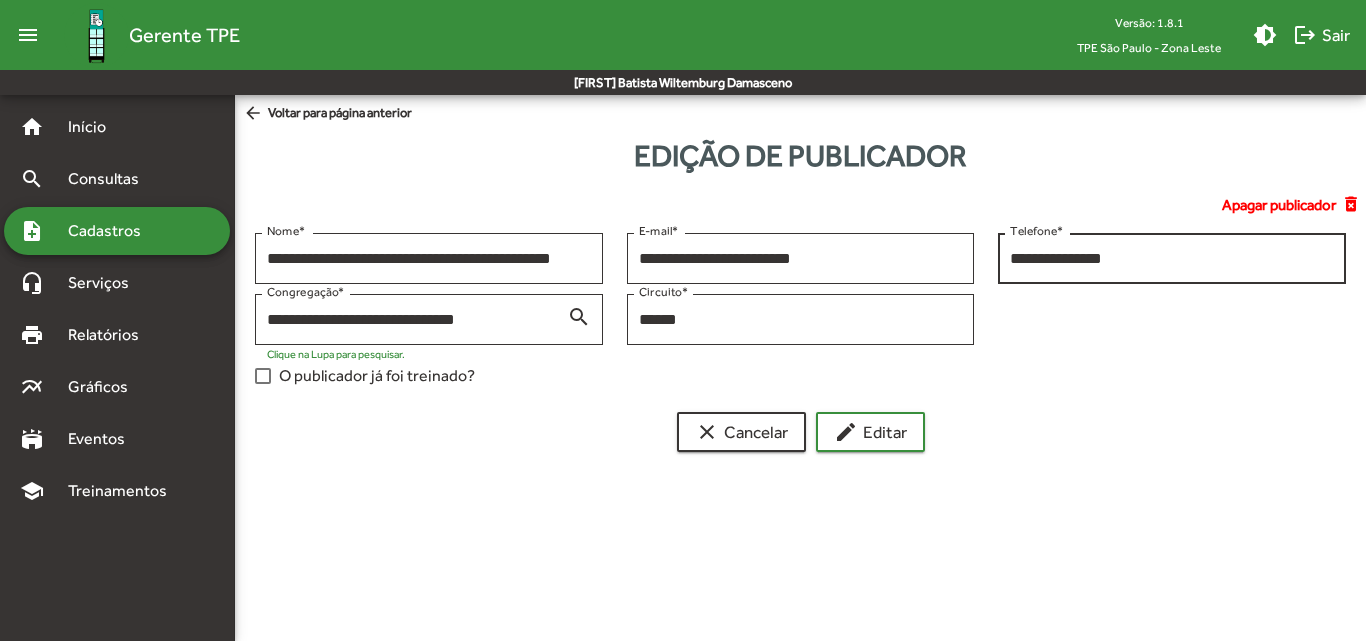 drag, startPoint x: 1170, startPoint y: 243, endPoint x: 1054, endPoint y: 260, distance: 117.239075 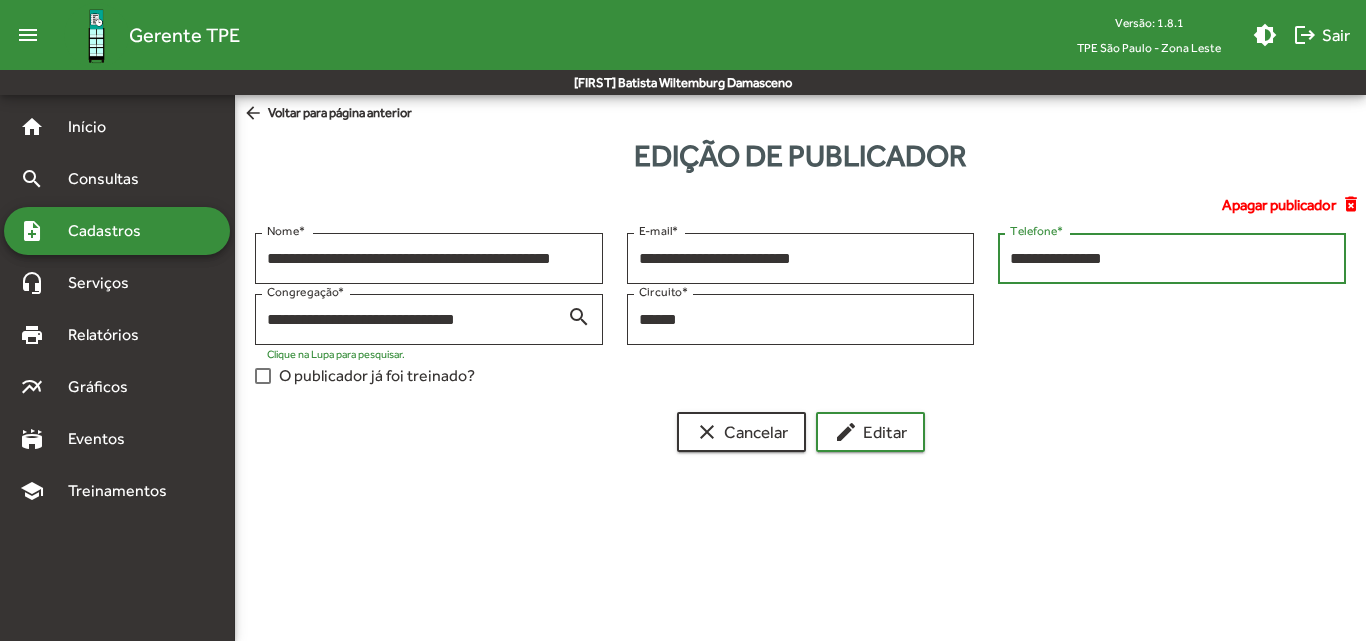 drag, startPoint x: 1138, startPoint y: 253, endPoint x: 1001, endPoint y: 253, distance: 137 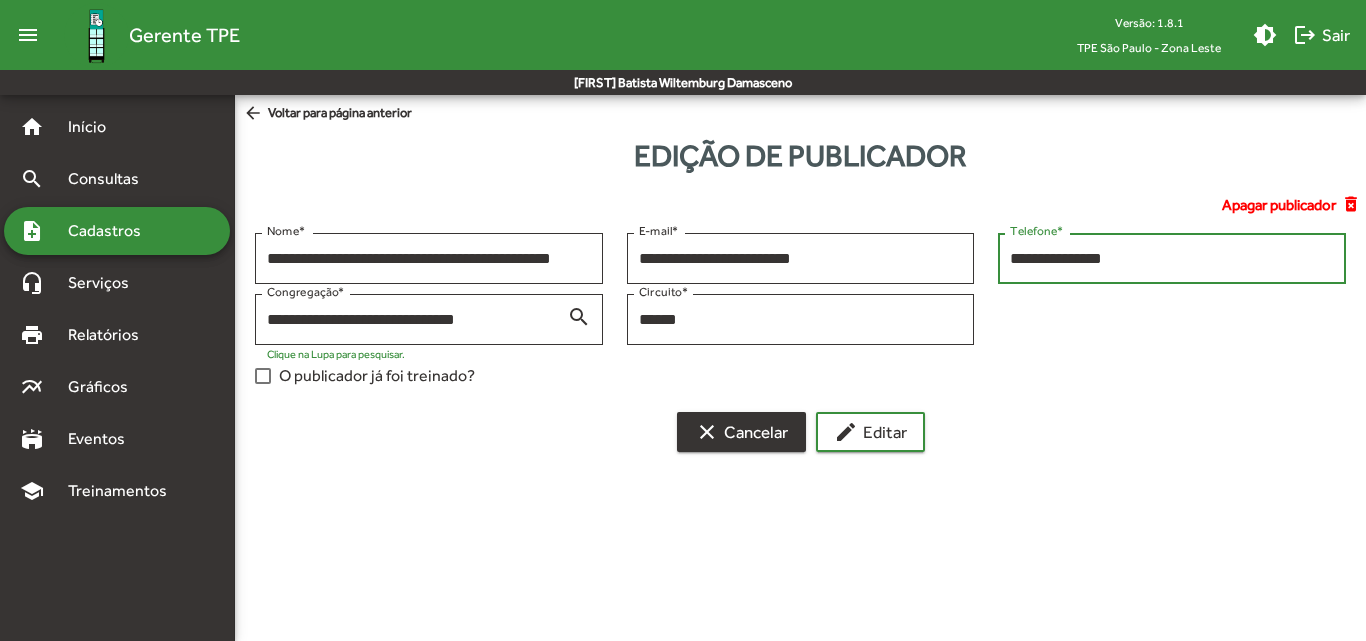 click on "clear  Cancelar" at bounding box center [741, 432] 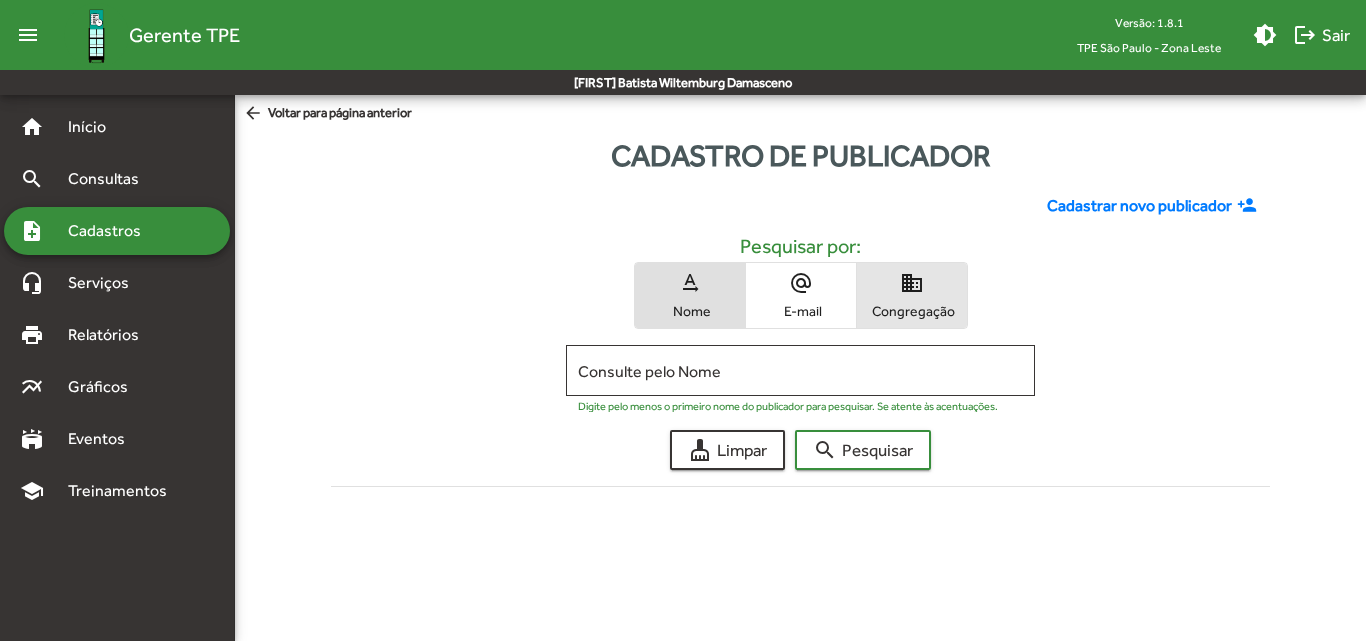 click on "domain" at bounding box center (912, 283) 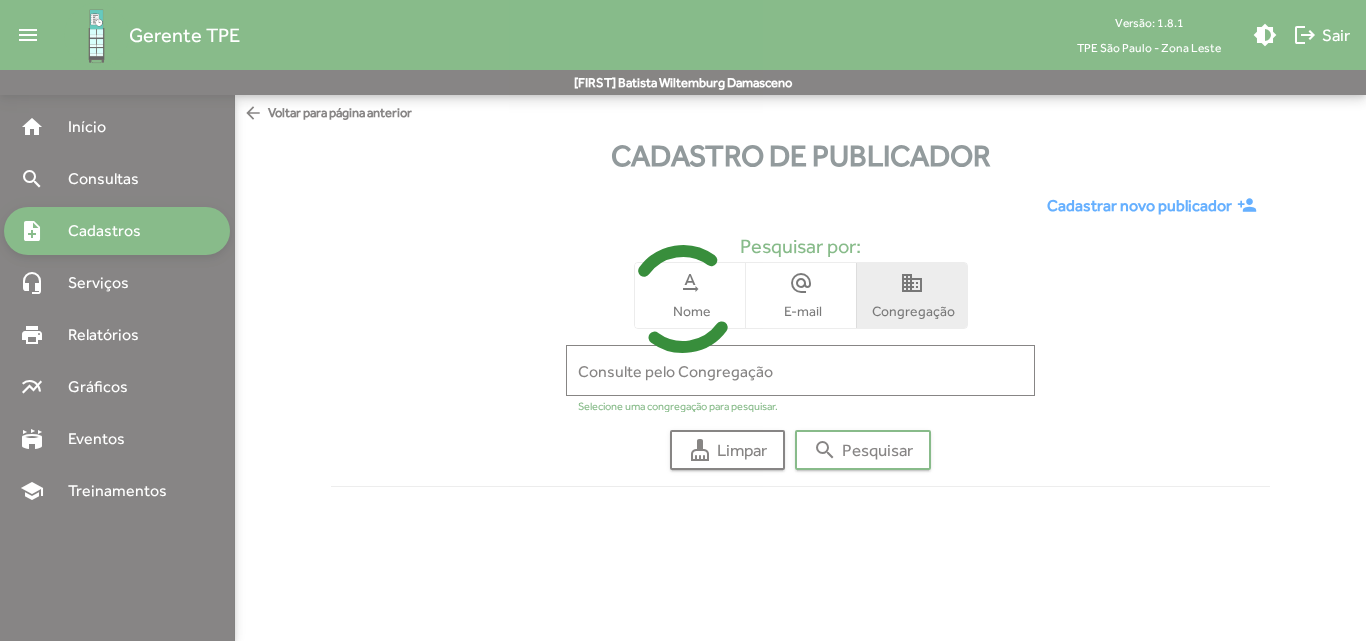 click 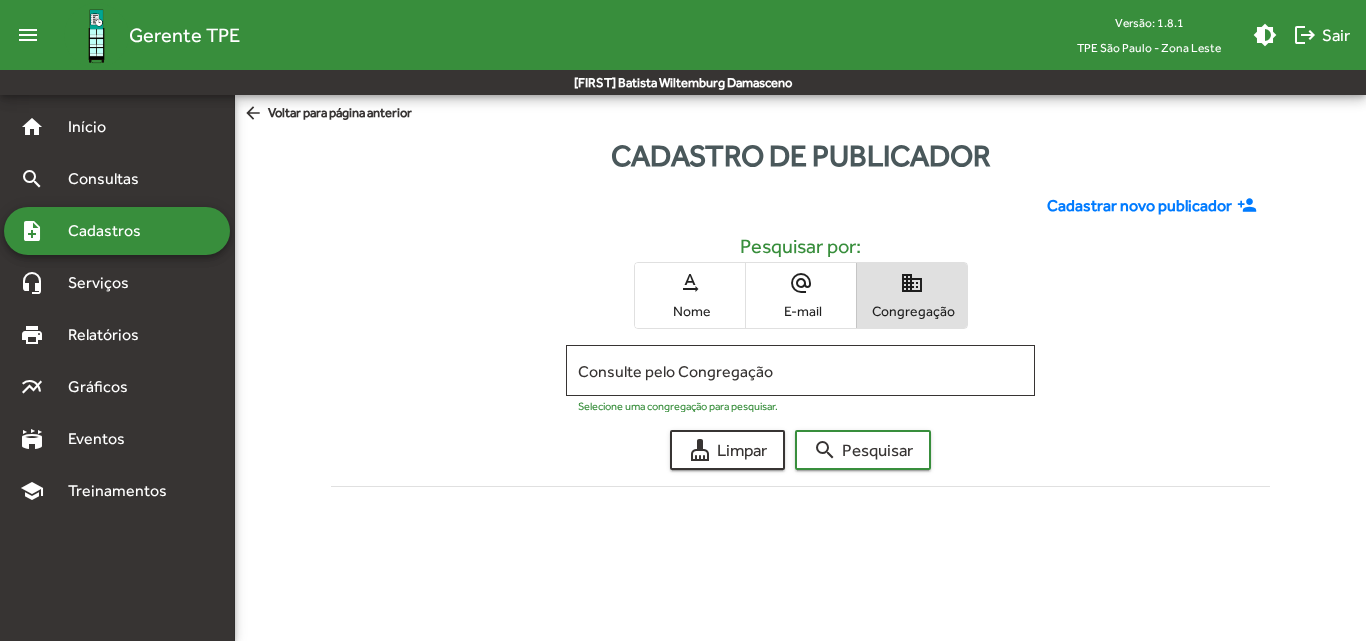 click on "Consulte pelo Congregação" at bounding box center (800, 371) 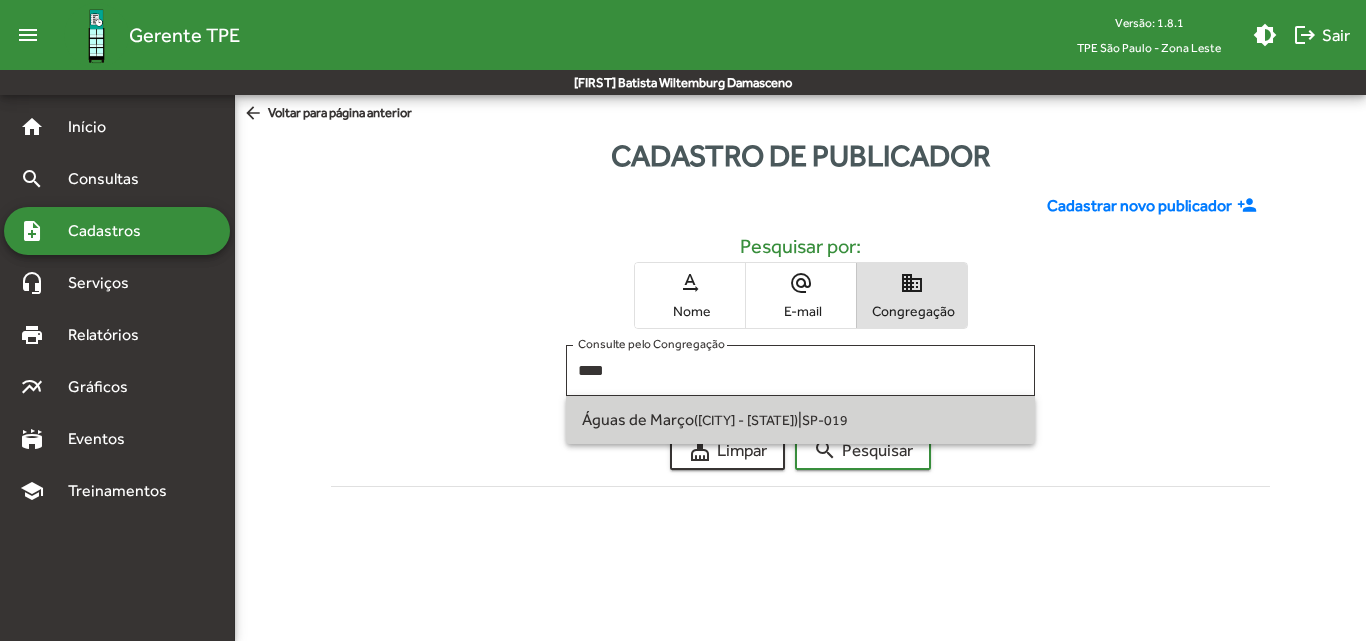 click on "Águas de Março  ([CITY] - [STATE])  |  SP-019" at bounding box center [800, 420] 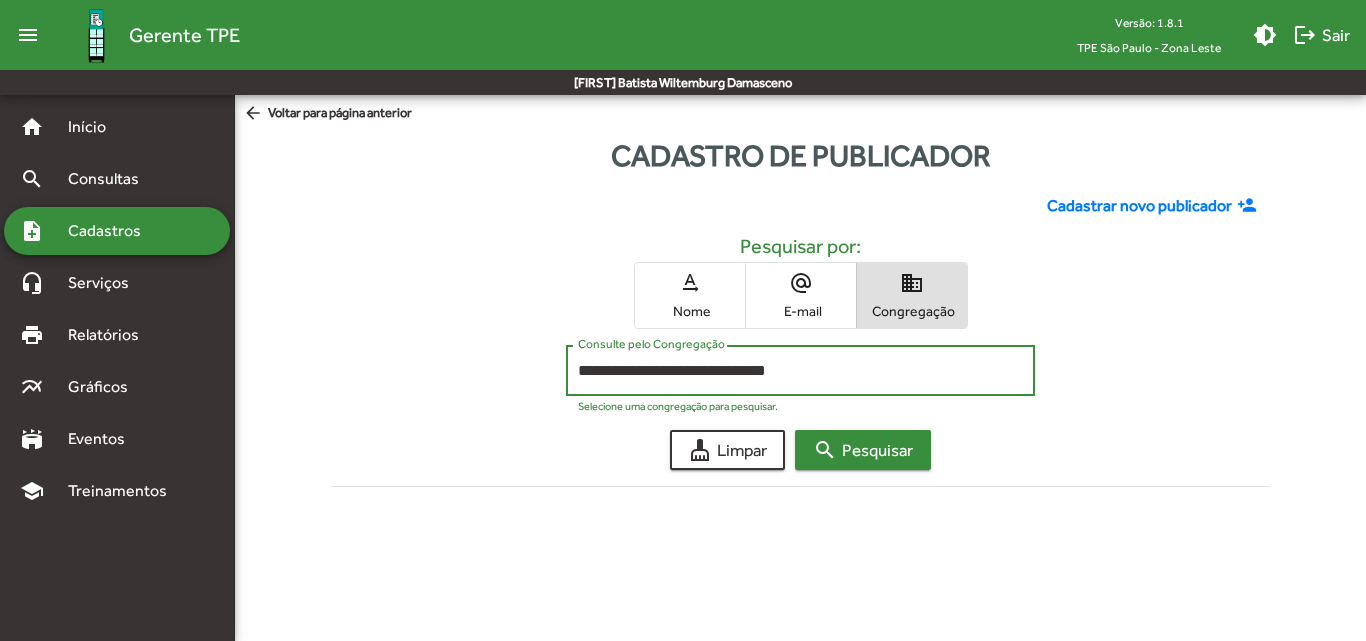 click on "search  Pesquisar" 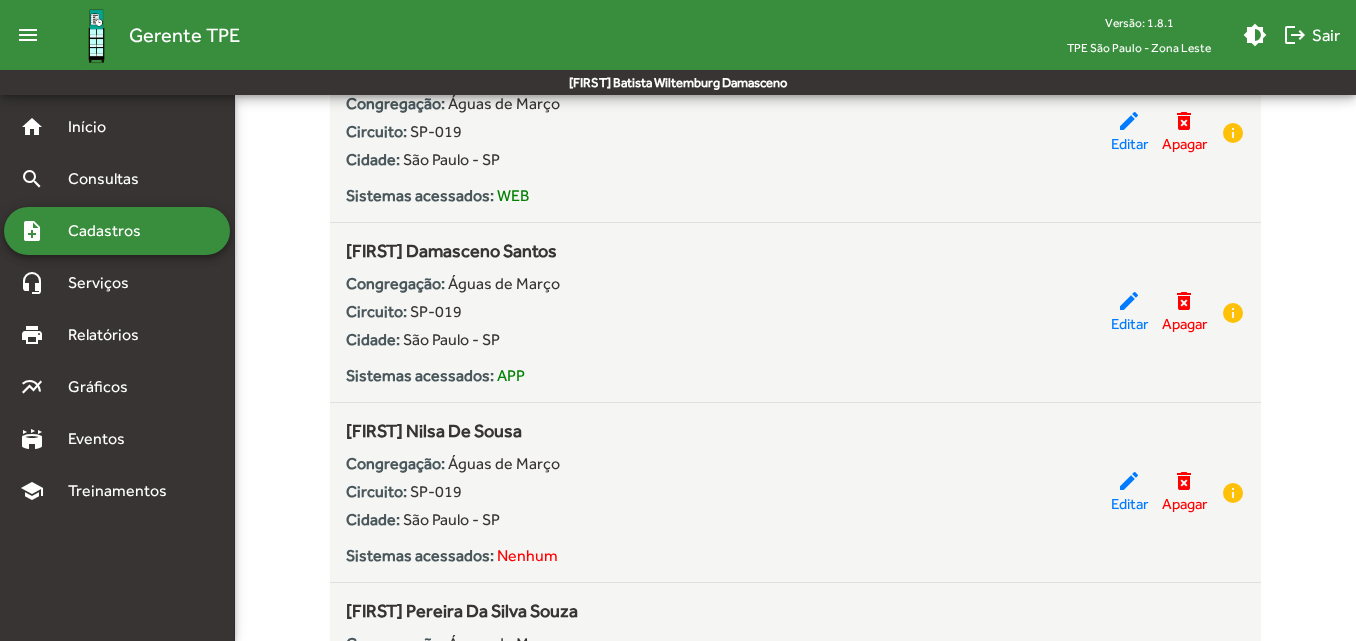 scroll, scrollTop: 1200, scrollLeft: 0, axis: vertical 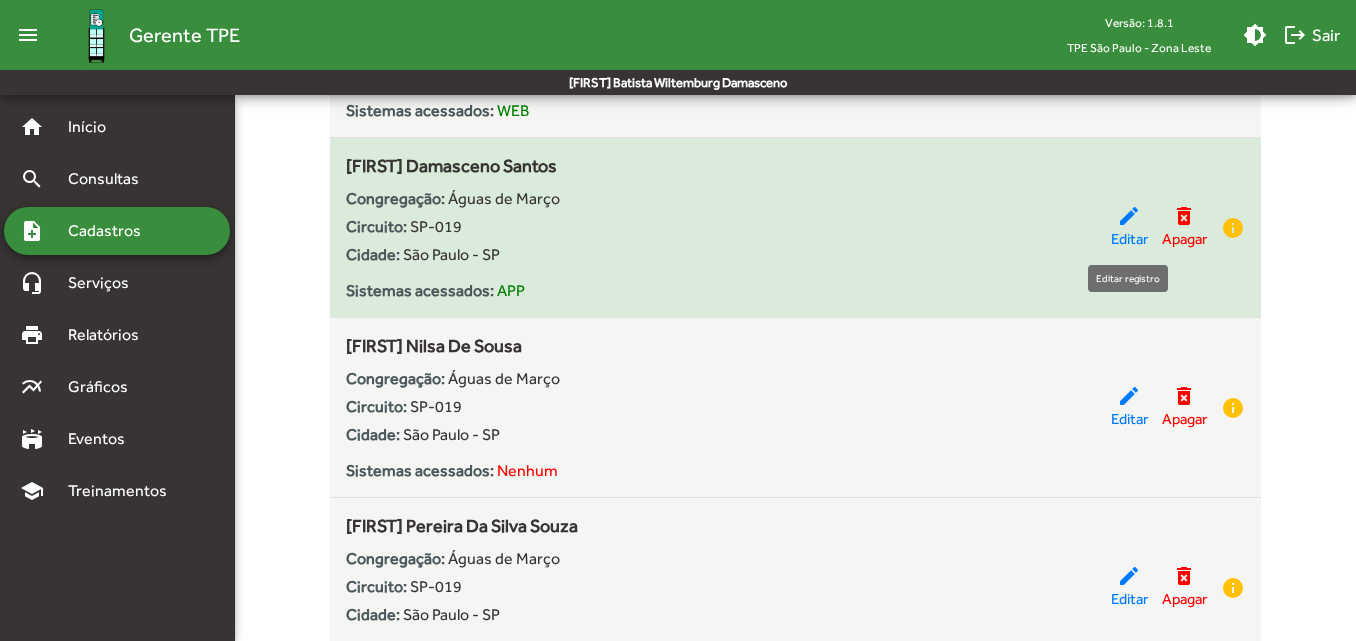 click on "Editar" 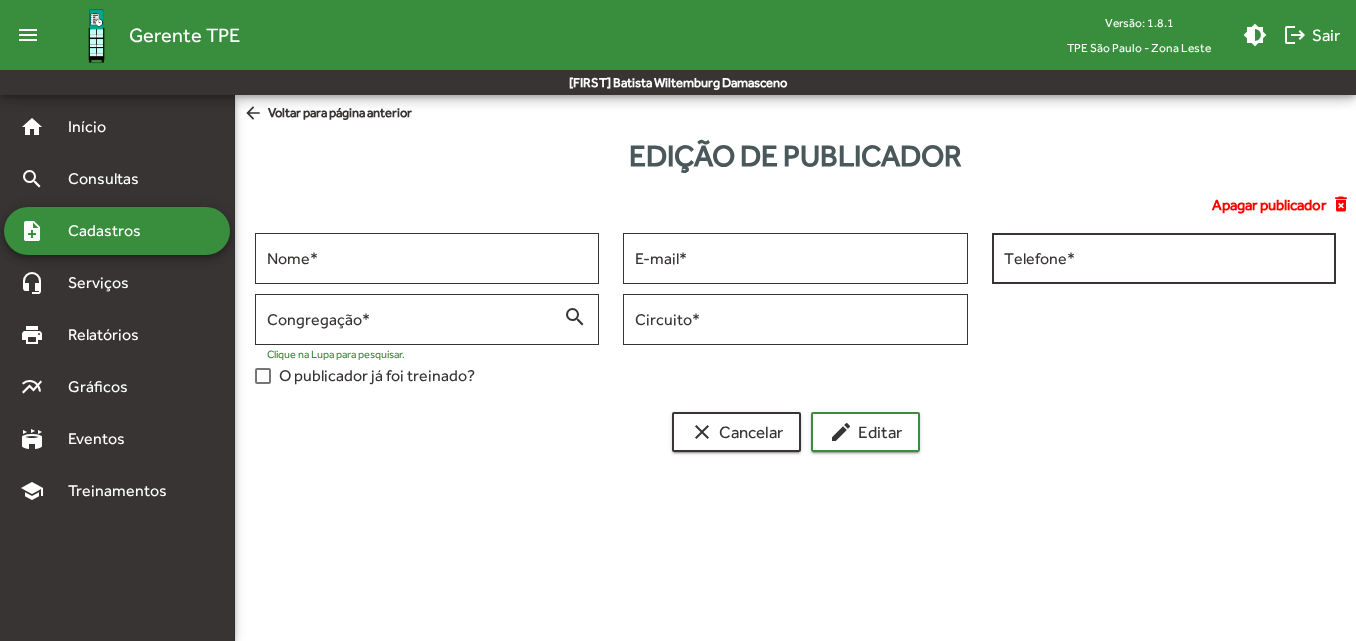 scroll, scrollTop: 0, scrollLeft: 0, axis: both 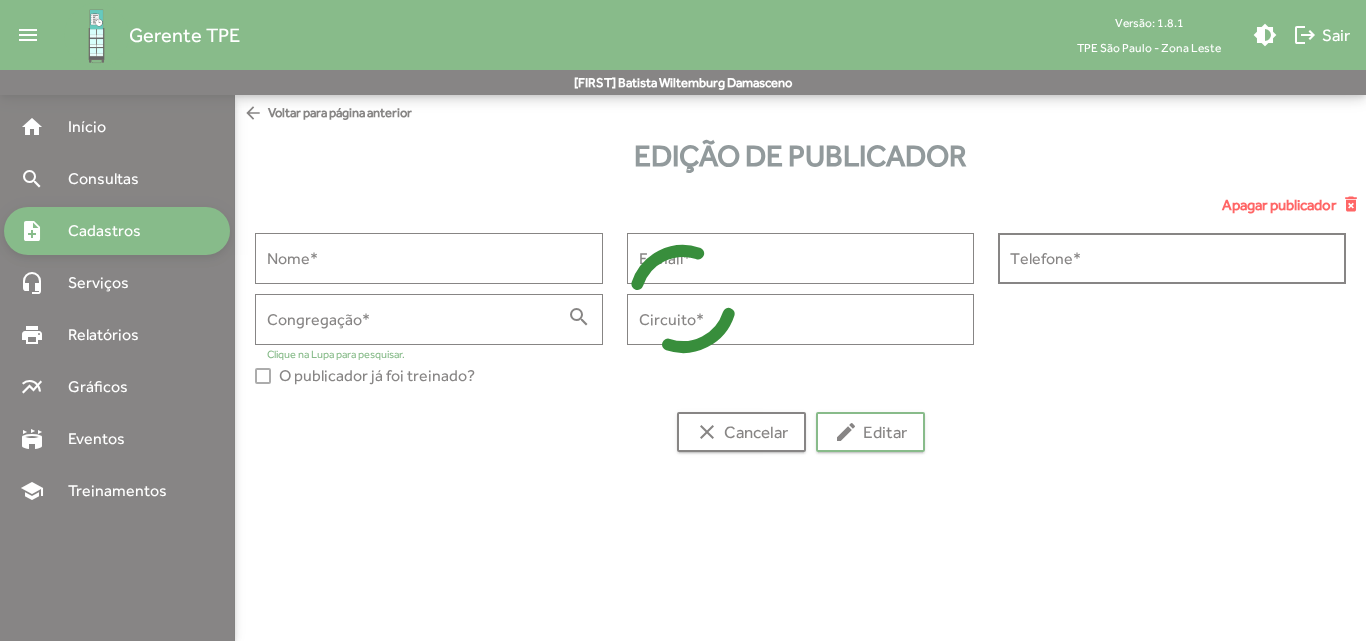type on "**********" 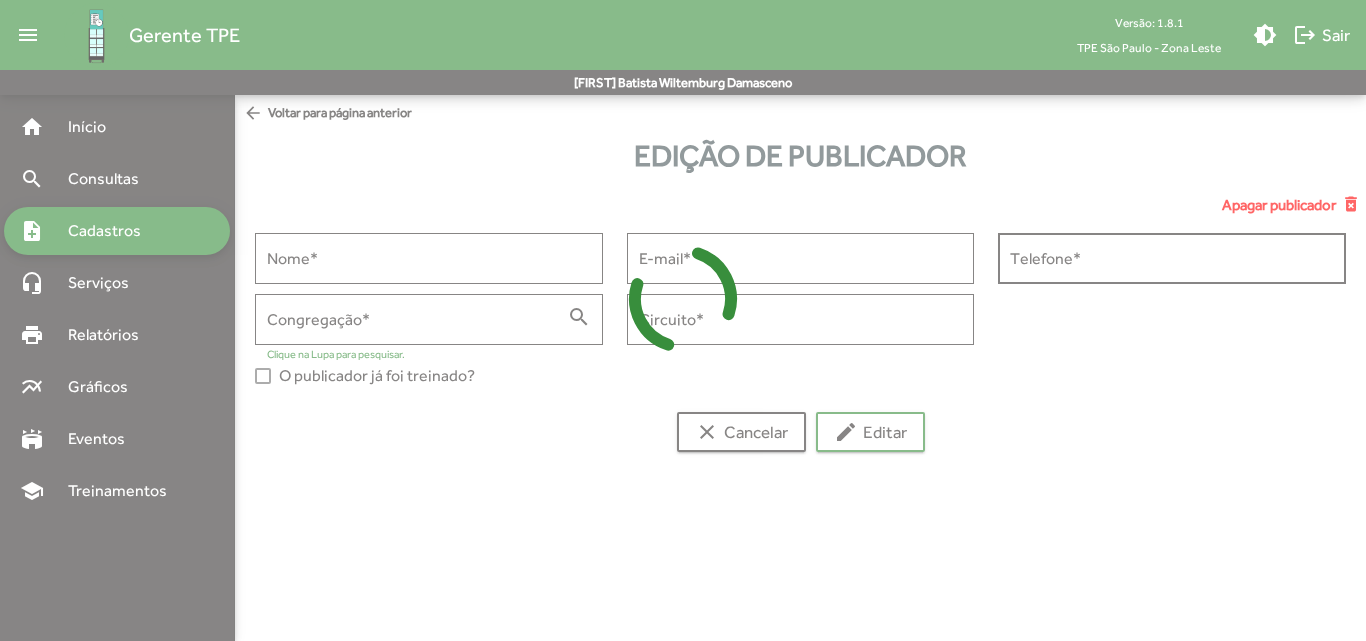 type on "**********" 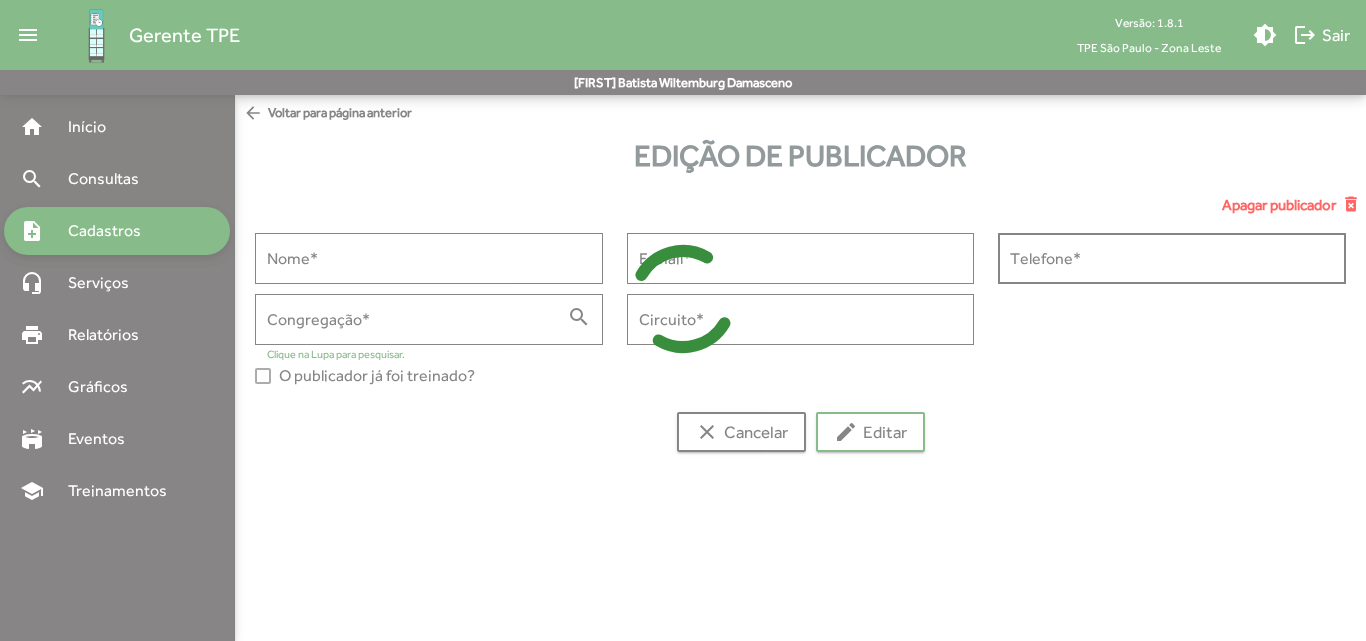type on "**********" 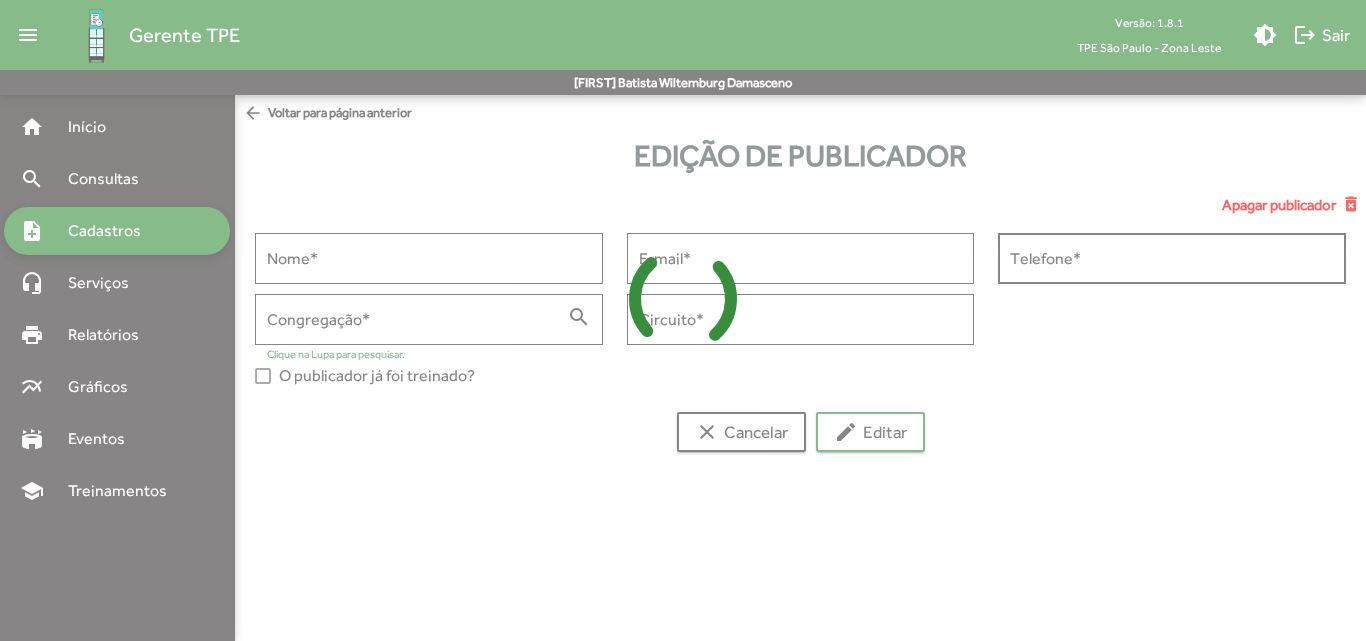 type on "**********" 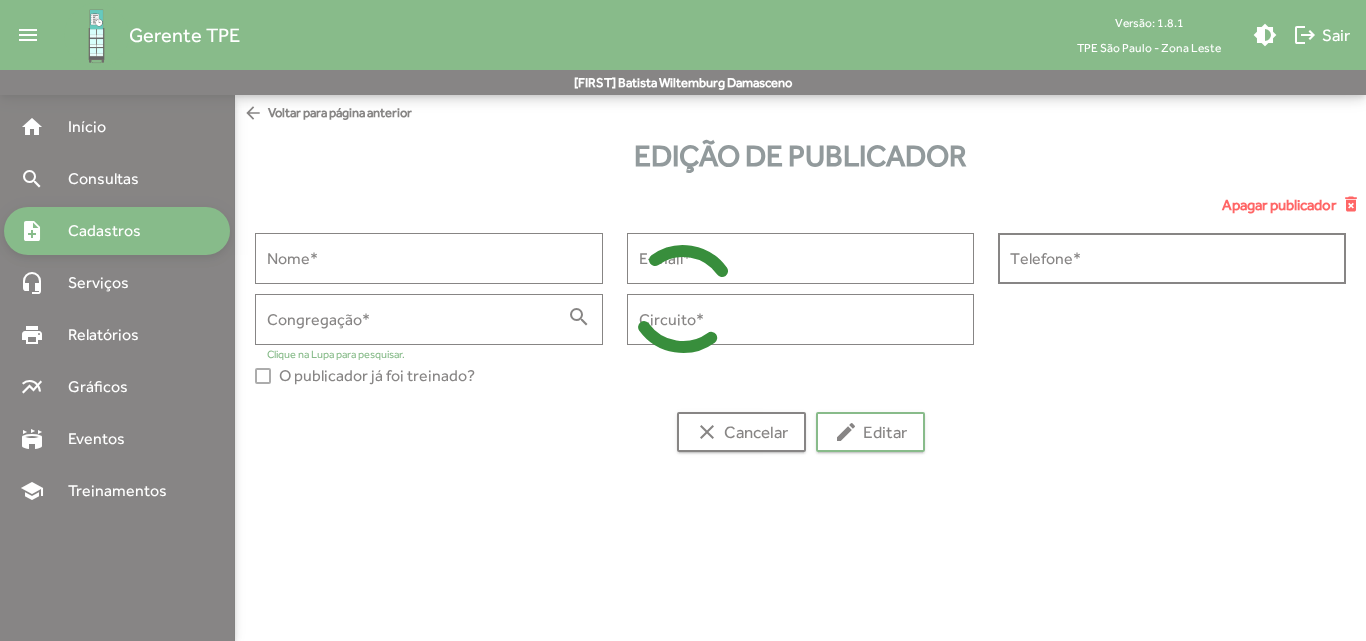 type on "******" 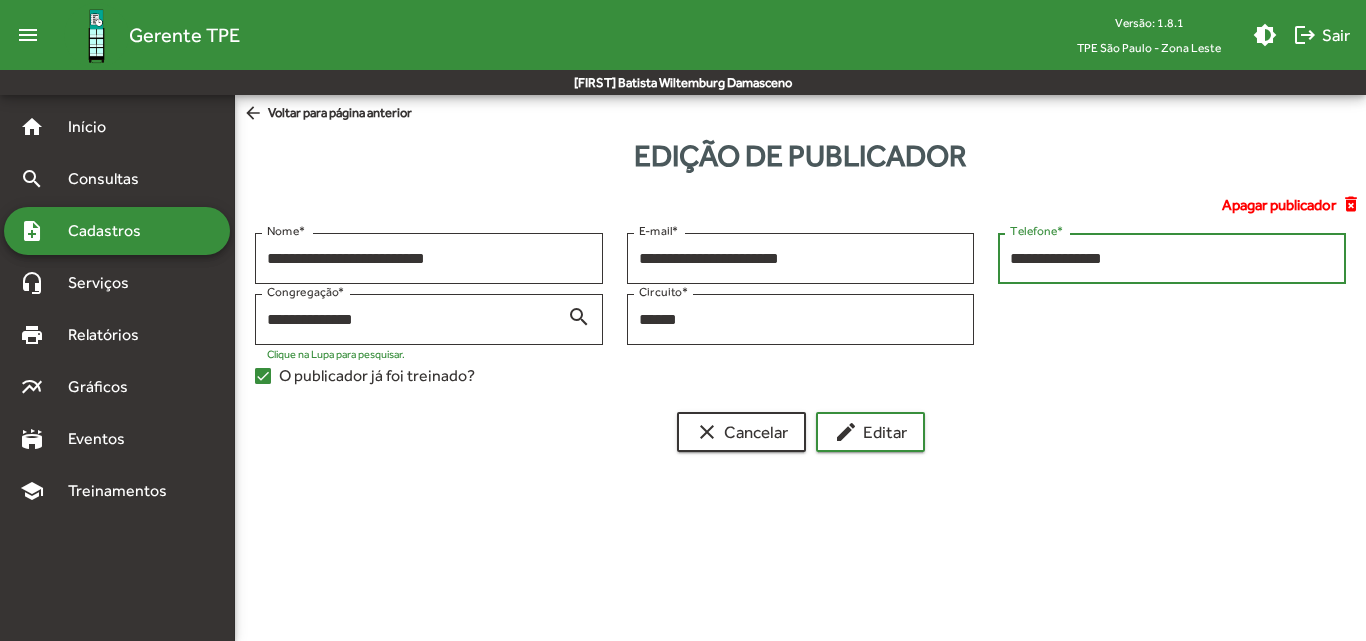 drag, startPoint x: 1137, startPoint y: 257, endPoint x: 1000, endPoint y: 247, distance: 137.36447 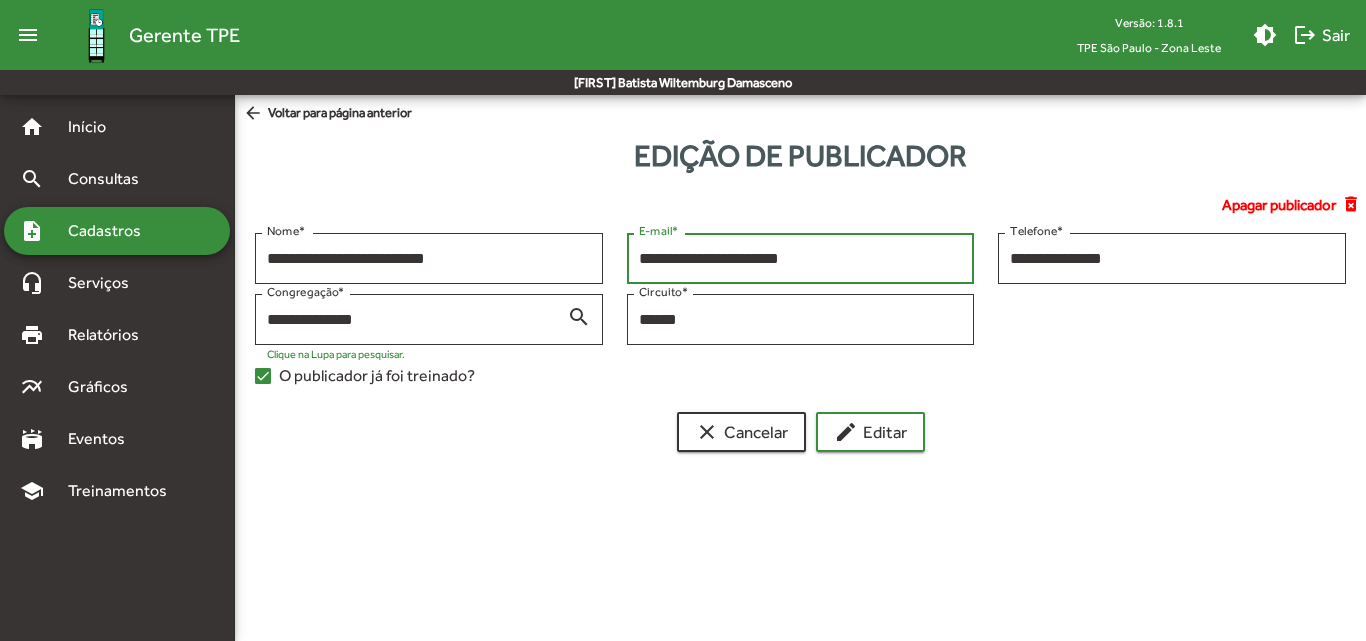 drag, startPoint x: 852, startPoint y: 259, endPoint x: 634, endPoint y: 270, distance: 218.27734 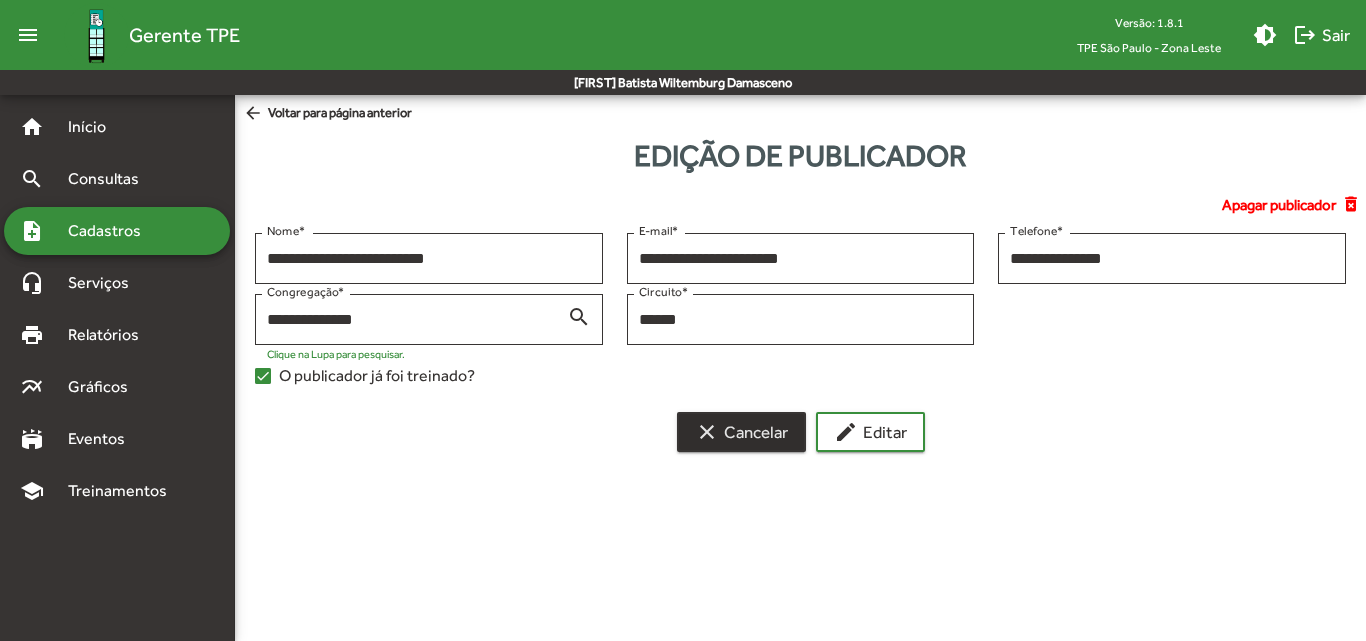 click on "clear  Cancelar" at bounding box center [741, 432] 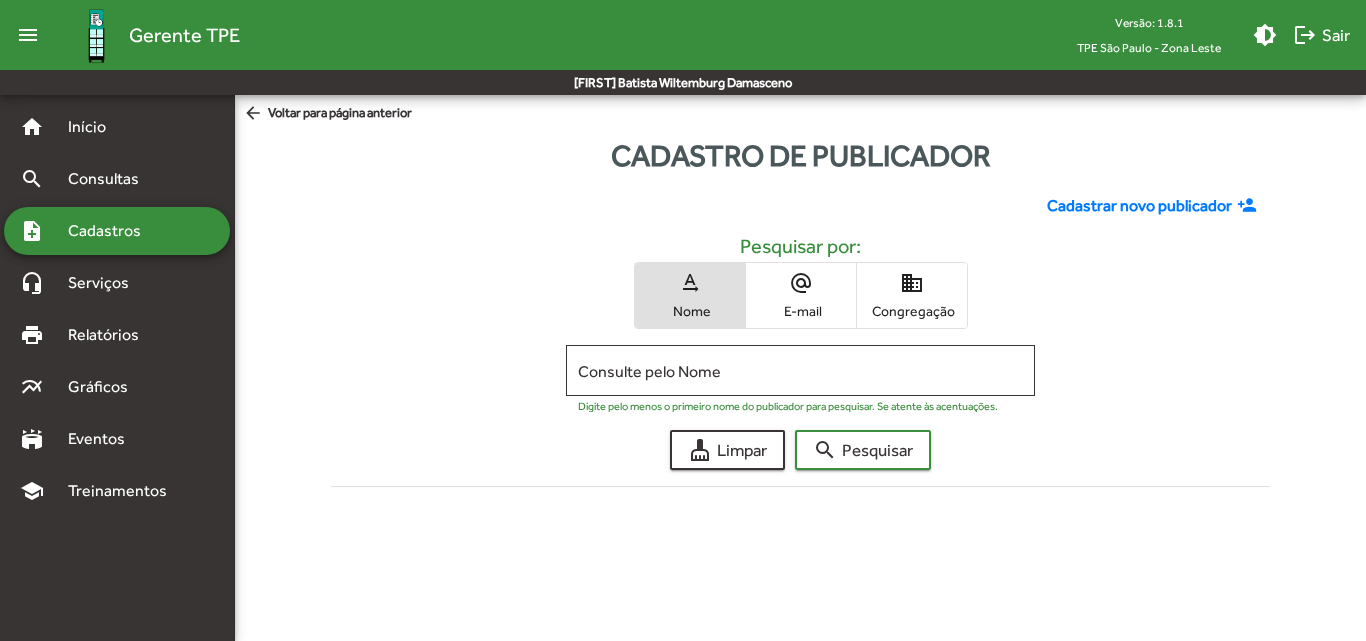 click on "domain Congregação" at bounding box center [912, 295] 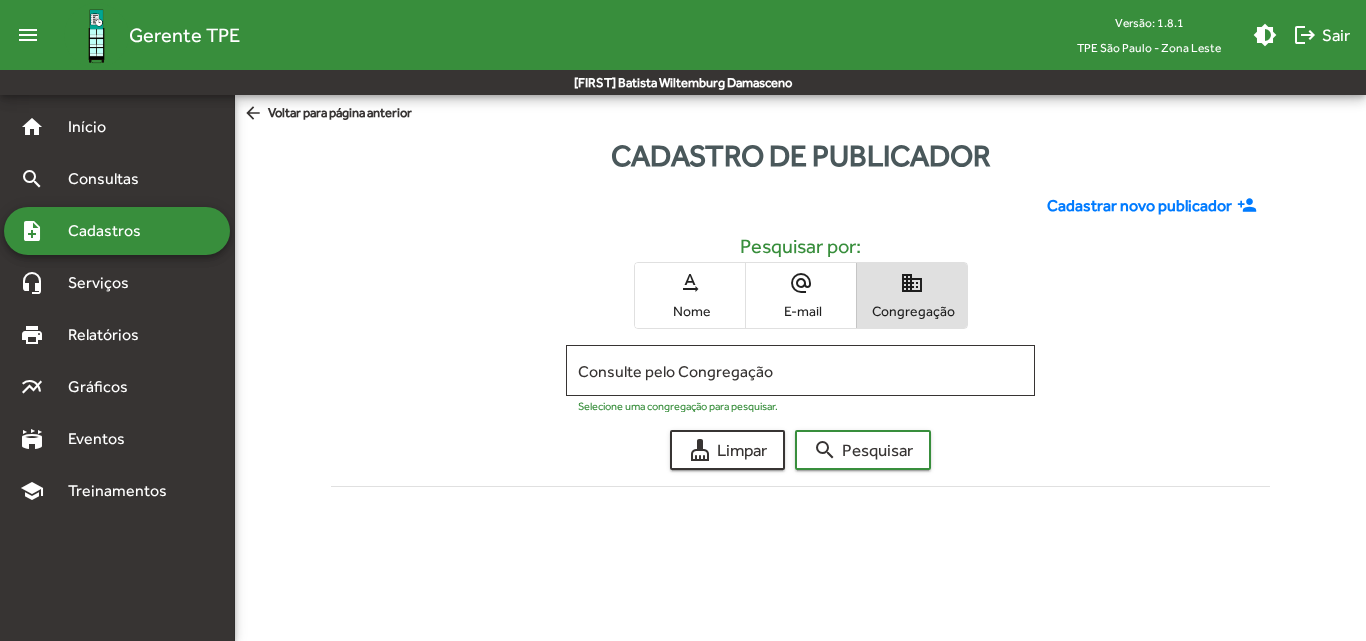 click on "Consulte pelo Congregação" at bounding box center [800, 371] 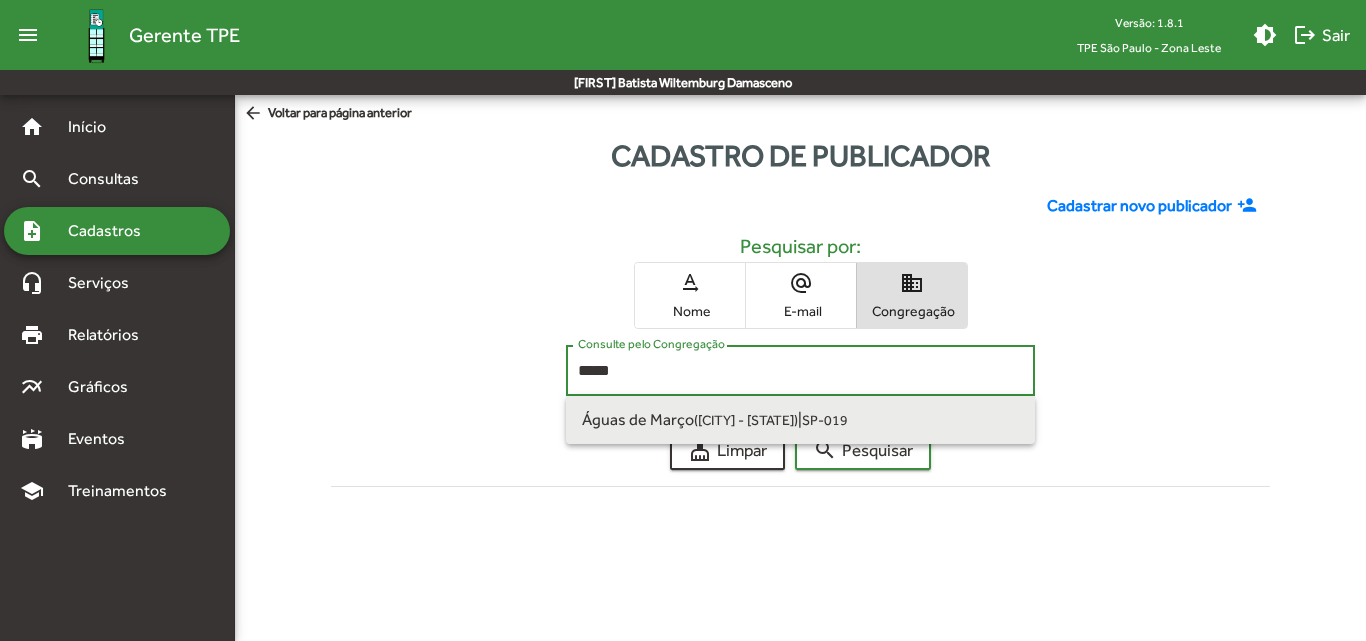 click on "Águas de Março  ([CITY] - [STATE])  |  SP-019" at bounding box center [800, 420] 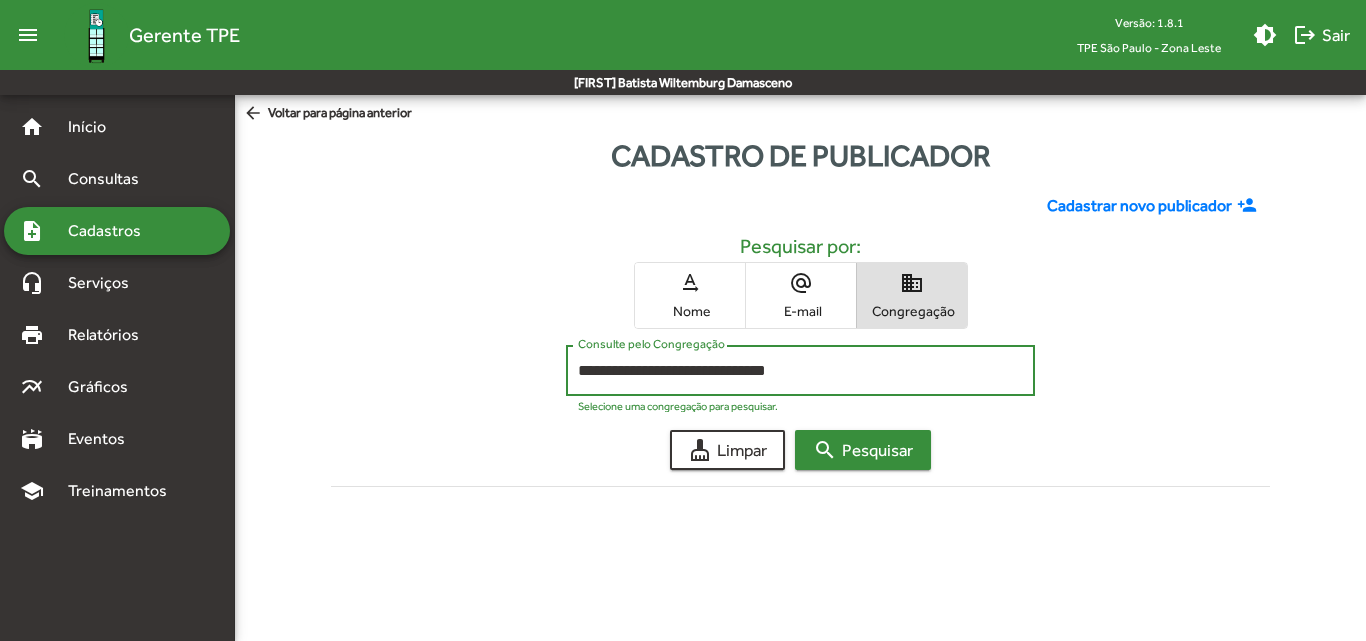 click on "search  Pesquisar" 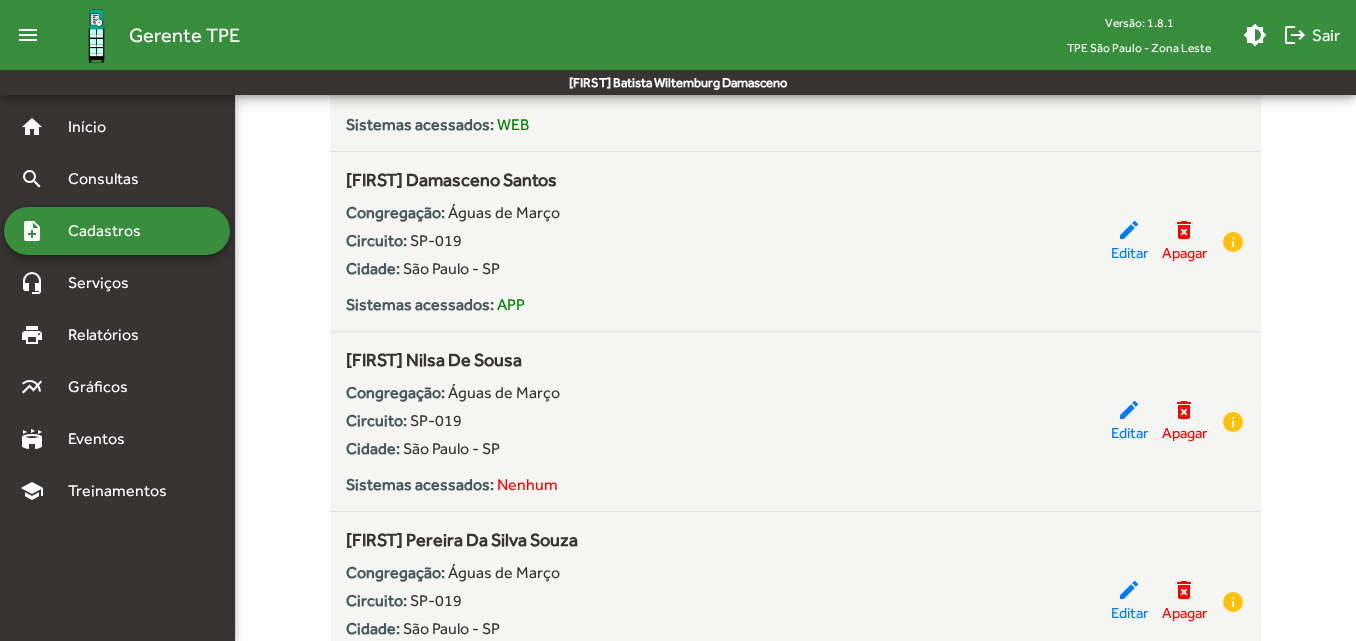 scroll, scrollTop: 1300, scrollLeft: 0, axis: vertical 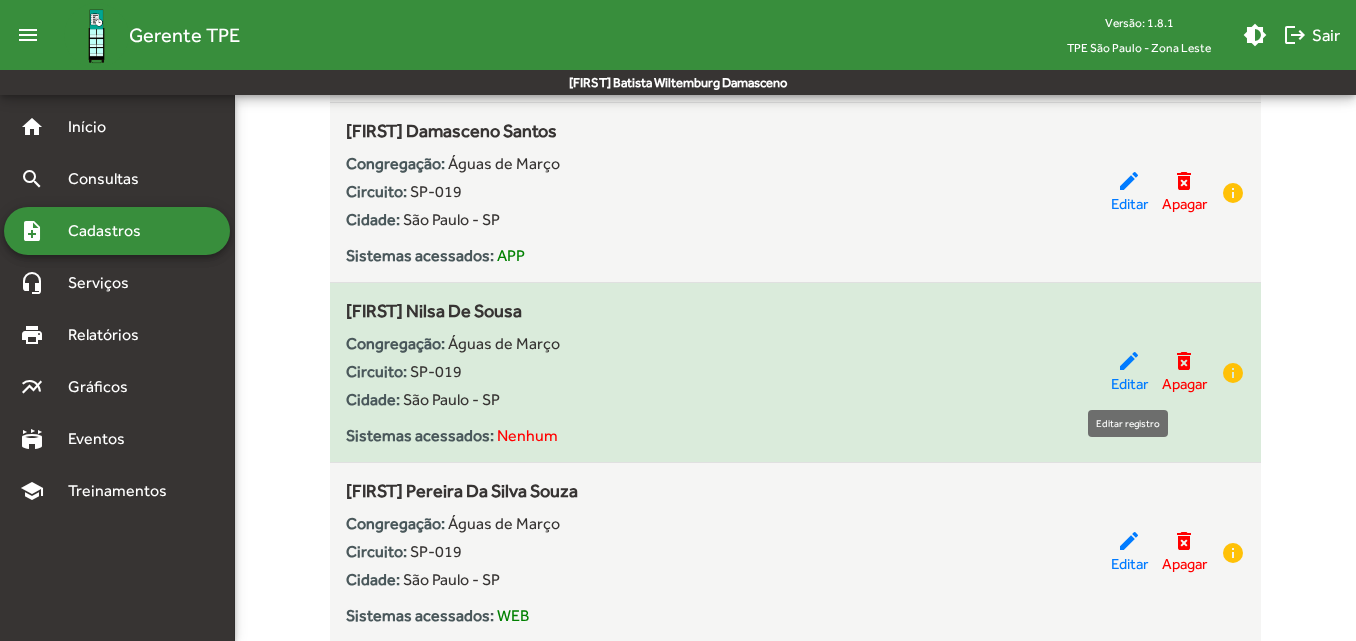 click on "Editar" 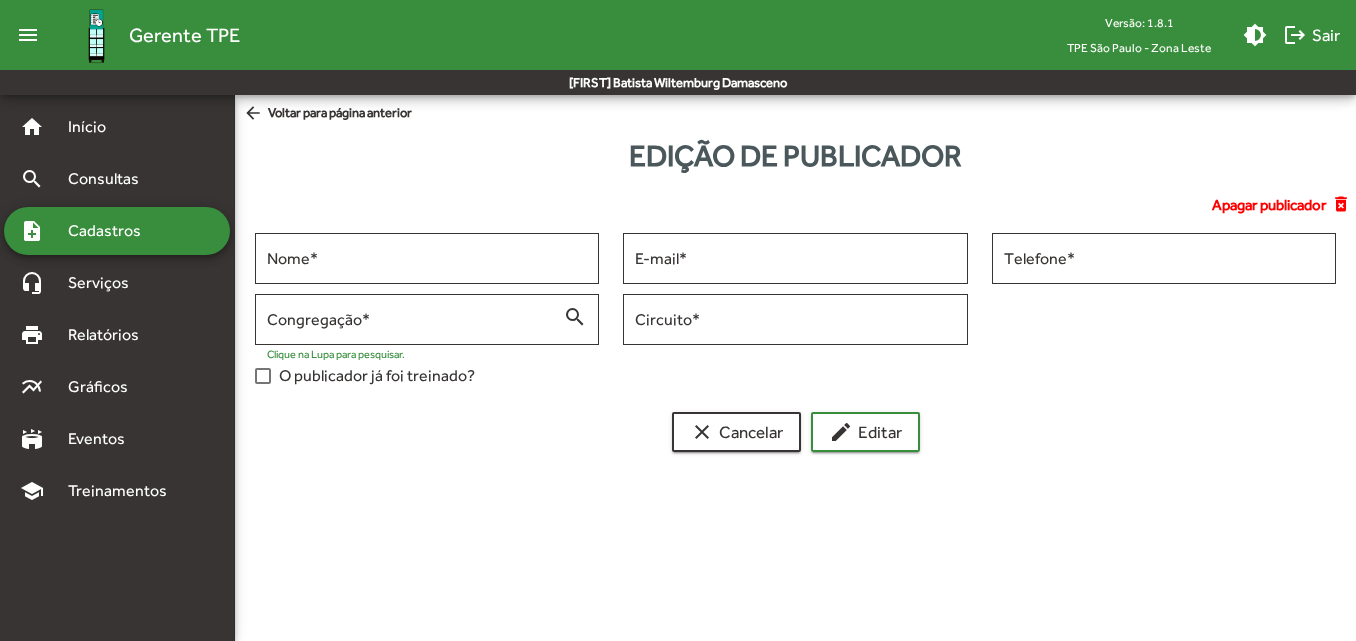 scroll, scrollTop: 0, scrollLeft: 0, axis: both 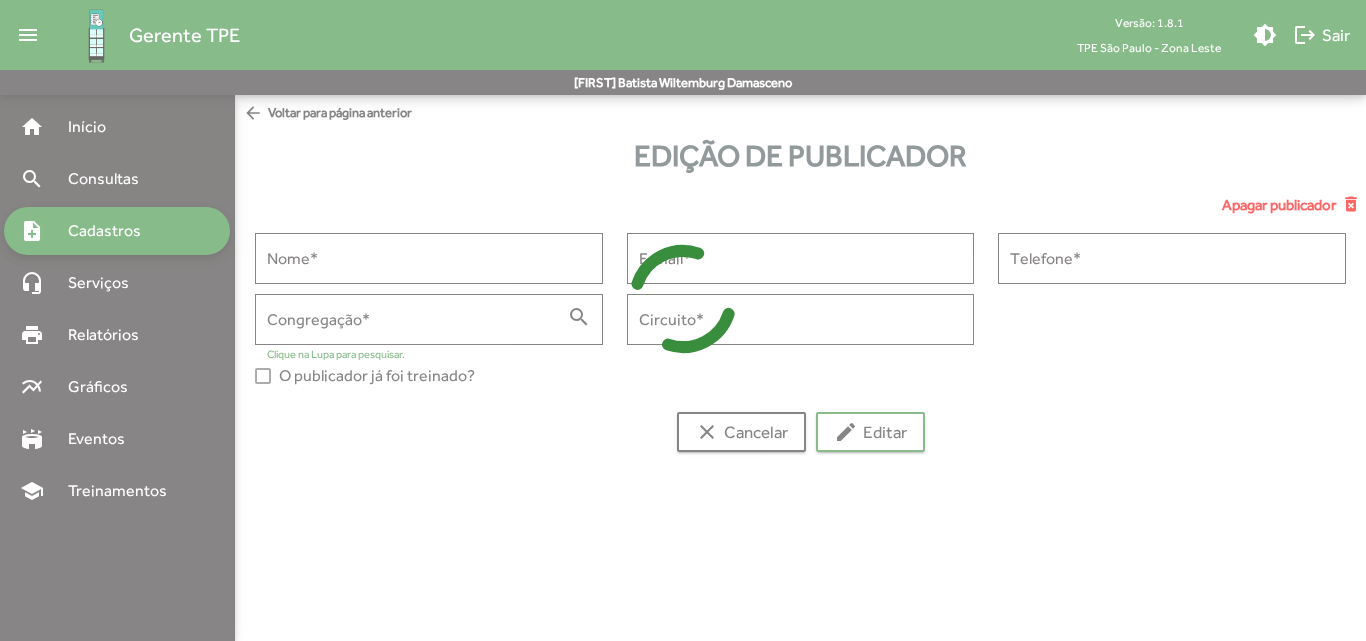 type on "**********" 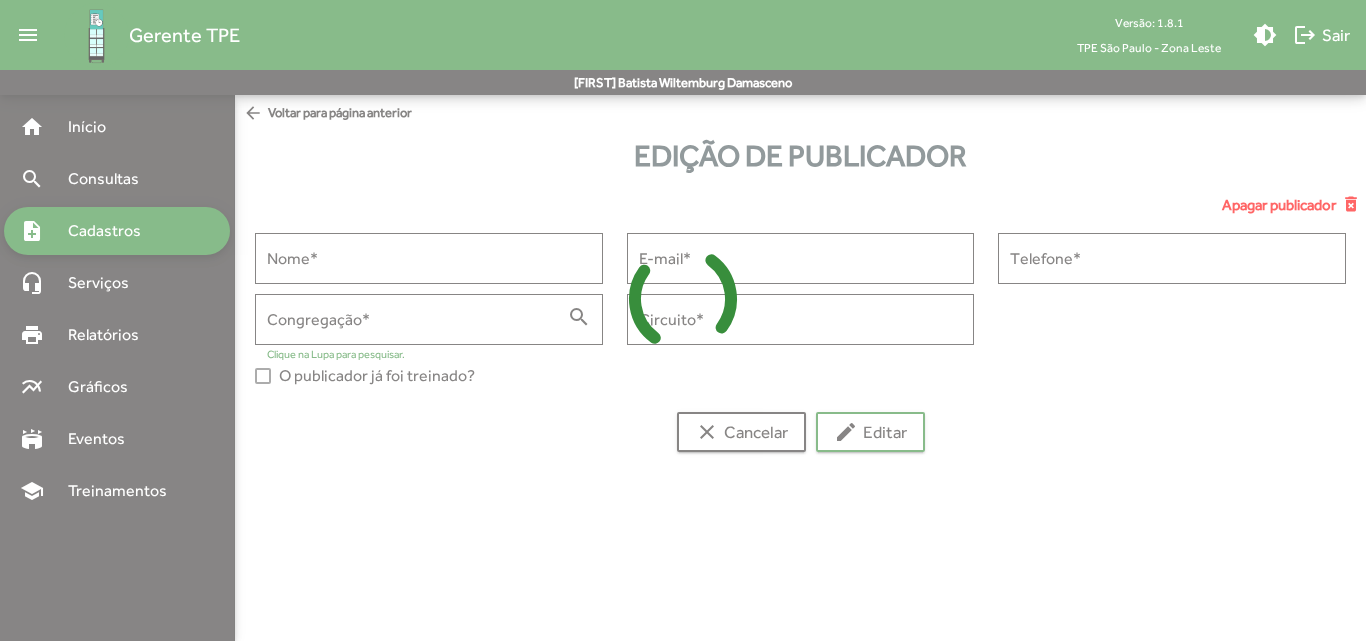 type on "**********" 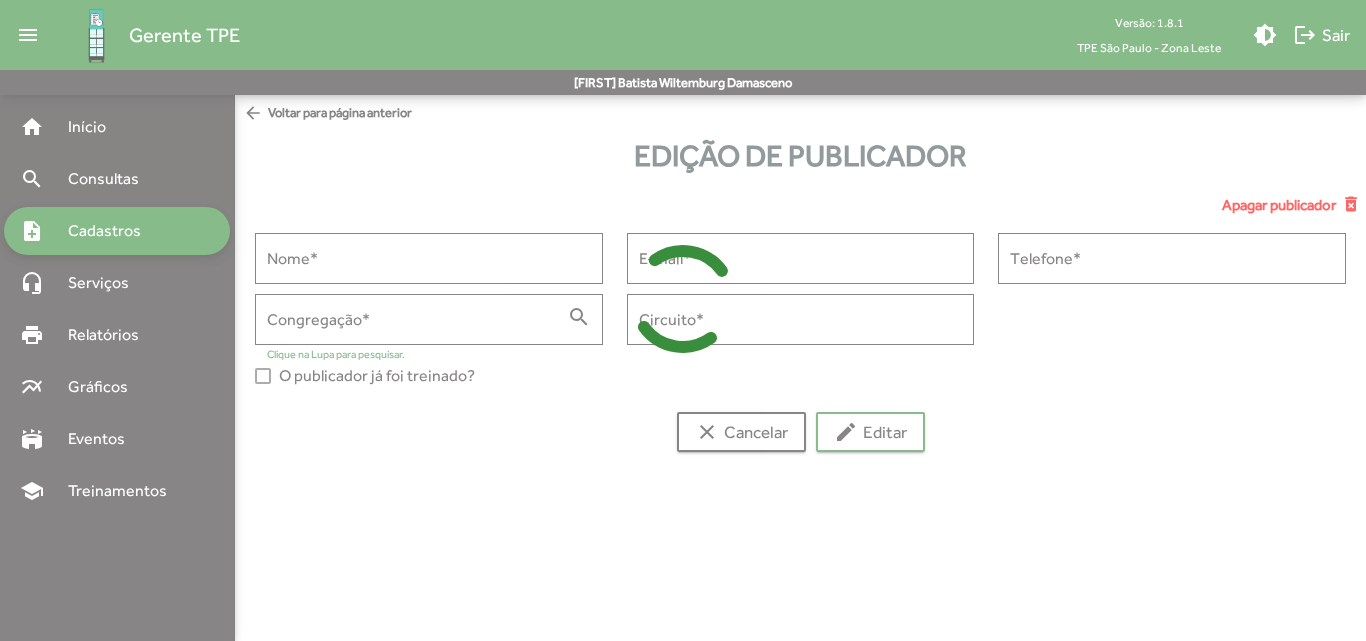 type on "**********" 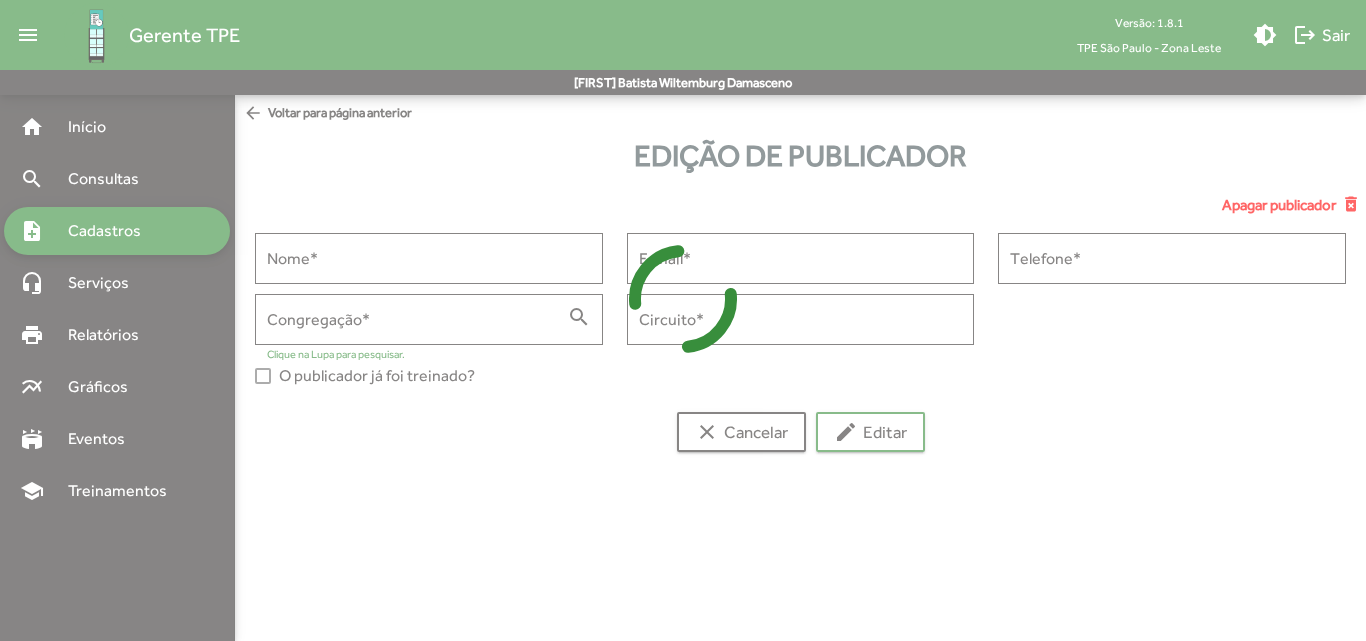 type on "**********" 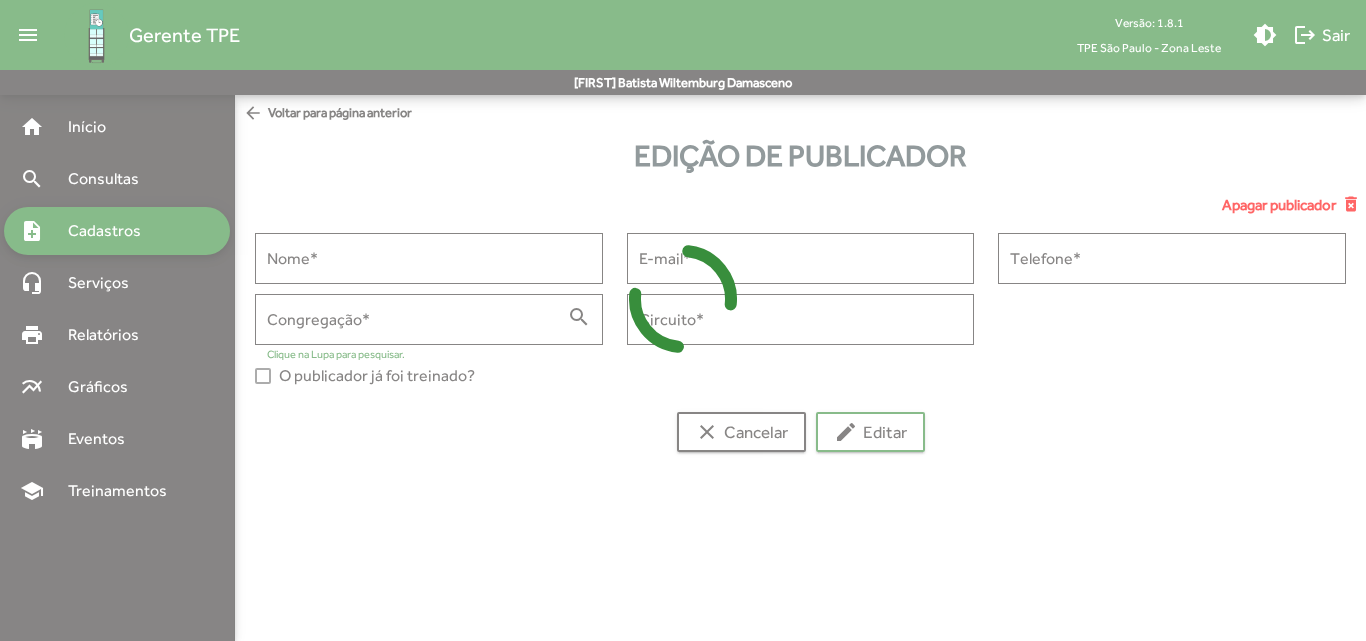 type on "******" 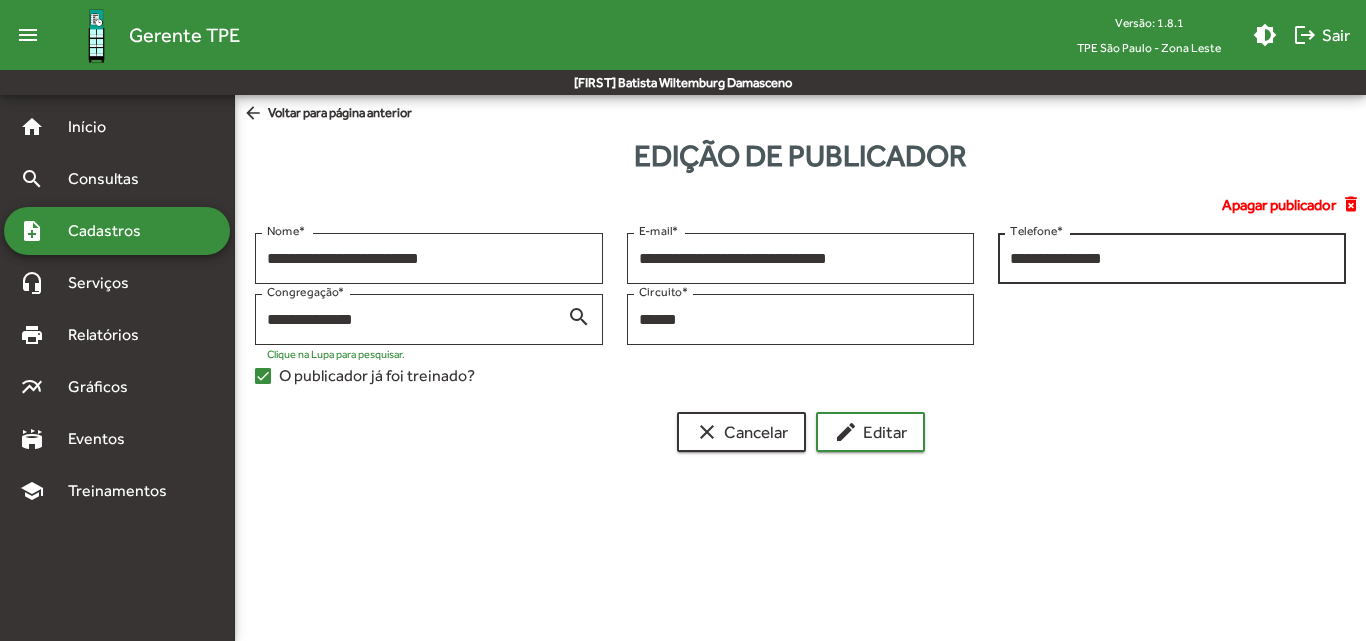 click on "**********" at bounding box center [1172, 259] 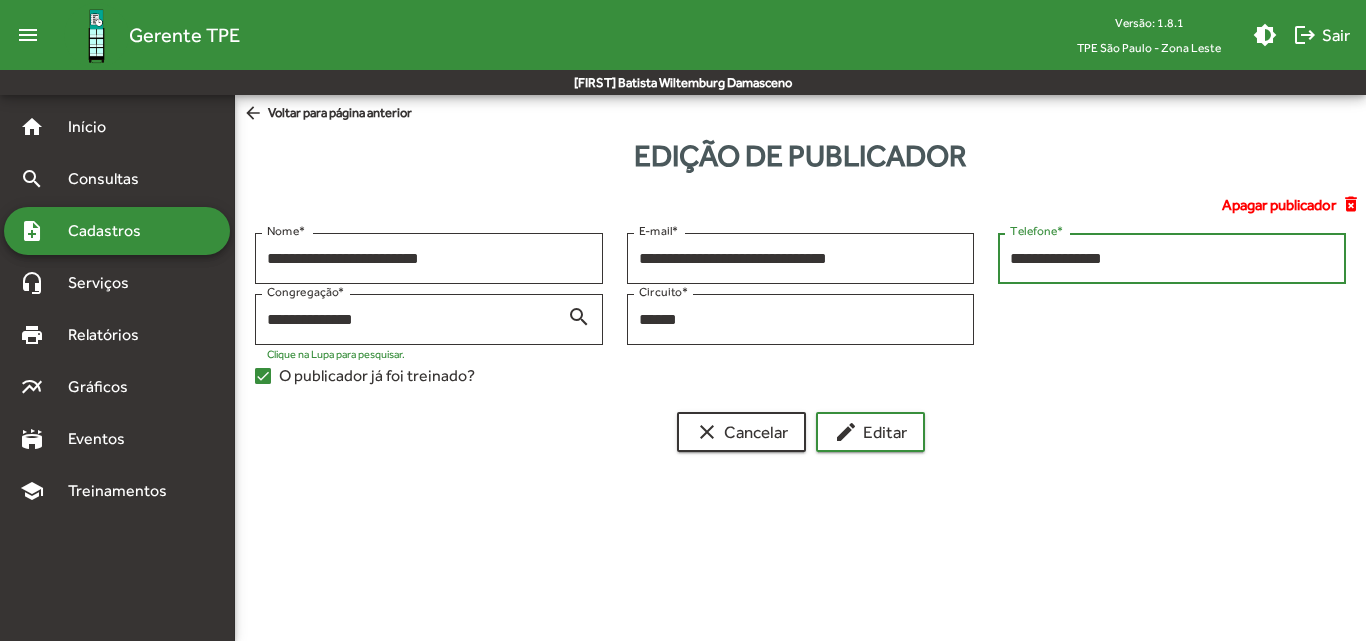 drag, startPoint x: 1146, startPoint y: 255, endPoint x: 996, endPoint y: 264, distance: 150.26976 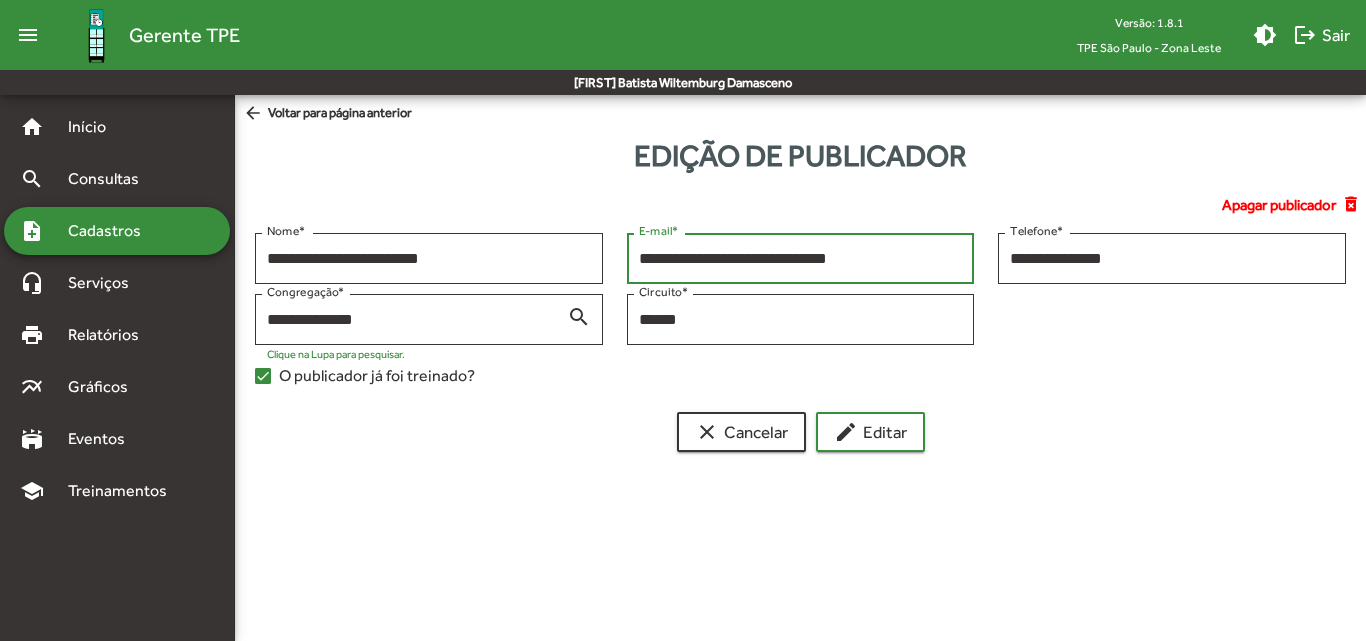 drag, startPoint x: 891, startPoint y: 259, endPoint x: 618, endPoint y: 270, distance: 273.22153 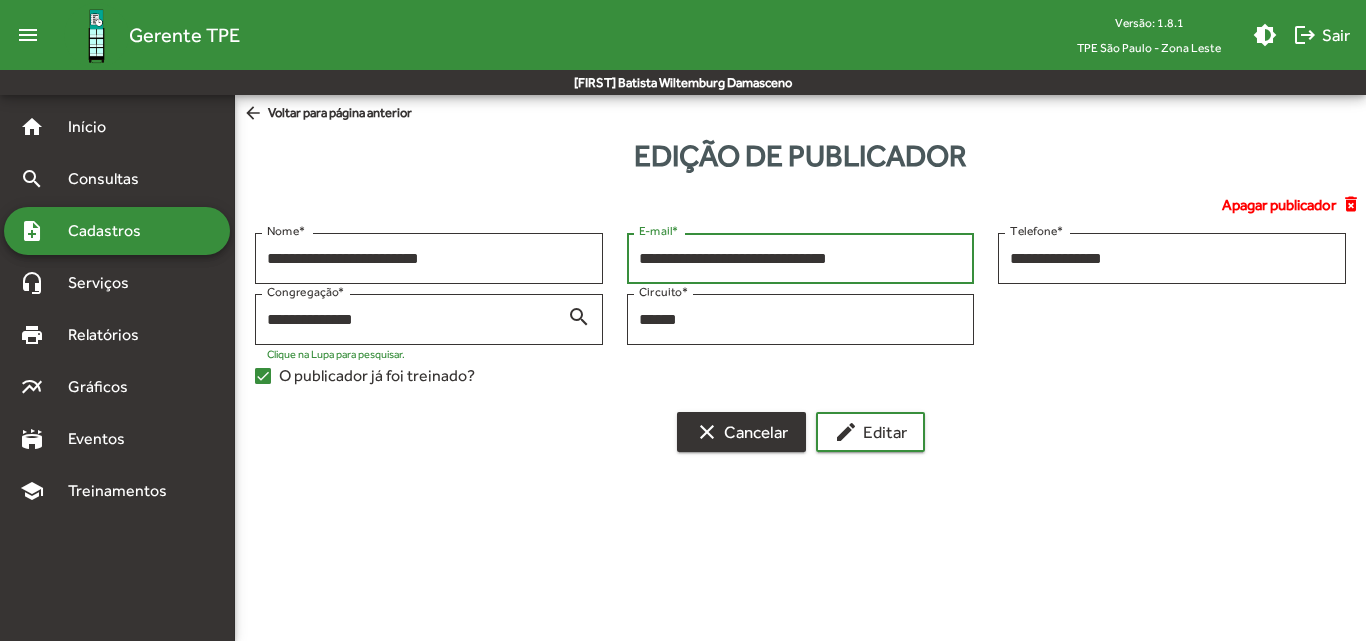 click on "clear  Cancelar" at bounding box center (741, 432) 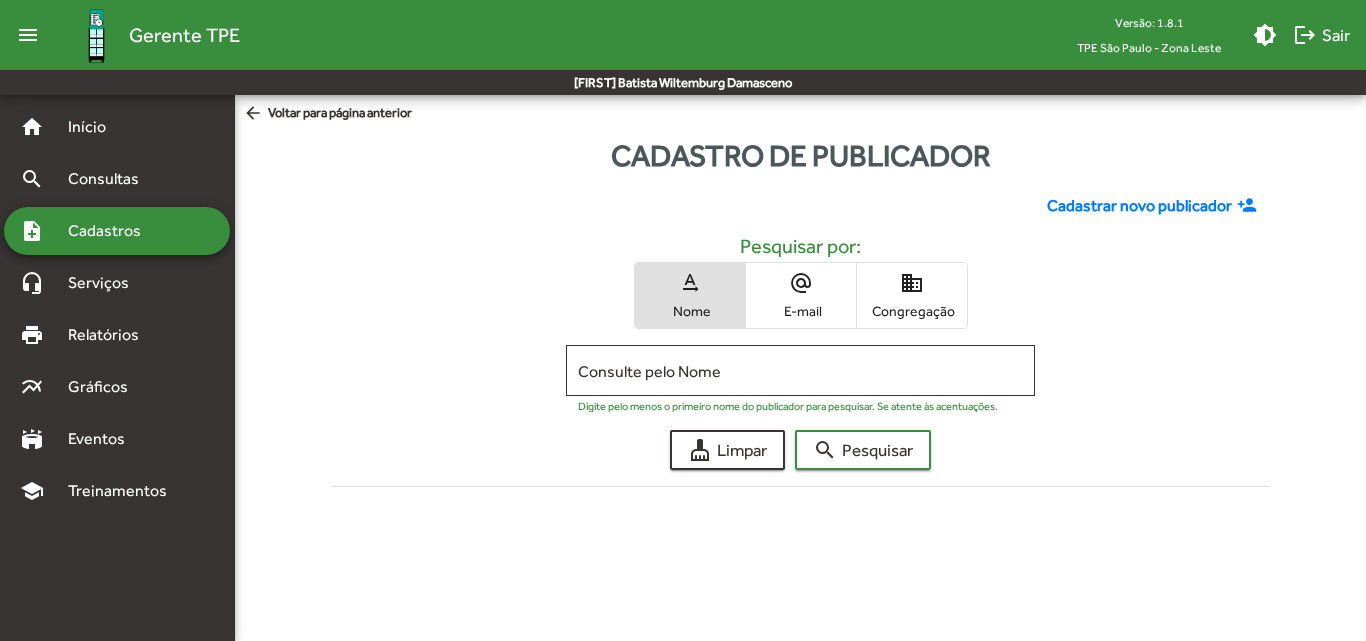 click on "Congregação" at bounding box center [912, 311] 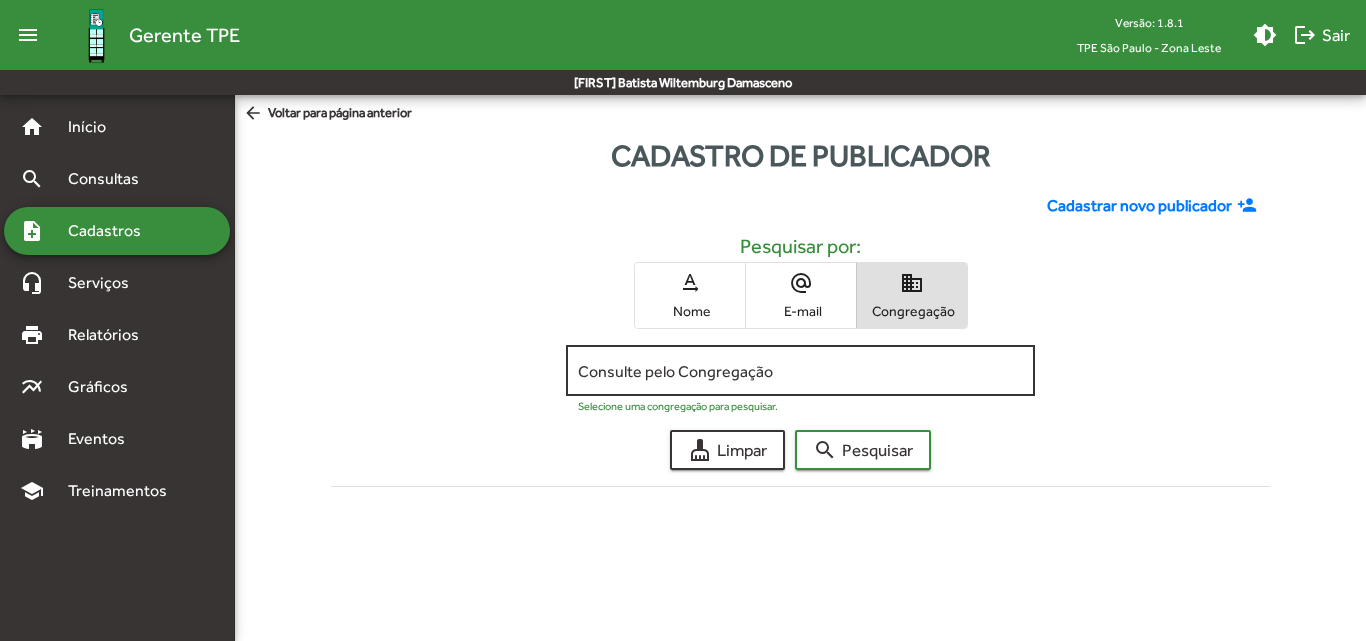 click on "Consulte pelo Congregação" at bounding box center [800, 371] 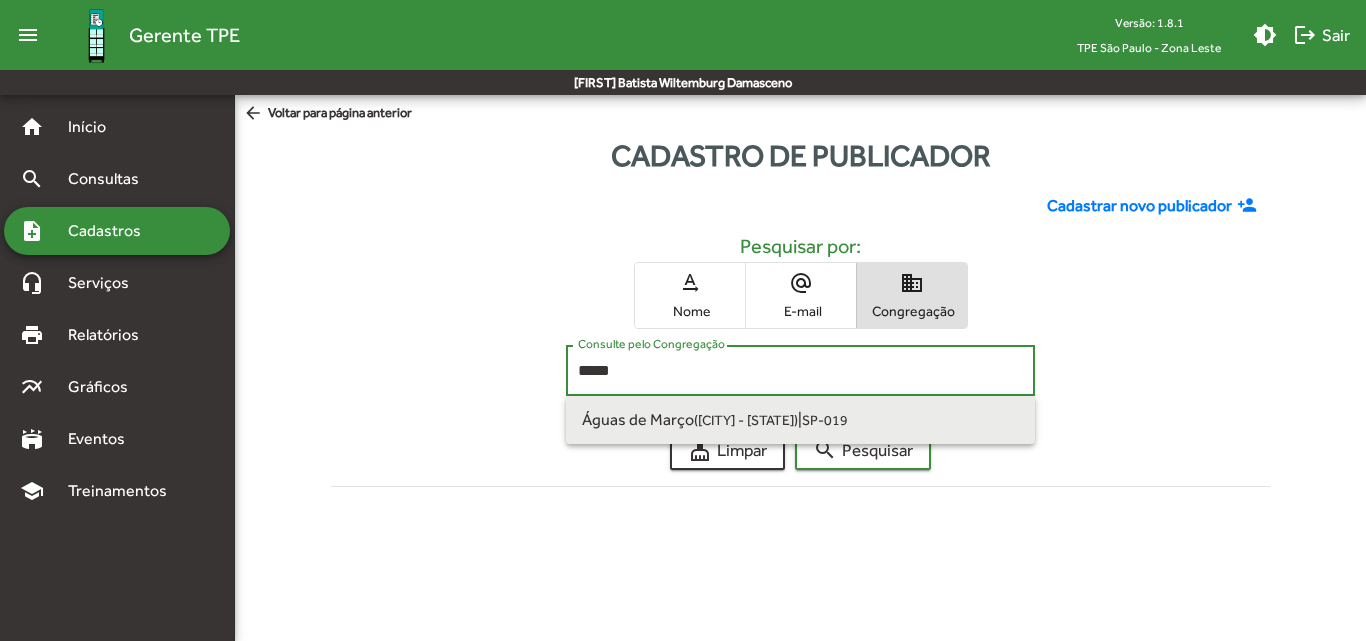 click on "Águas de Março  ([CITY] - [STATE])  |  SP-019" at bounding box center (800, 420) 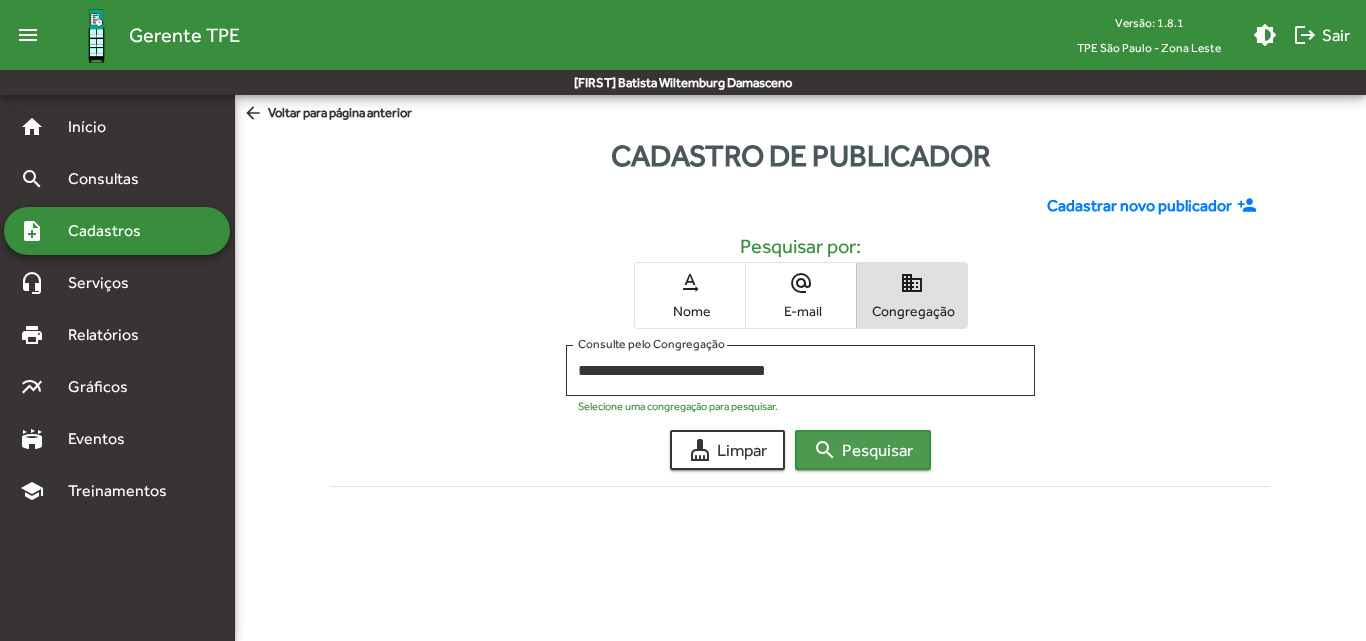click on "search  Pesquisar" 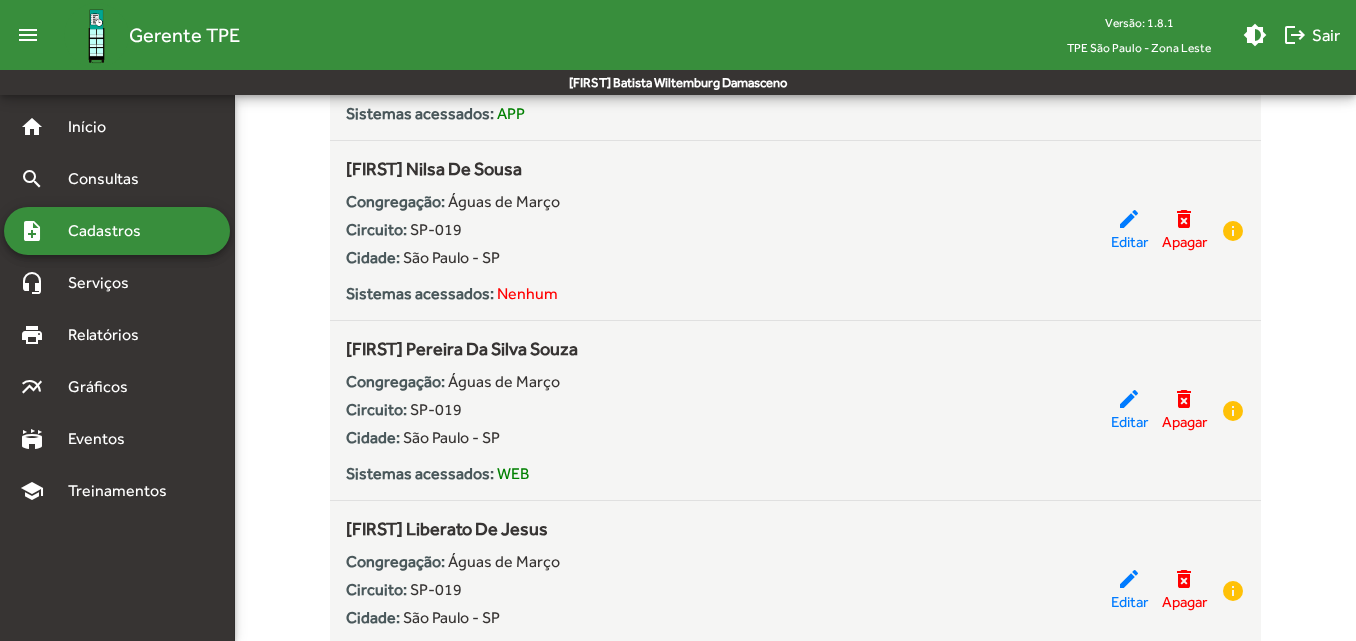 scroll, scrollTop: 1500, scrollLeft: 0, axis: vertical 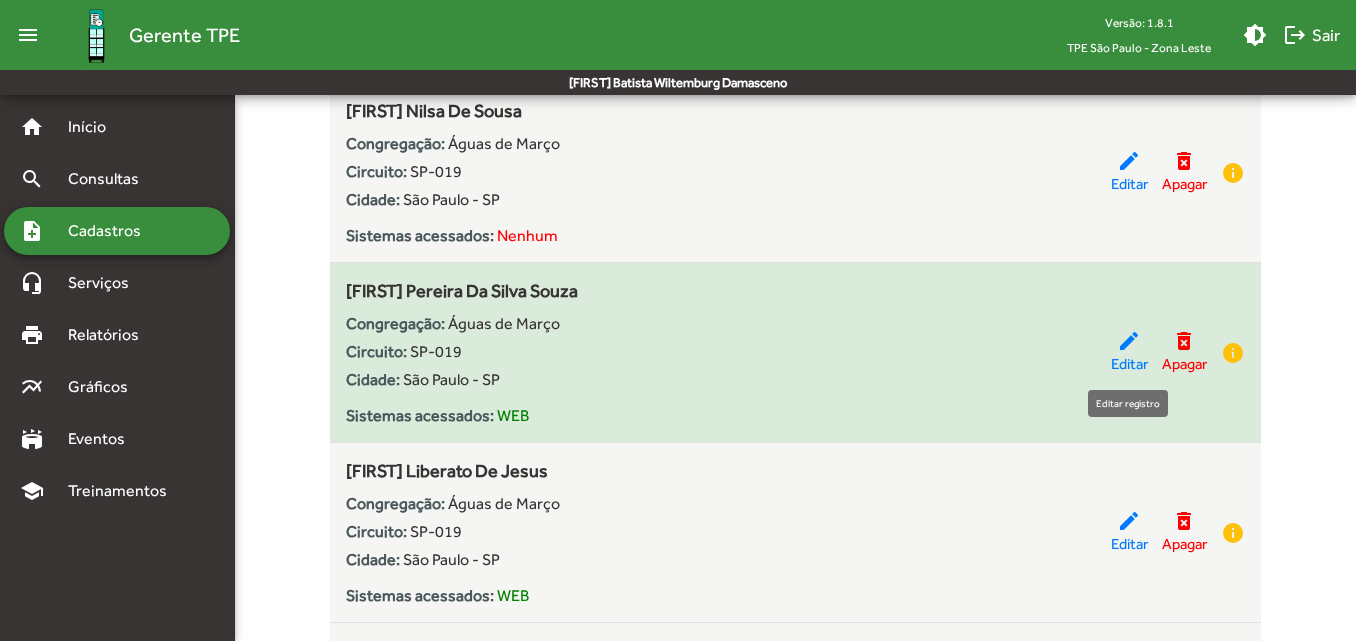 click on "Editar" 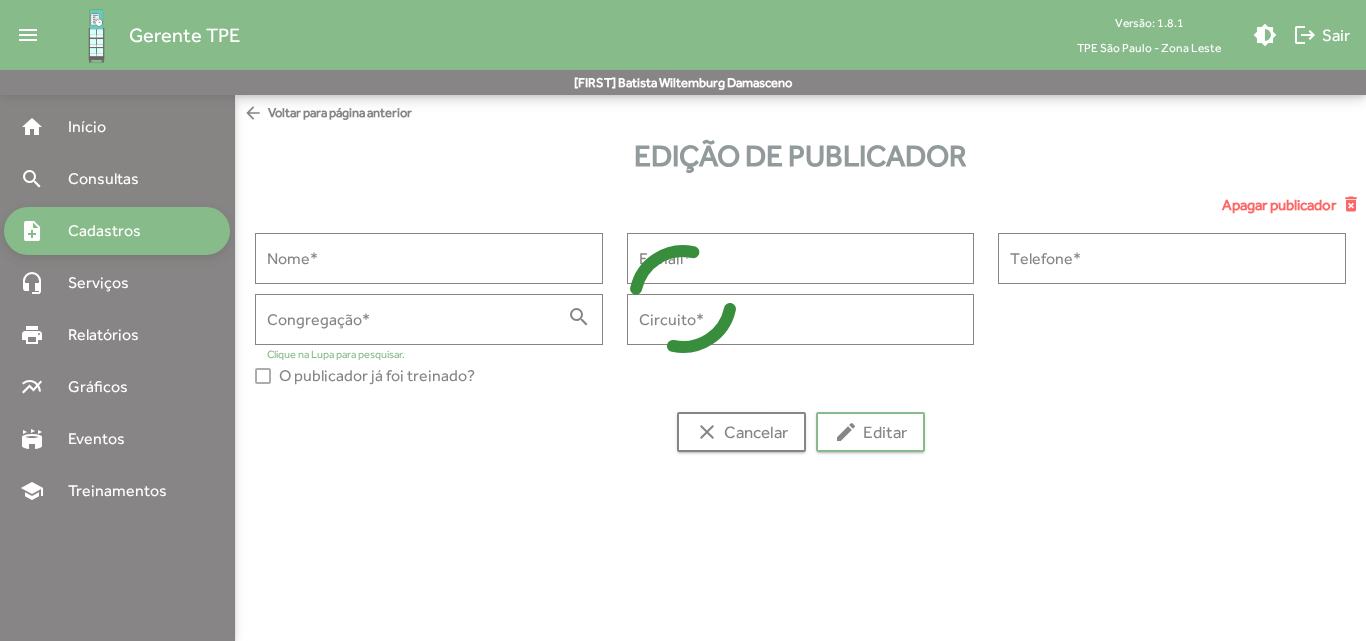 type on "**********" 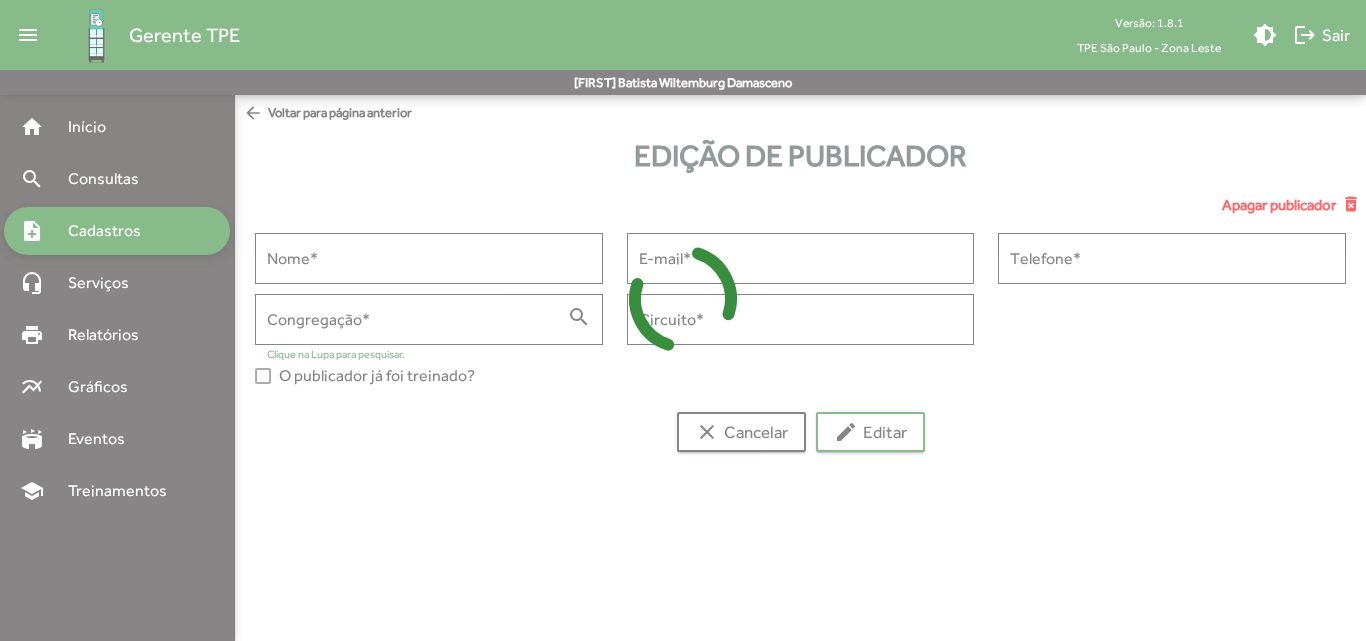 type on "**********" 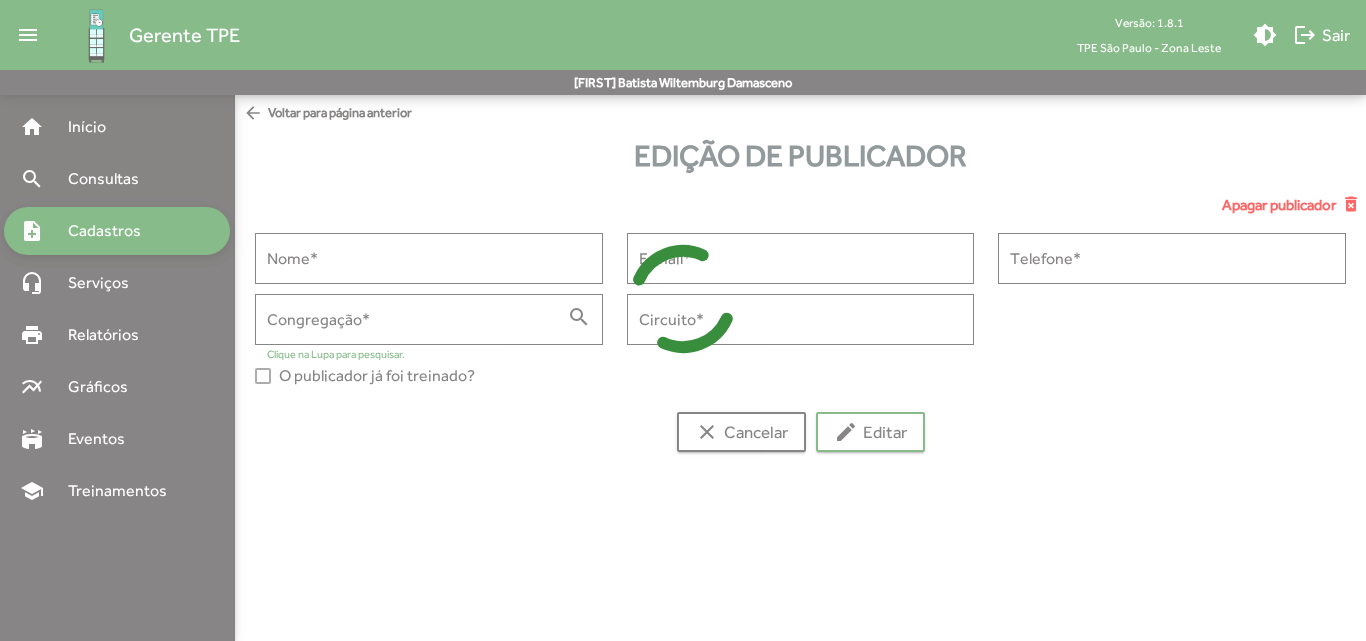 type on "**********" 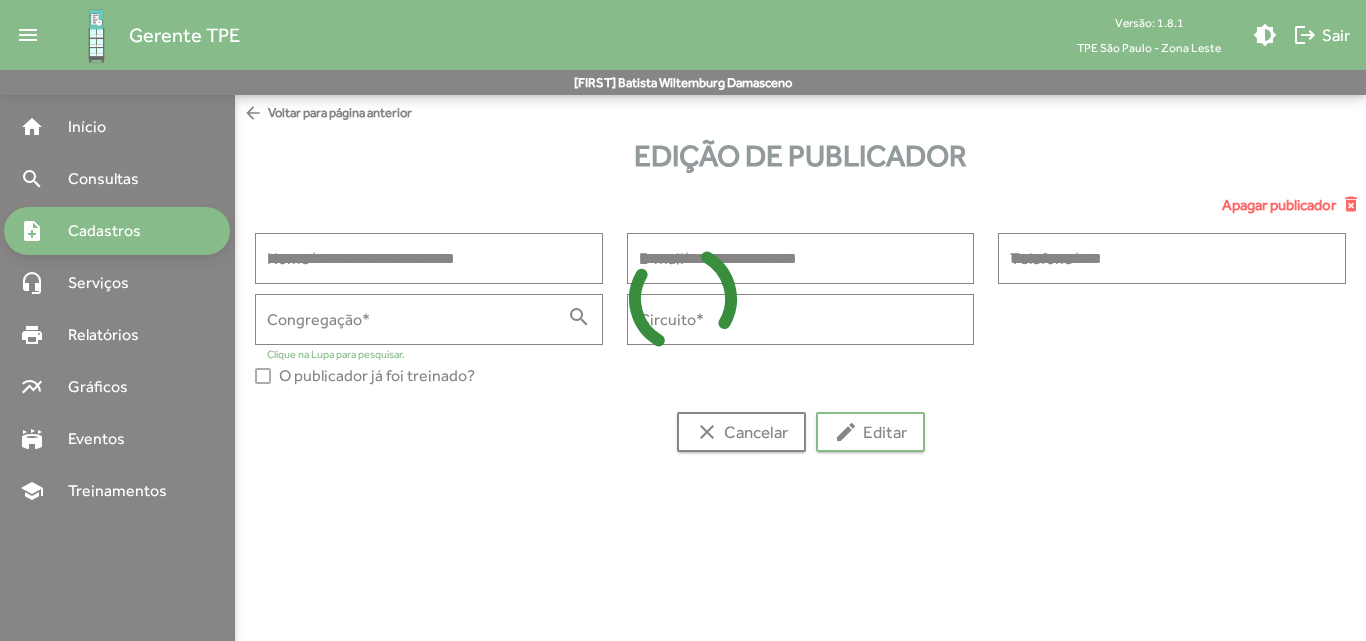 type on "**********" 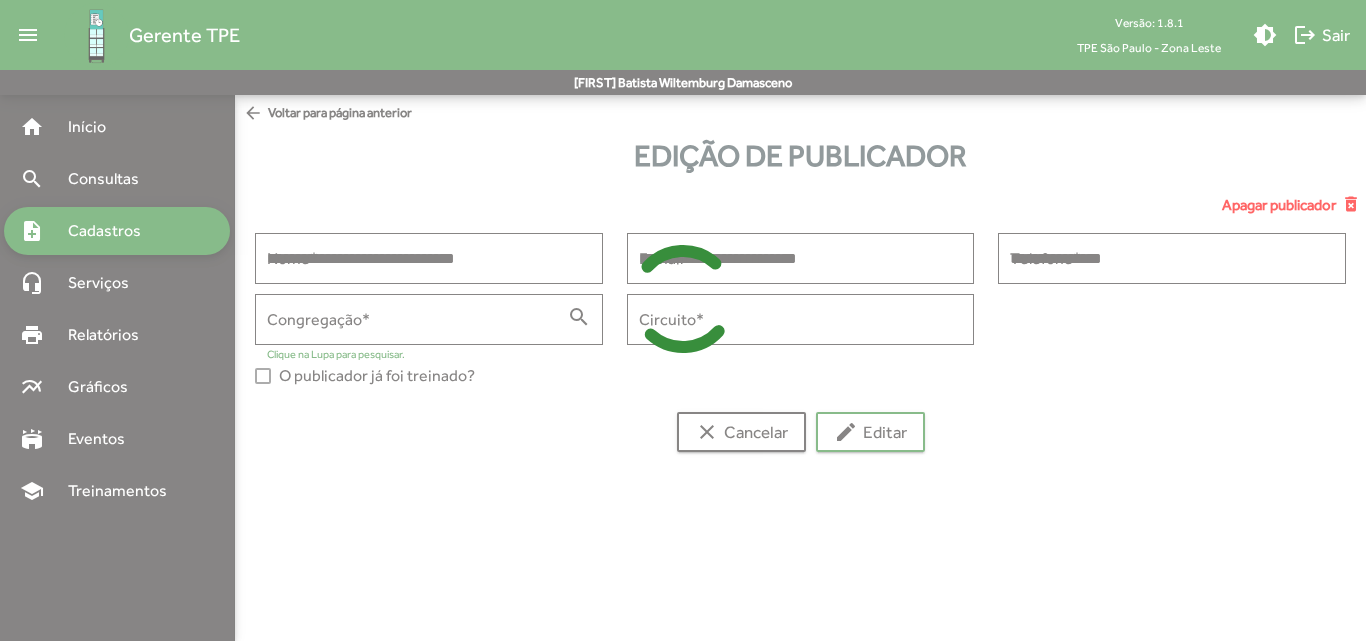 type on "******" 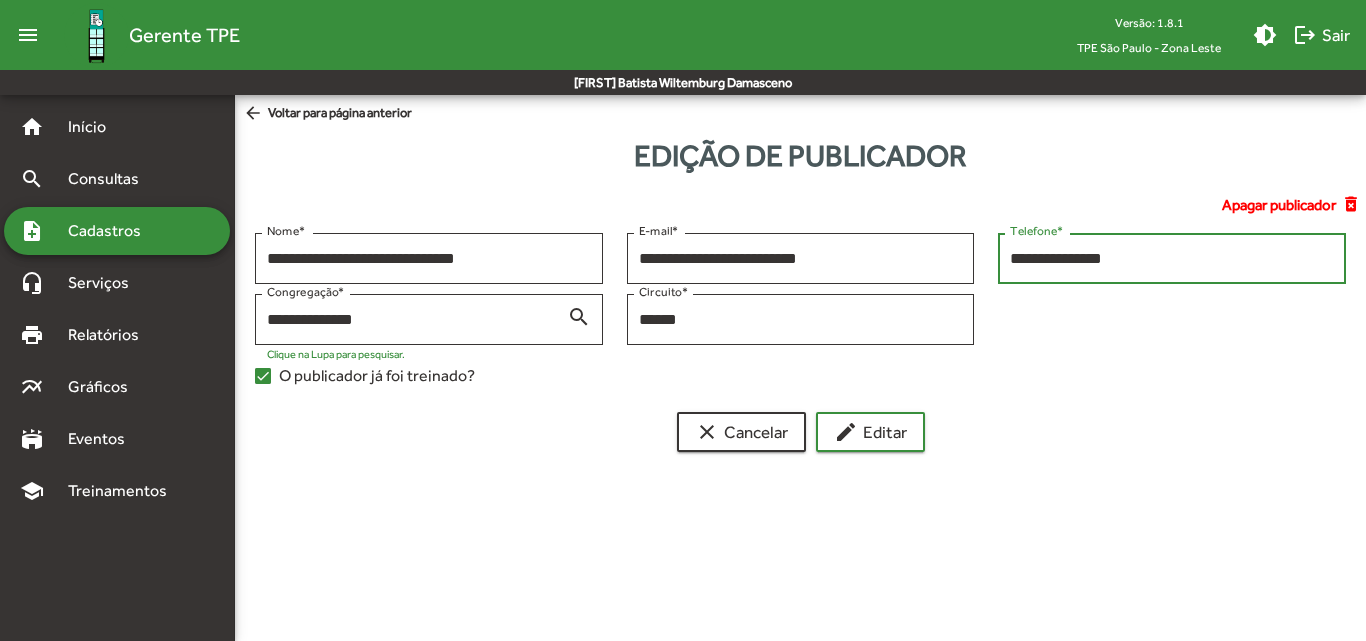 drag, startPoint x: 1142, startPoint y: 257, endPoint x: 997, endPoint y: 267, distance: 145.34442 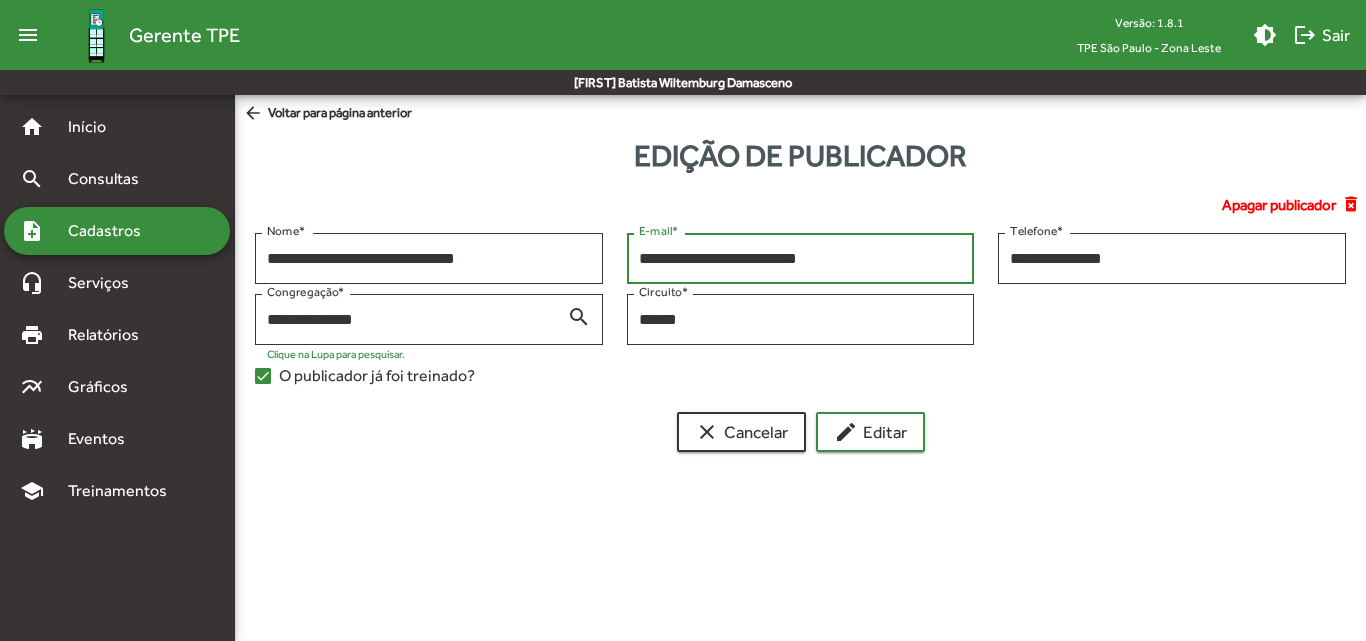 drag, startPoint x: 868, startPoint y: 257, endPoint x: 613, endPoint y: 249, distance: 255.12546 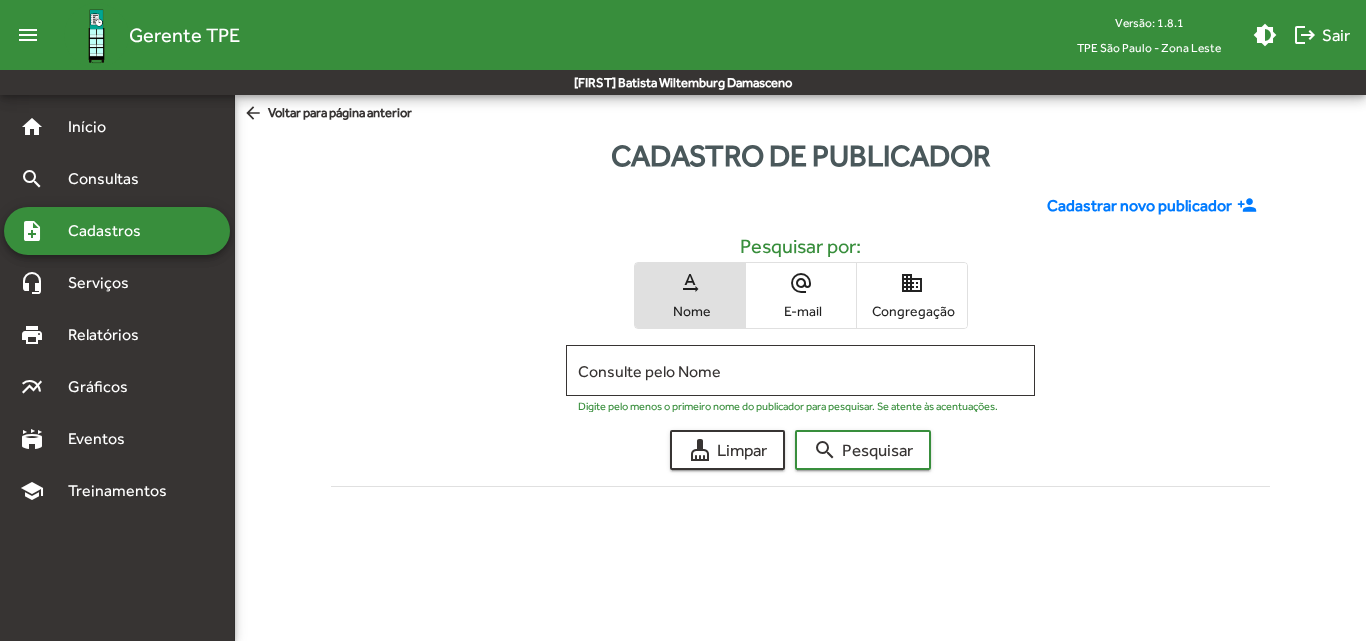 click on "Congregação" at bounding box center (912, 311) 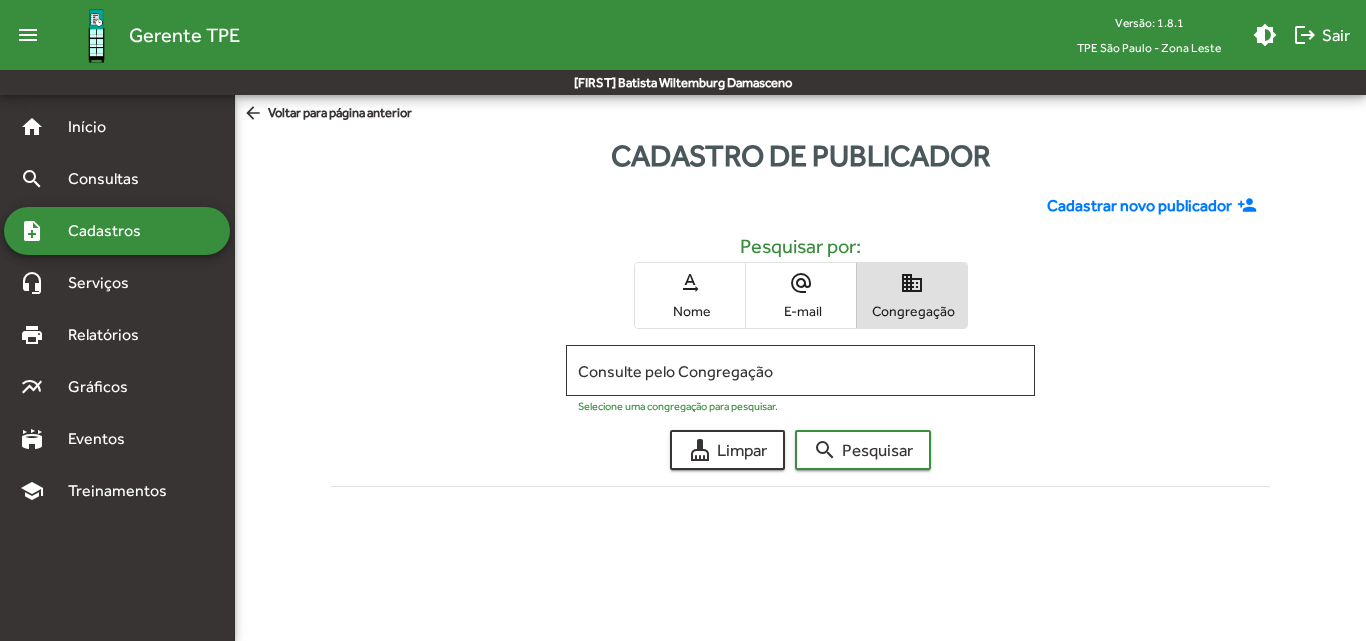 type 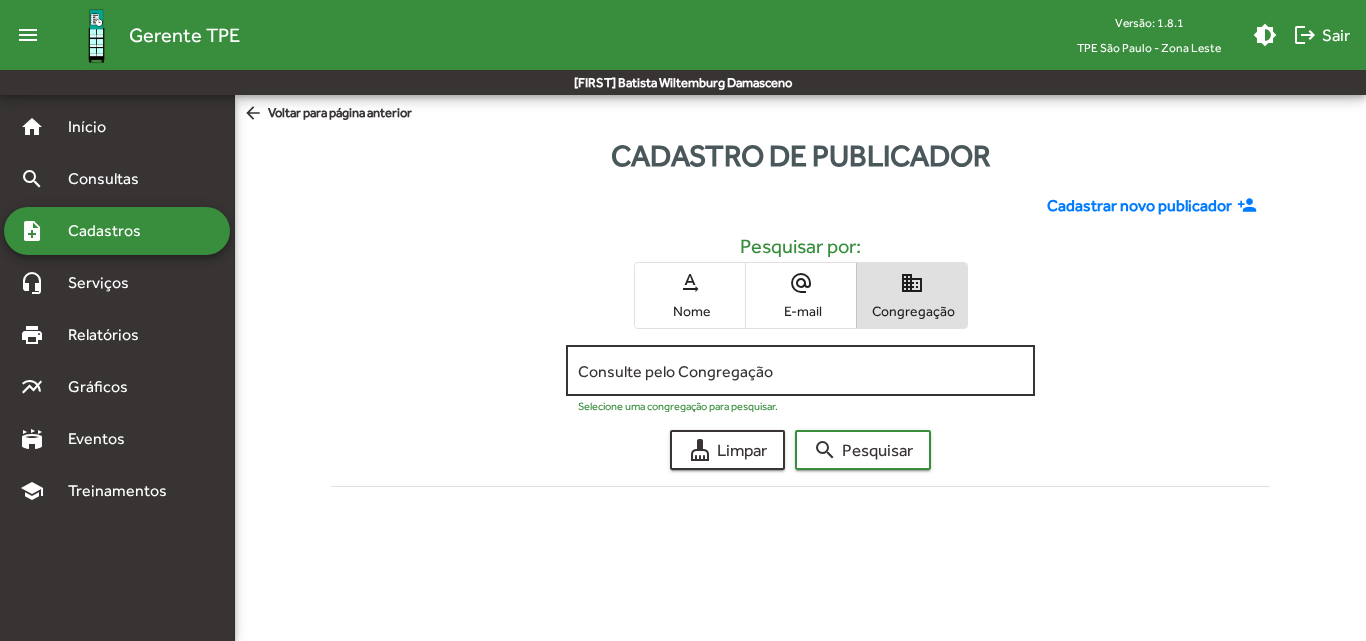 click on "Consulte pelo Congregação" 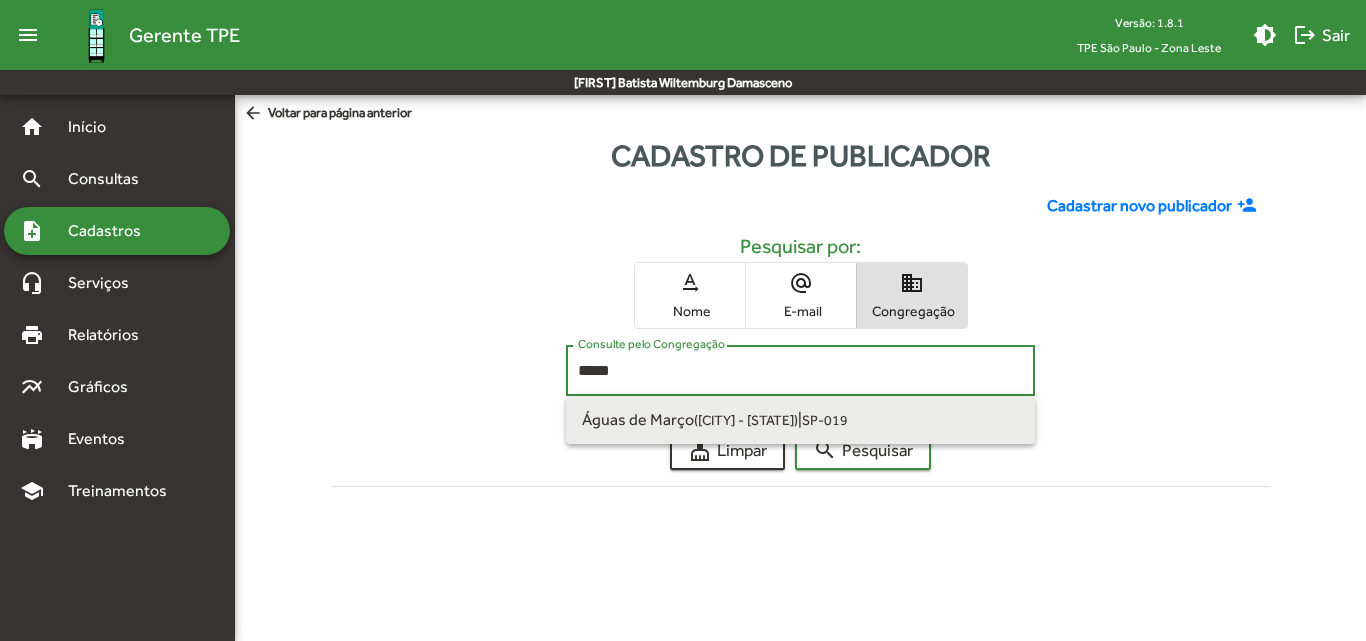 click on "Águas de Março  ([CITY] - [STATE])  |  SP-019" at bounding box center (800, 420) 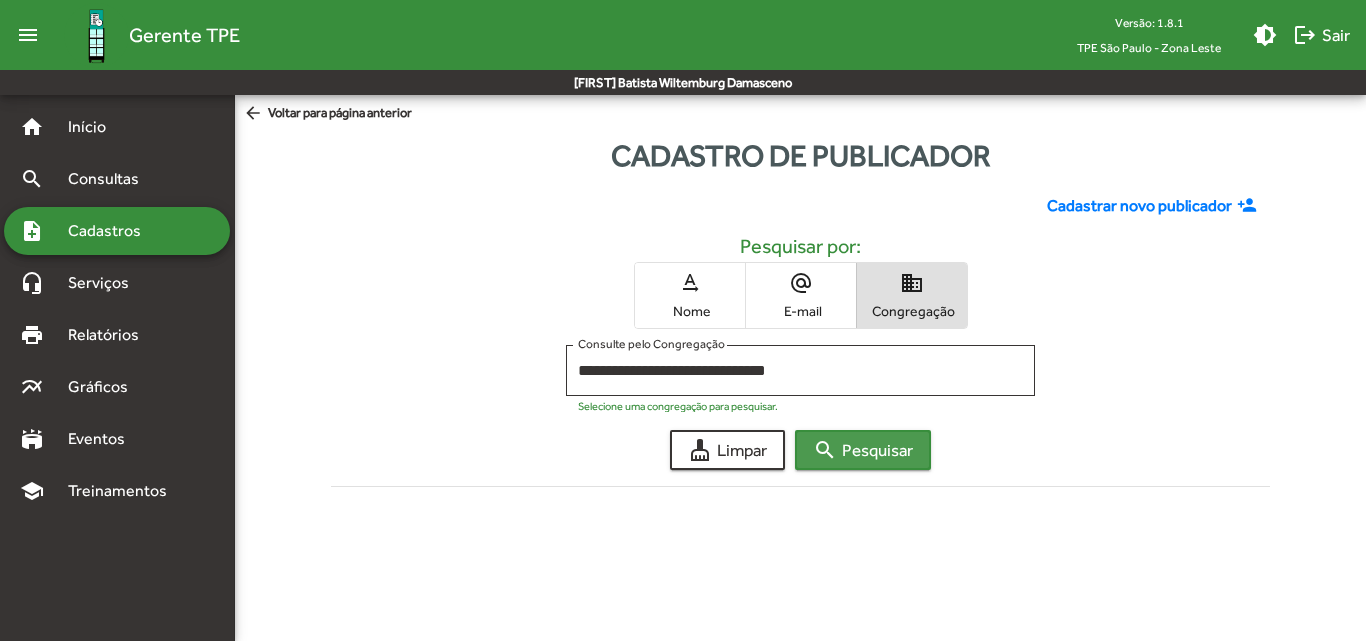 click on "search  Pesquisar" 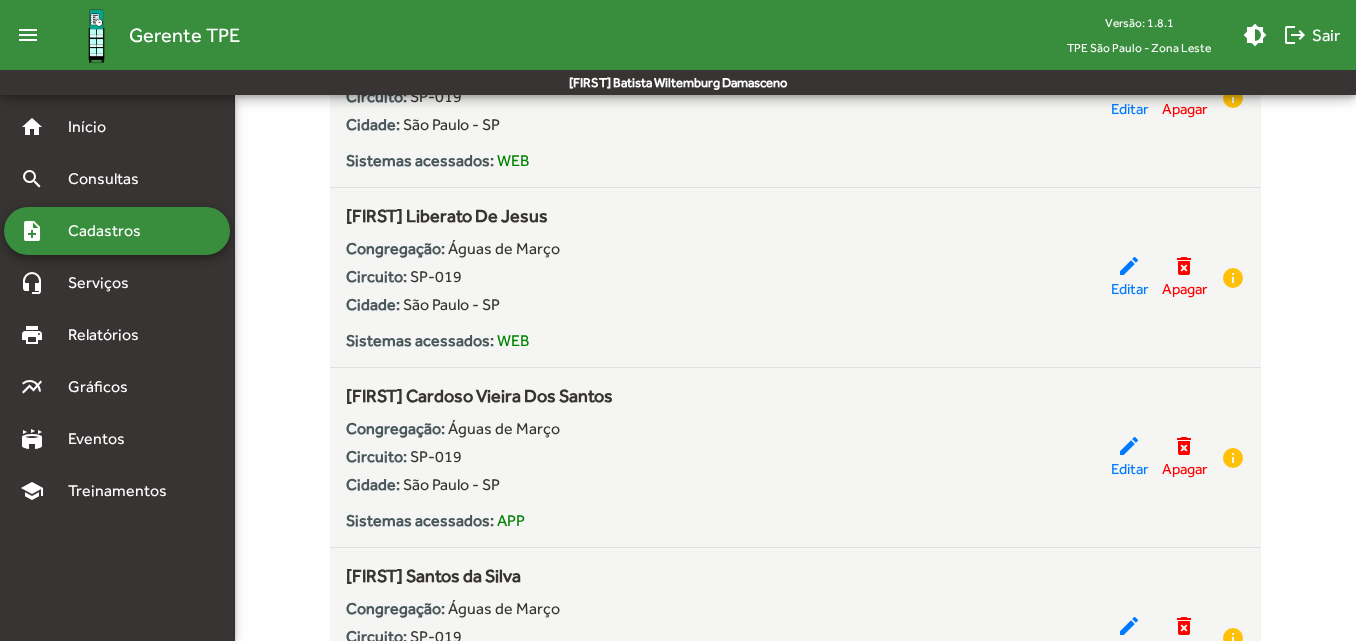 scroll, scrollTop: 1800, scrollLeft: 0, axis: vertical 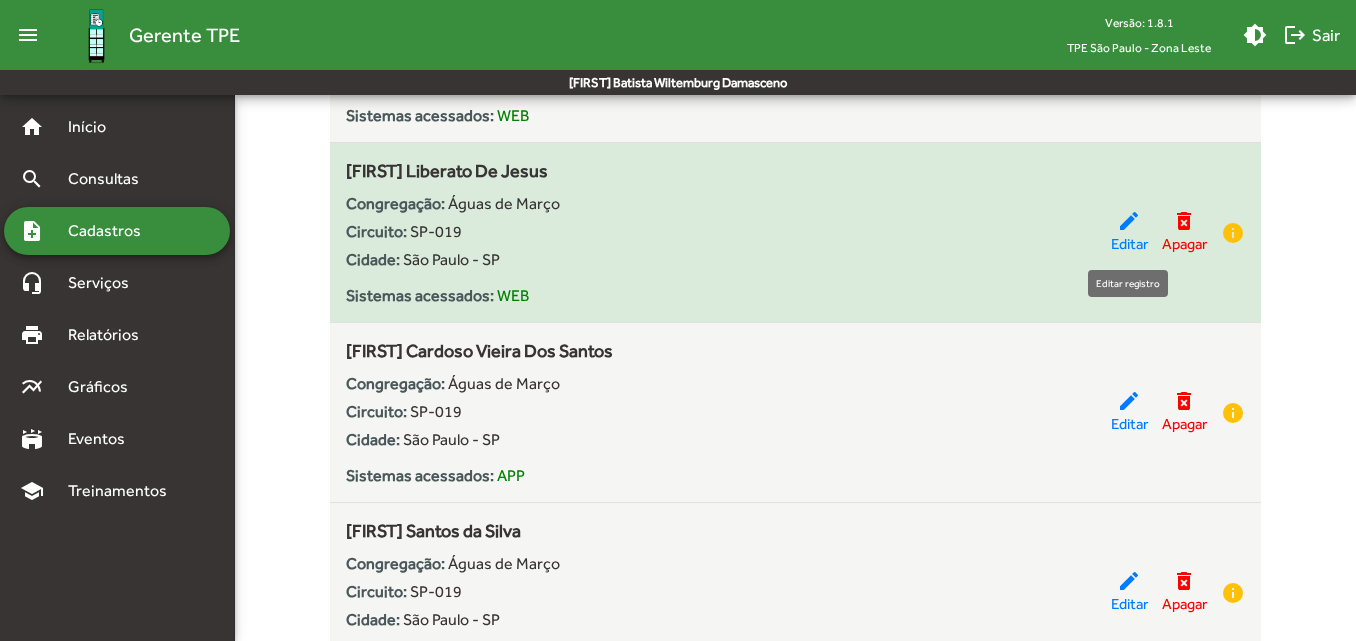 click on "edit" 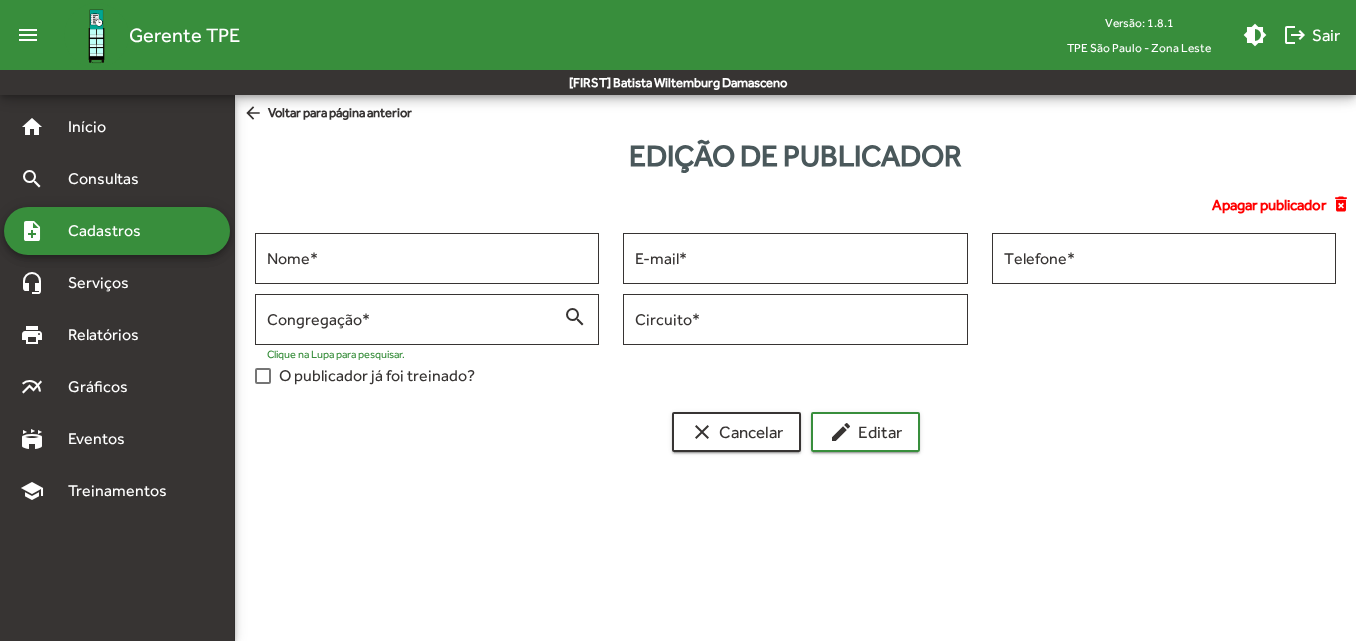 scroll, scrollTop: 0, scrollLeft: 0, axis: both 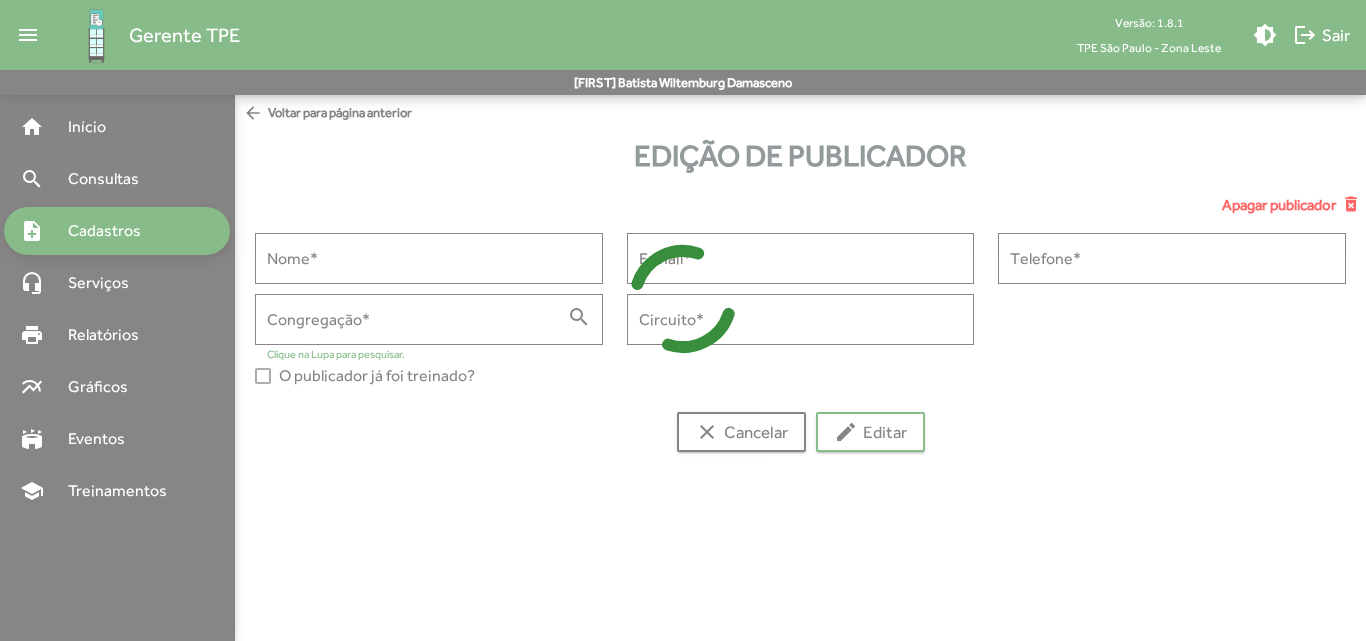 type on "**********" 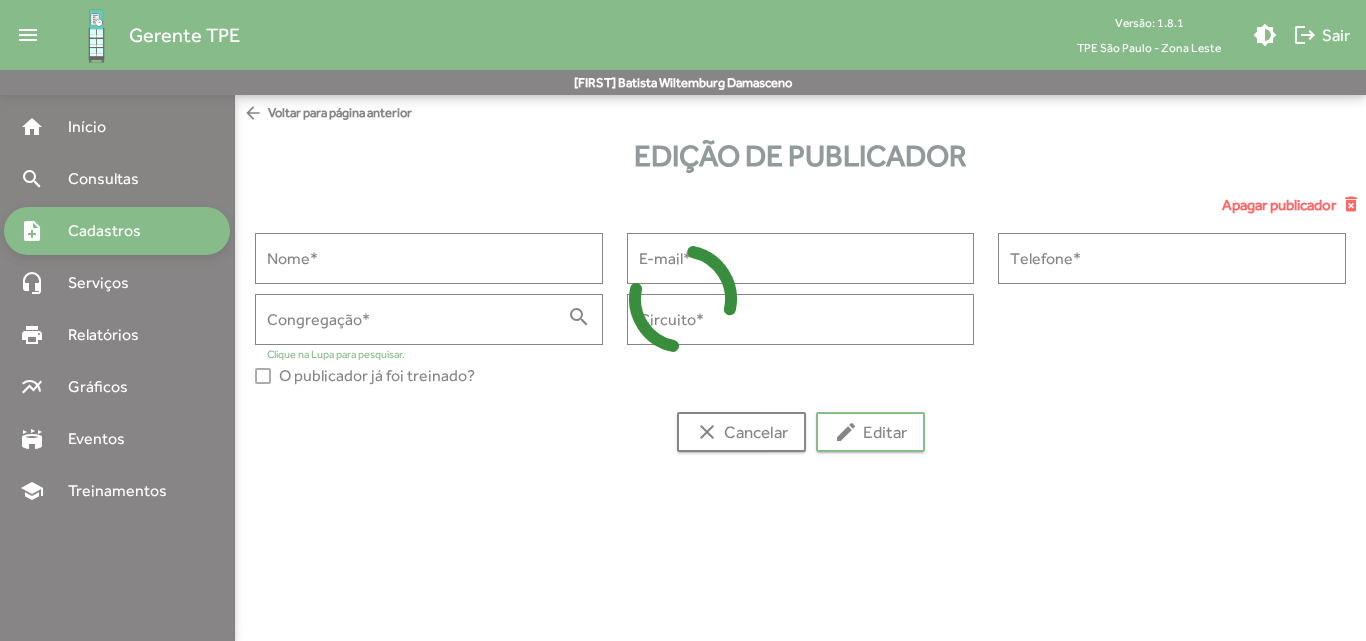 type on "**********" 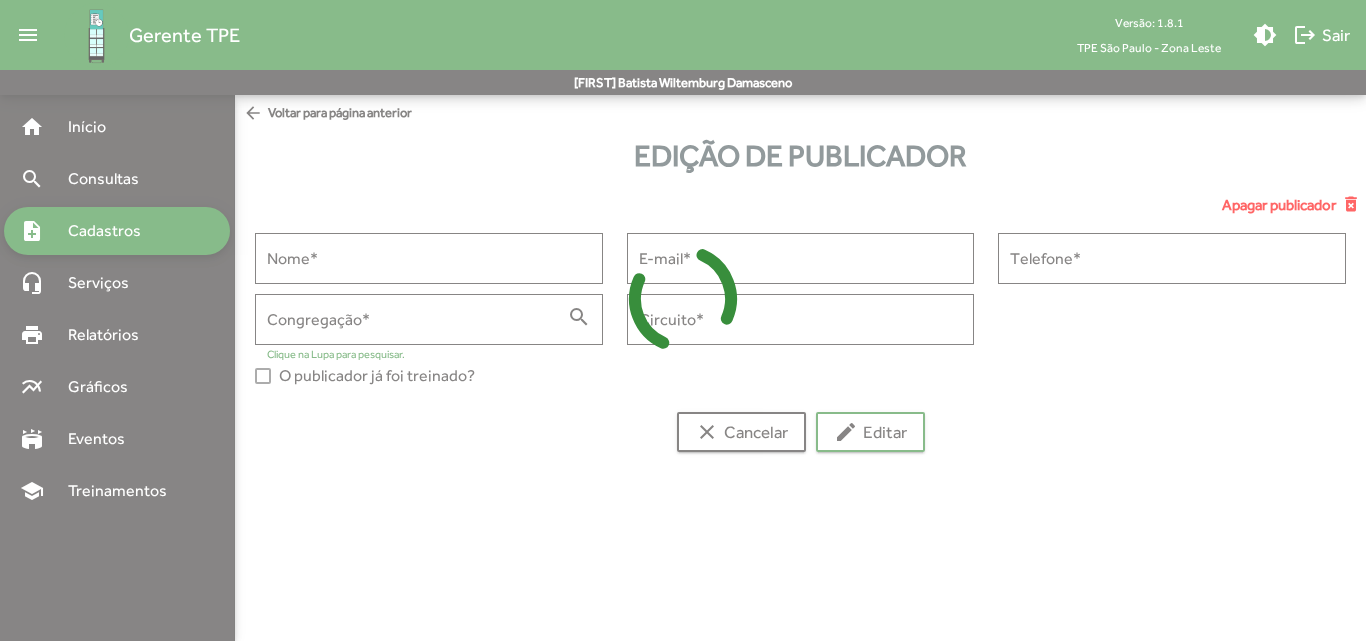 type on "**********" 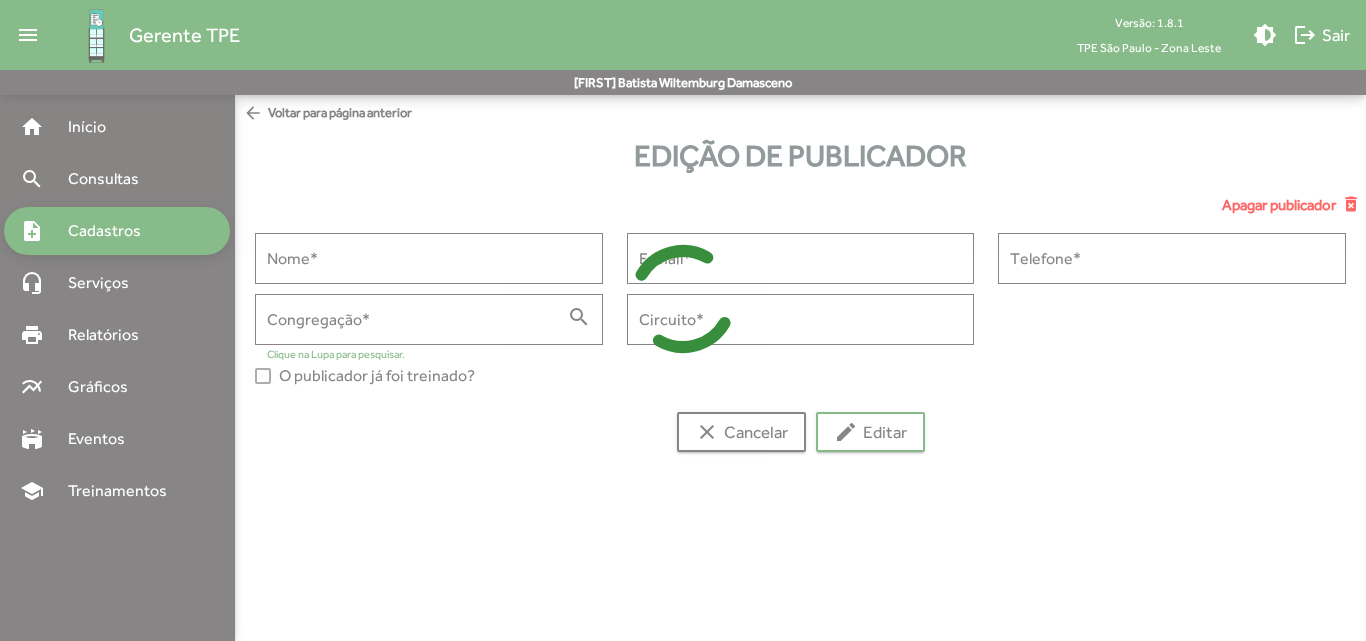type on "**********" 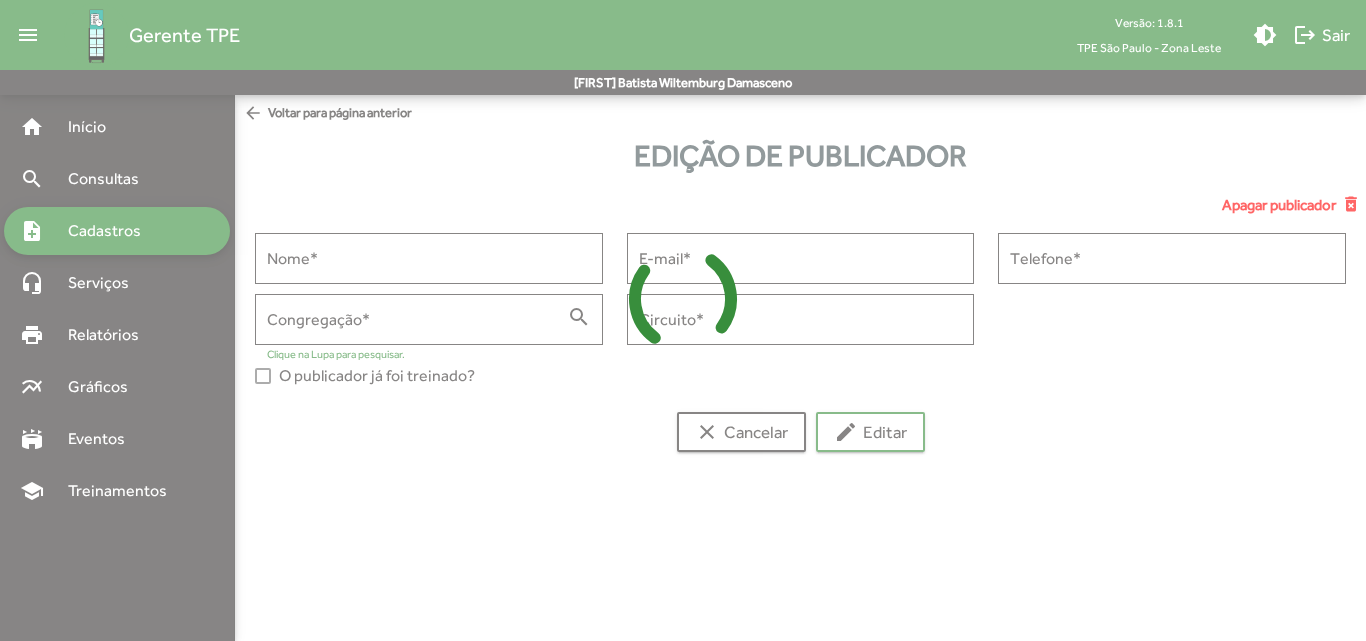 type on "******" 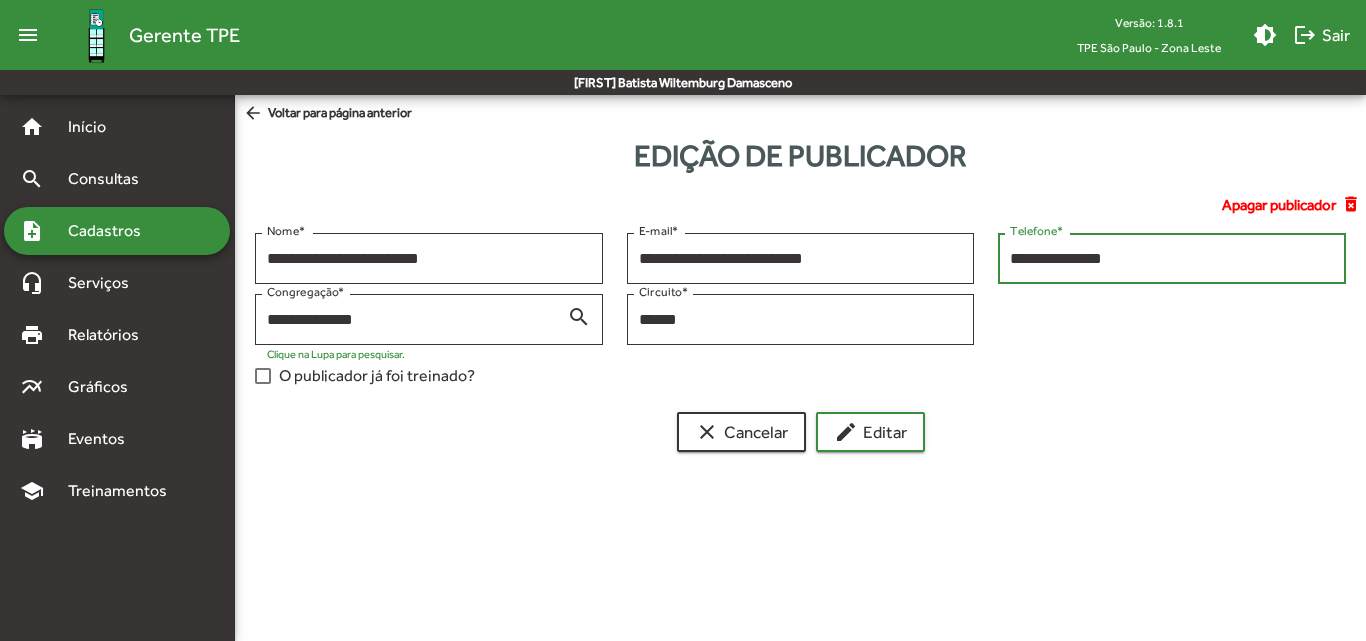 click on "**********" at bounding box center [1172, 259] 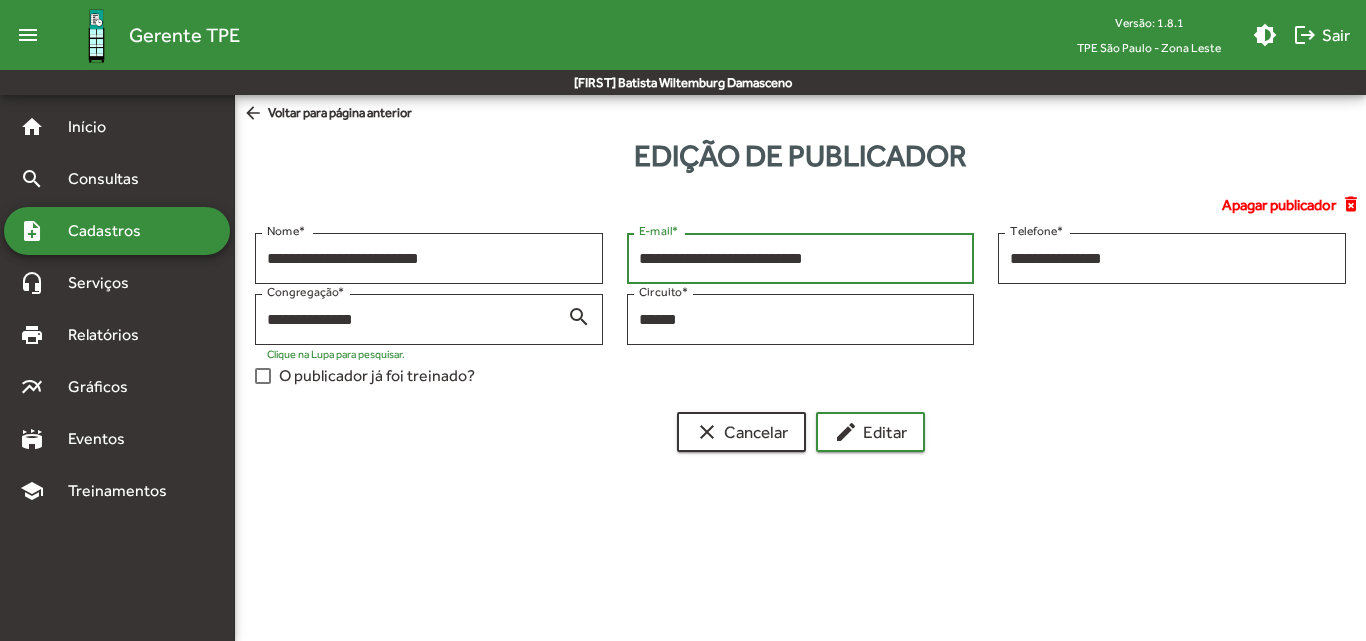 drag, startPoint x: 858, startPoint y: 264, endPoint x: 636, endPoint y: 244, distance: 222.89908 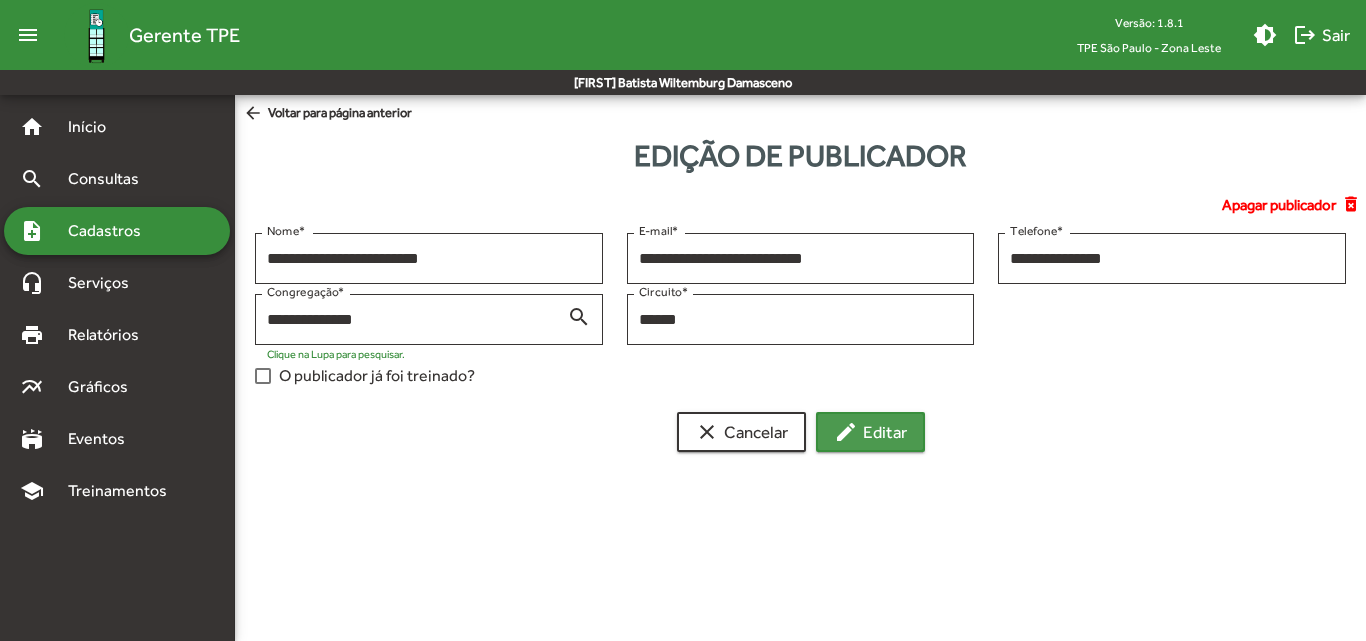 click on "edit  Editar" at bounding box center [870, 432] 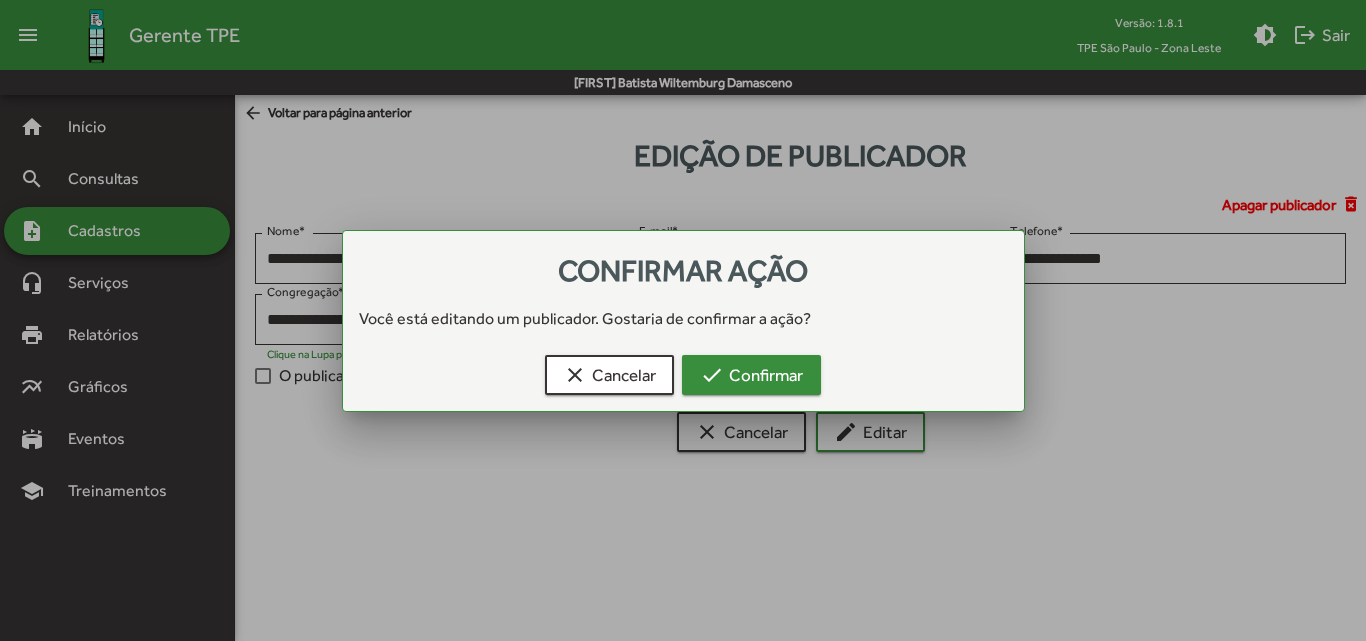 click on "check  Confirmar" at bounding box center (751, 375) 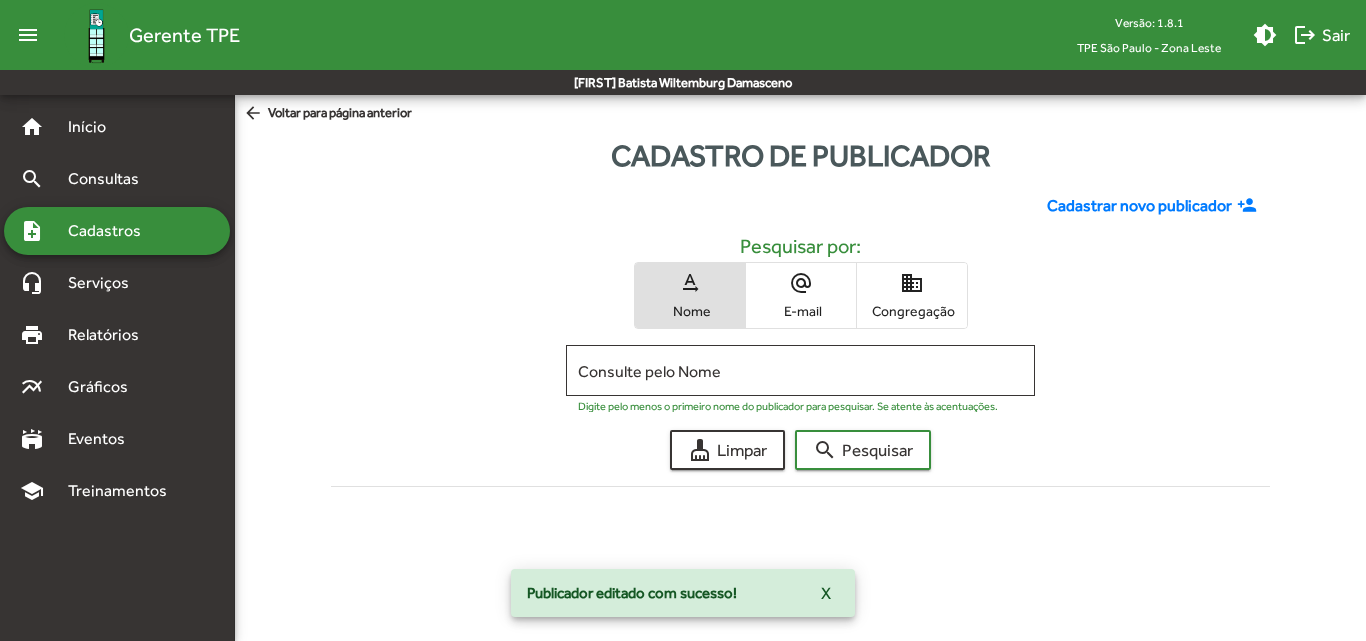 click on "Congregação" at bounding box center [912, 311] 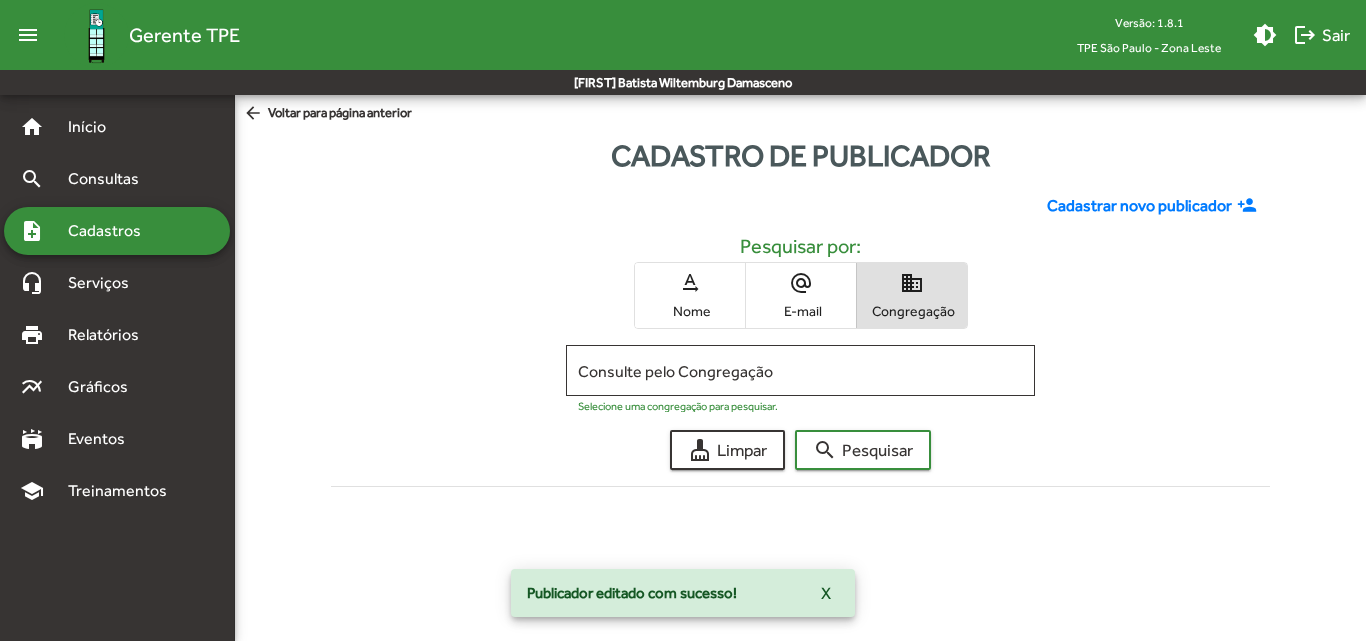 click on "Consulte pelo Congregação" at bounding box center (800, 371) 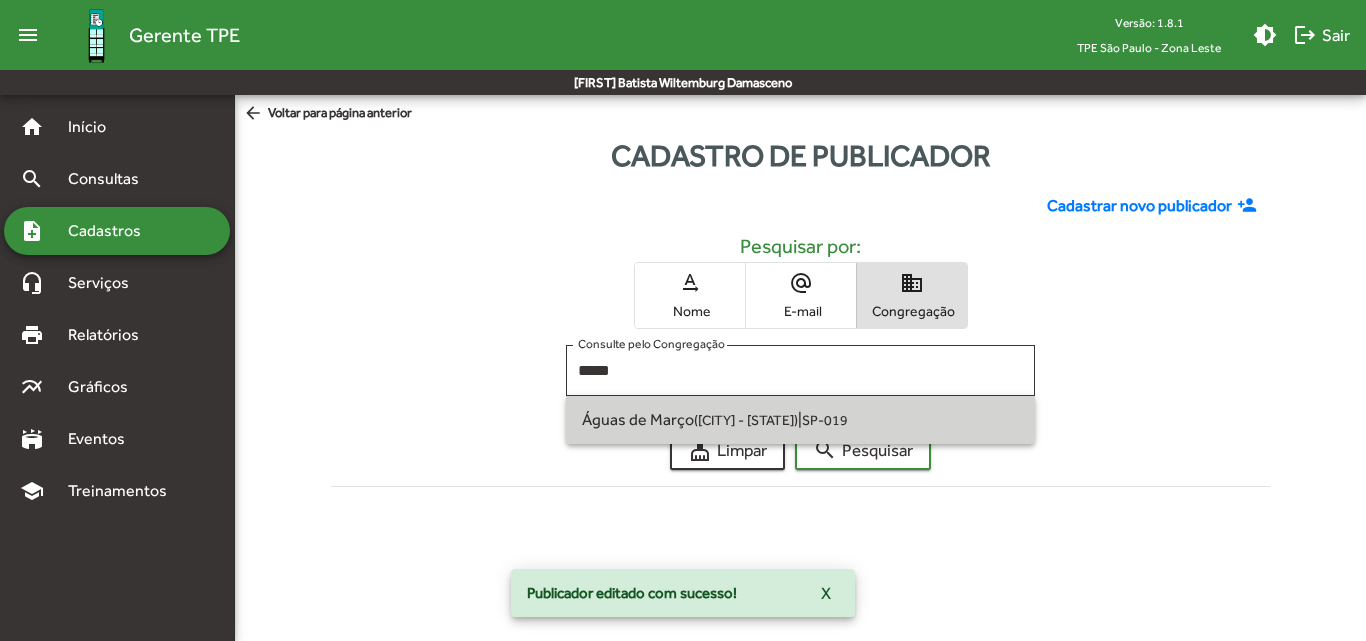 click on "Águas de Março  ([CITY] - [STATE])  |  SP-019" at bounding box center [800, 420] 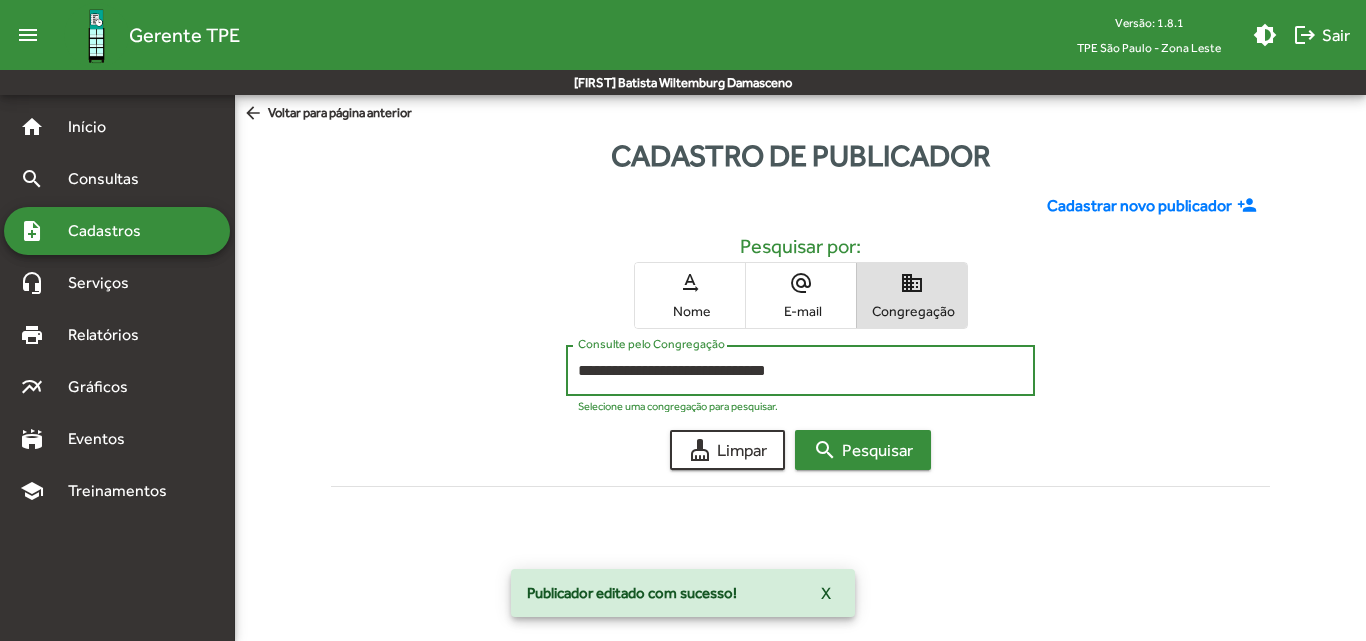 click on "search  Pesquisar" 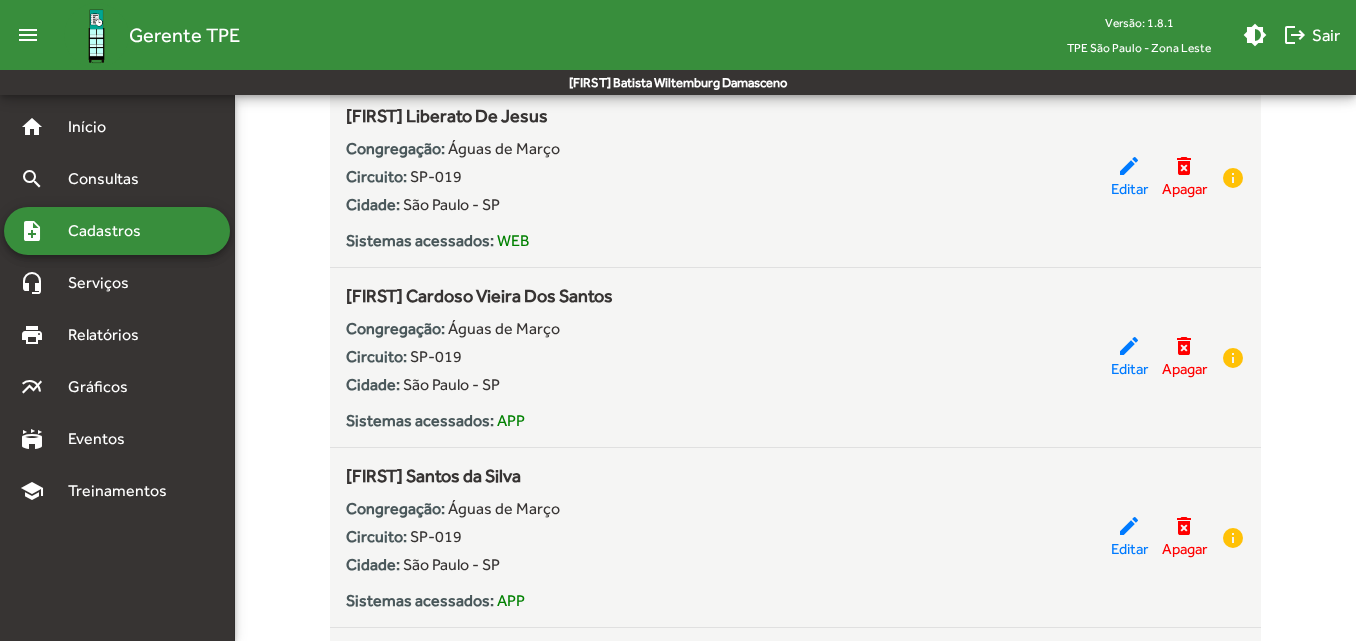 scroll, scrollTop: 1900, scrollLeft: 0, axis: vertical 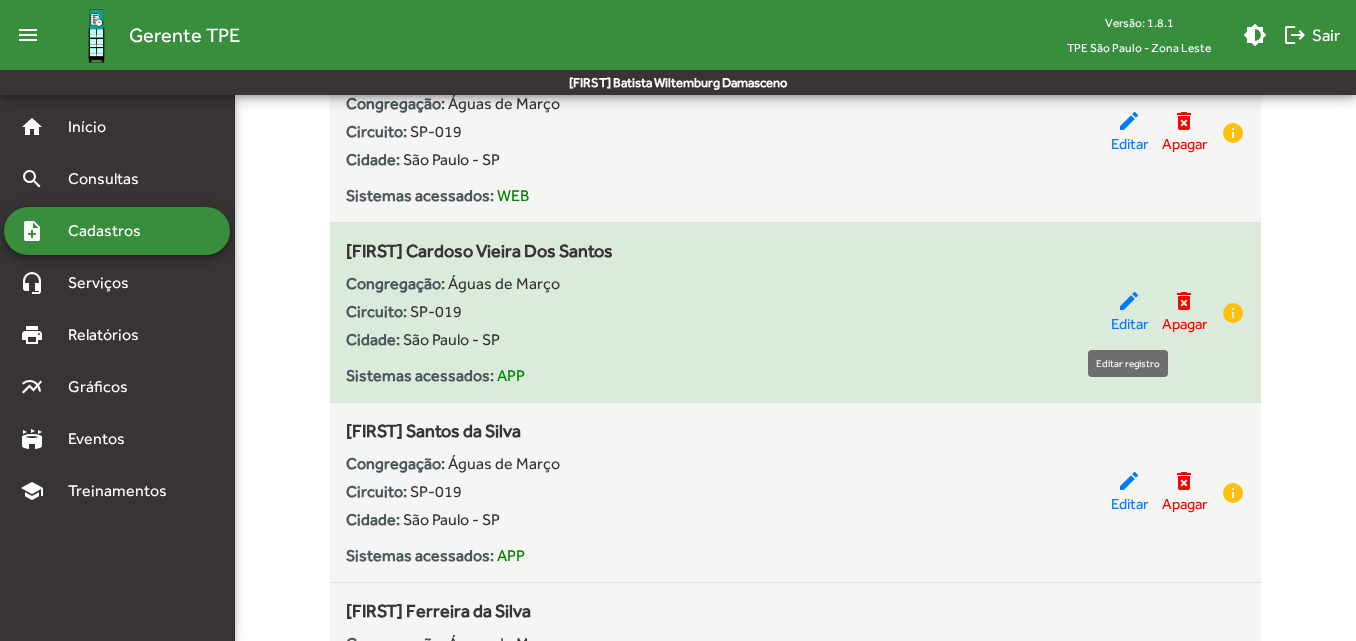 click on "edit" 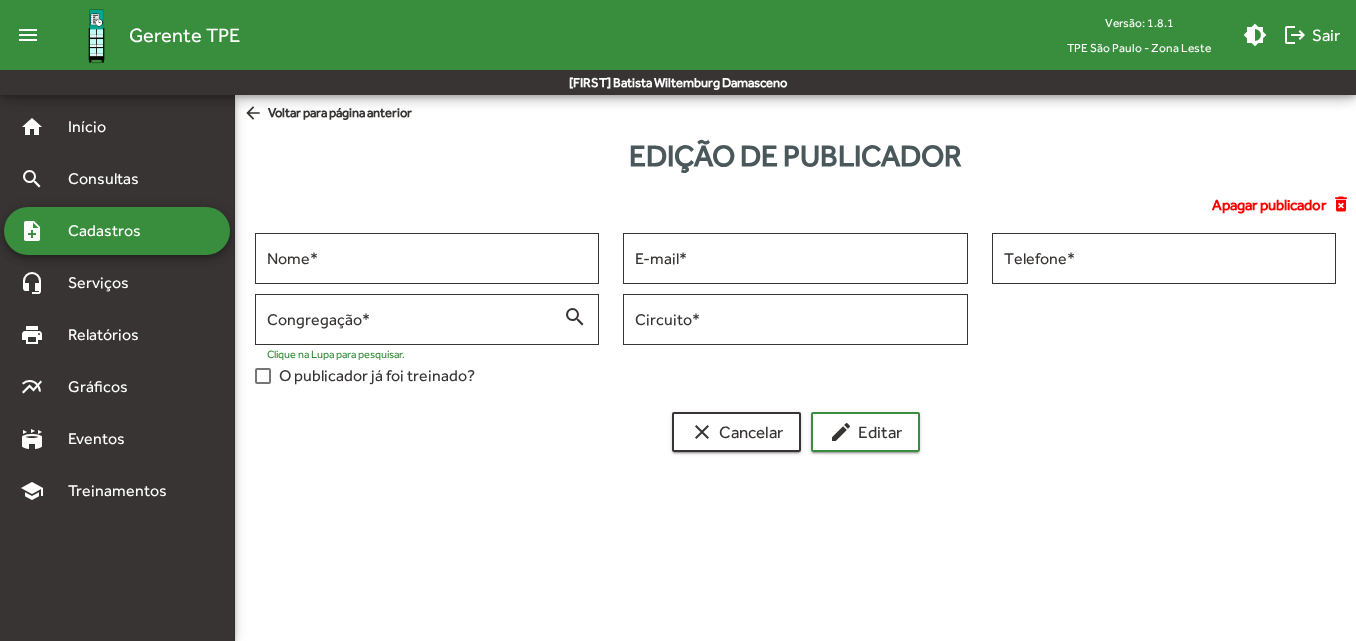 scroll, scrollTop: 0, scrollLeft: 0, axis: both 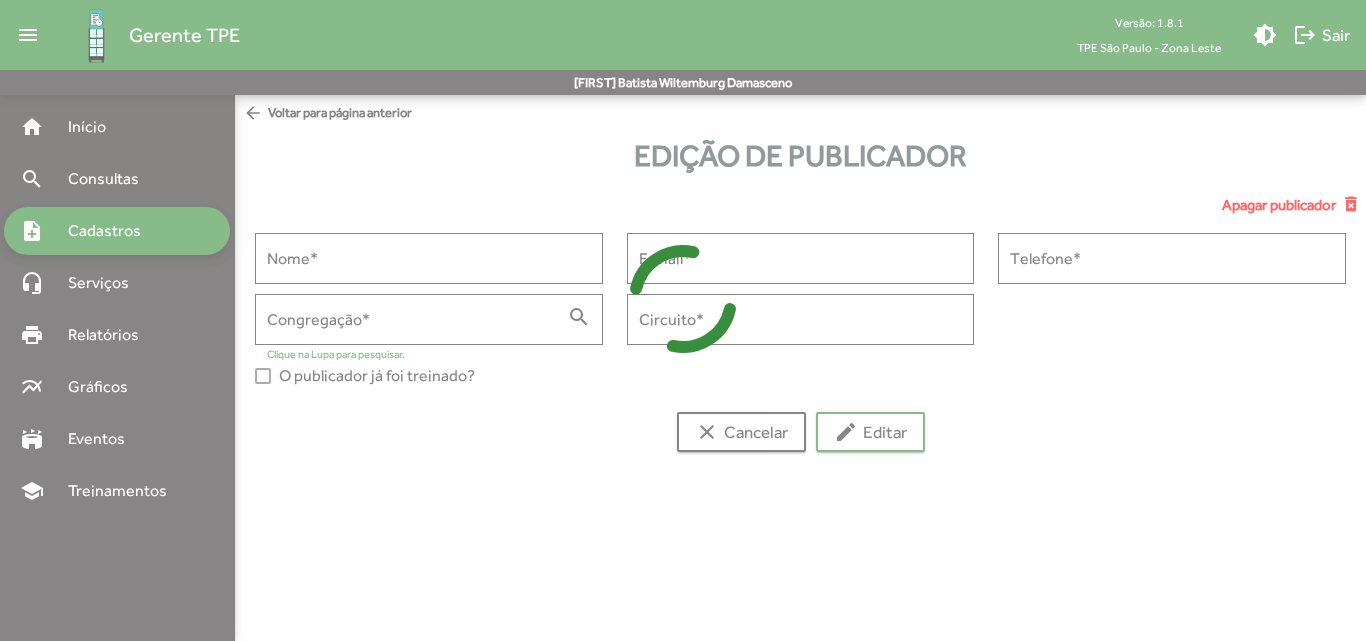 type on "**********" 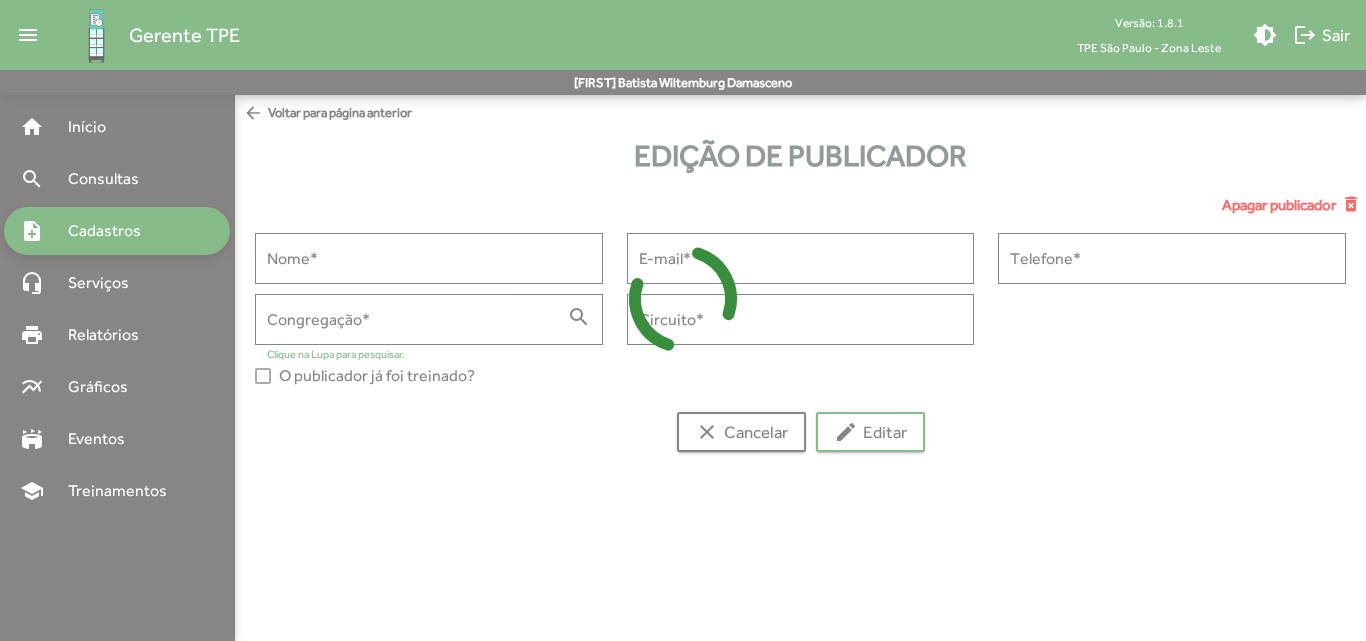 type on "**********" 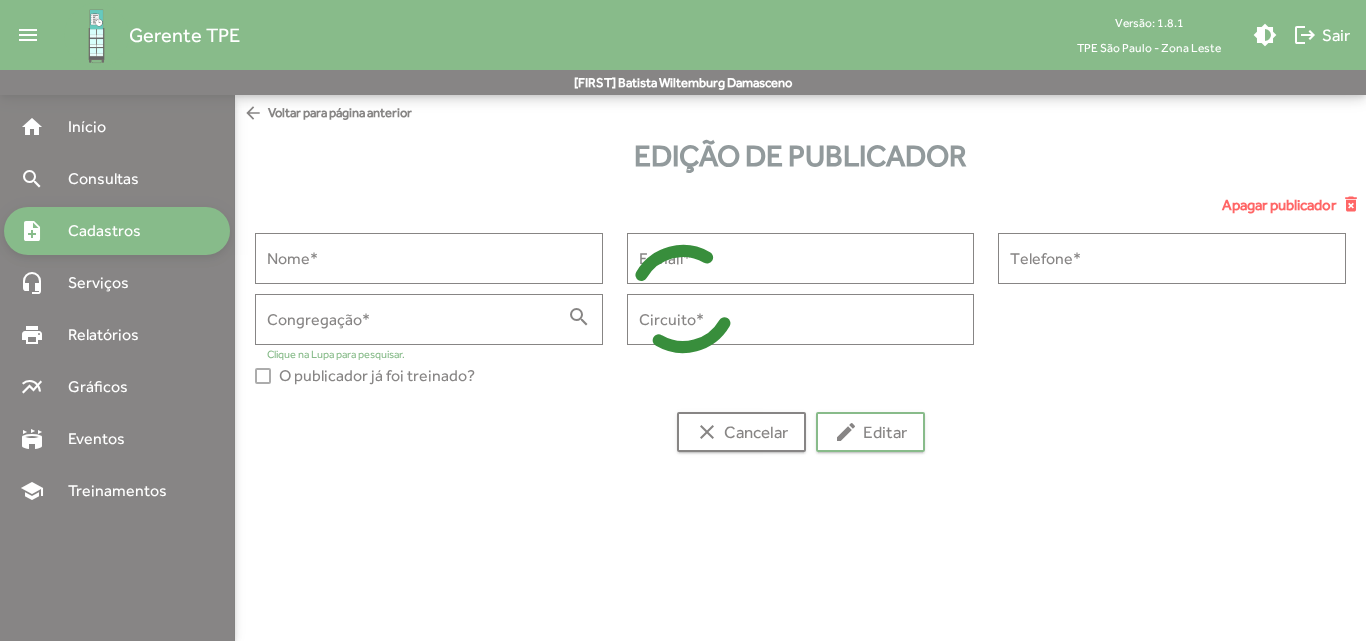 type on "**********" 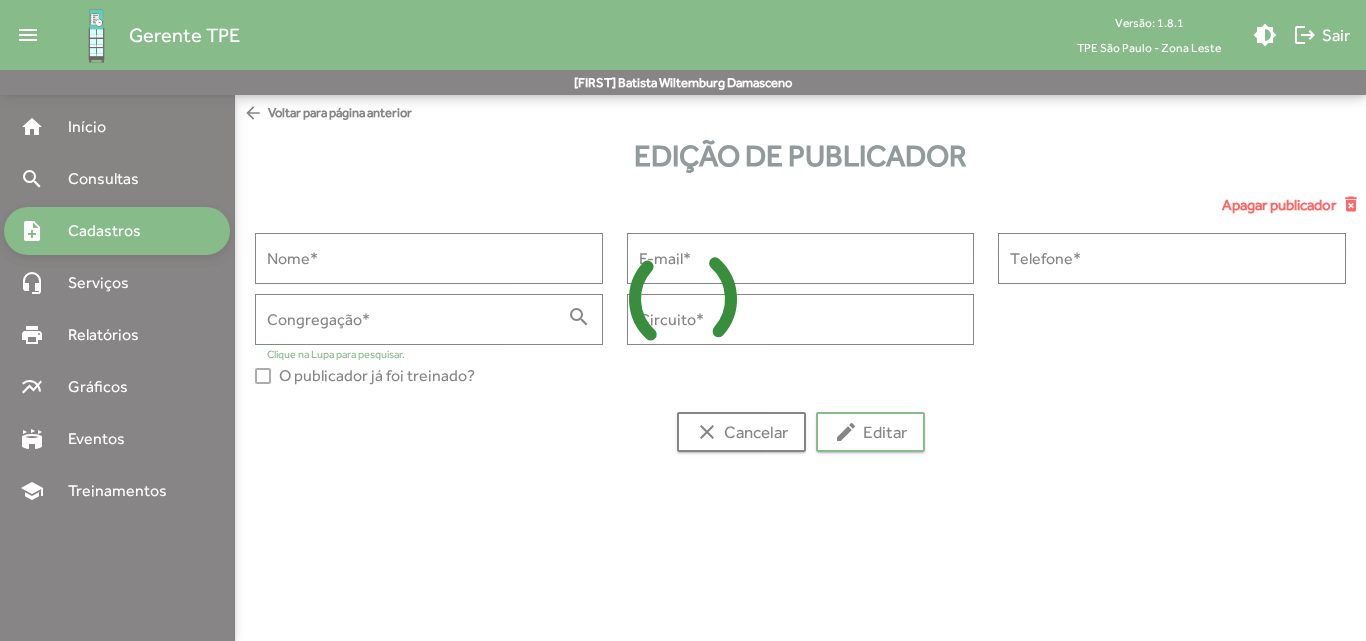 type on "**********" 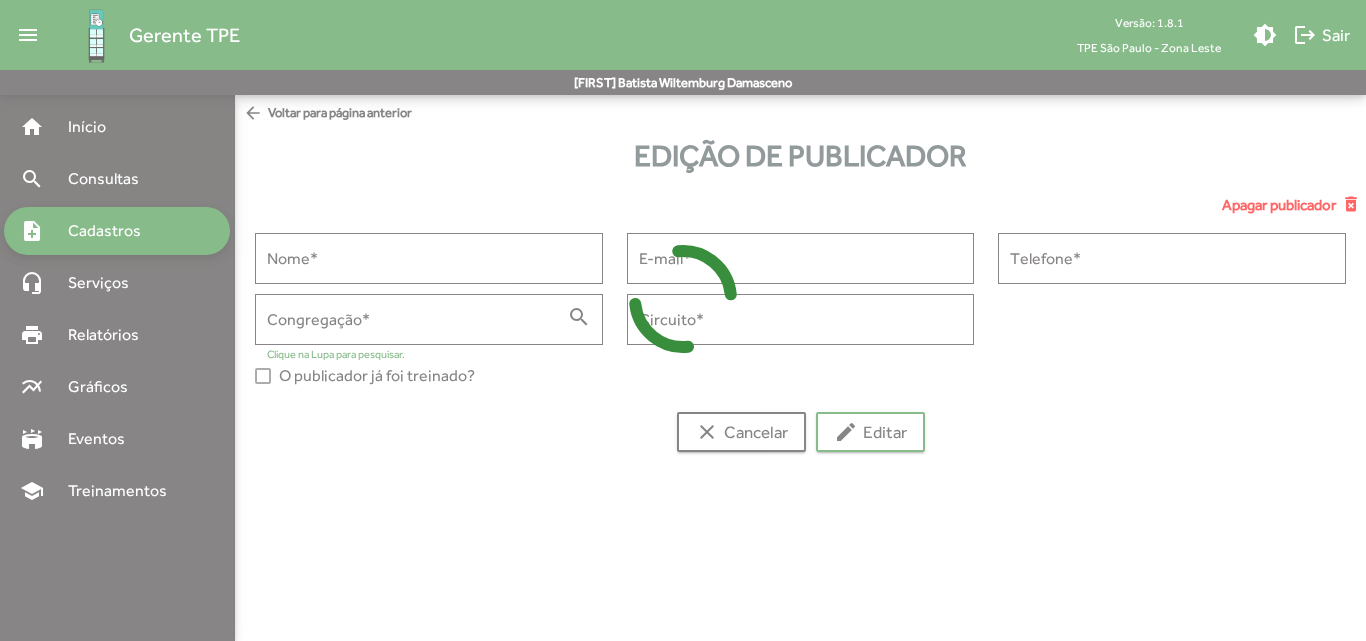 type on "******" 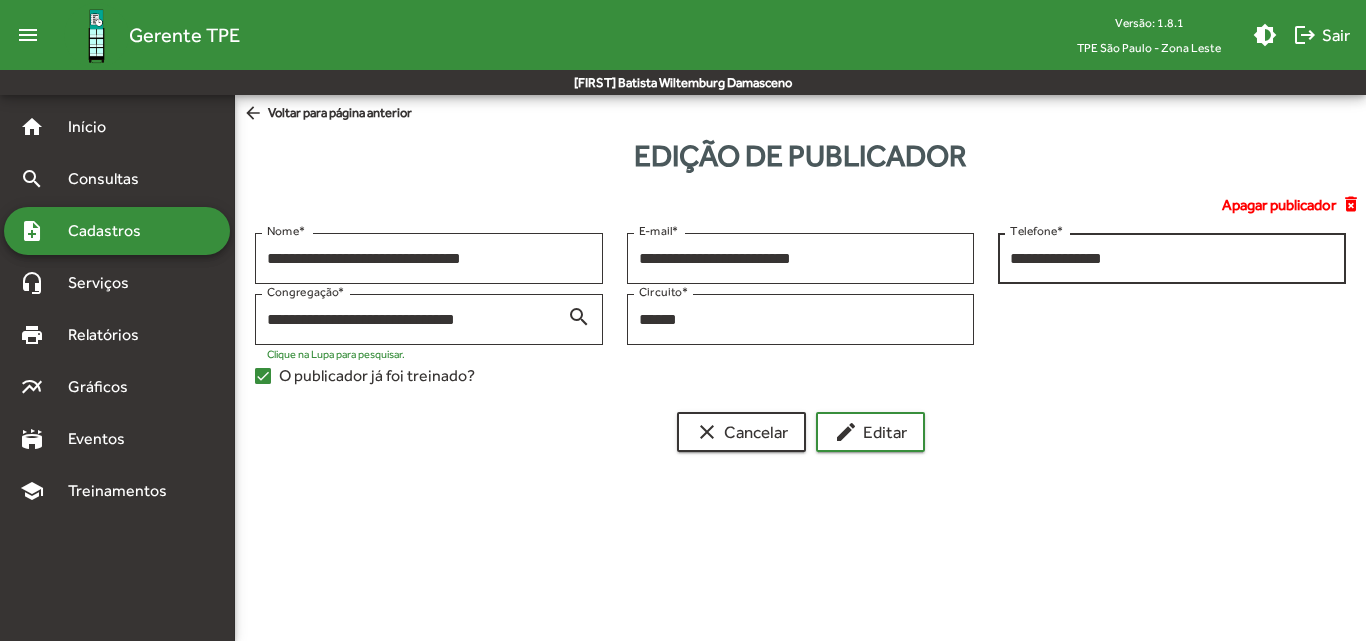 click on "**********" at bounding box center [1172, 259] 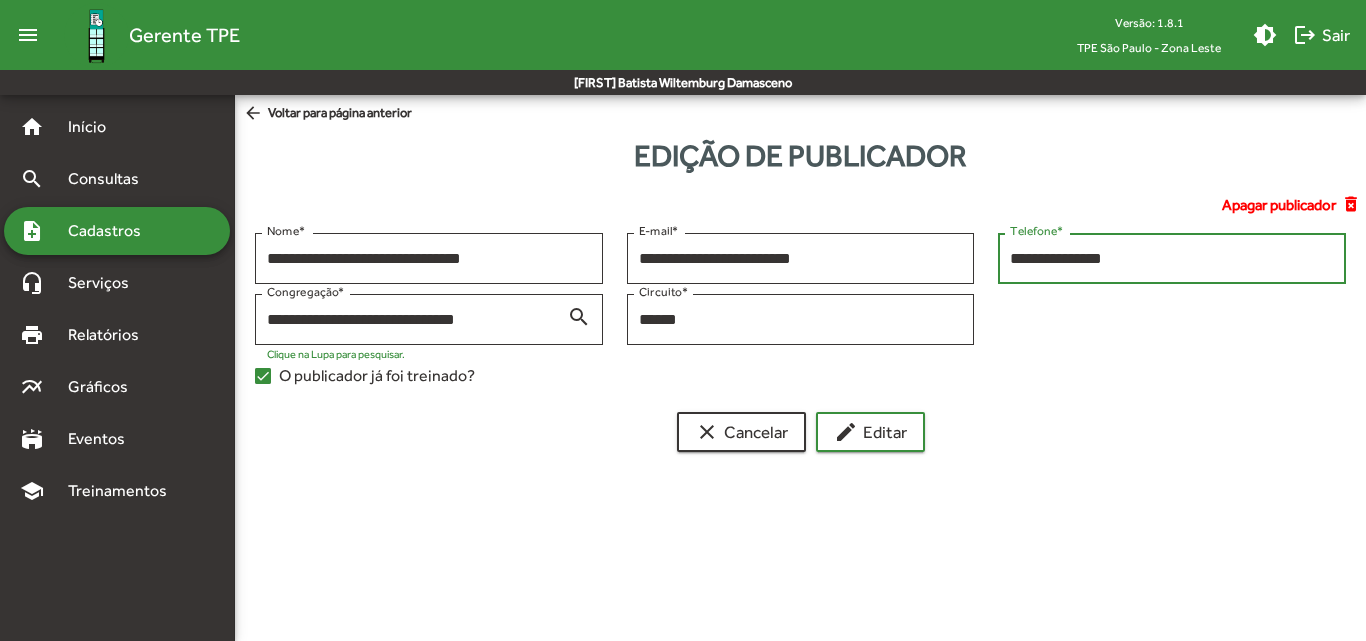 drag, startPoint x: 1149, startPoint y: 254, endPoint x: 977, endPoint y: 273, distance: 173.04623 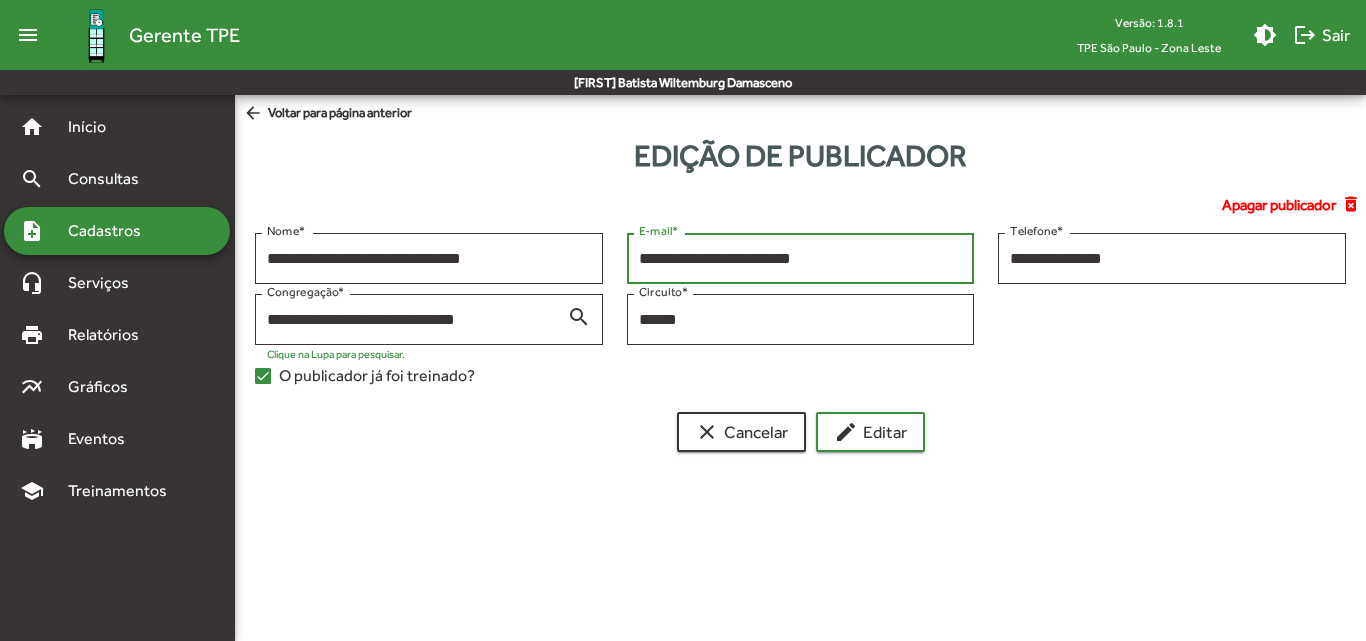 drag, startPoint x: 863, startPoint y: 255, endPoint x: 605, endPoint y: 227, distance: 259.51492 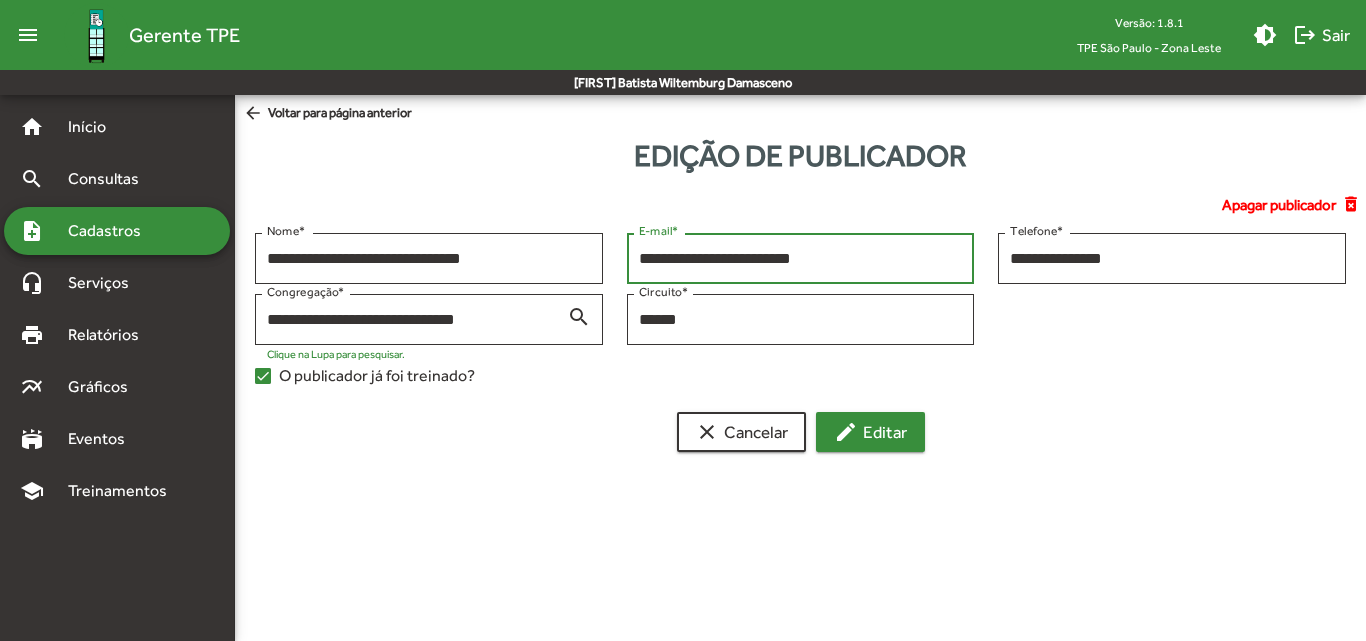 click on "edit  Editar" at bounding box center [870, 432] 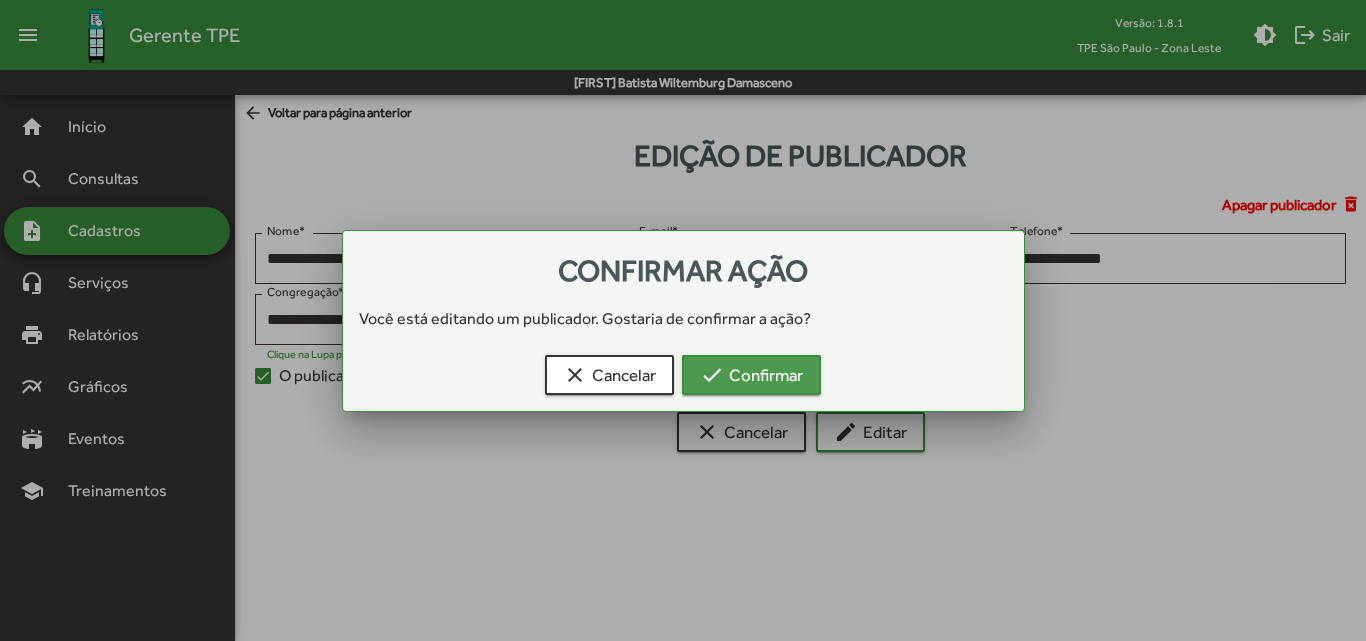 click on "check  Confirmar" at bounding box center [751, 375] 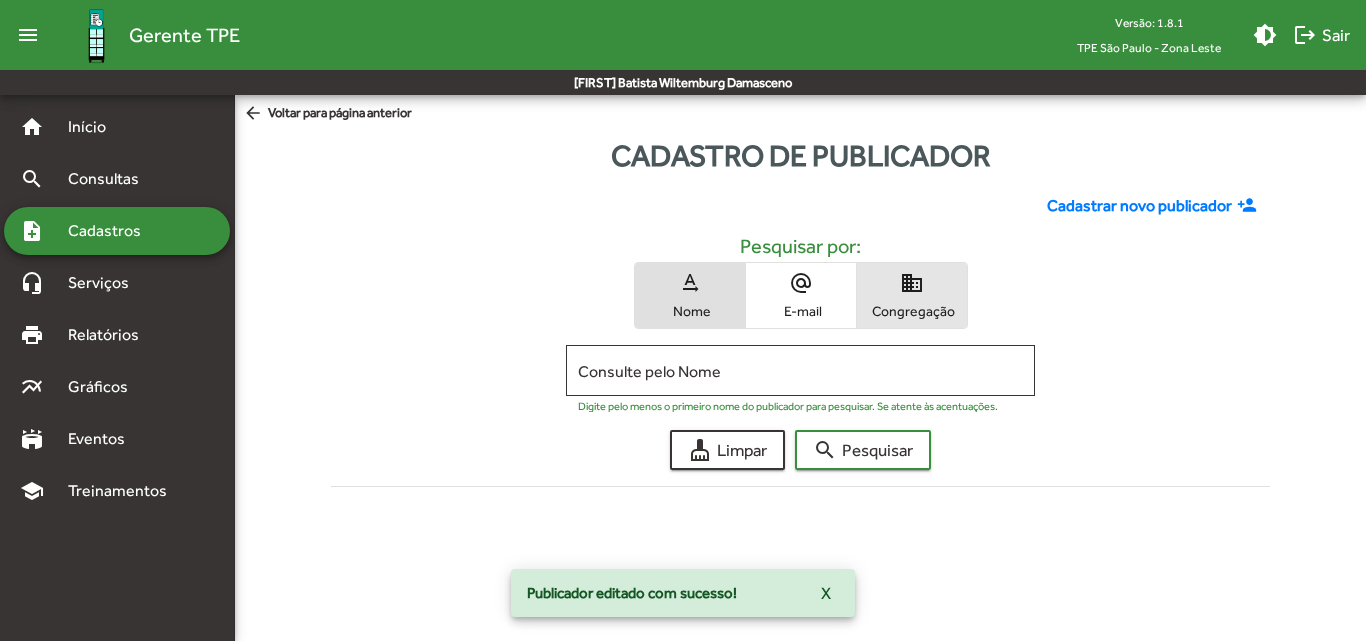 click on "domain Congregação" at bounding box center (912, 295) 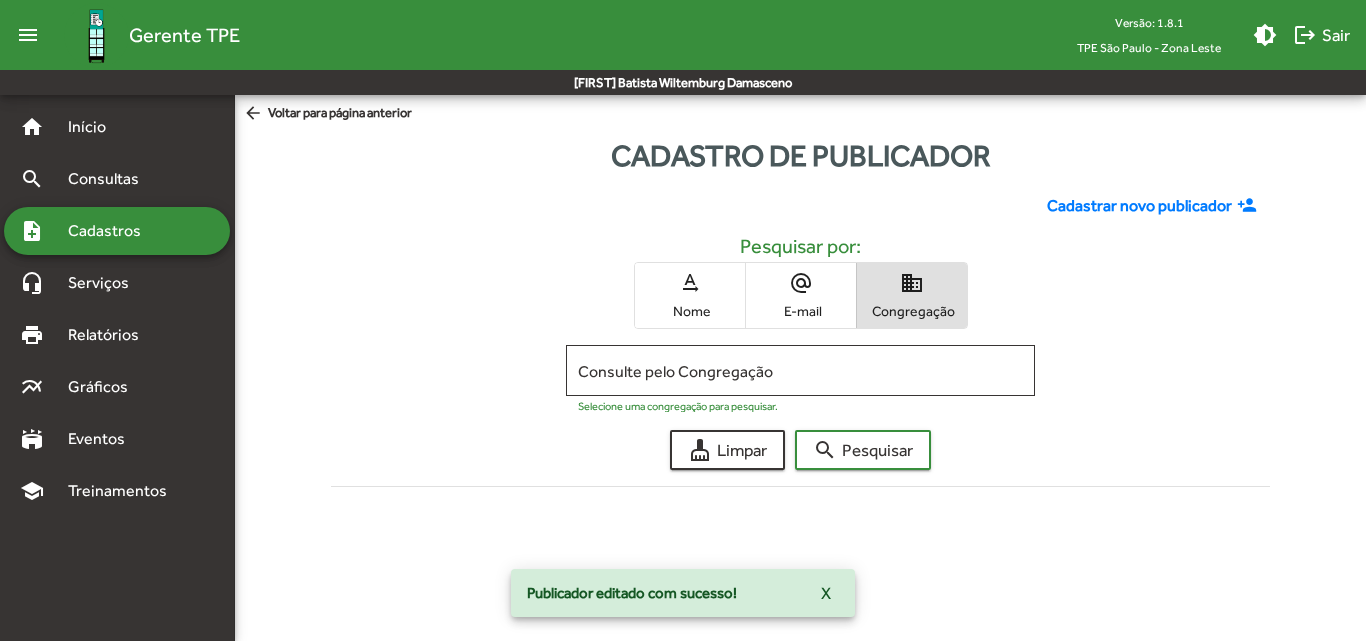 click on "Consulte pelo Congregação" at bounding box center (800, 371) 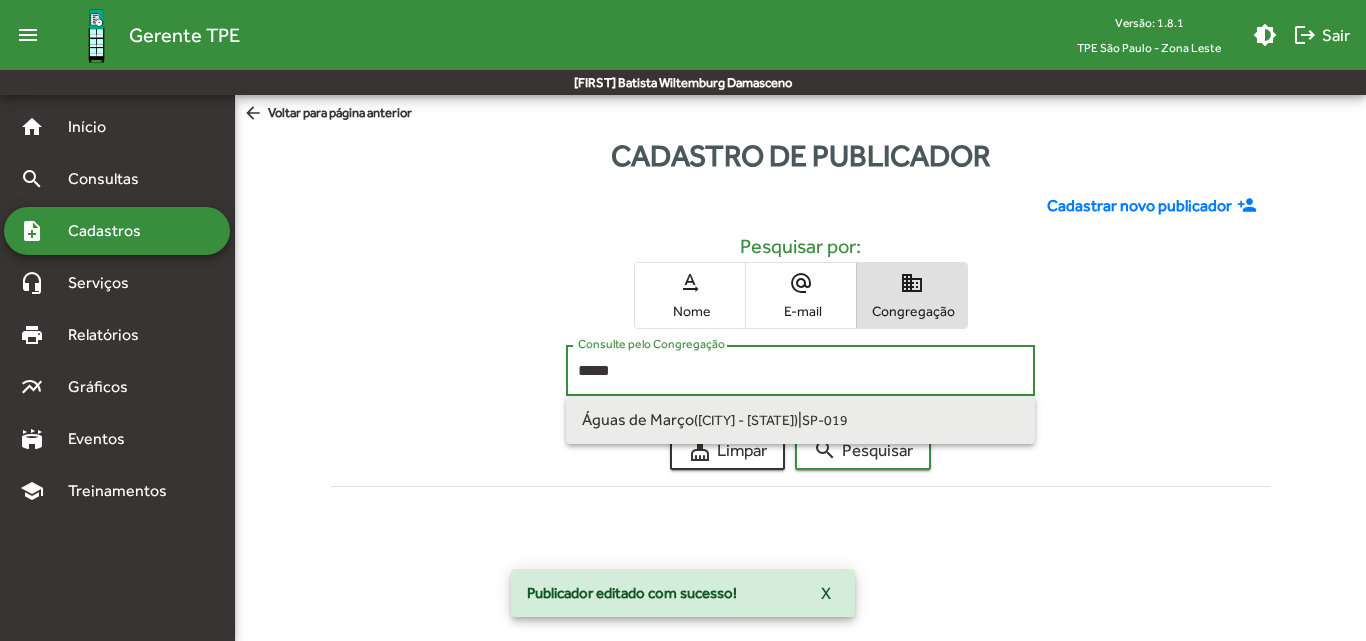 click on "Águas de Março  ([CITY] - [STATE])  |  SP-019" at bounding box center (800, 420) 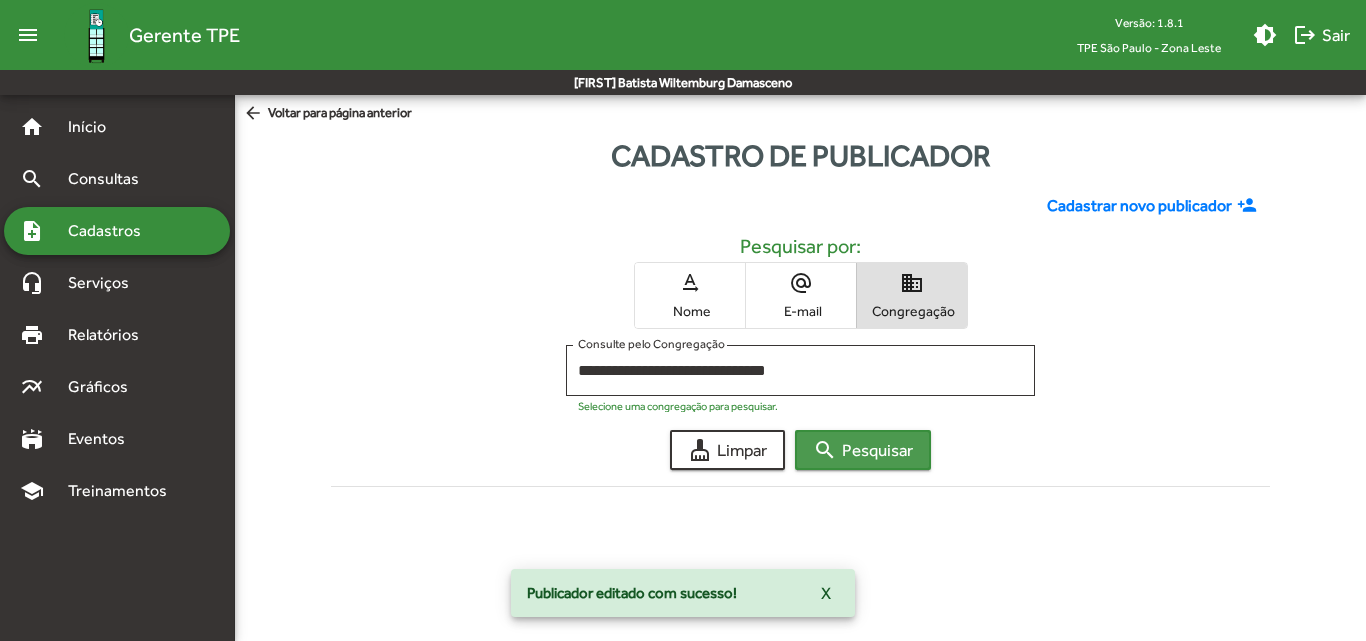 click on "search  Pesquisar" 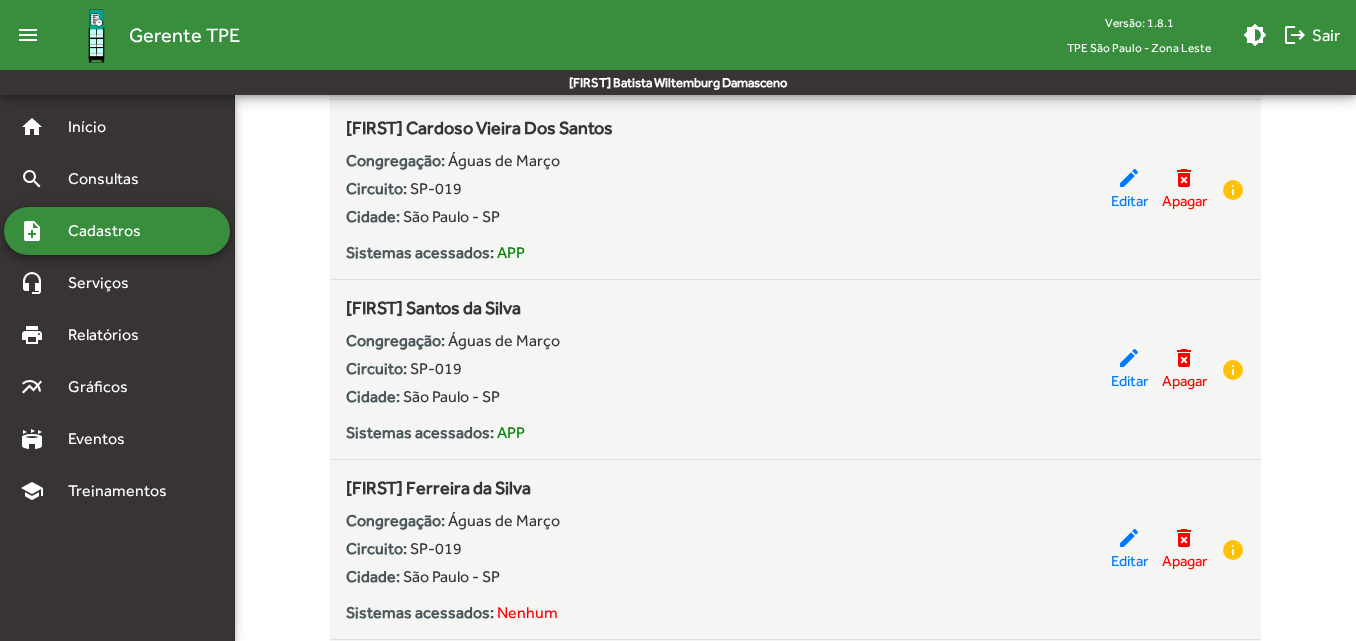 scroll, scrollTop: 2100, scrollLeft: 0, axis: vertical 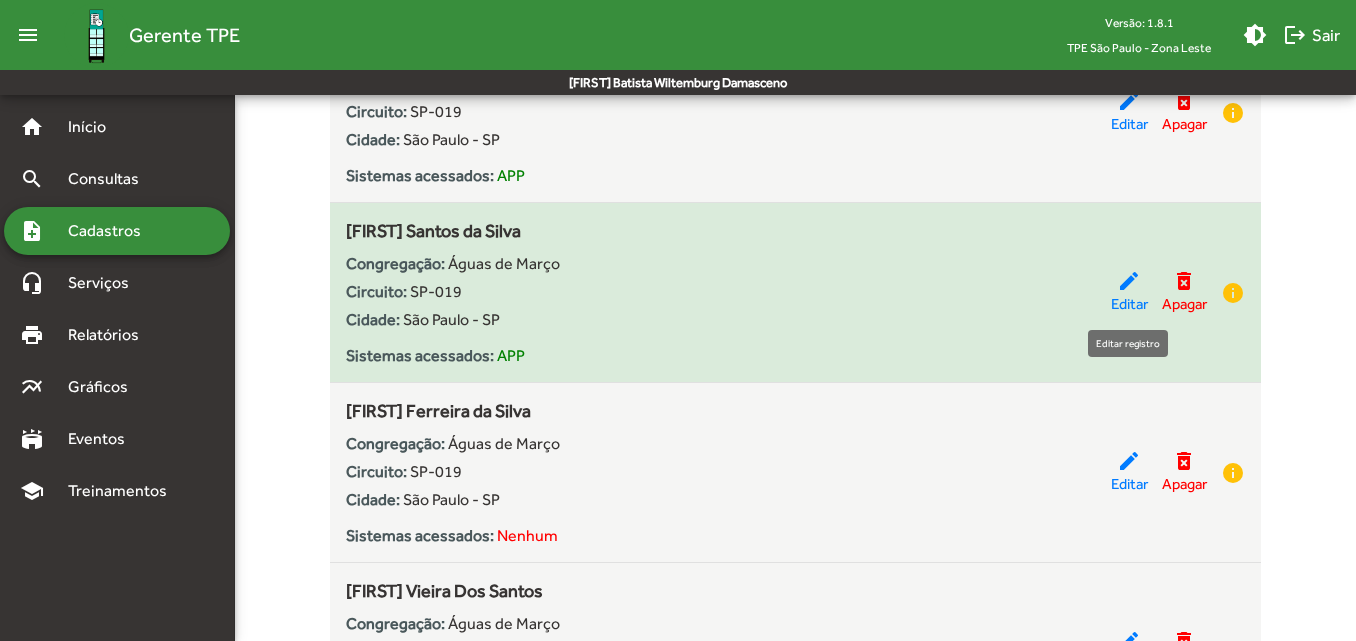 click on "Editar" 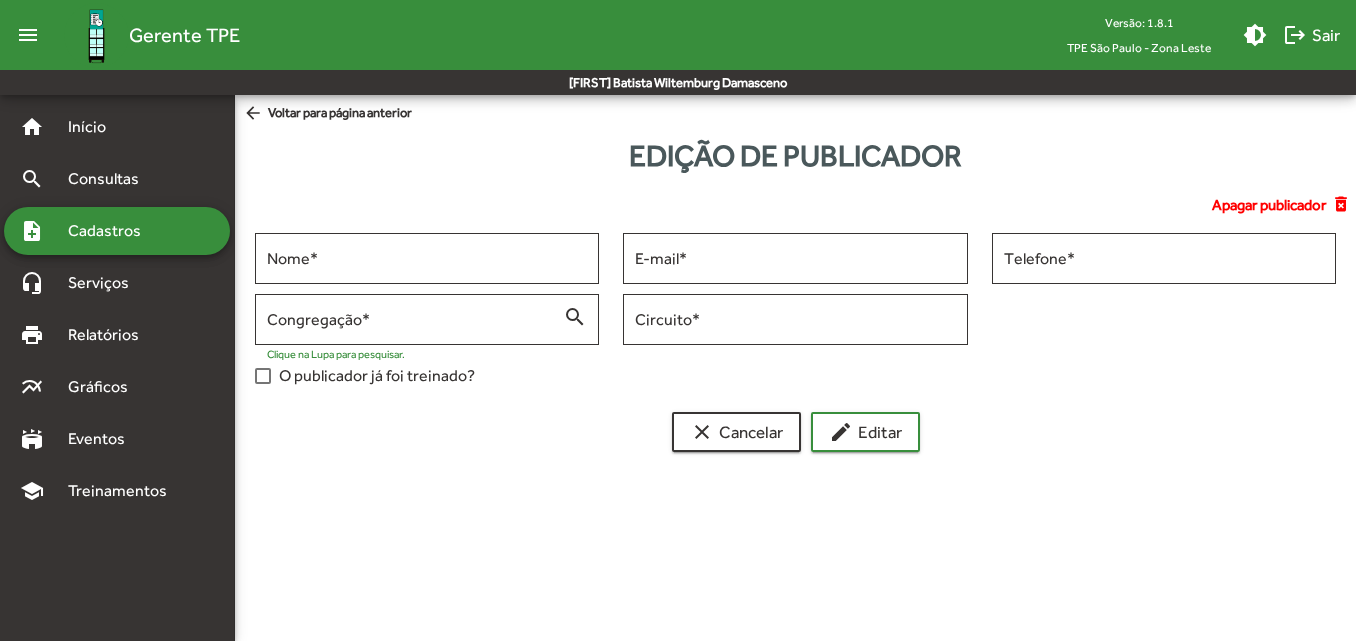 scroll, scrollTop: 0, scrollLeft: 0, axis: both 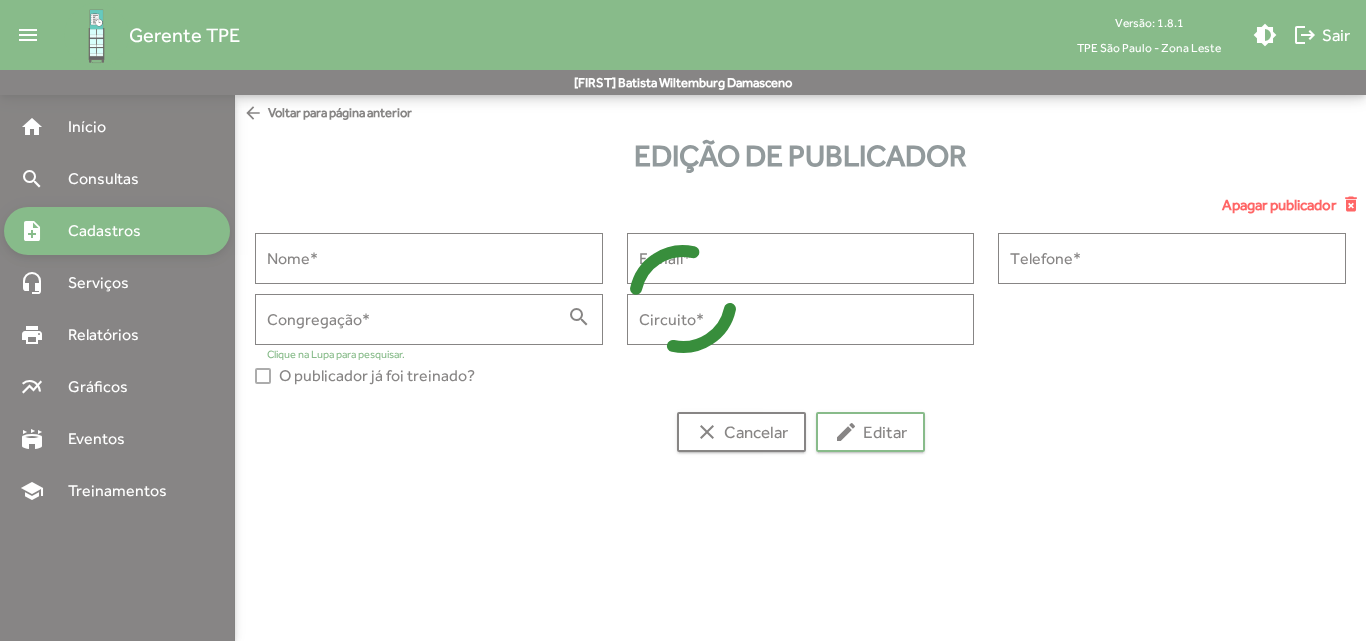 type on "**********" 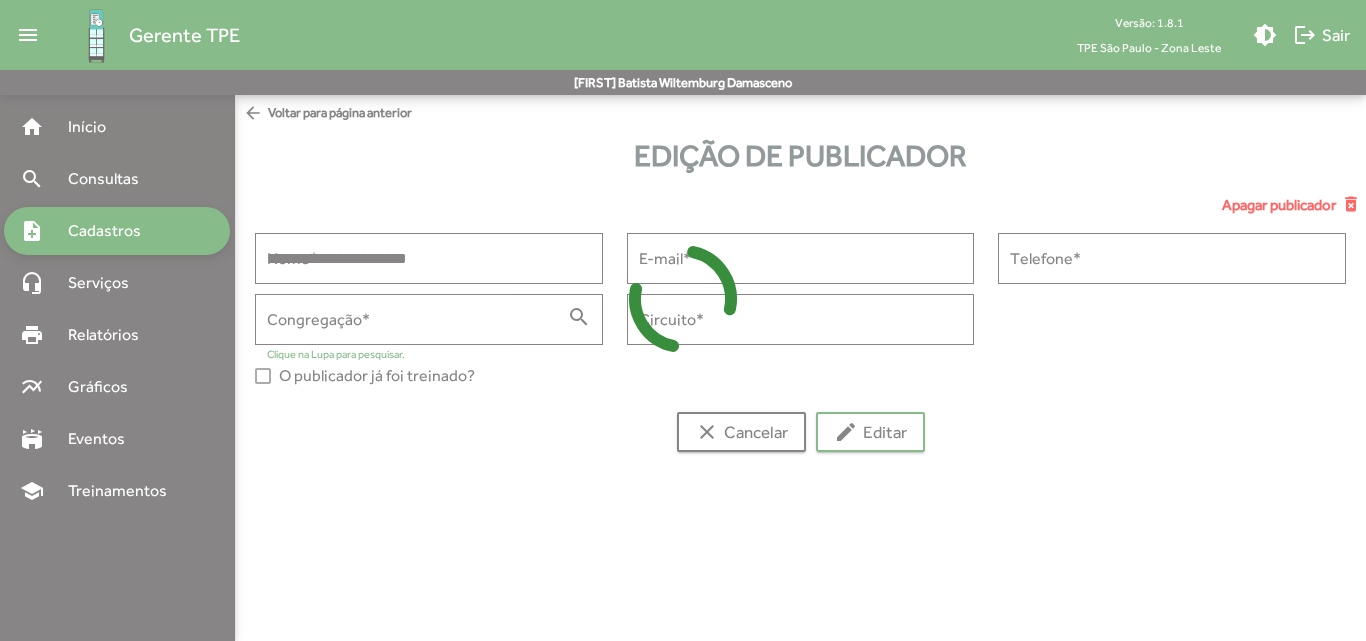 type on "**********" 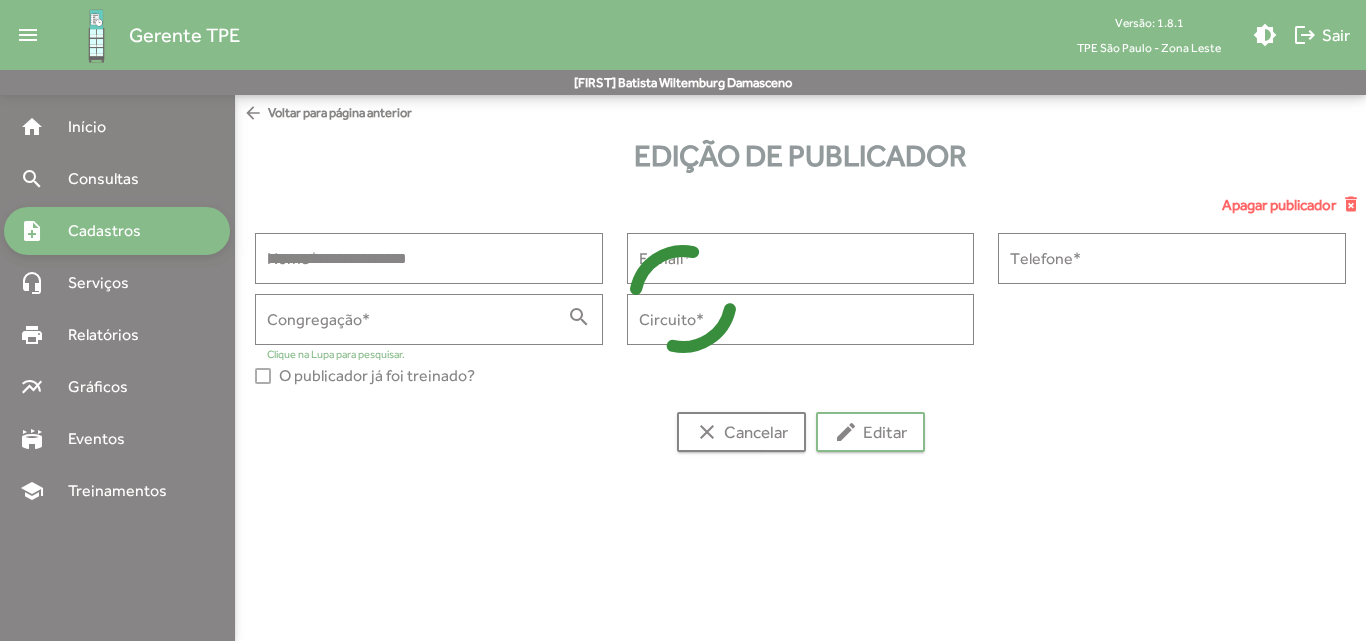 type on "**********" 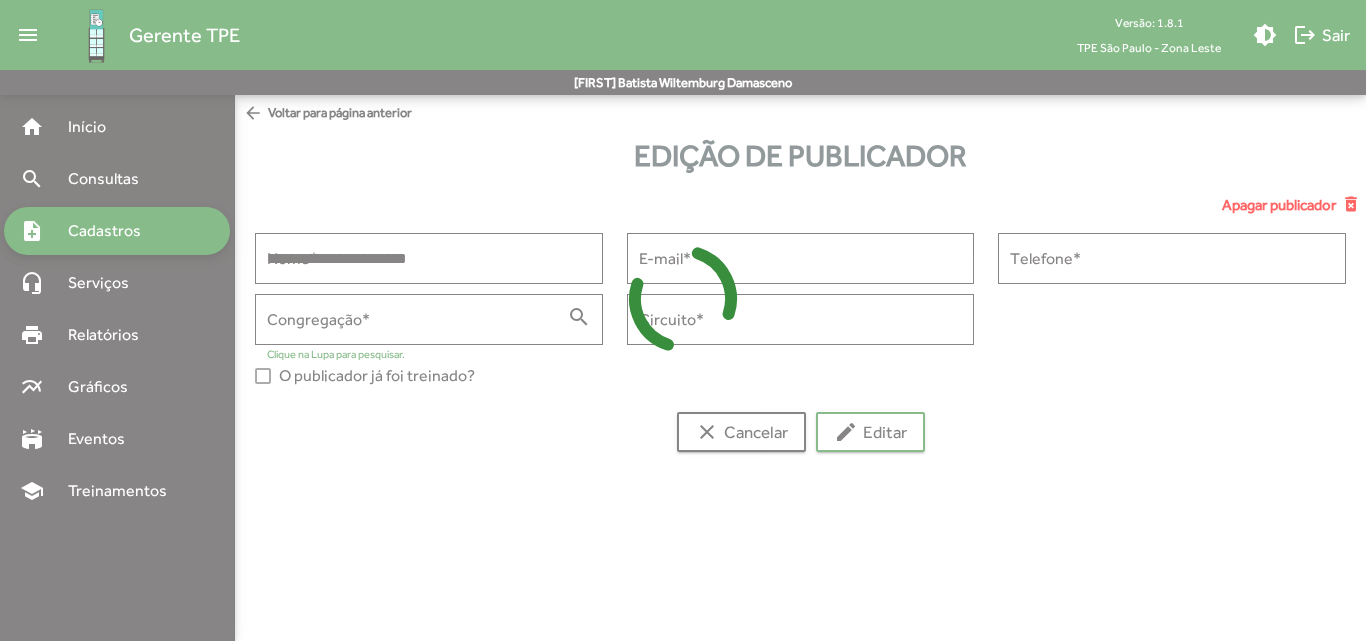 type on "**********" 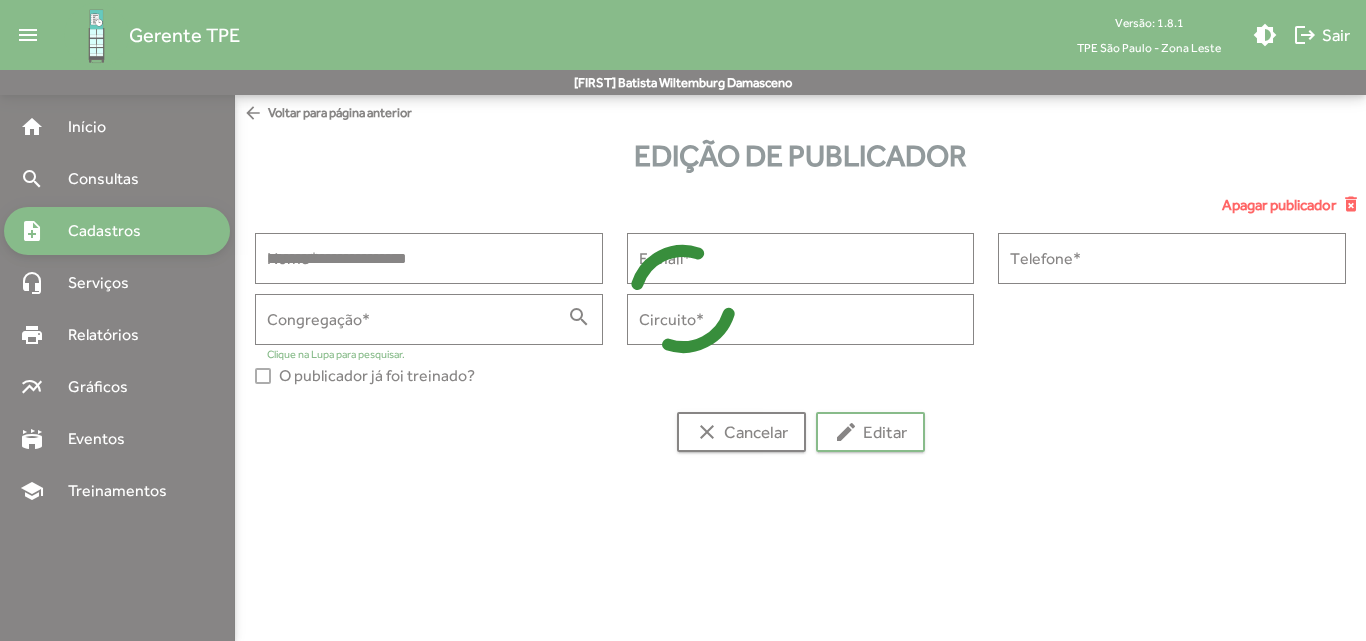 type on "******" 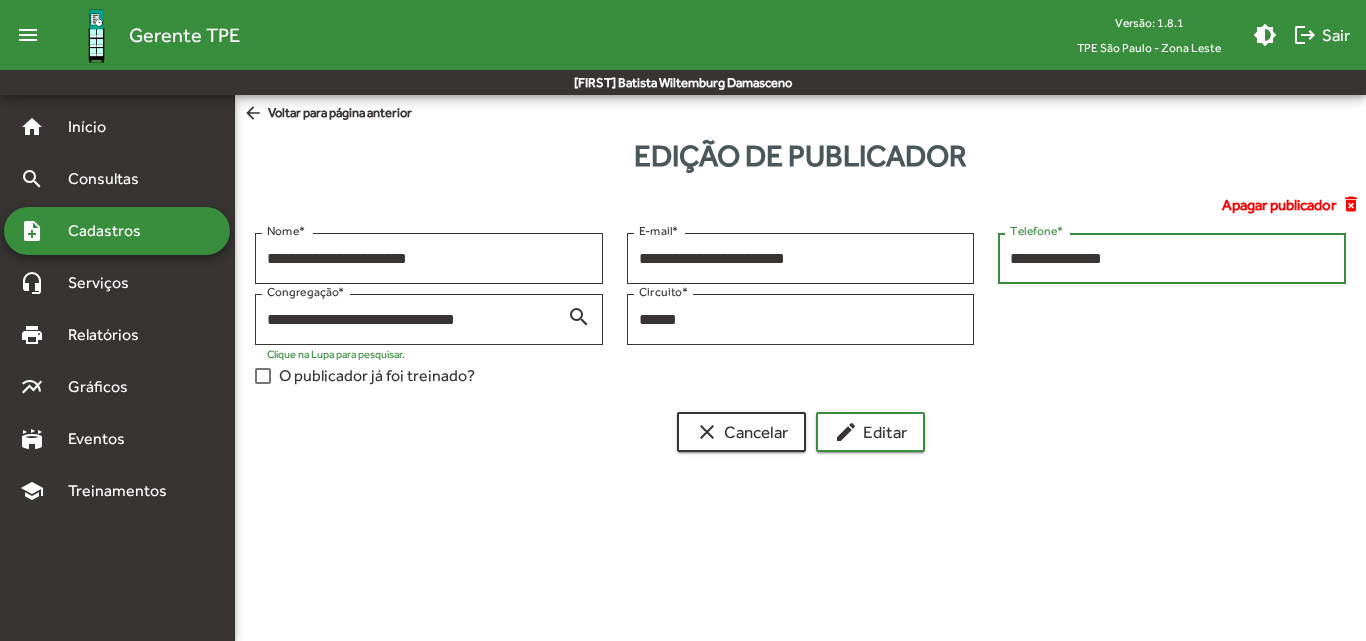 drag, startPoint x: 1158, startPoint y: 265, endPoint x: 1002, endPoint y: 264, distance: 156.0032 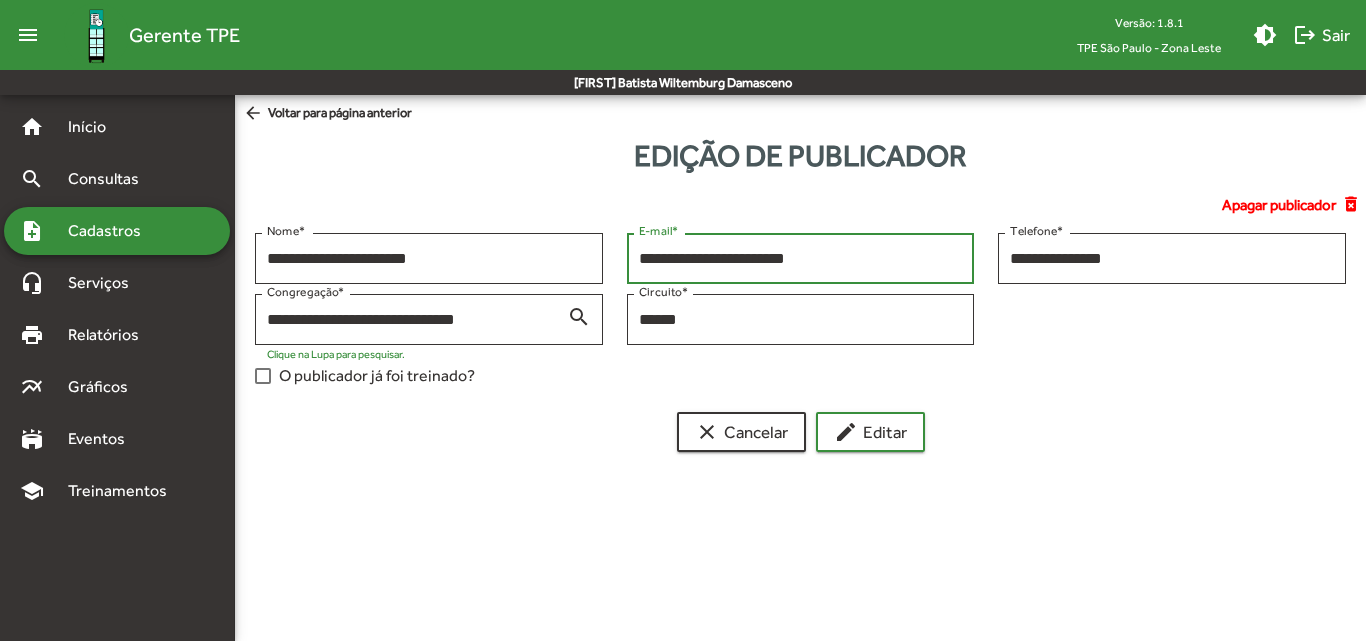 drag, startPoint x: 816, startPoint y: 258, endPoint x: 630, endPoint y: 238, distance: 187.07217 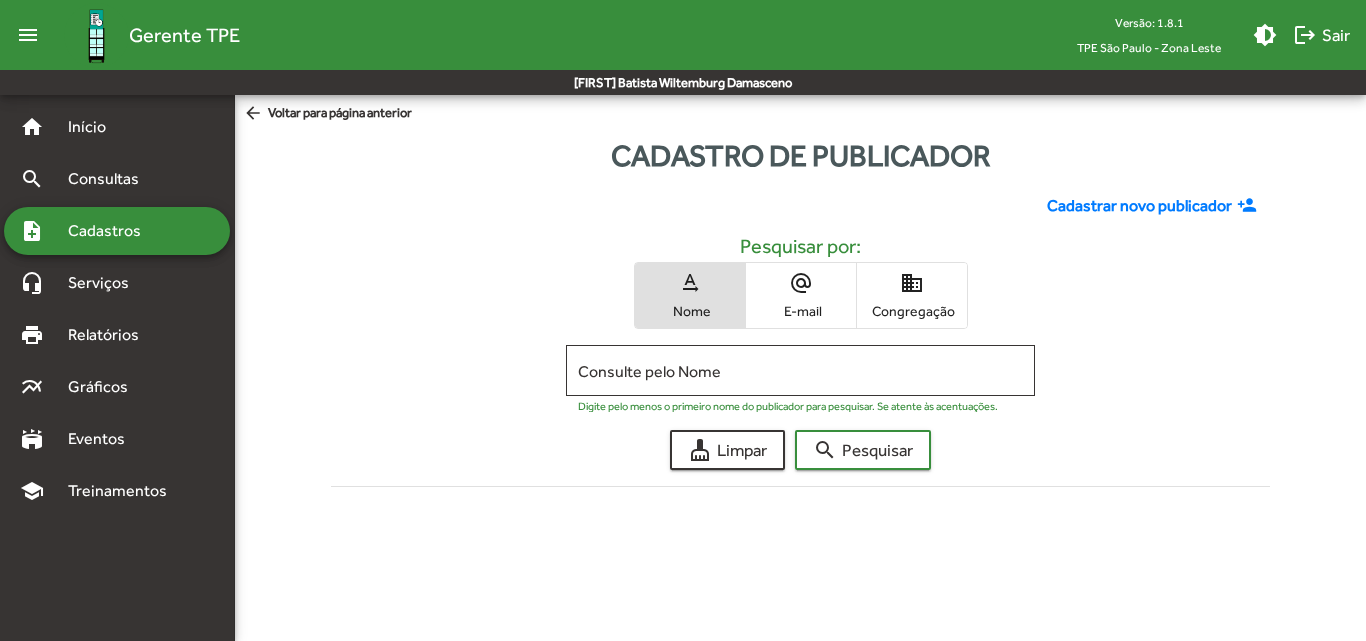 click on "domain" at bounding box center (912, 283) 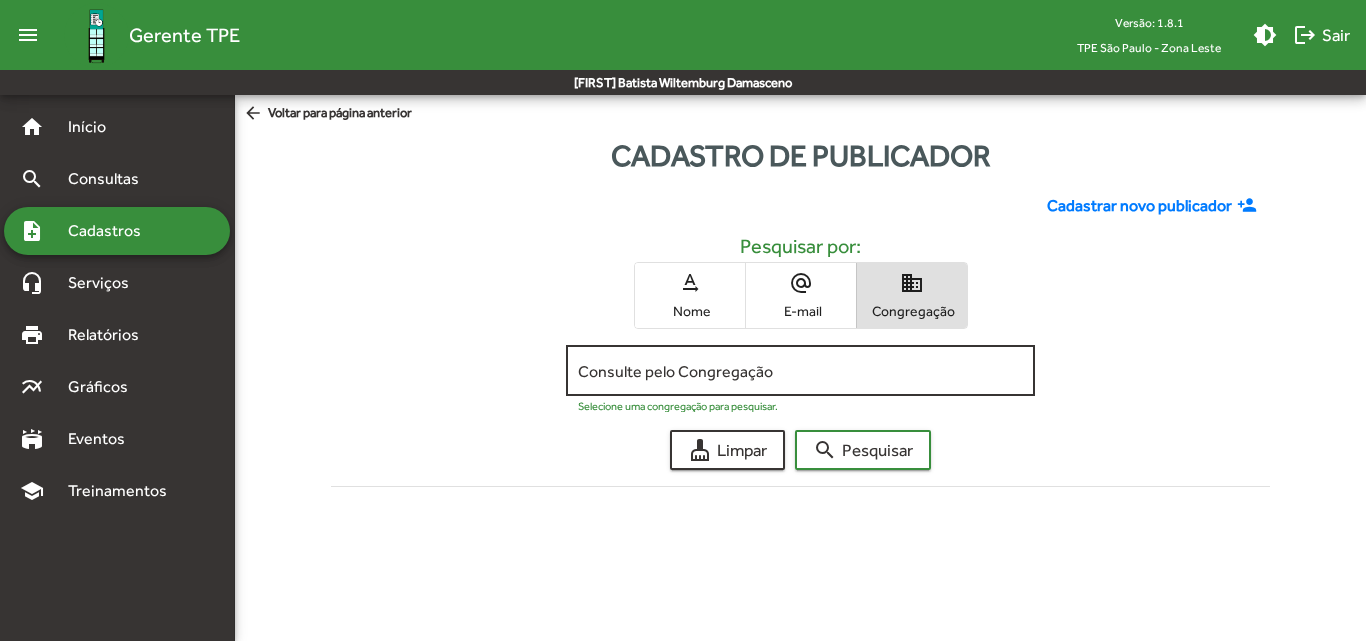 click on "Consulte pelo Congregação" at bounding box center (800, 371) 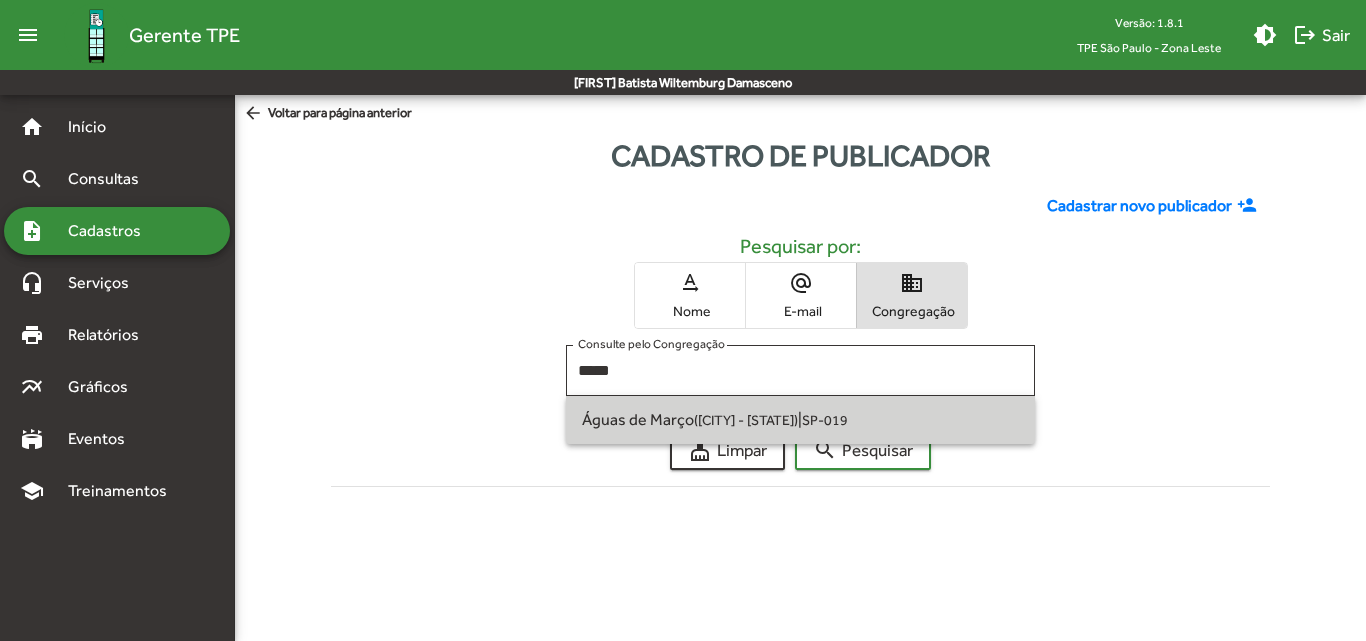 click on "Águas de Março  ([CITY] - [STATE])  |  SP-019" at bounding box center (800, 420) 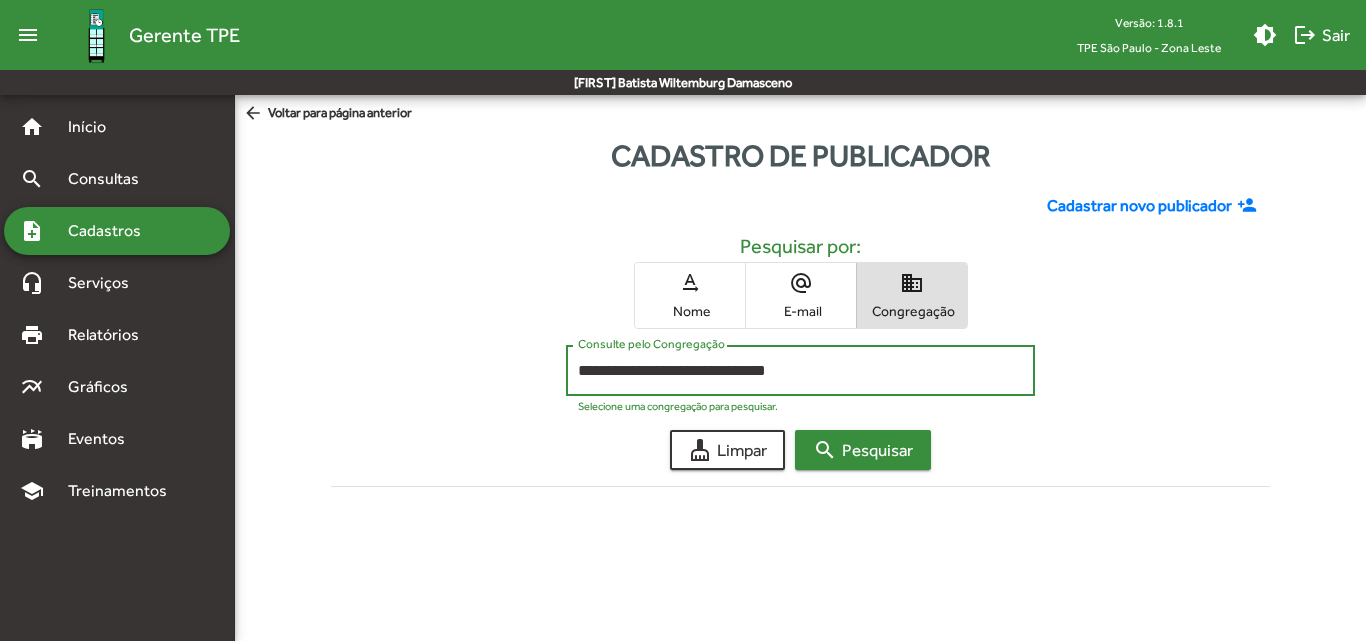 click on "search  Pesquisar" 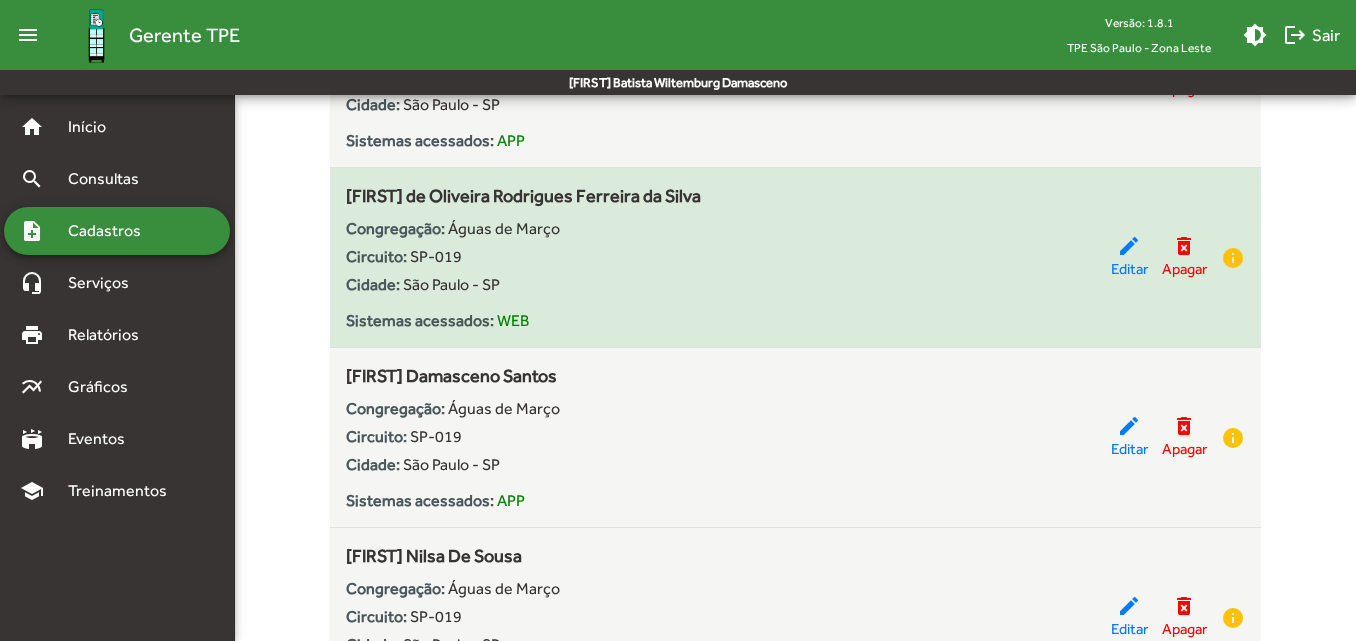 scroll, scrollTop: 1100, scrollLeft: 0, axis: vertical 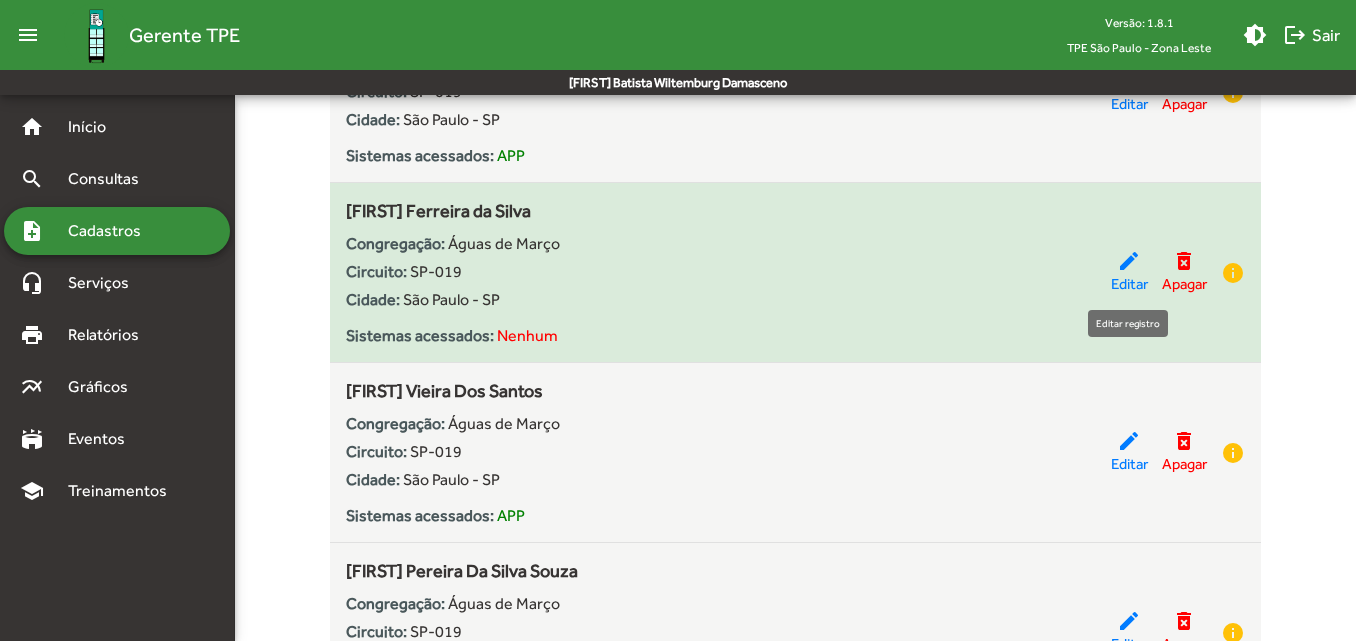click on "edit" 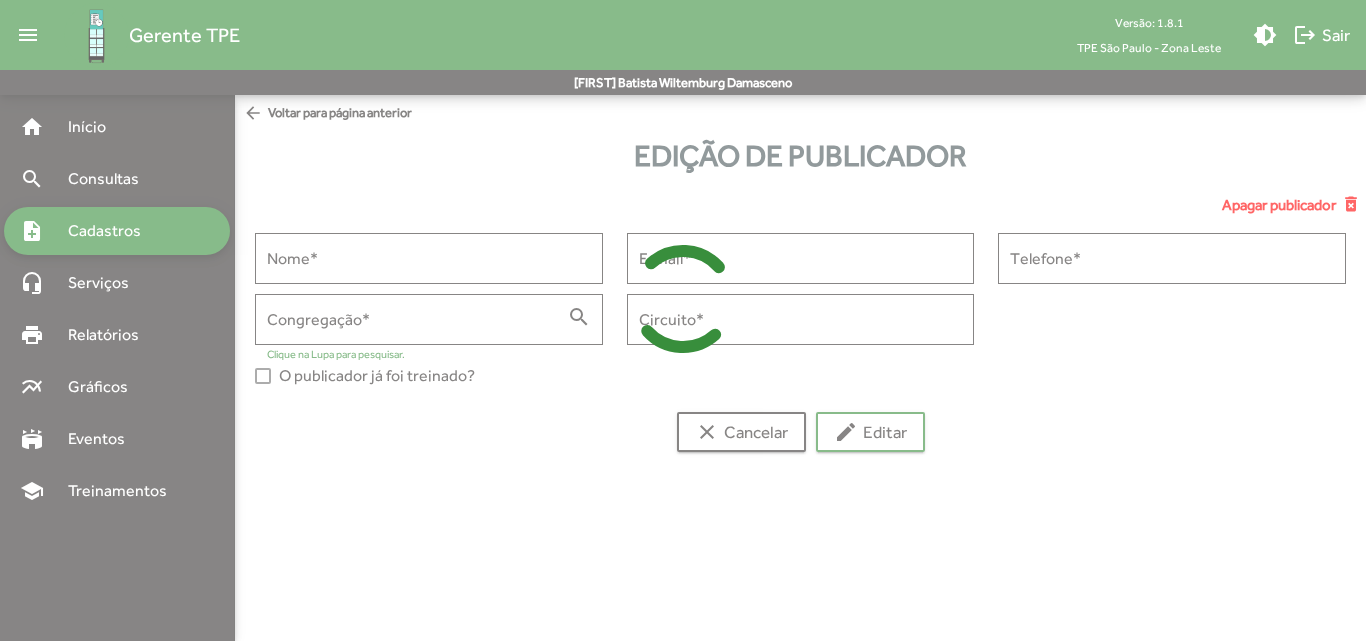 type on "**********" 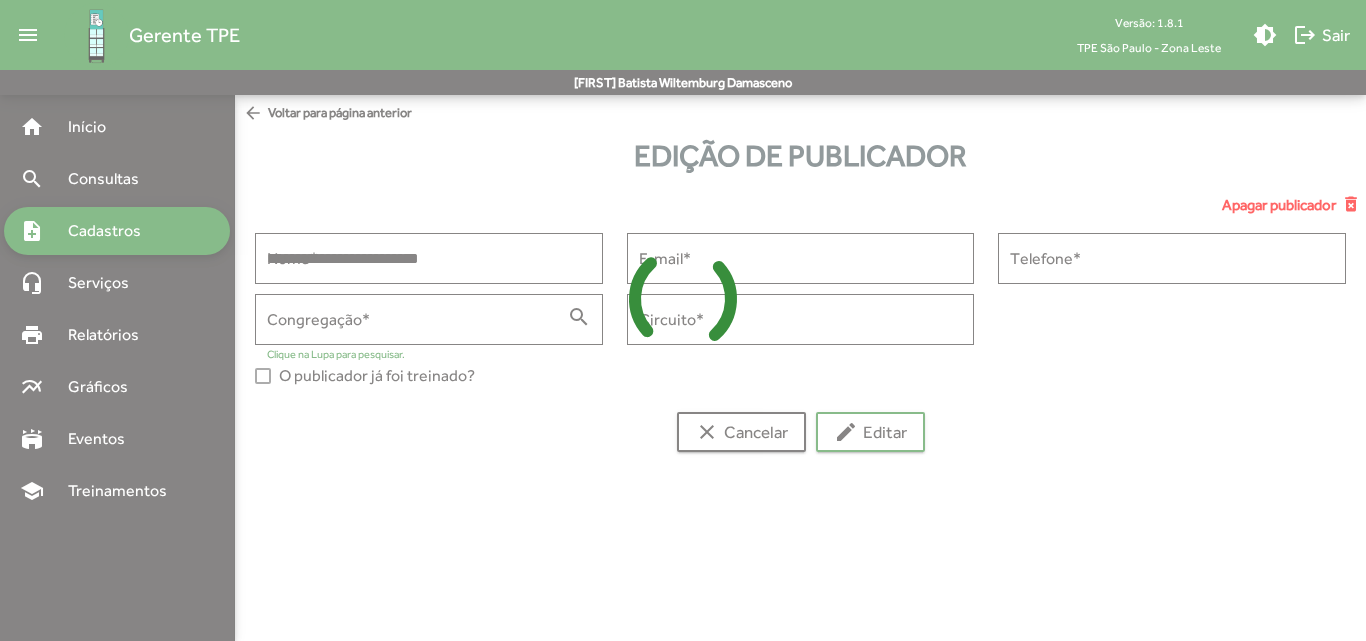 type on "**********" 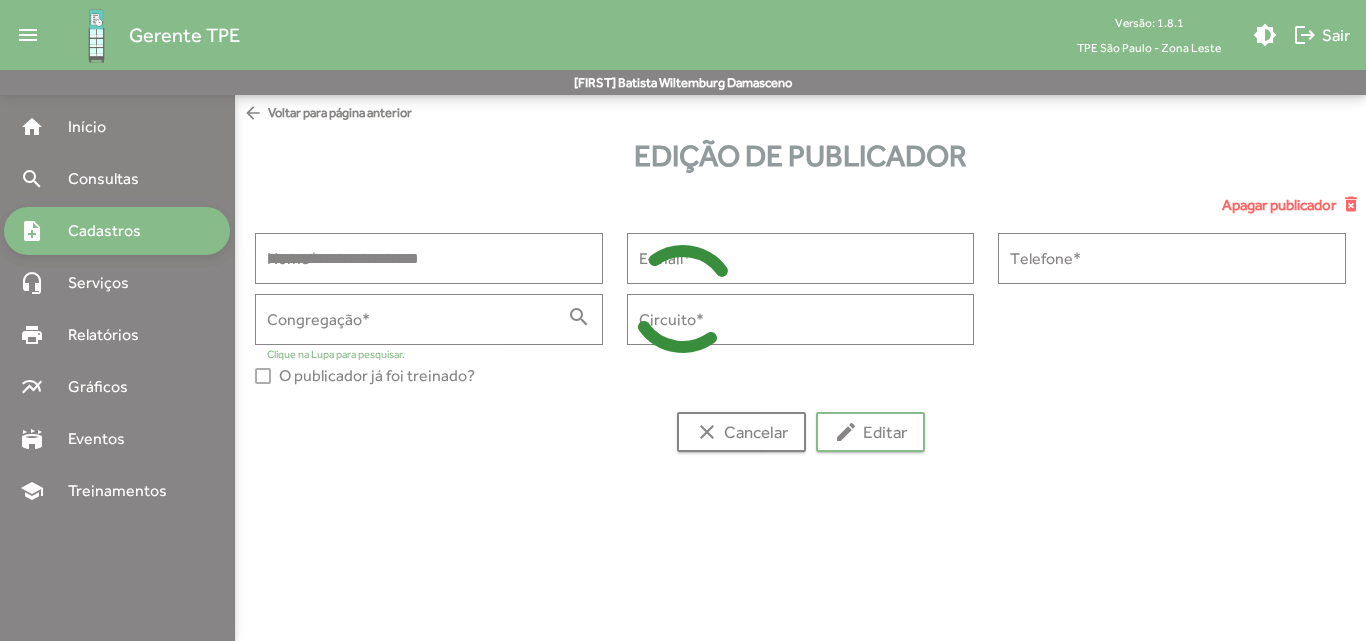 type on "**********" 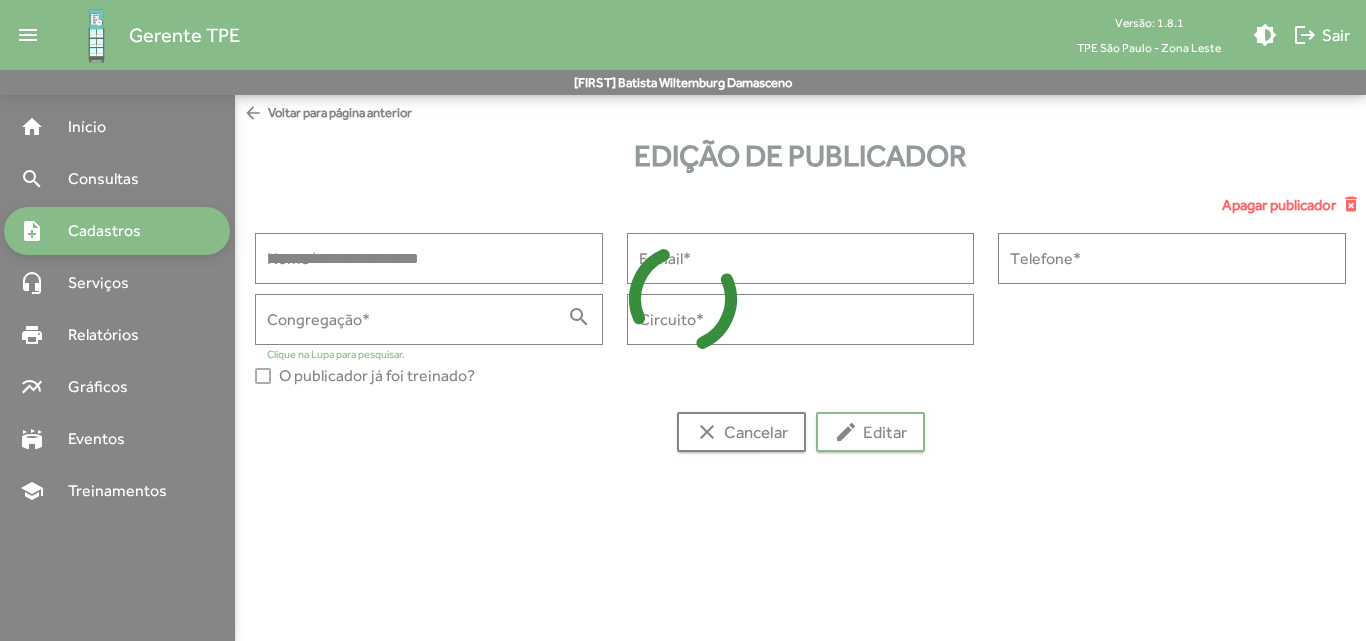 type on "**********" 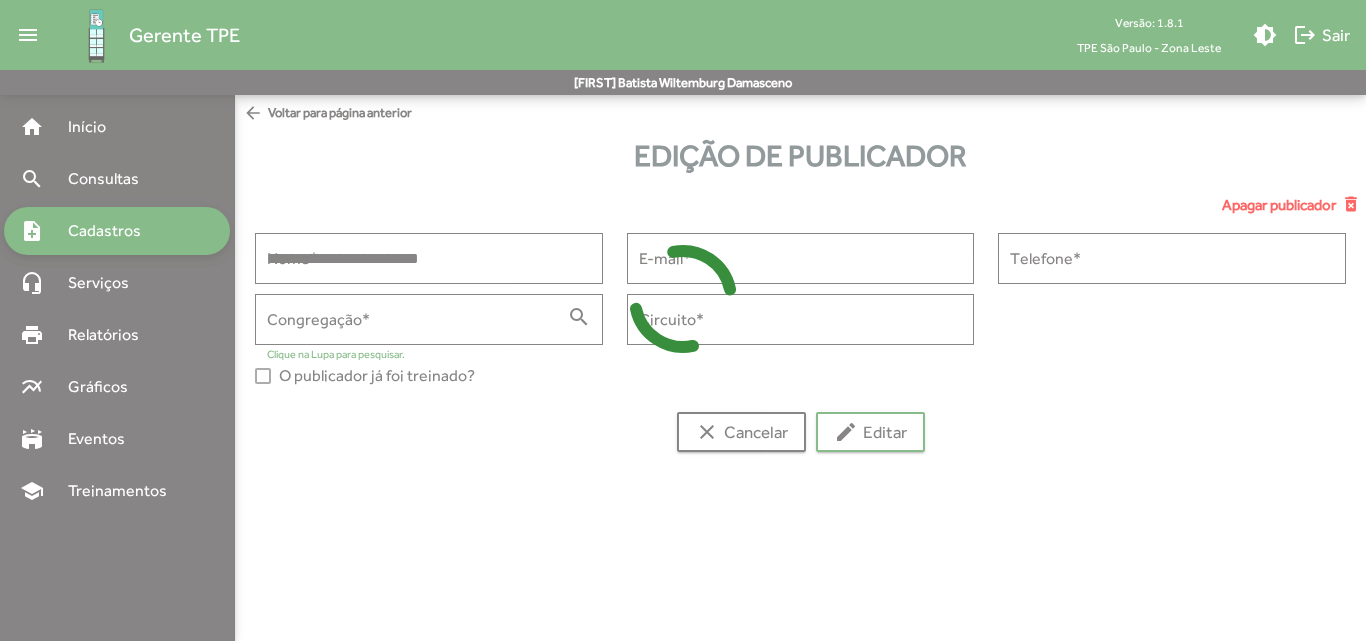 type on "******" 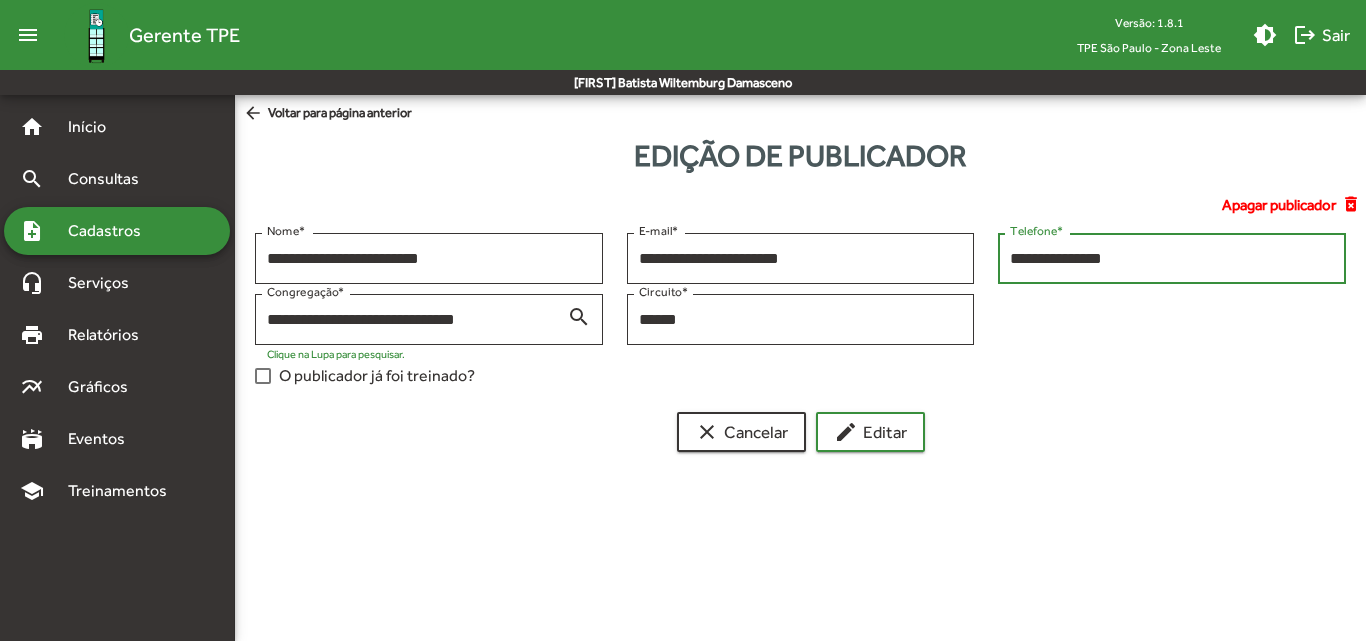 drag, startPoint x: 1140, startPoint y: 261, endPoint x: 984, endPoint y: 251, distance: 156.32019 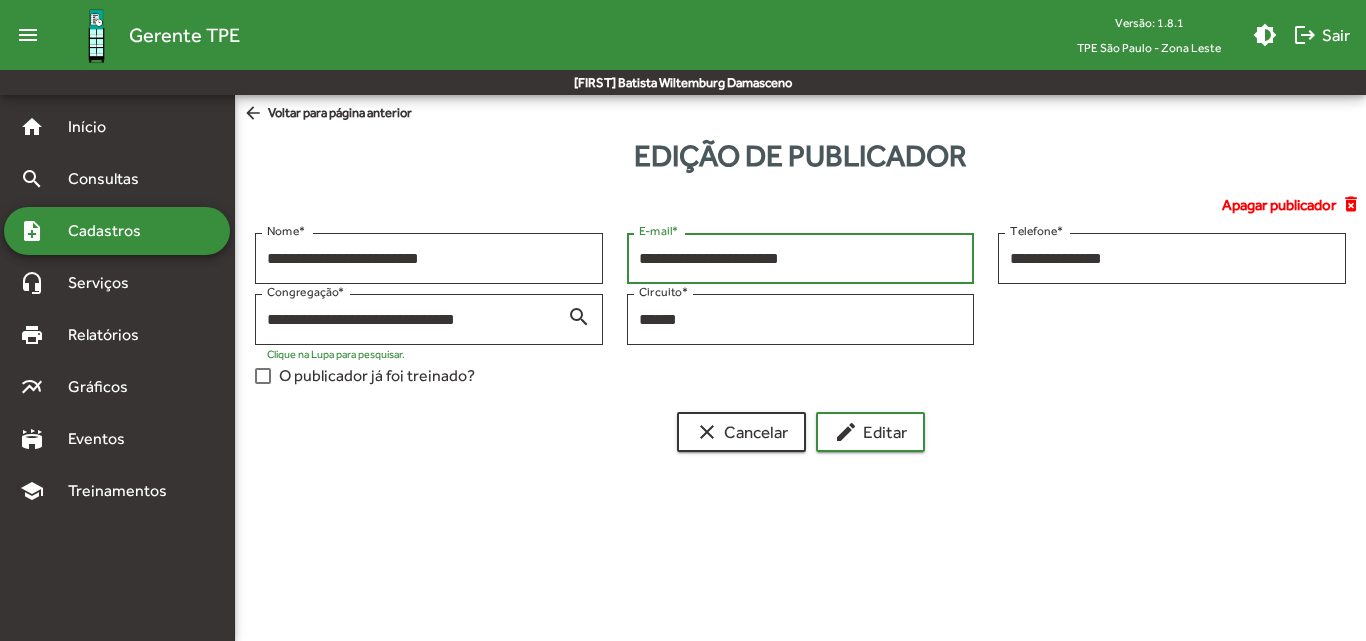 drag, startPoint x: 804, startPoint y: 259, endPoint x: 636, endPoint y: 245, distance: 168.58232 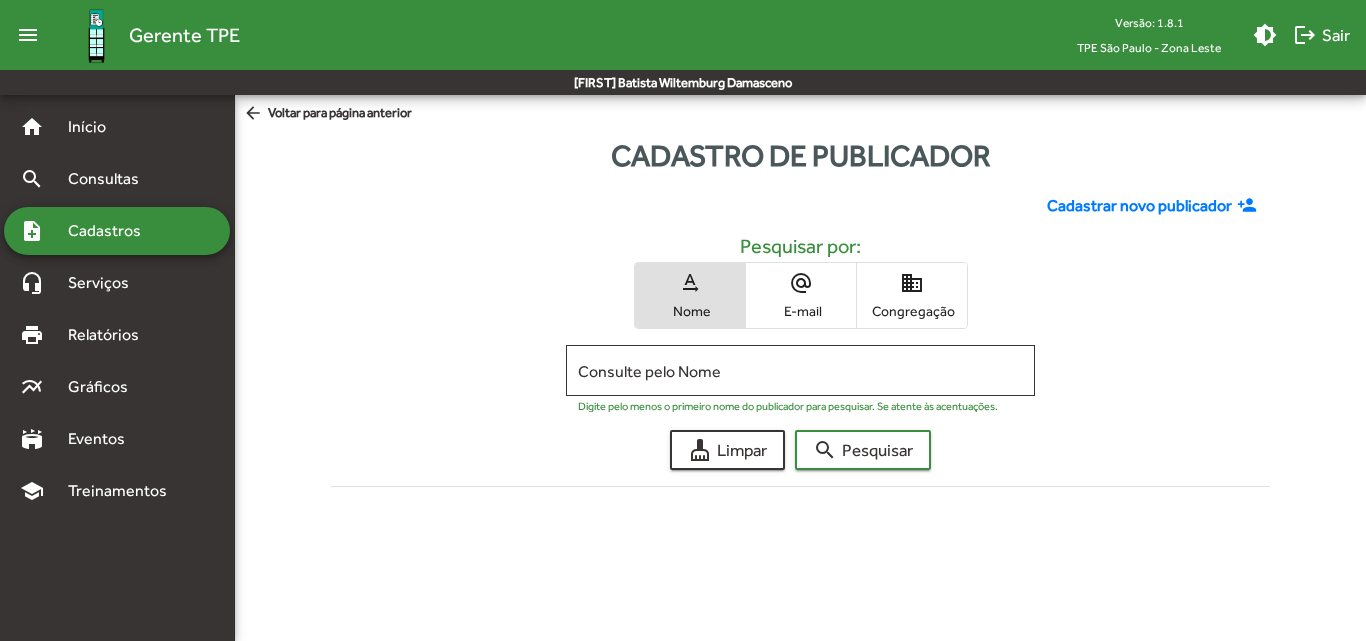 click on "domain Congregação" at bounding box center [912, 295] 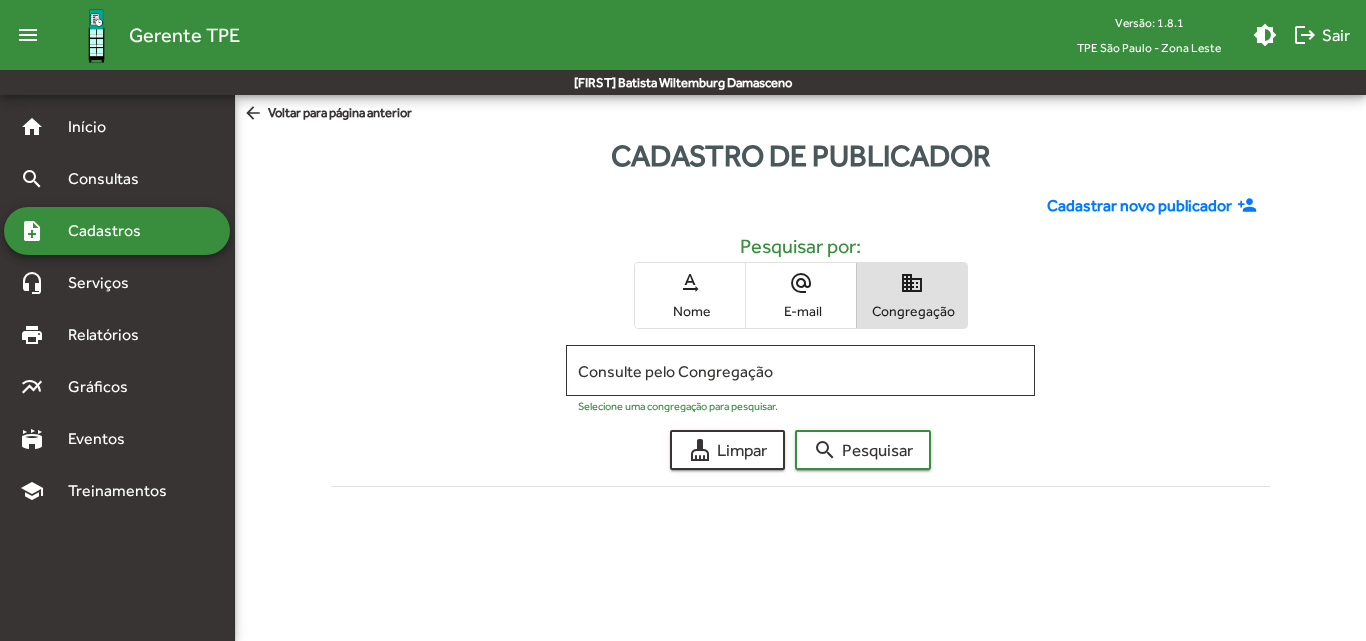 click on "Consulte pelo Congregação" at bounding box center (800, 371) 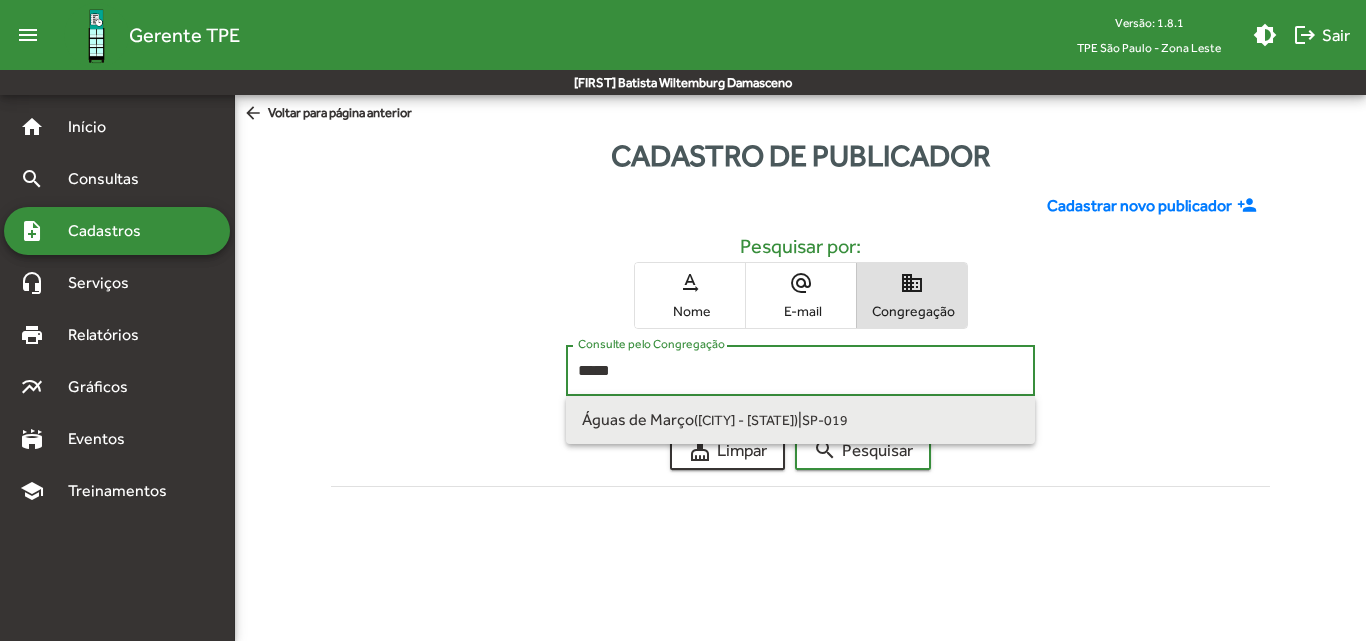 click on "Águas de Março  ([CITY] - [STATE])  |  SP-019" at bounding box center (800, 420) 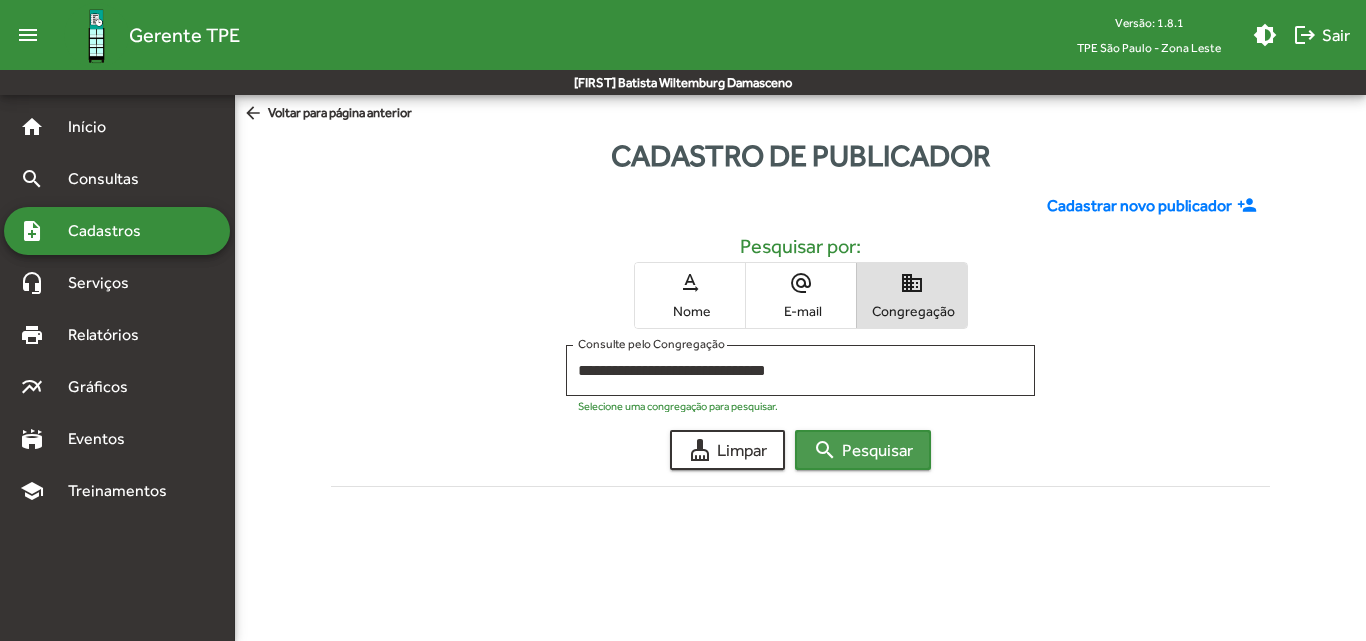 click on "search  Pesquisar" 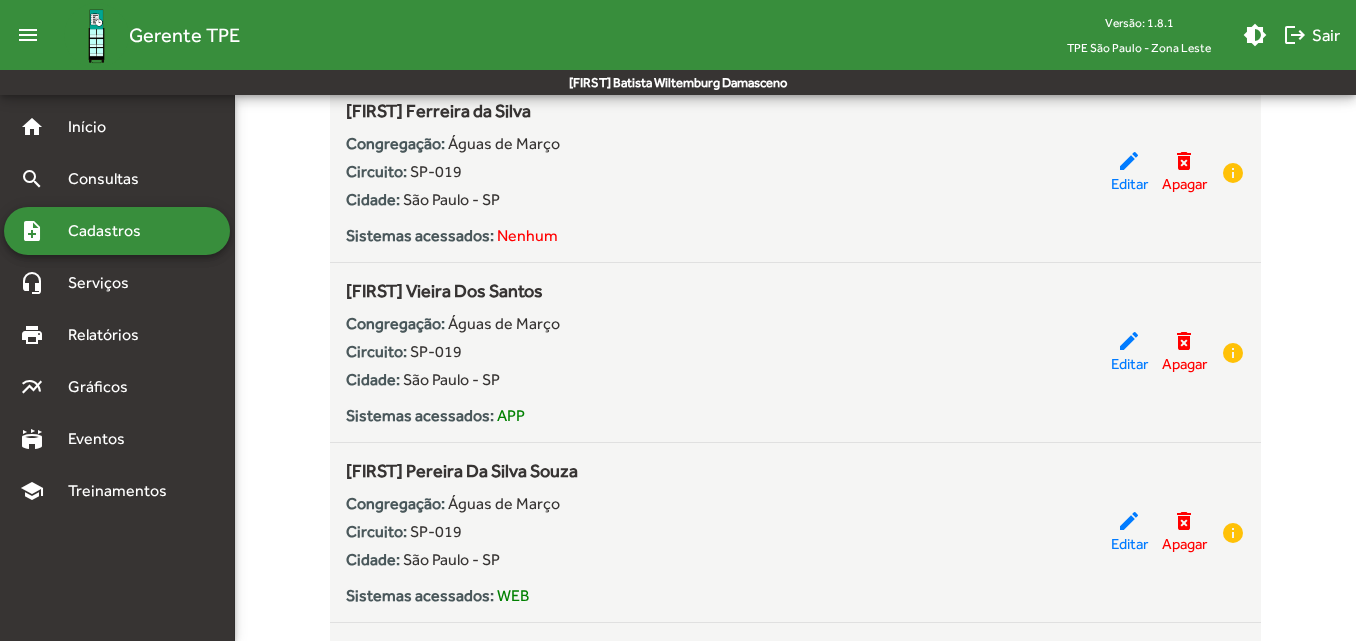 scroll, scrollTop: 2500, scrollLeft: 0, axis: vertical 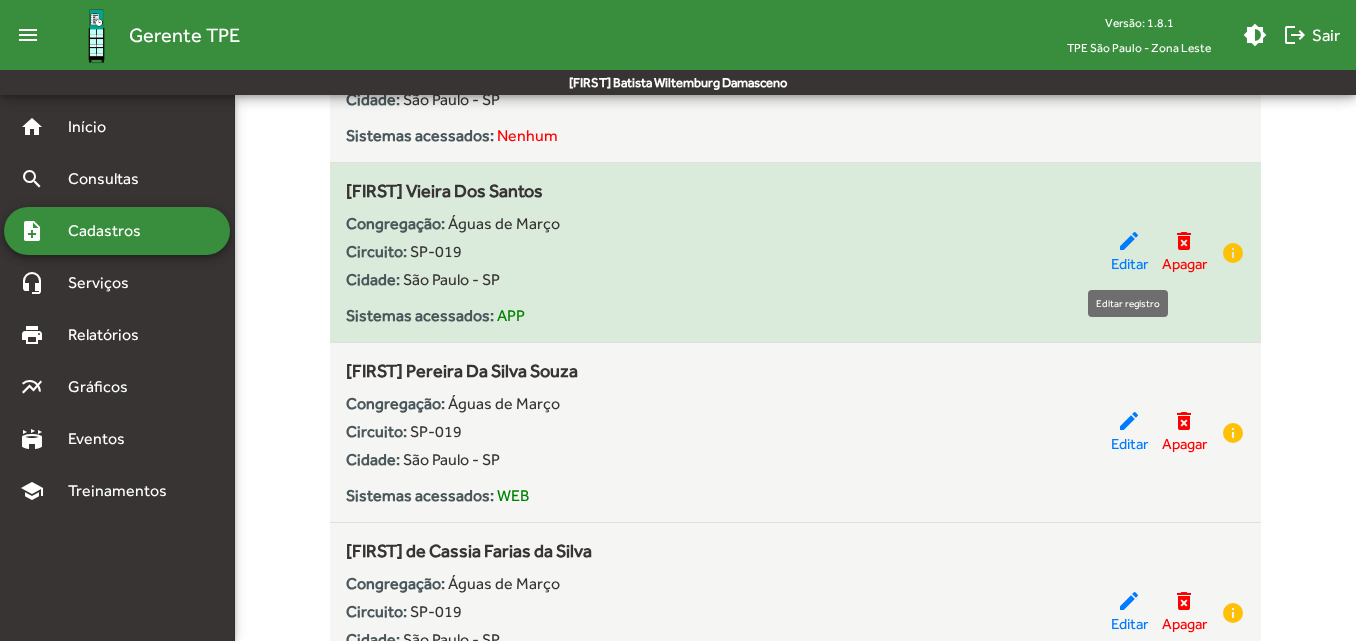 click on "Editar" 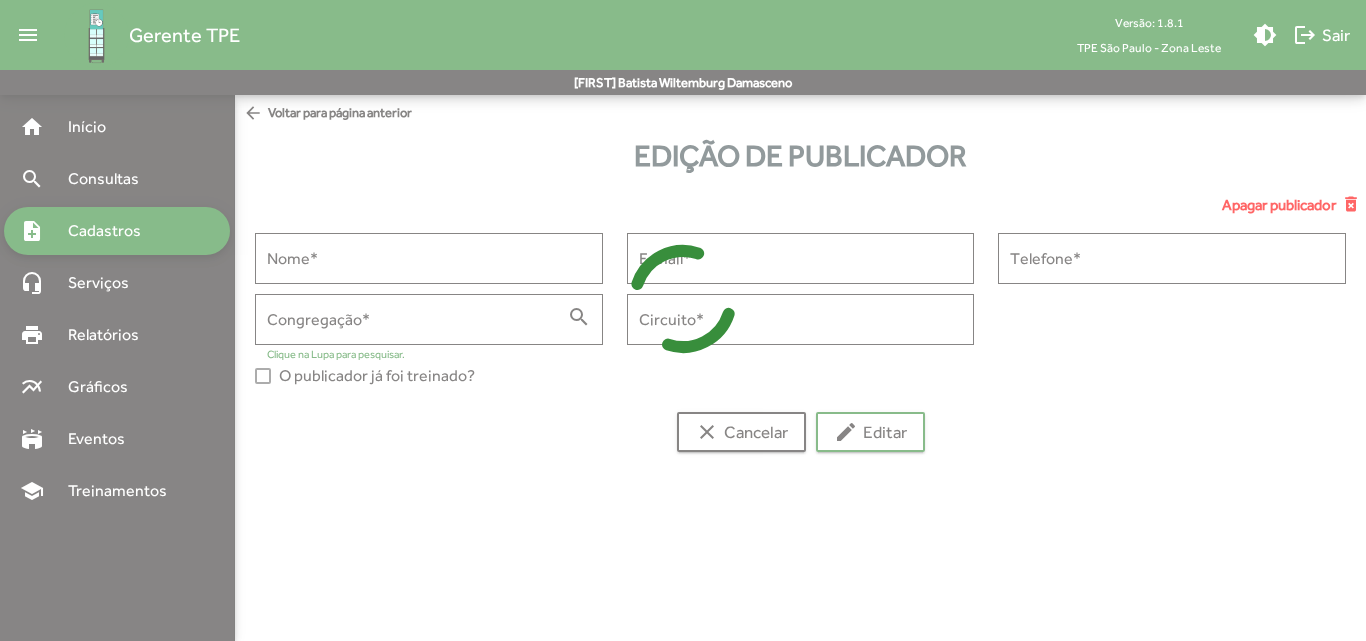 type on "**********" 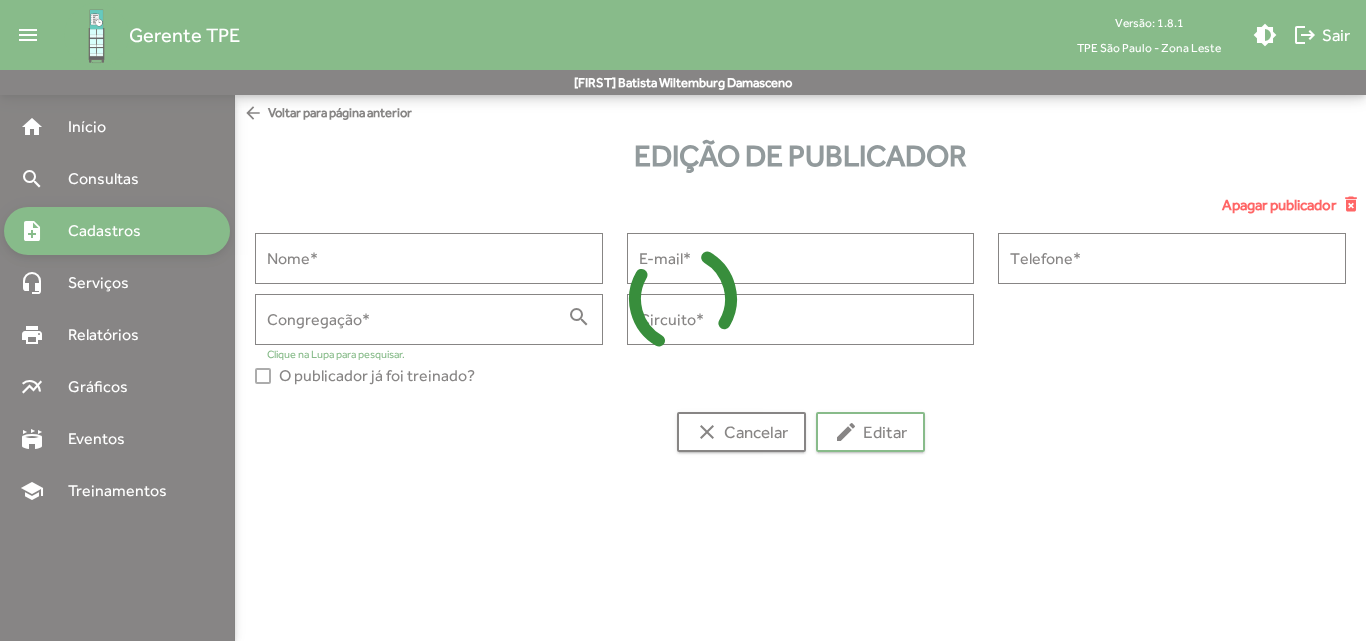 type on "**********" 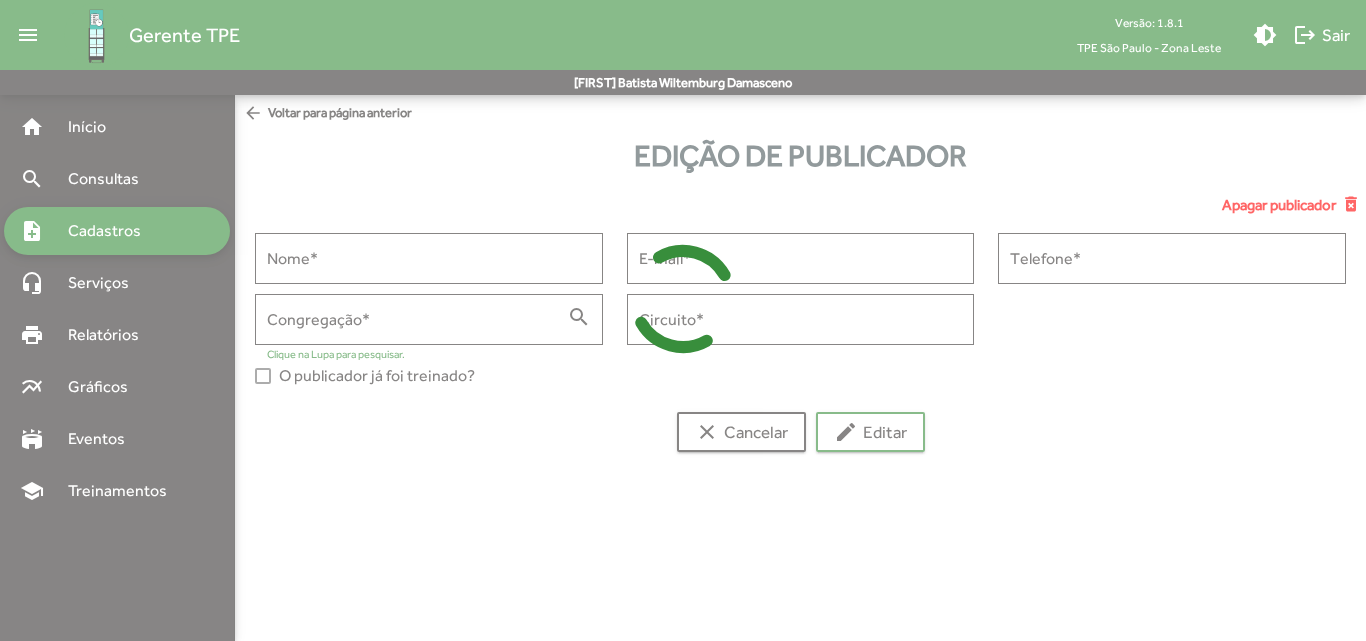 type on "**********" 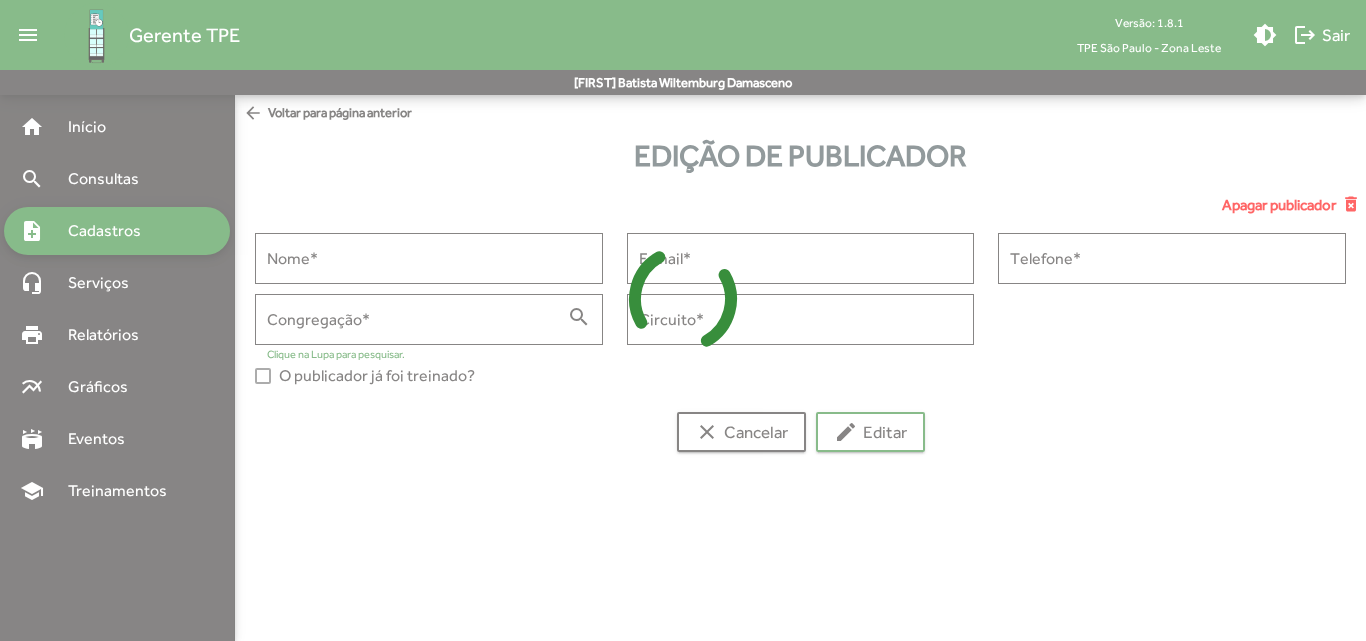 type on "**********" 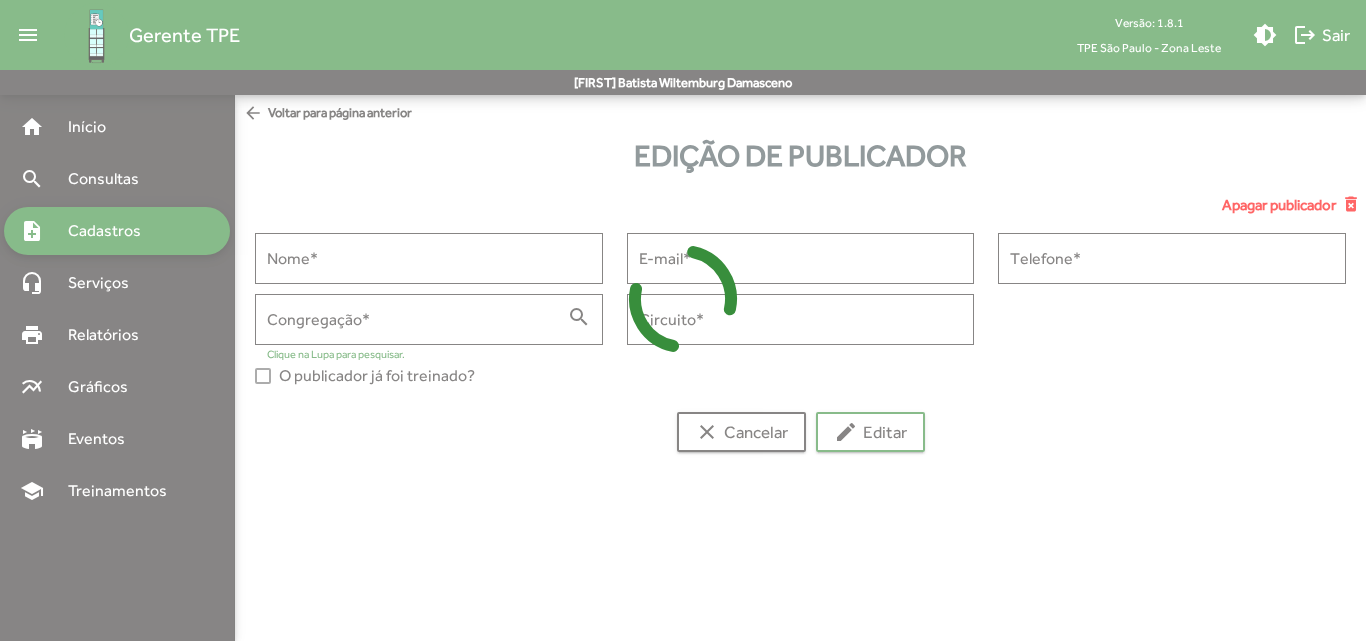 type on "******" 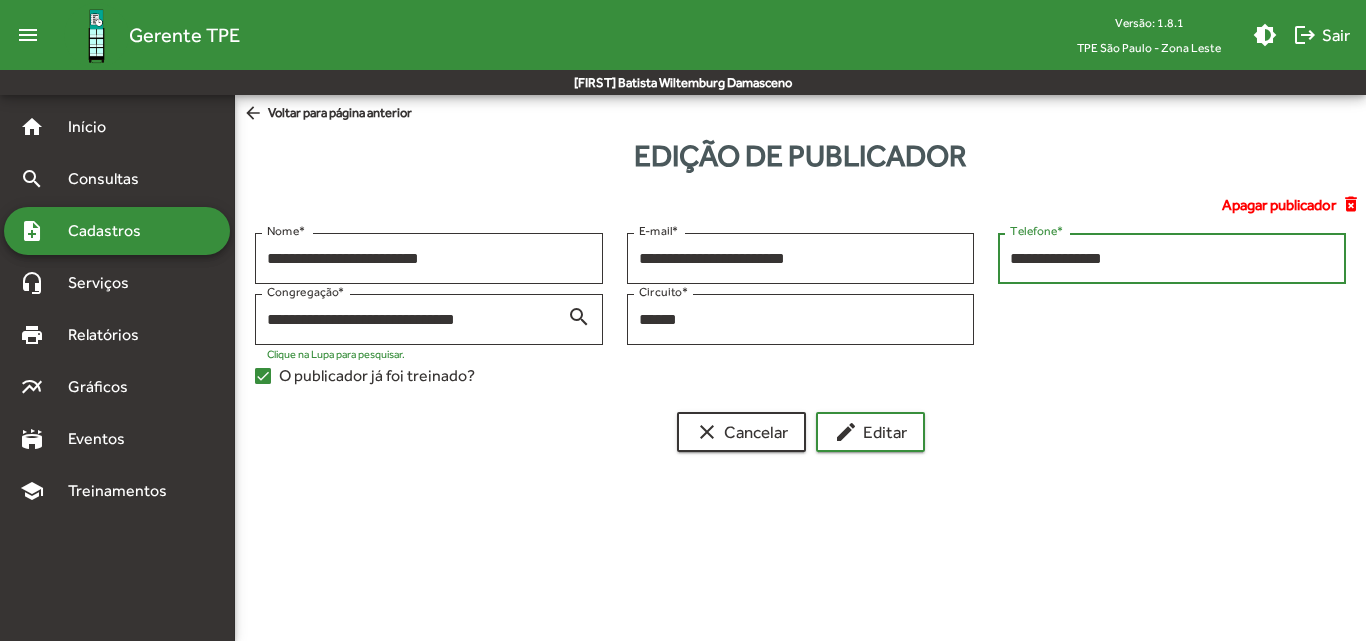 drag, startPoint x: 1142, startPoint y: 264, endPoint x: 978, endPoint y: 264, distance: 164 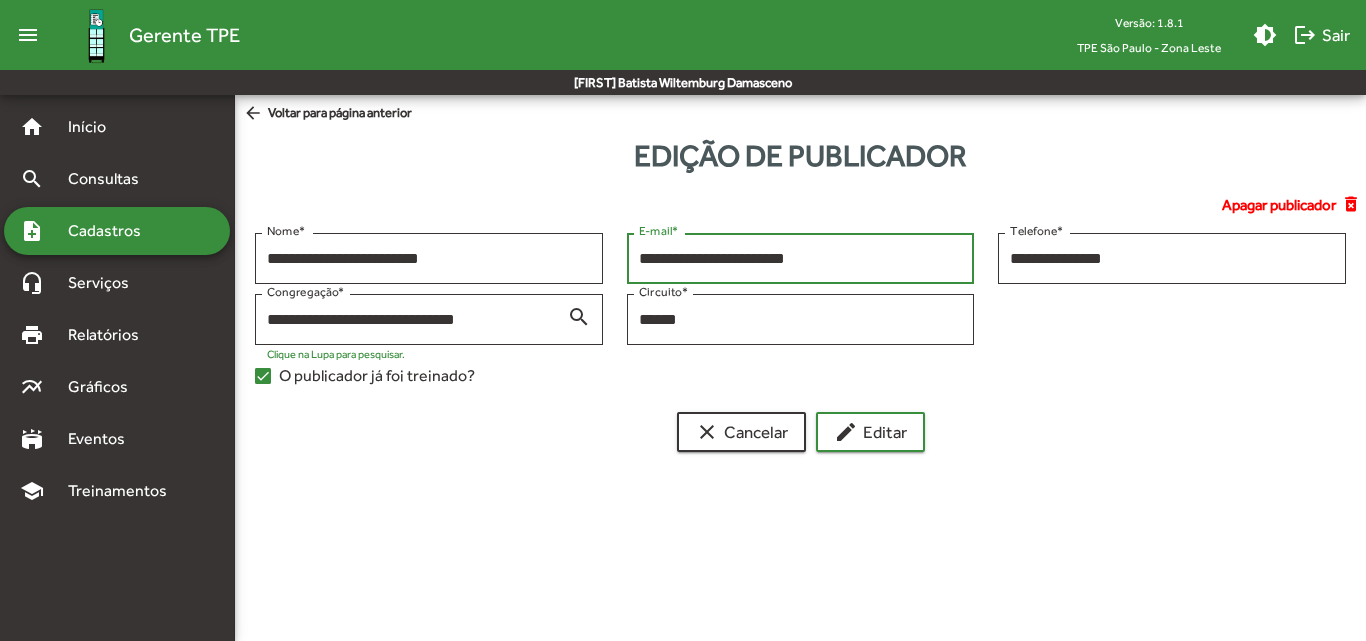 drag, startPoint x: 855, startPoint y: 261, endPoint x: 625, endPoint y: 249, distance: 230.31284 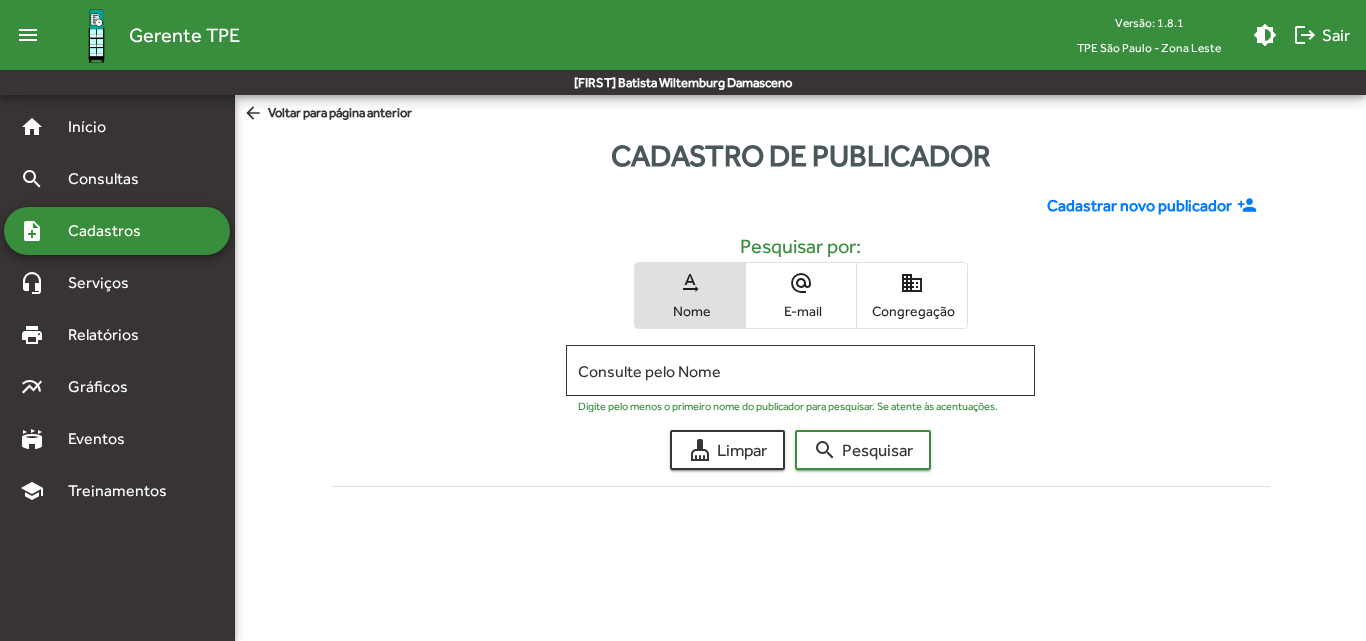 click on "domain Congregação" at bounding box center (912, 295) 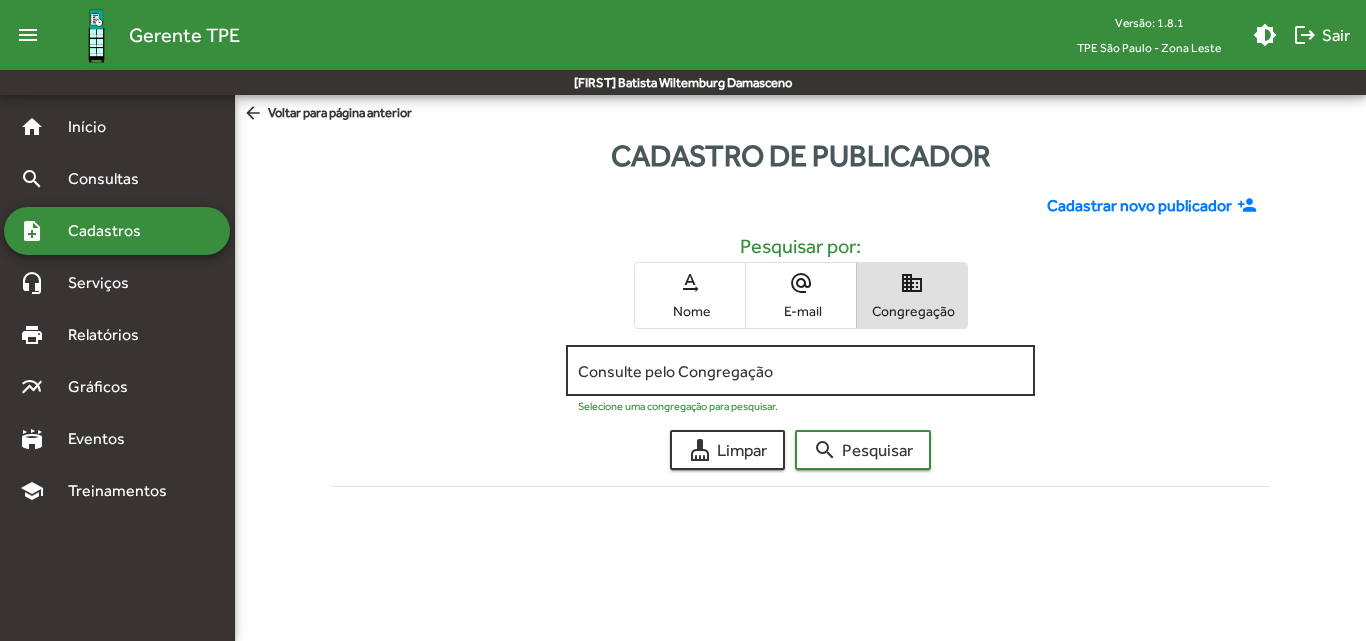 click on "Consulte pelo Congregação" at bounding box center [800, 371] 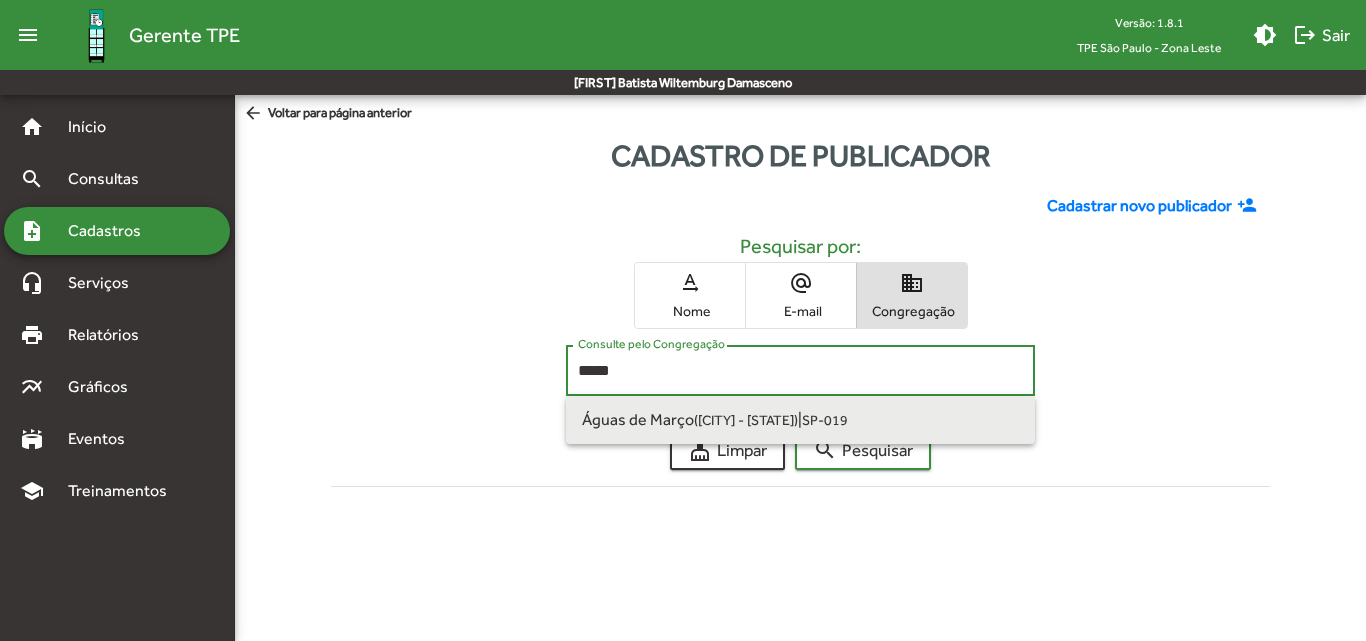 click on "Águas de Março  ([CITY] - [STATE])  |  SP-019" at bounding box center [800, 420] 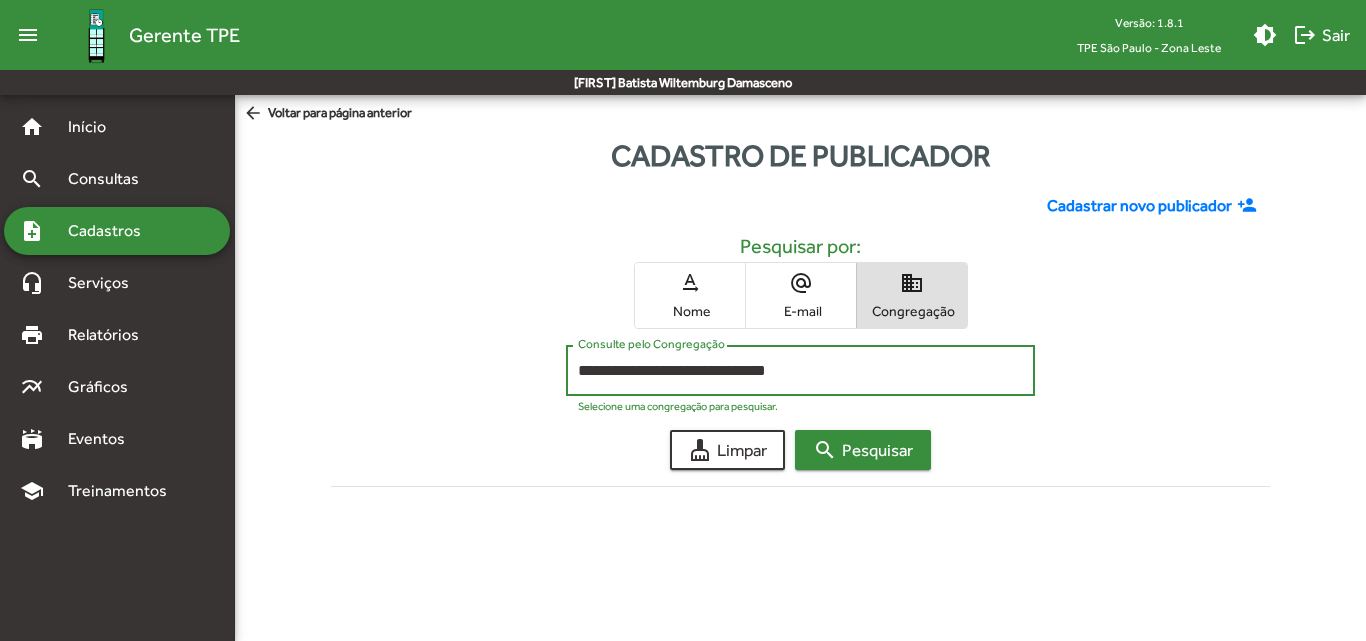 click on "search  Pesquisar" 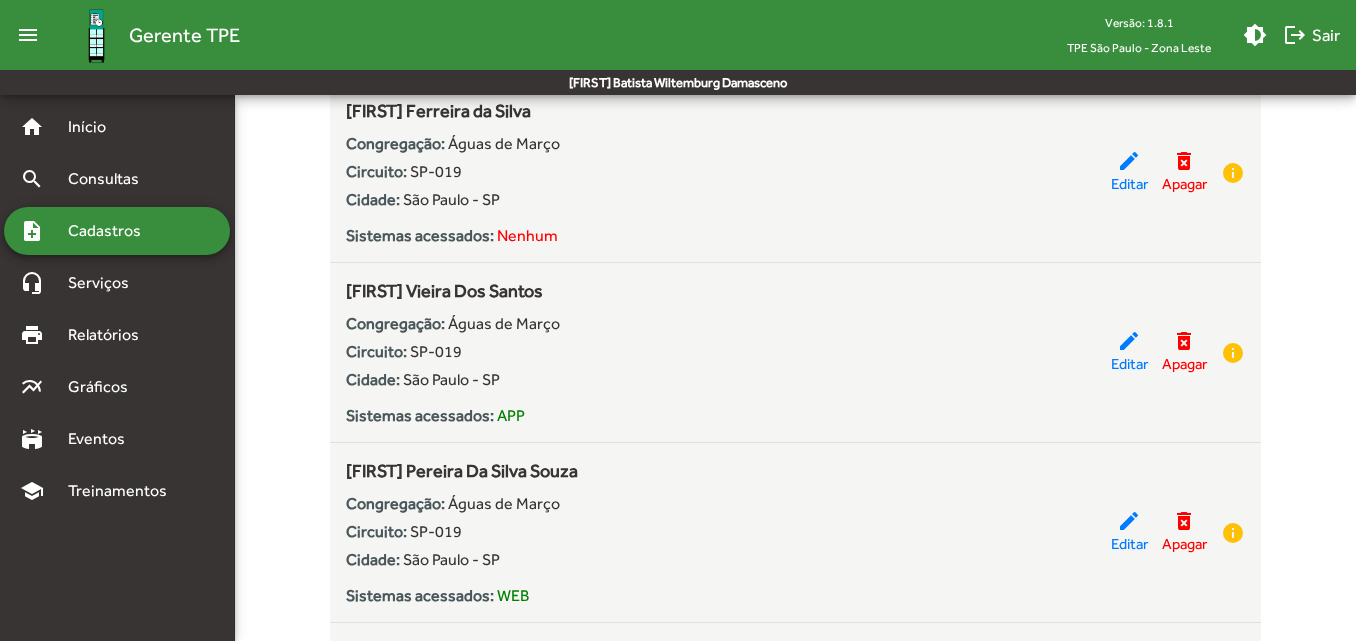 scroll, scrollTop: 2500, scrollLeft: 0, axis: vertical 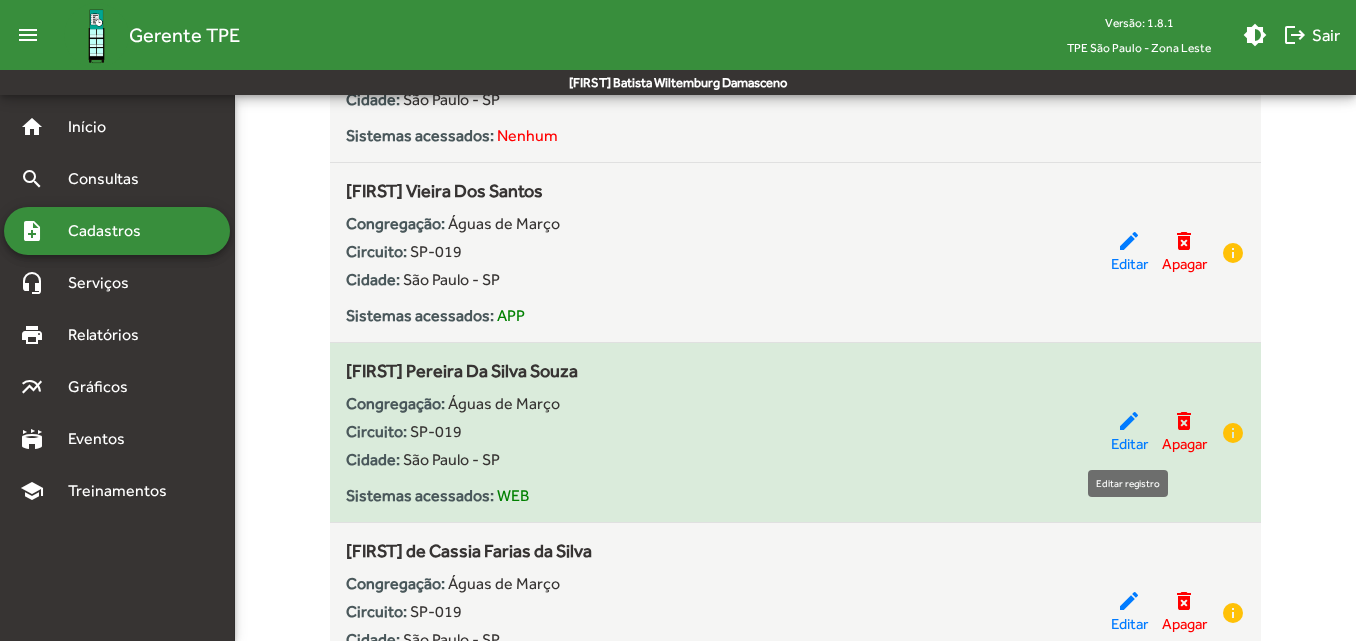 click on "edit" 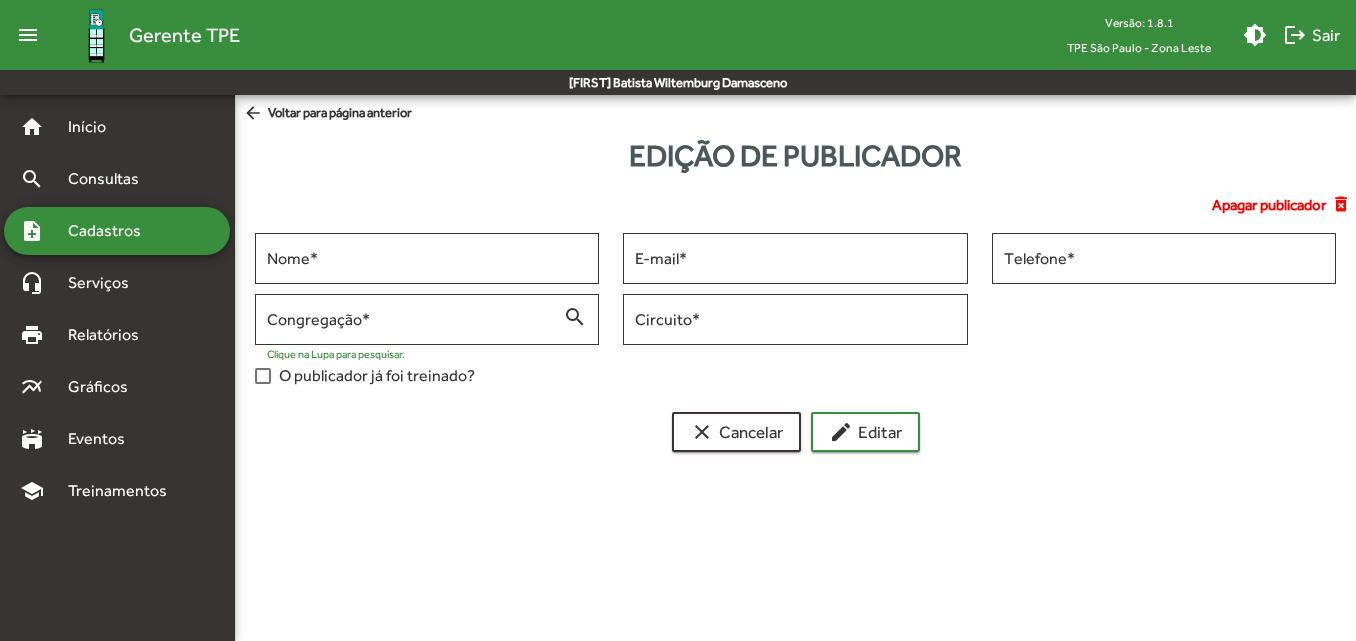 scroll, scrollTop: 0, scrollLeft: 0, axis: both 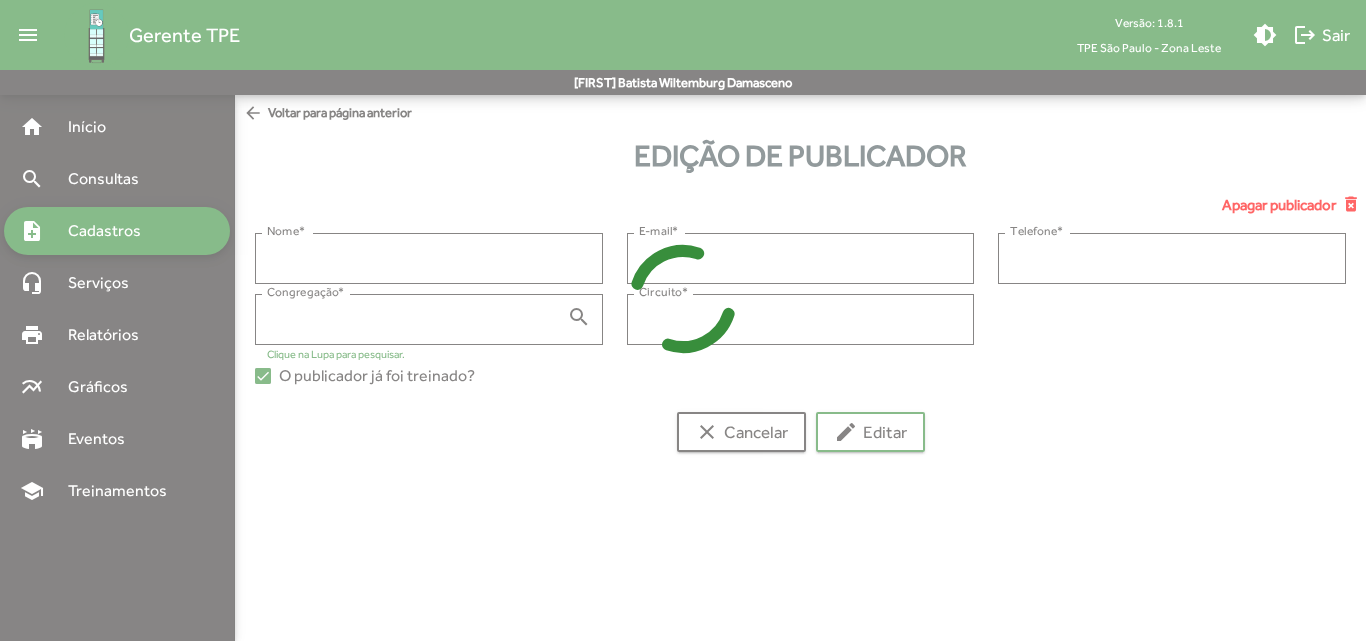 type on "**********" 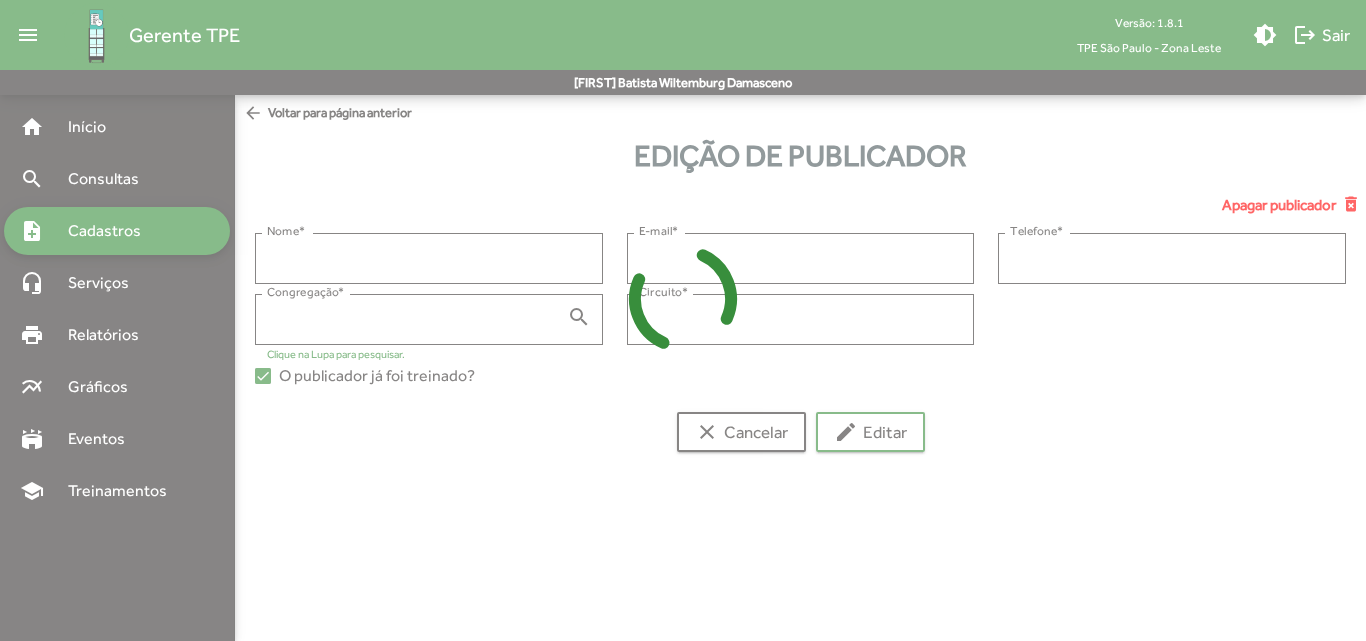 type on "**********" 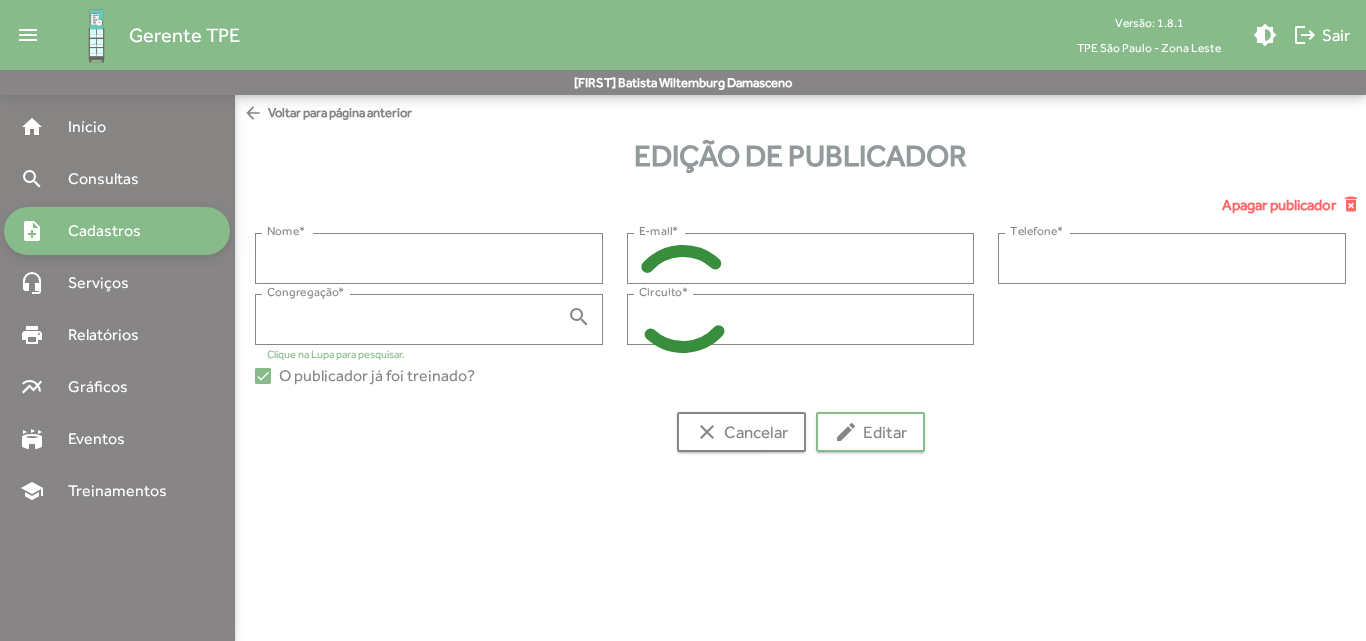 type on "**********" 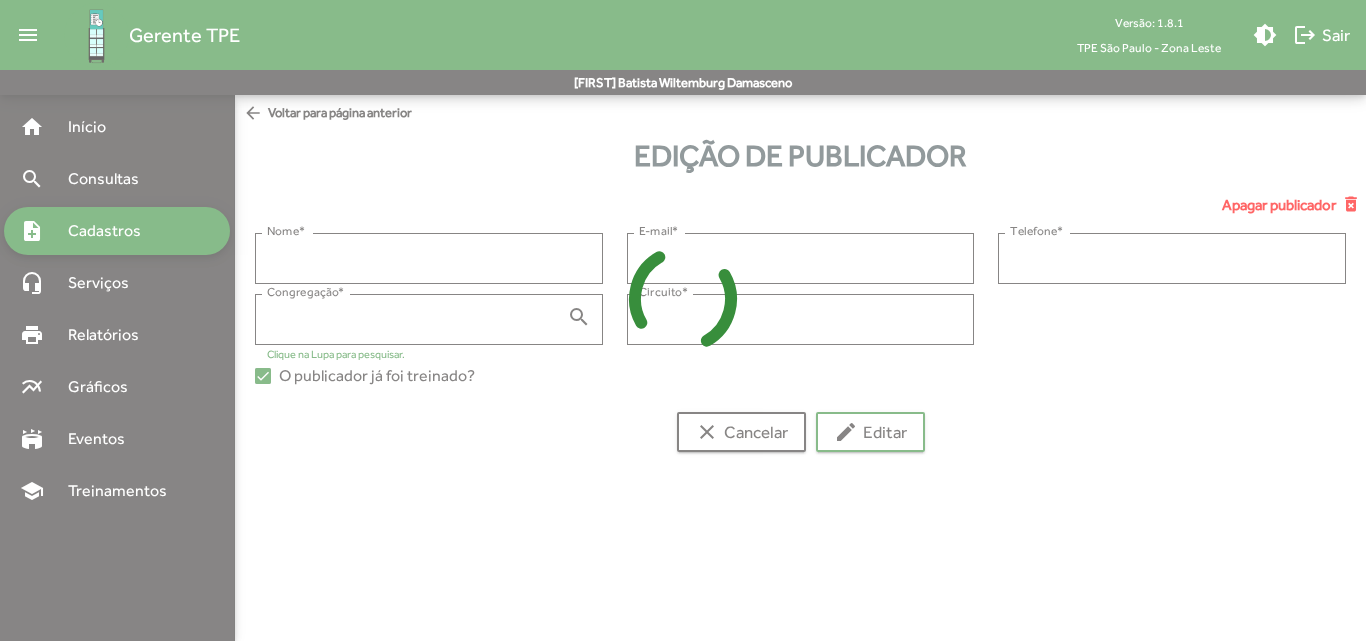 type on "**********" 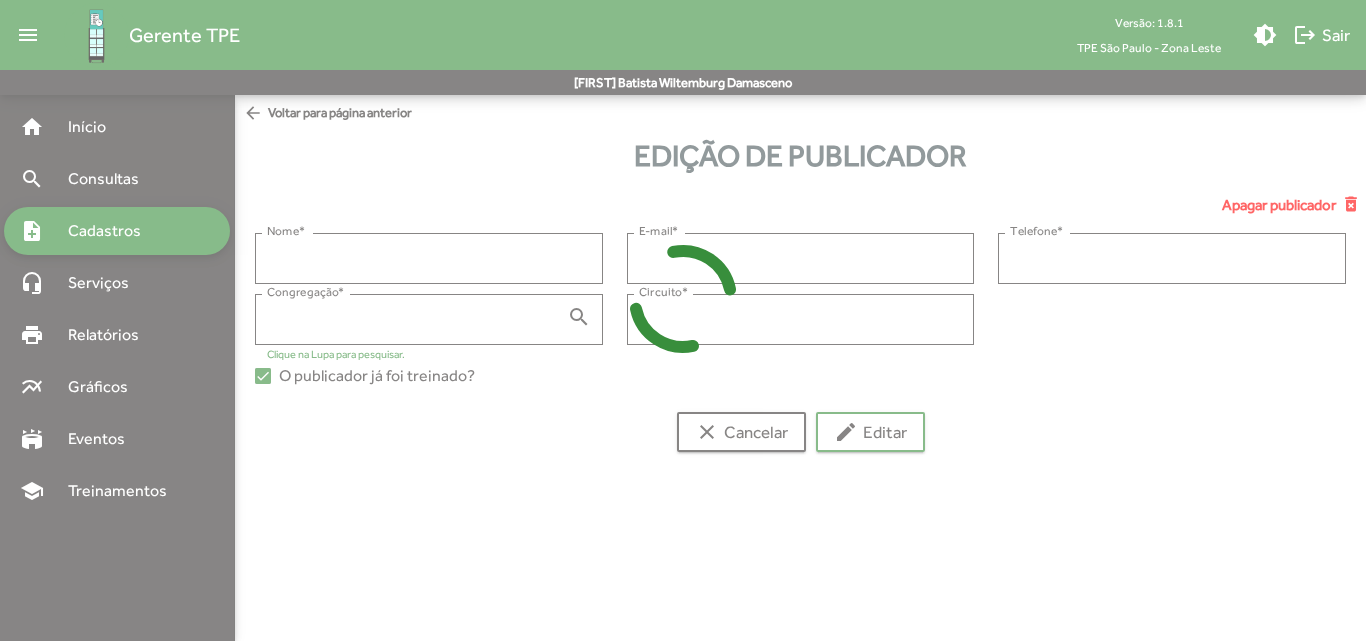 type on "******" 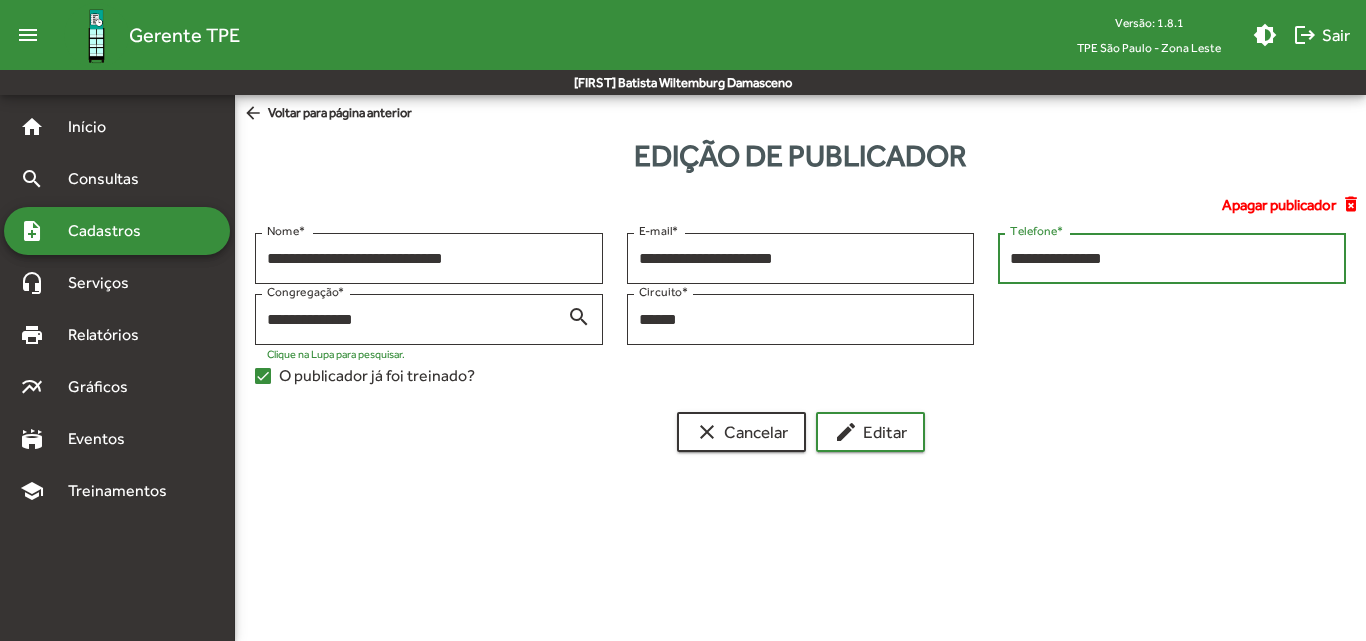 drag, startPoint x: 1144, startPoint y: 264, endPoint x: 1008, endPoint y: 266, distance: 136.01471 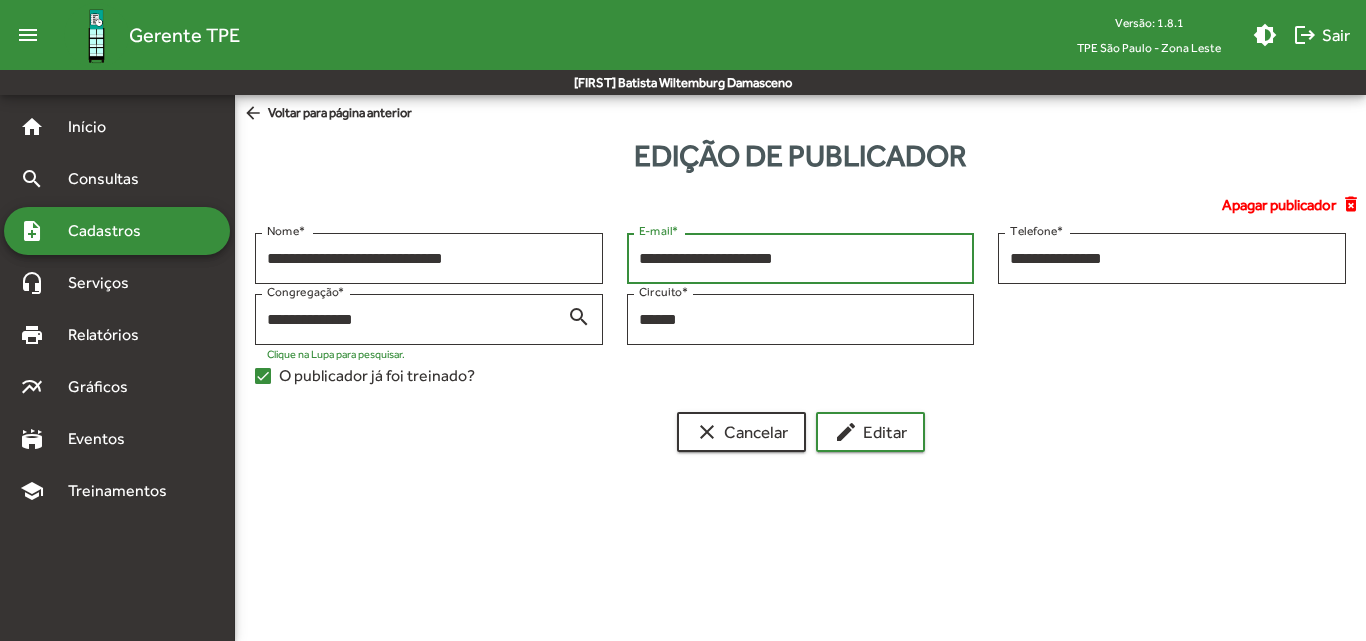 drag, startPoint x: 819, startPoint y: 259, endPoint x: 621, endPoint y: 258, distance: 198.00252 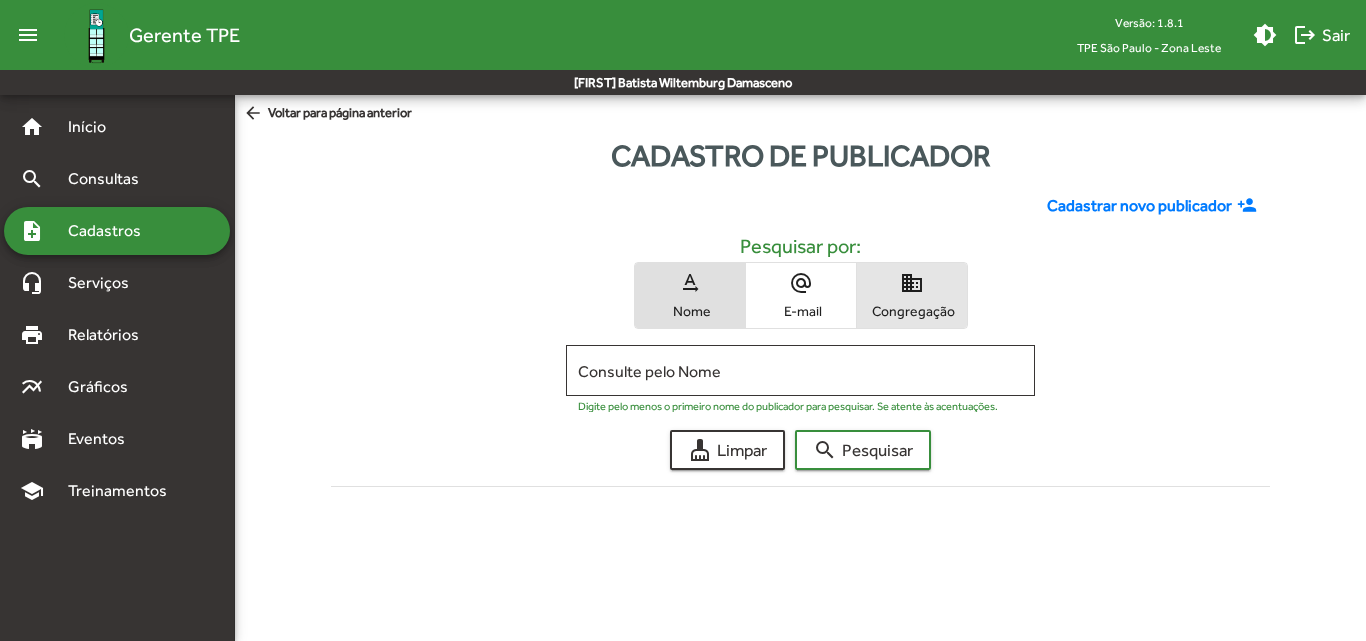 click on "domain Congregação" at bounding box center (912, 295) 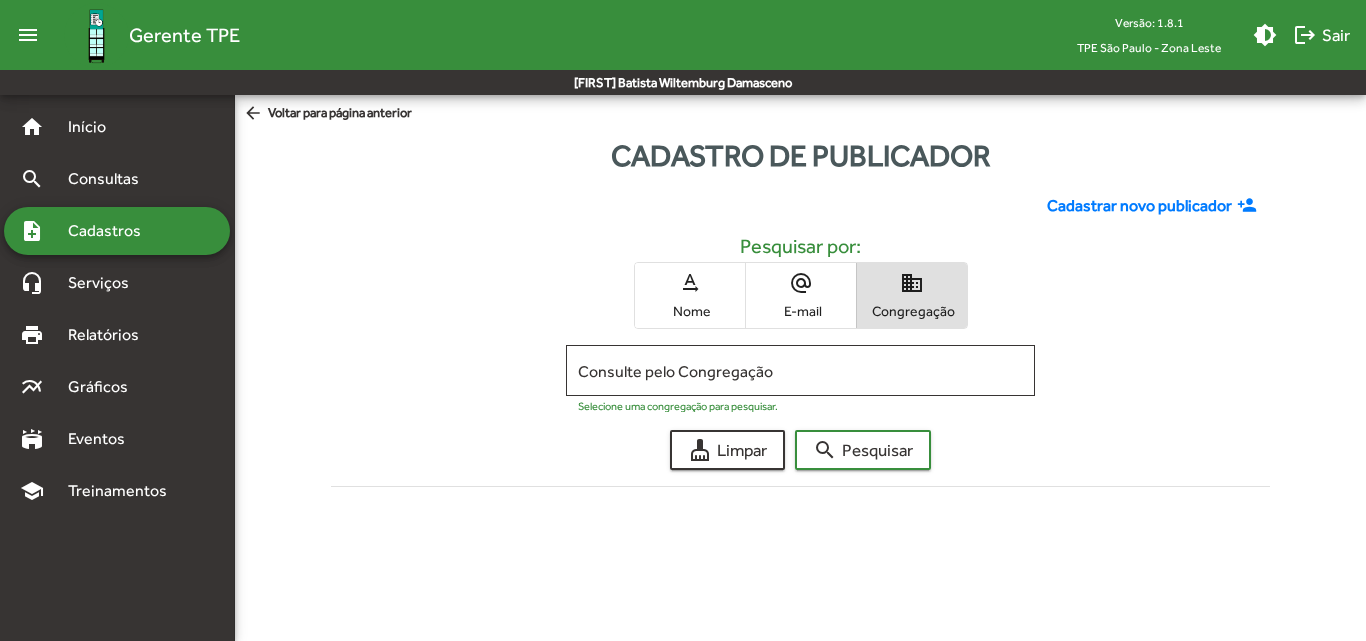 click on "Consulte pelo Congregação" at bounding box center [800, 371] 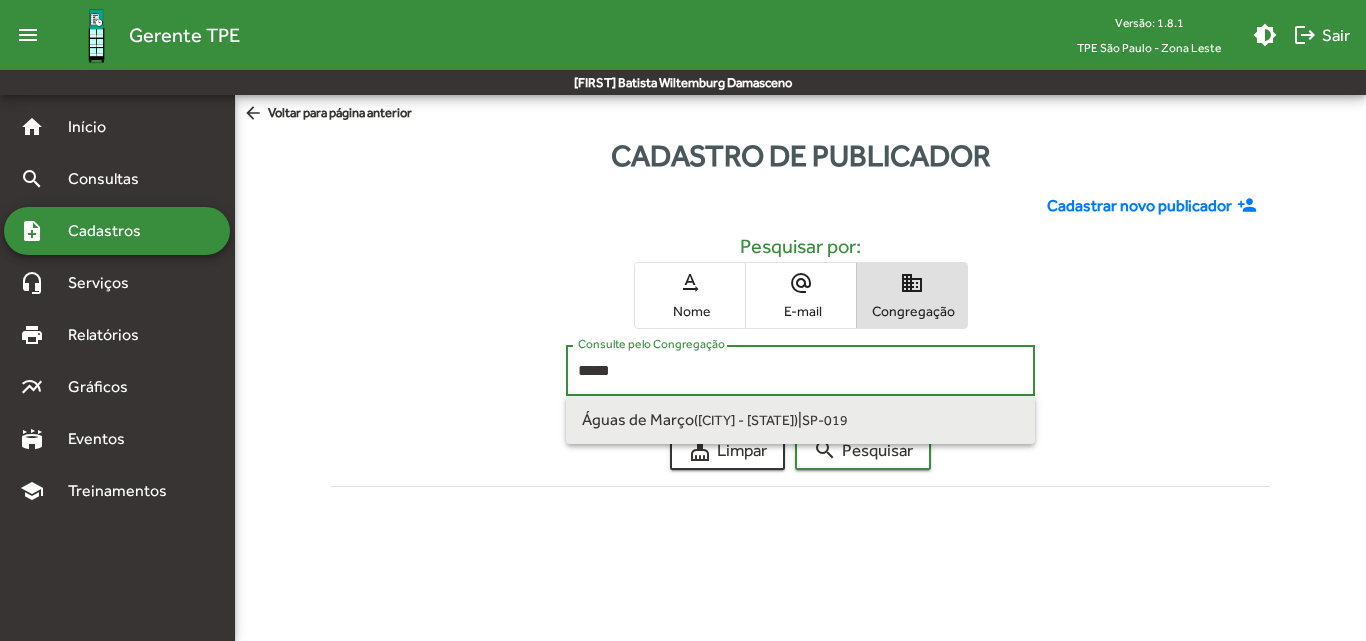 click on "Águas de Março  ([CITY] - [STATE])  |  SP-019" at bounding box center [800, 420] 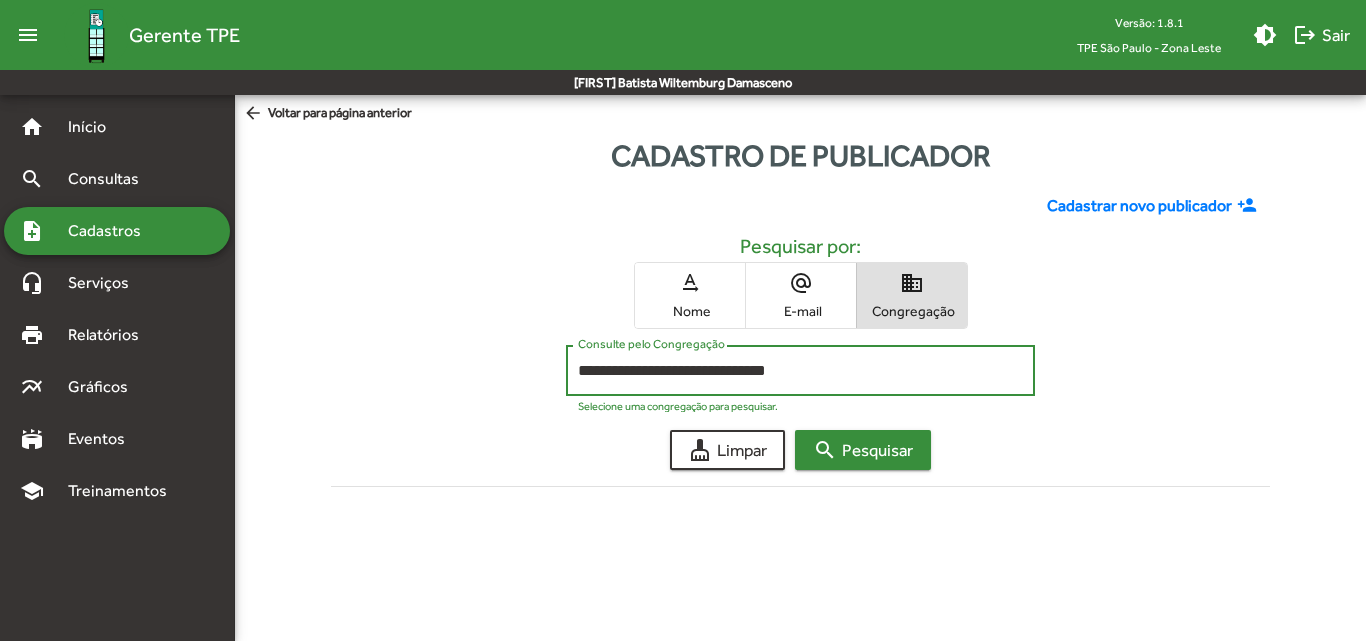 click on "search  Pesquisar" 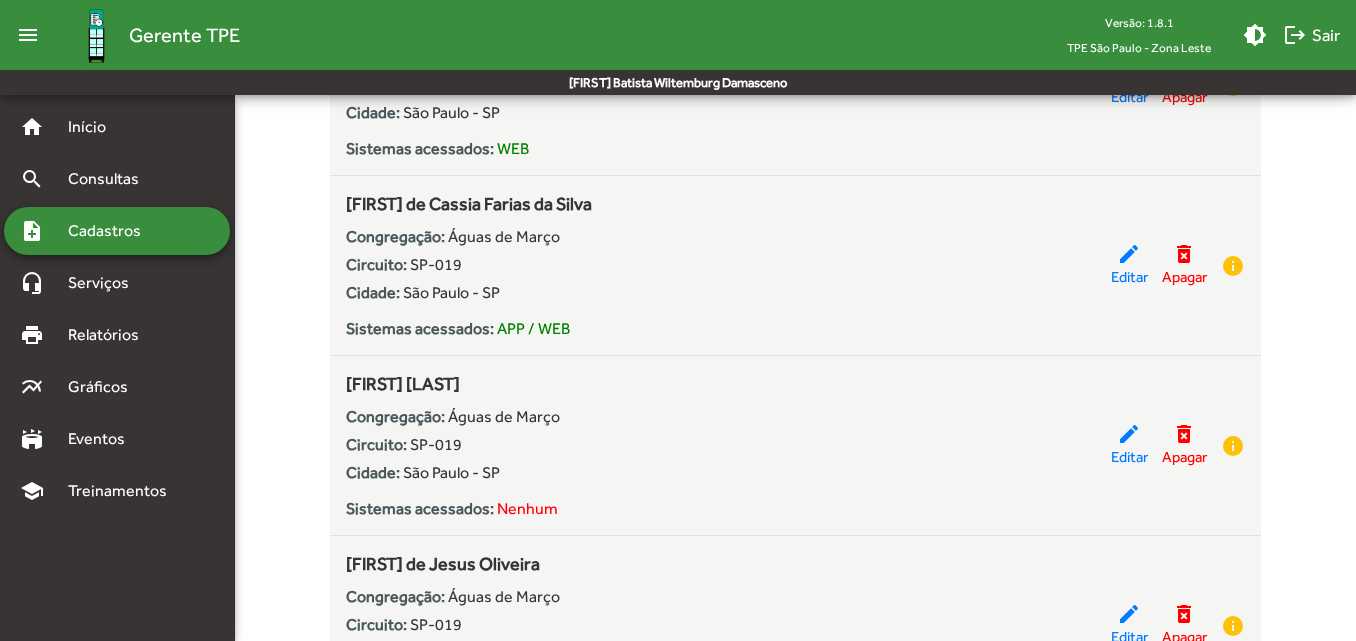 scroll, scrollTop: 2900, scrollLeft: 0, axis: vertical 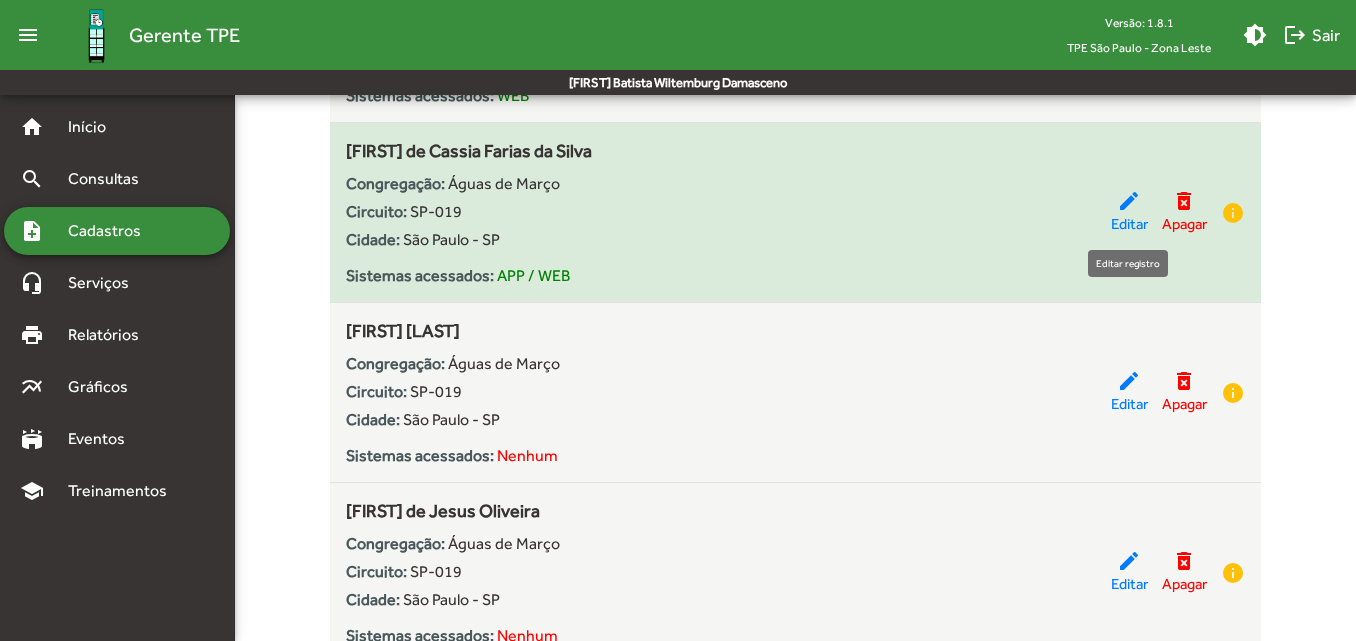 click on "Editar" 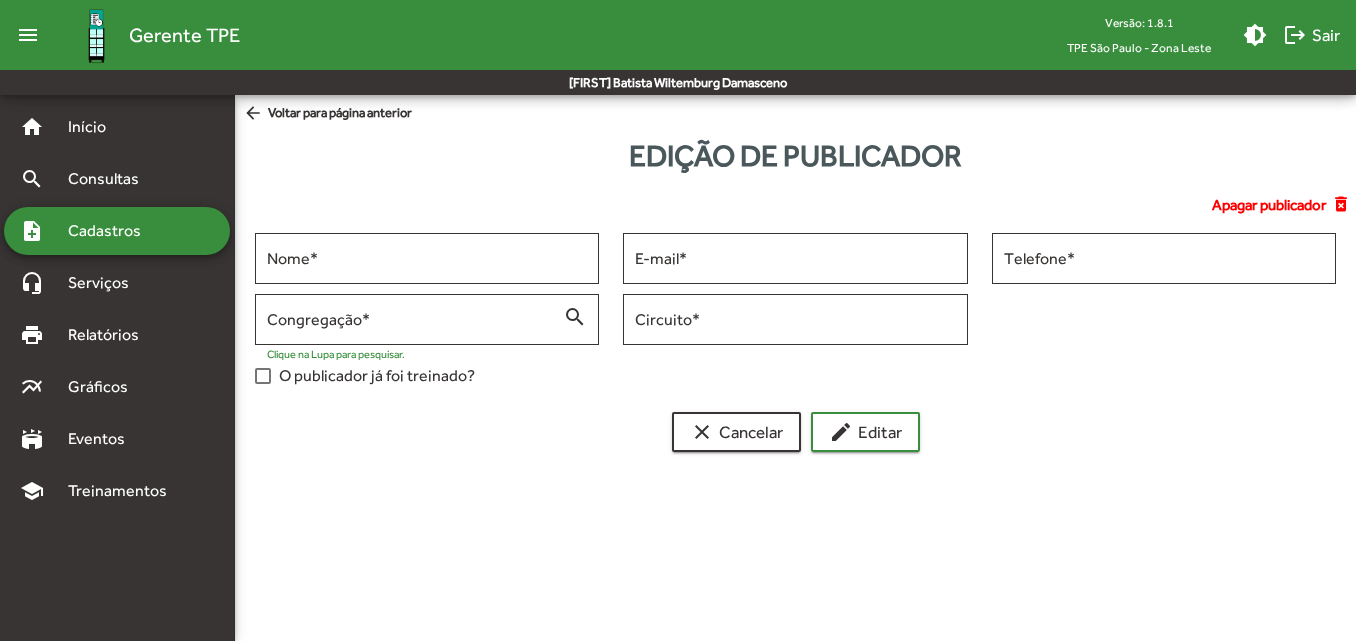scroll, scrollTop: 0, scrollLeft: 0, axis: both 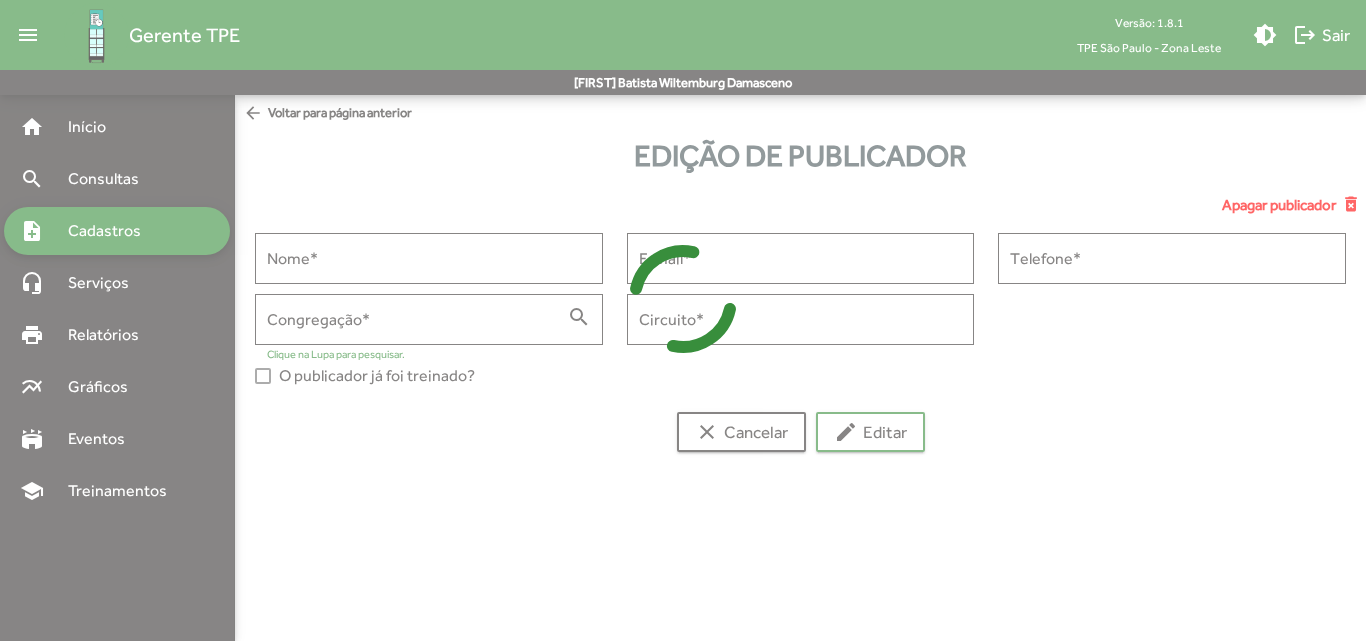 type on "**********" 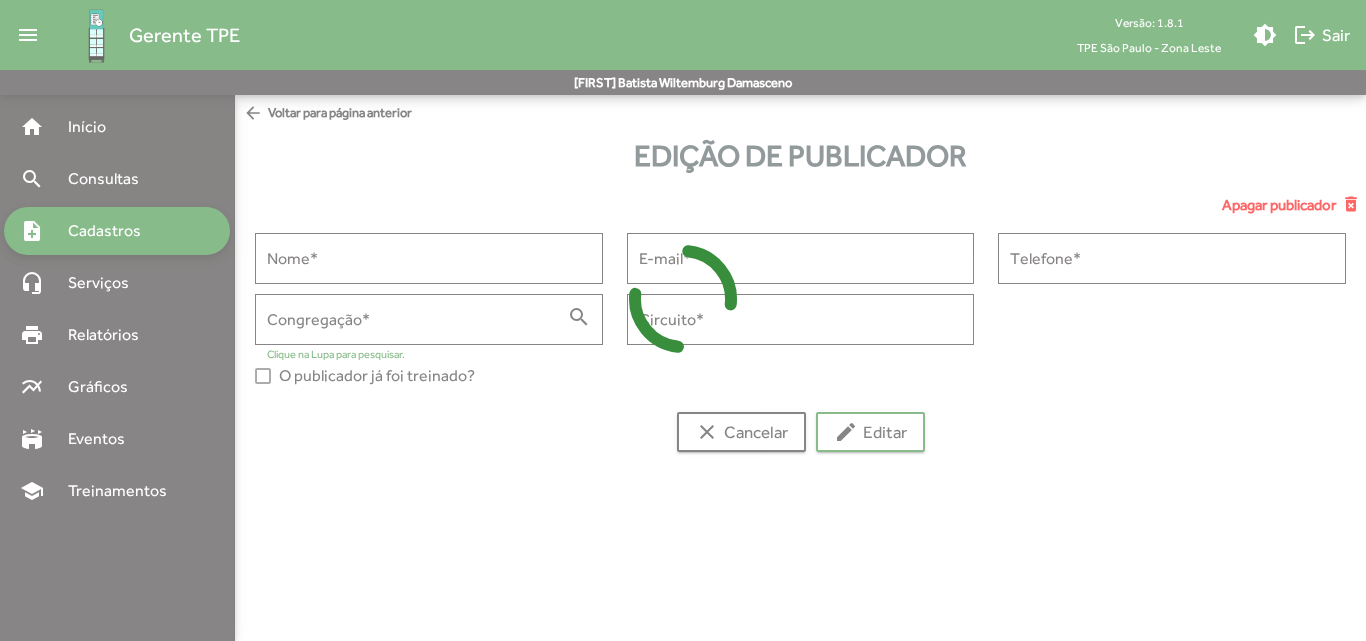 type on "**********" 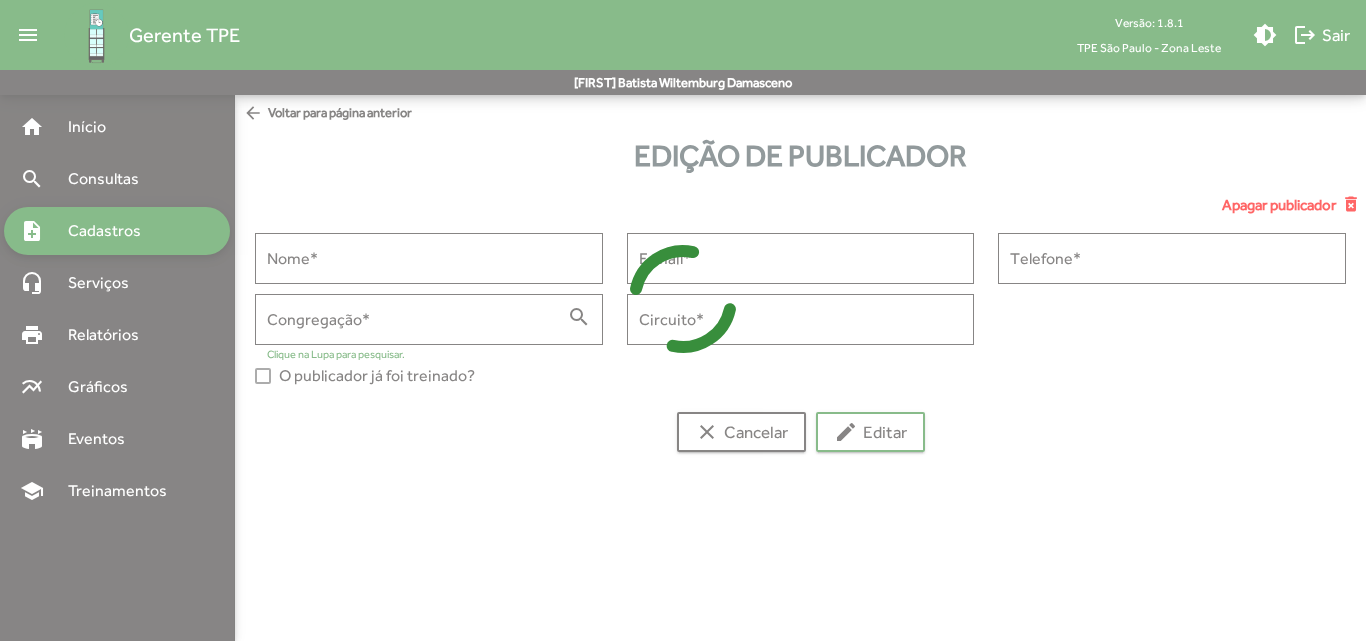 type on "**********" 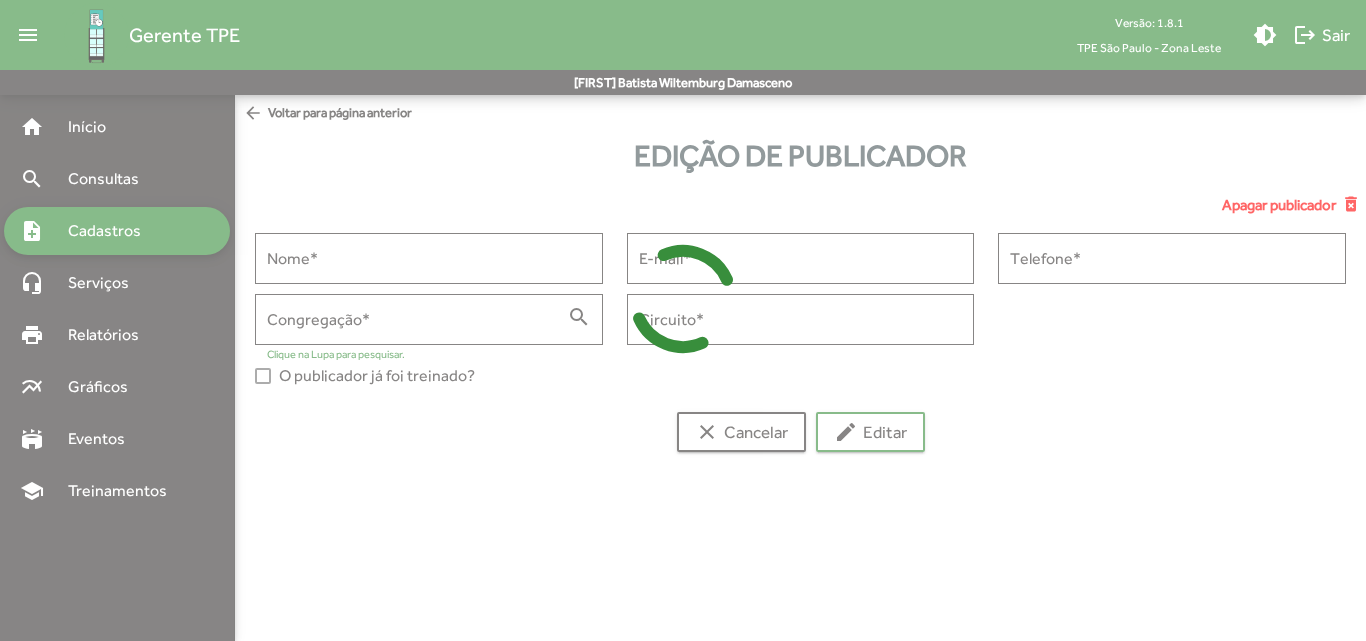 type on "**********" 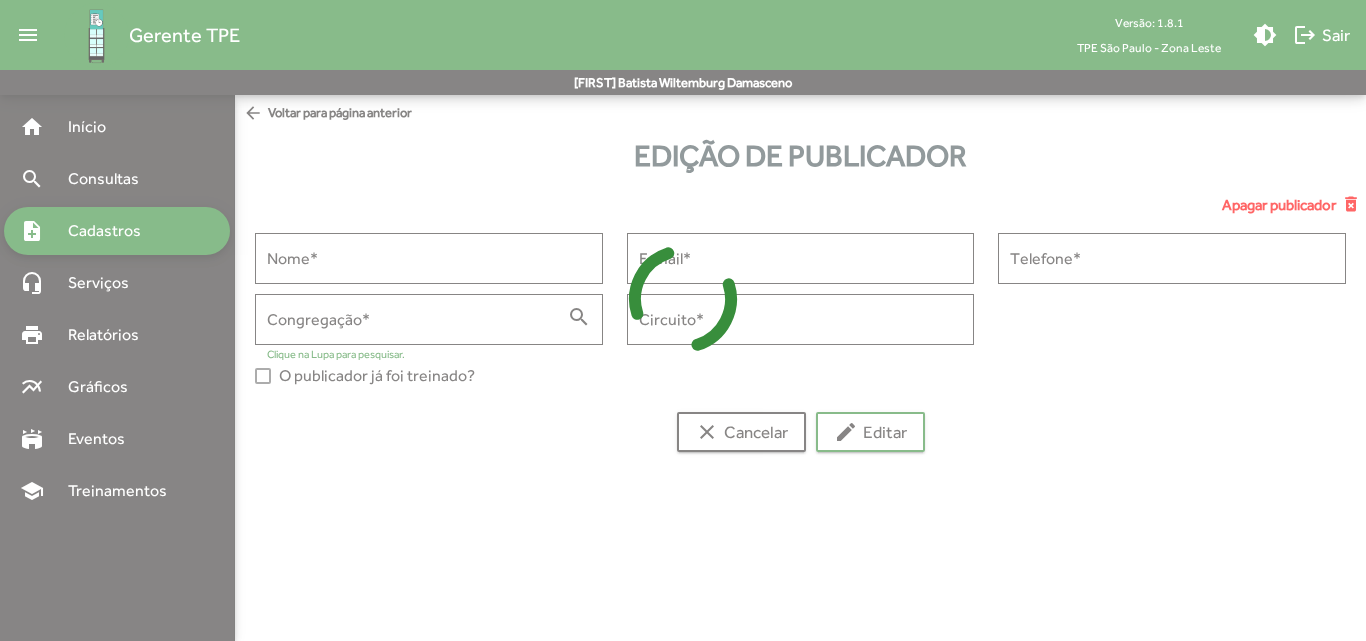 type on "******" 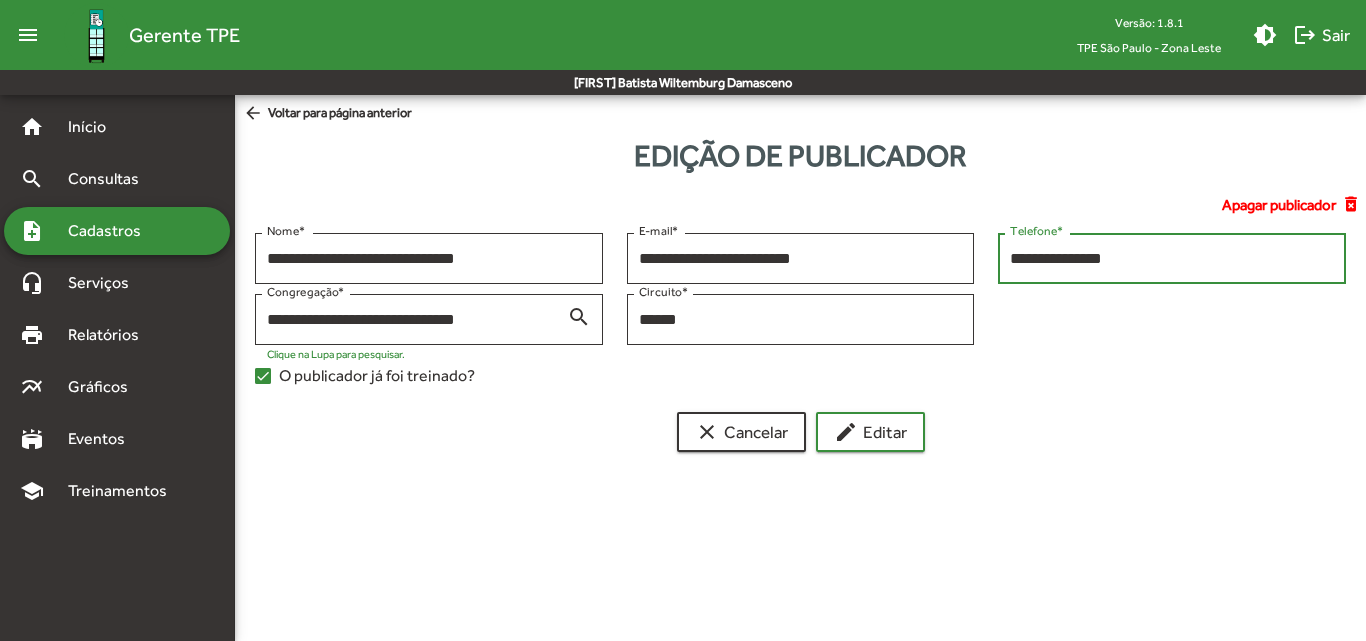 drag, startPoint x: 1144, startPoint y: 257, endPoint x: 995, endPoint y: 257, distance: 149 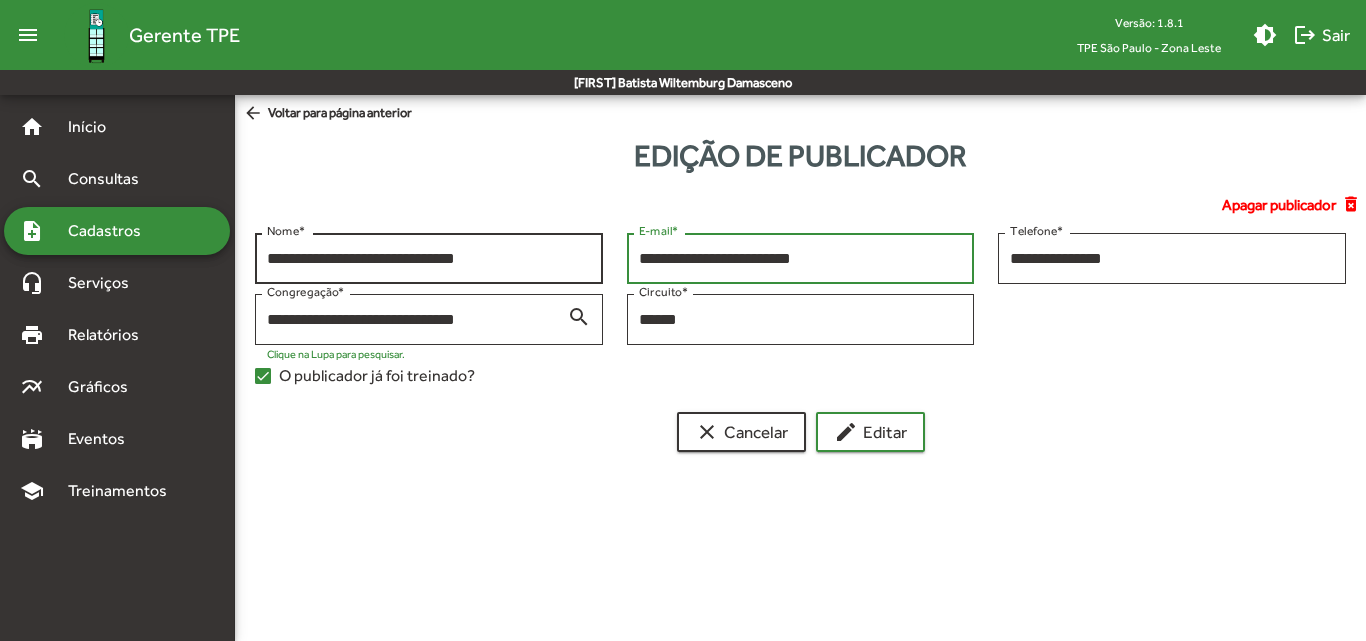 drag, startPoint x: 831, startPoint y: 256, endPoint x: 602, endPoint y: 258, distance: 229.00873 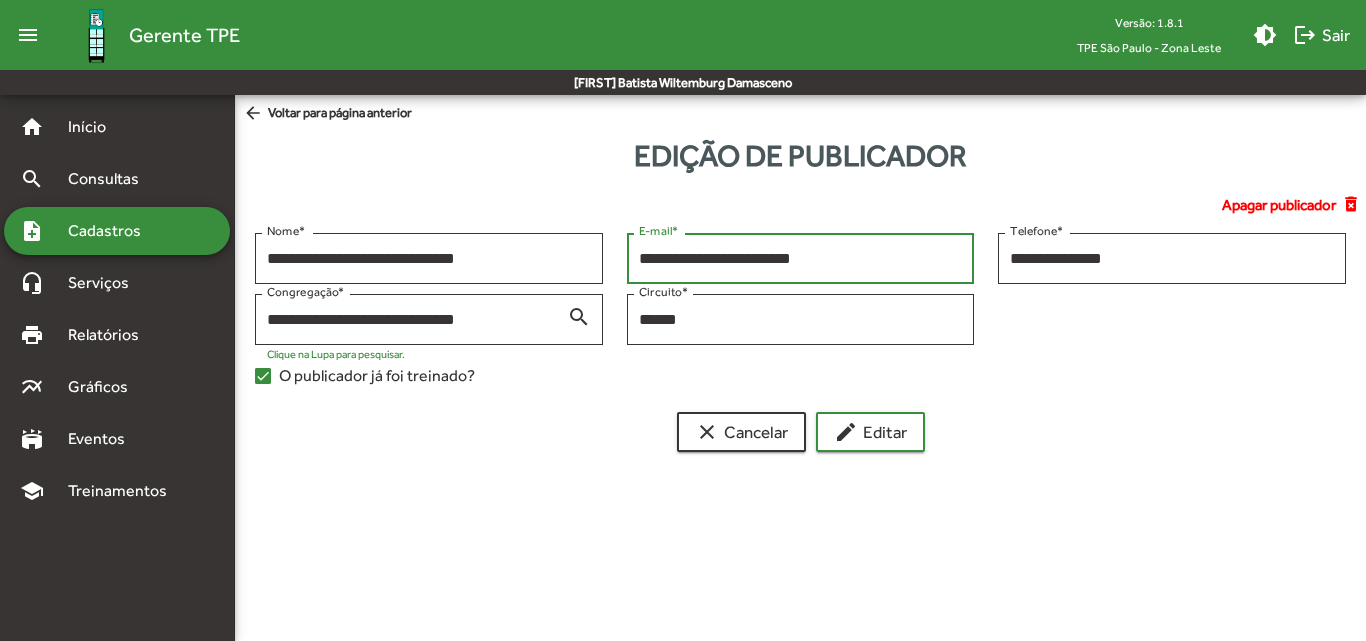 click on "arrow_back  Voltar para página anterior" 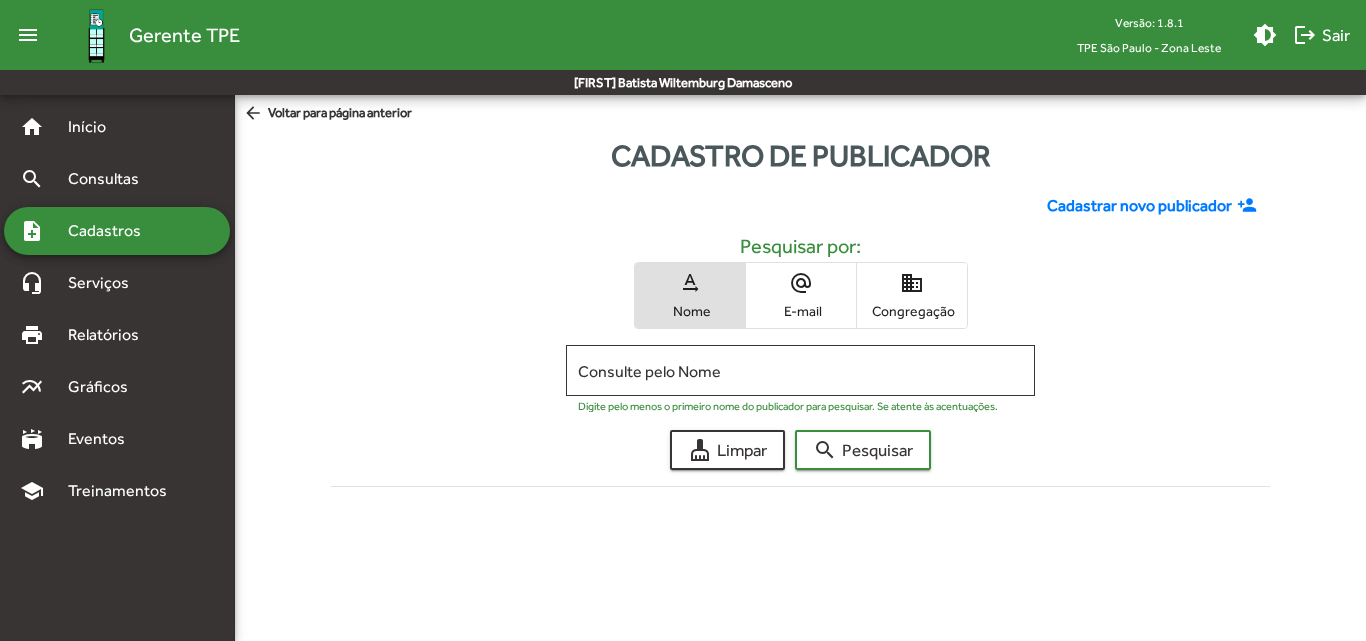 click on "domain Congregação" at bounding box center [912, 295] 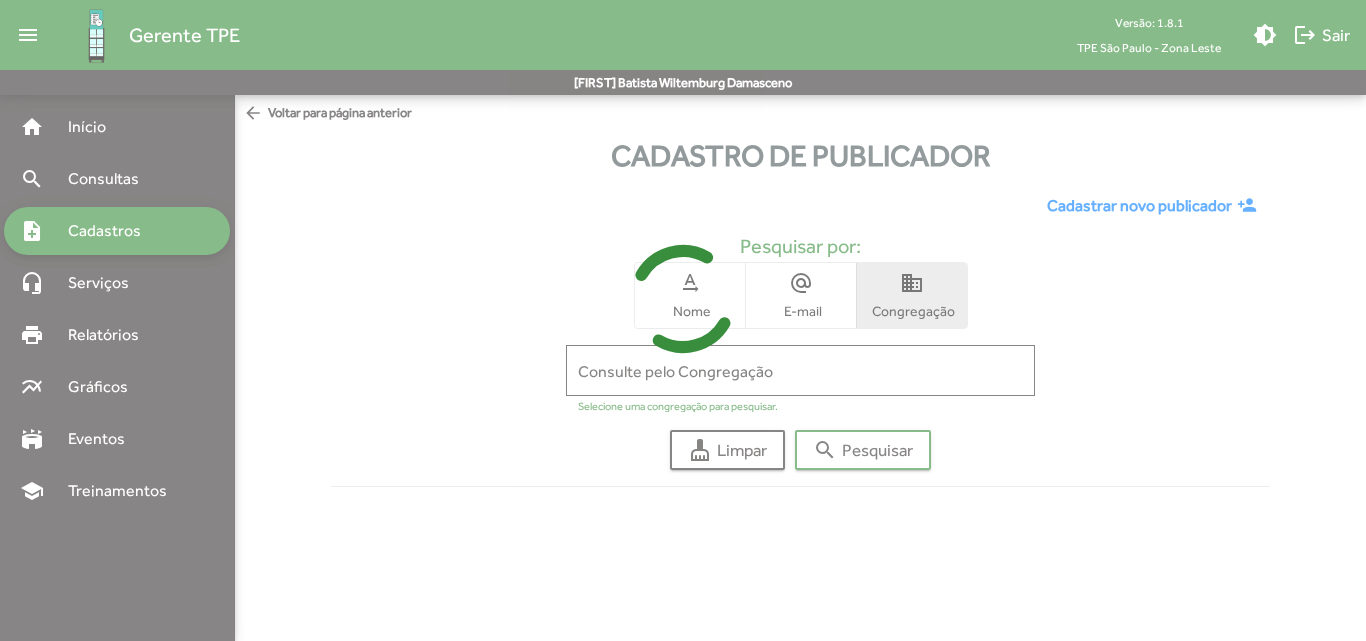 click 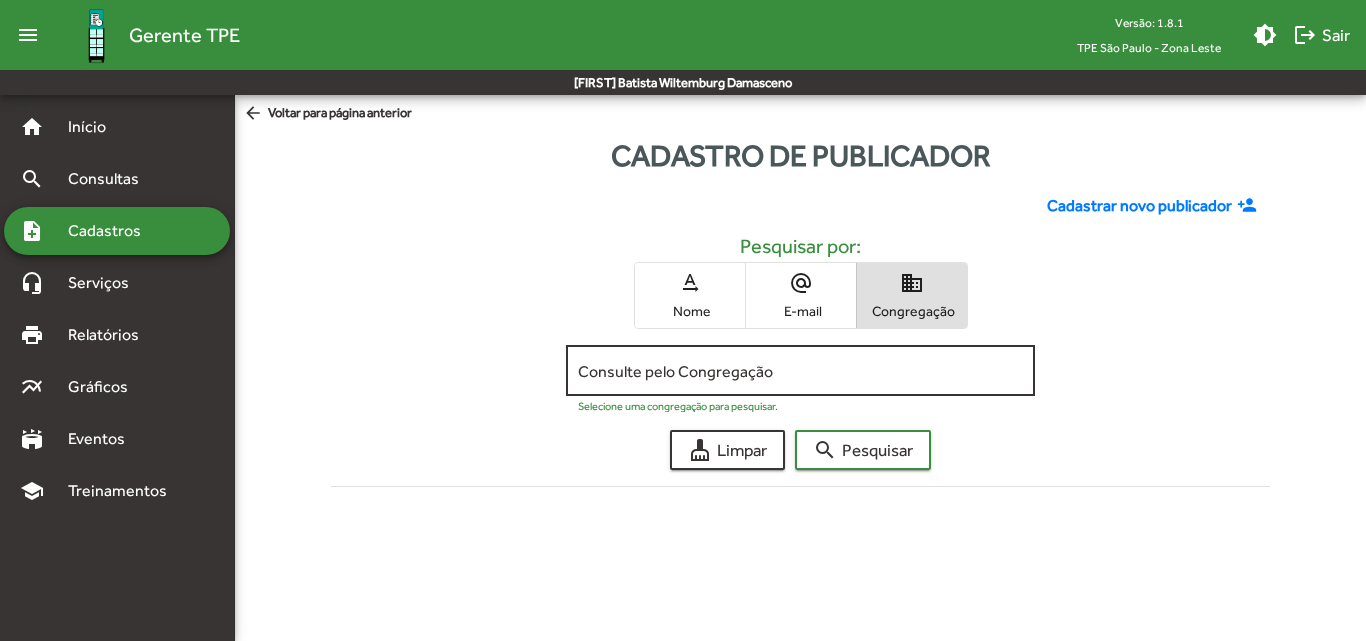 click on "Consulte pelo Congregação" at bounding box center [800, 371] 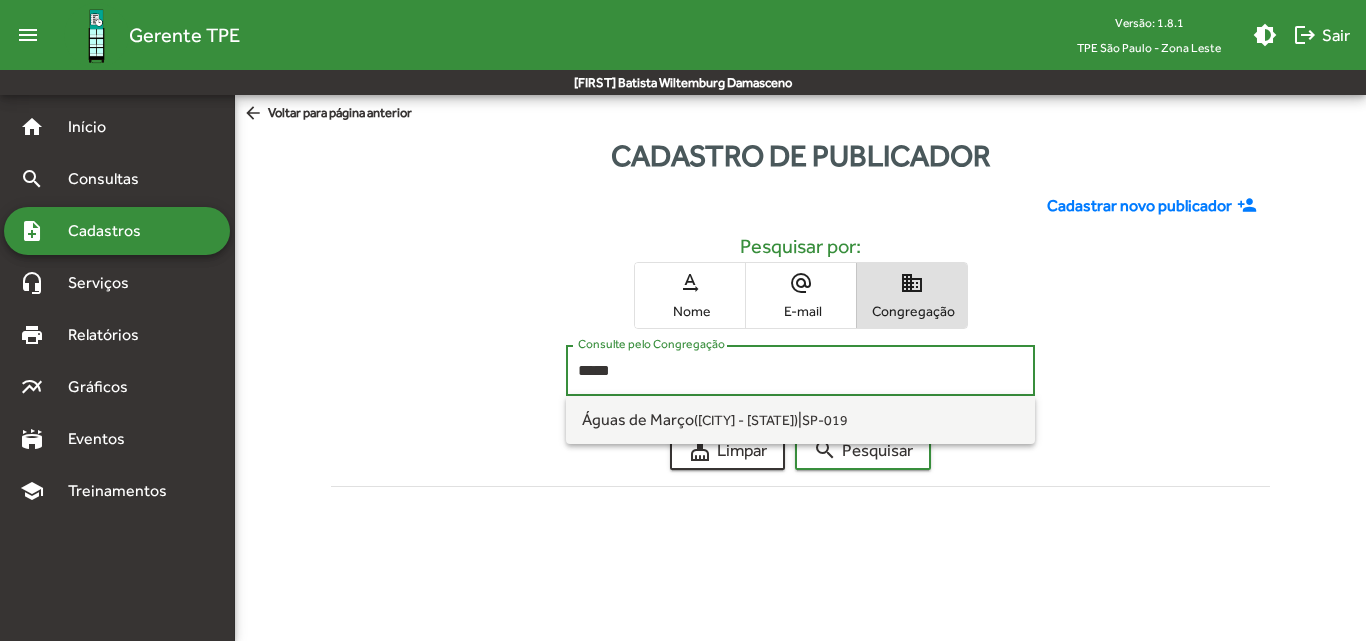 type on "*****" 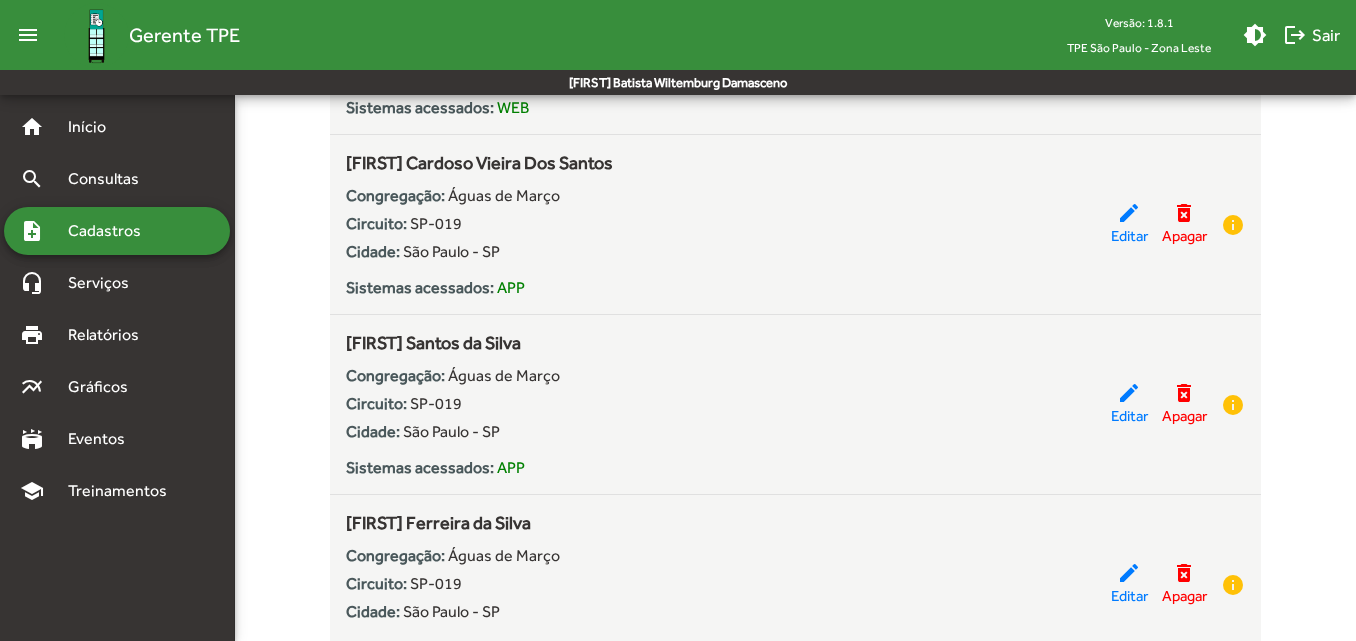 scroll, scrollTop: 2000, scrollLeft: 0, axis: vertical 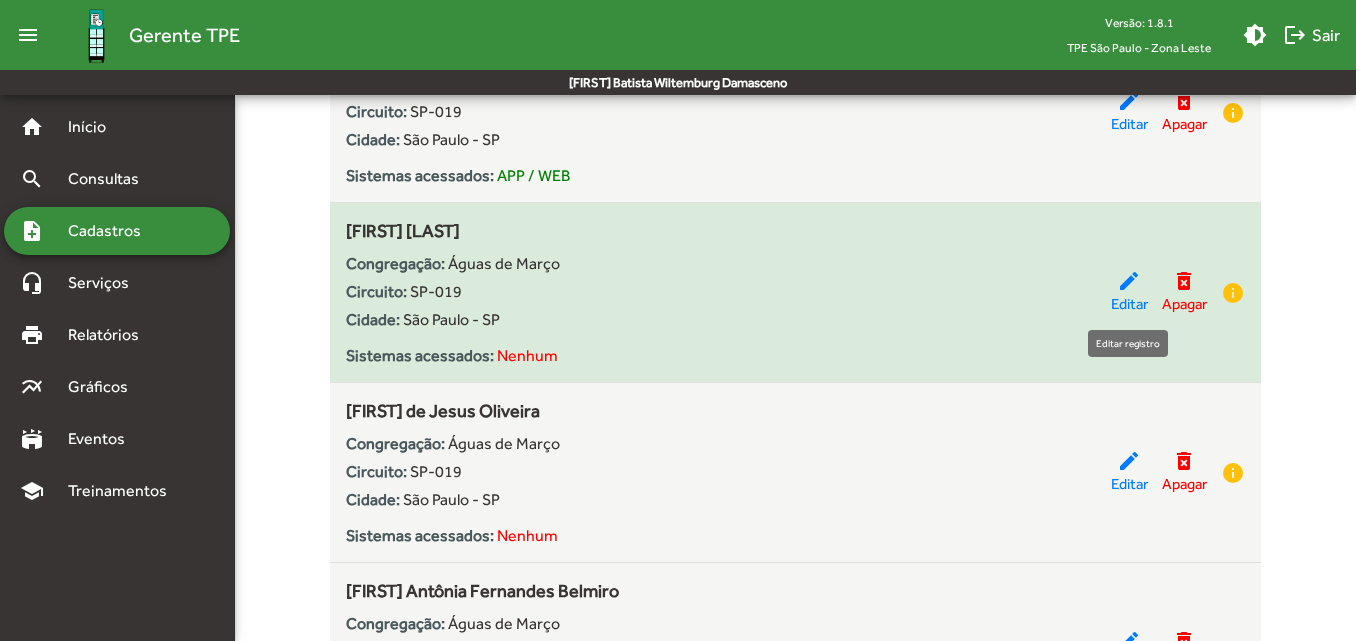 click on "Editar" 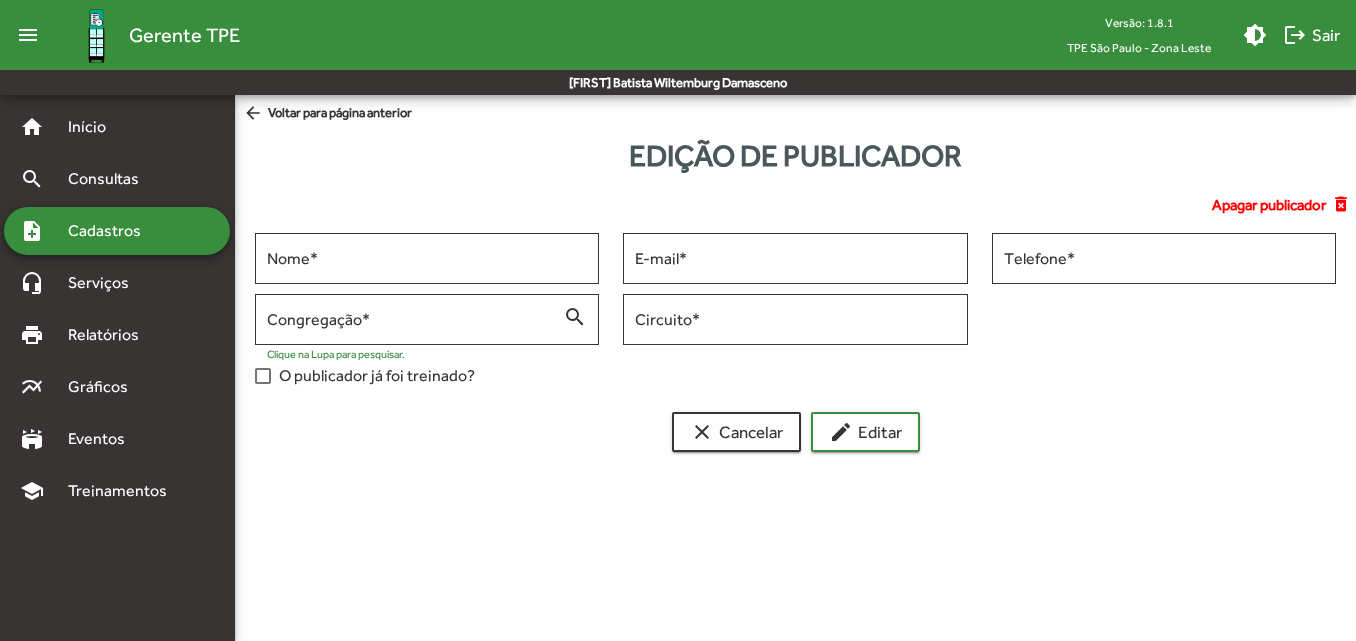 scroll, scrollTop: 0, scrollLeft: 0, axis: both 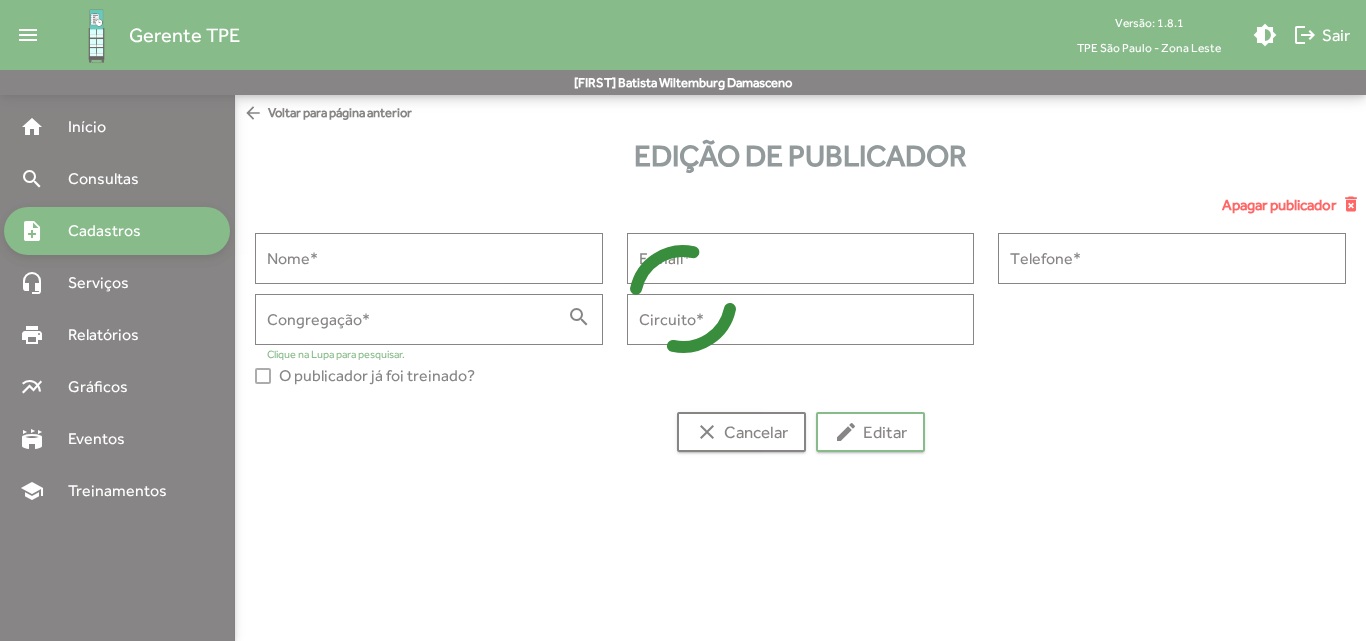 type on "**********" 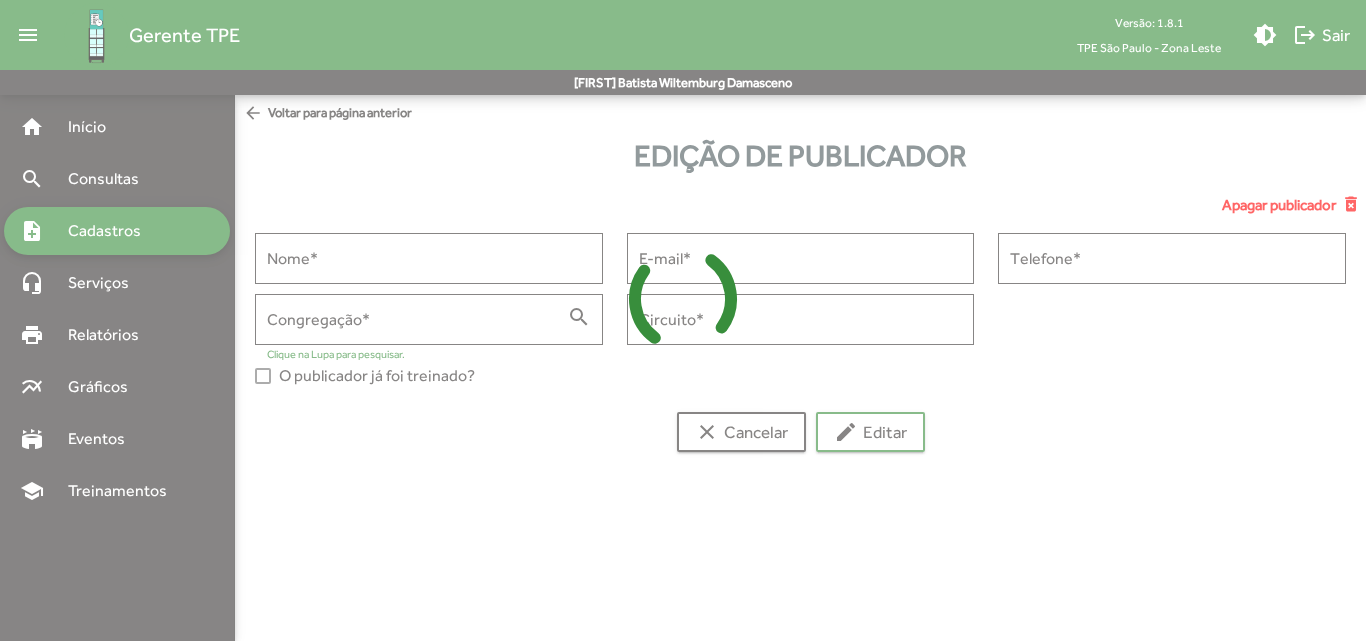 type on "**********" 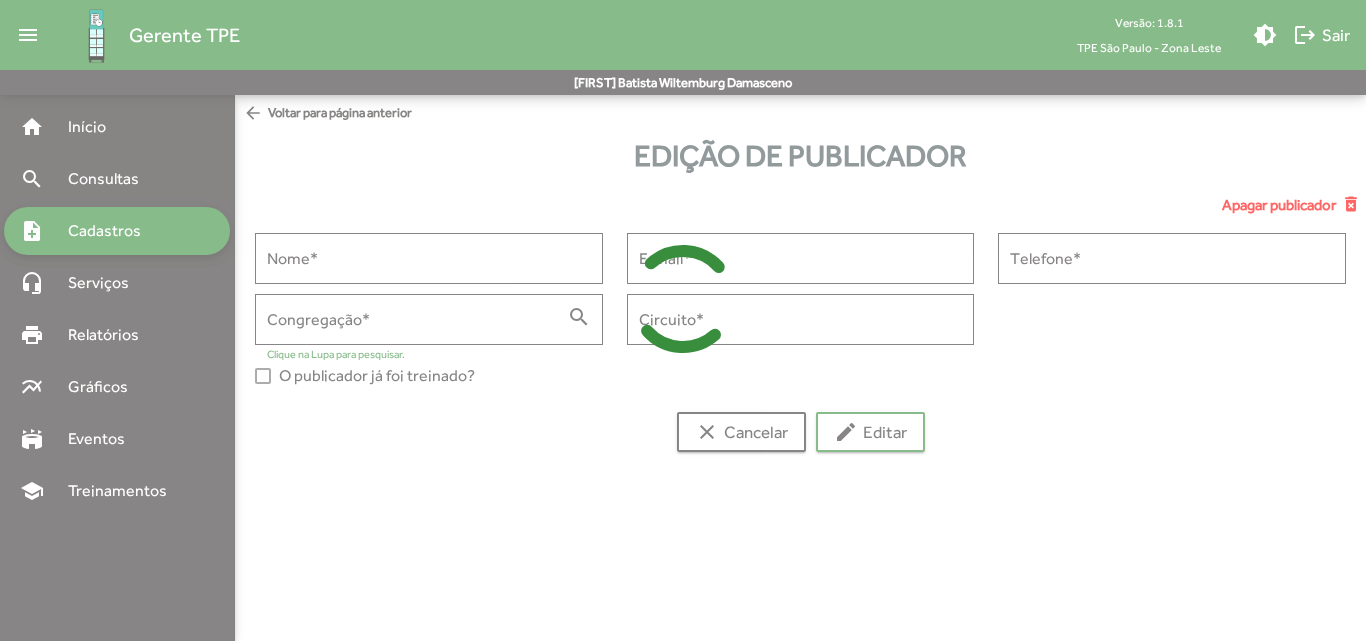 type on "**********" 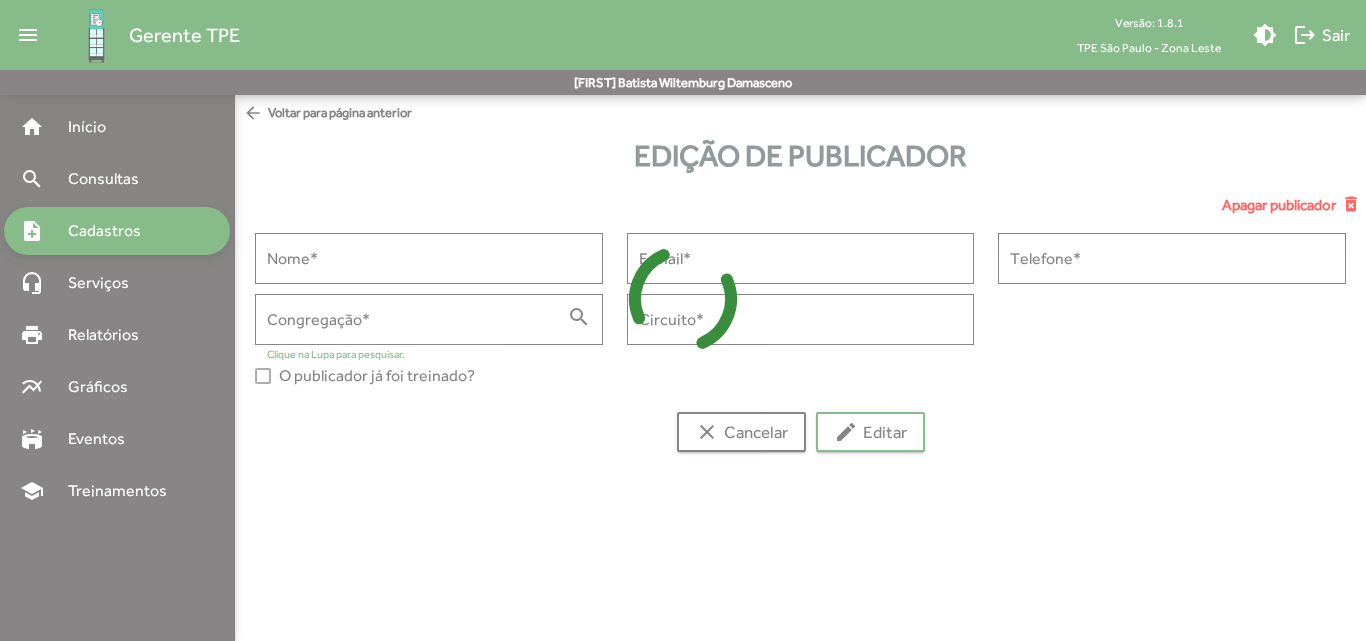 type on "**********" 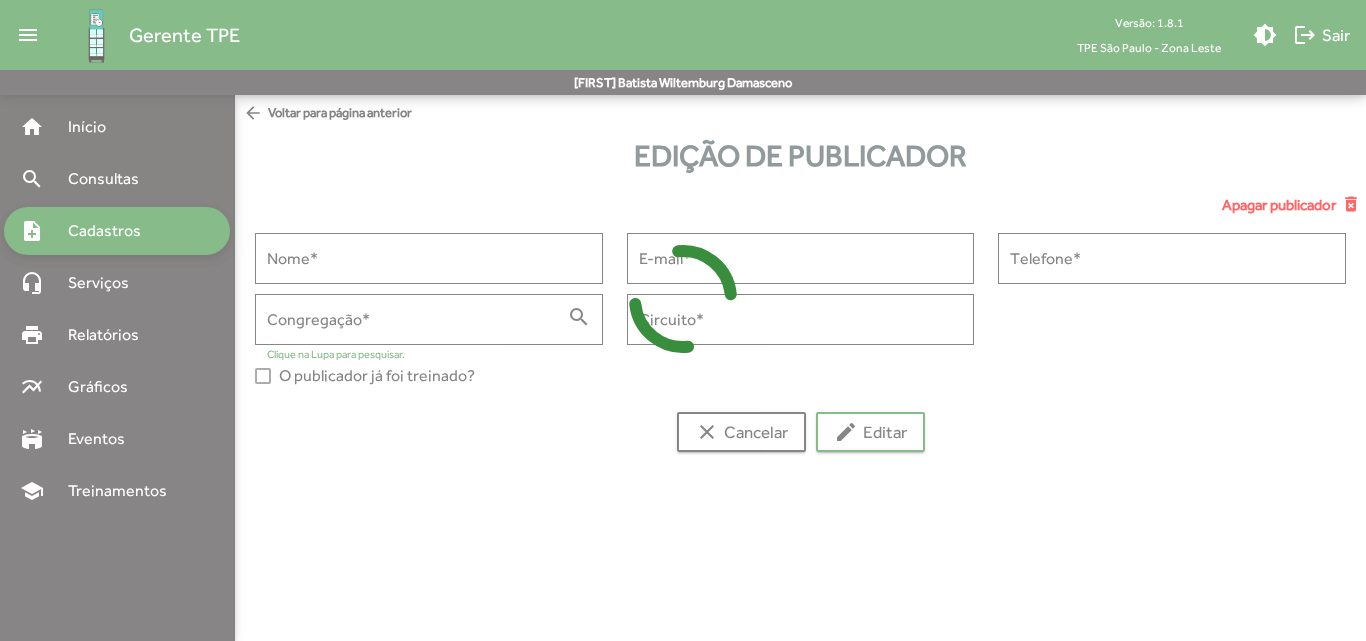 type on "******" 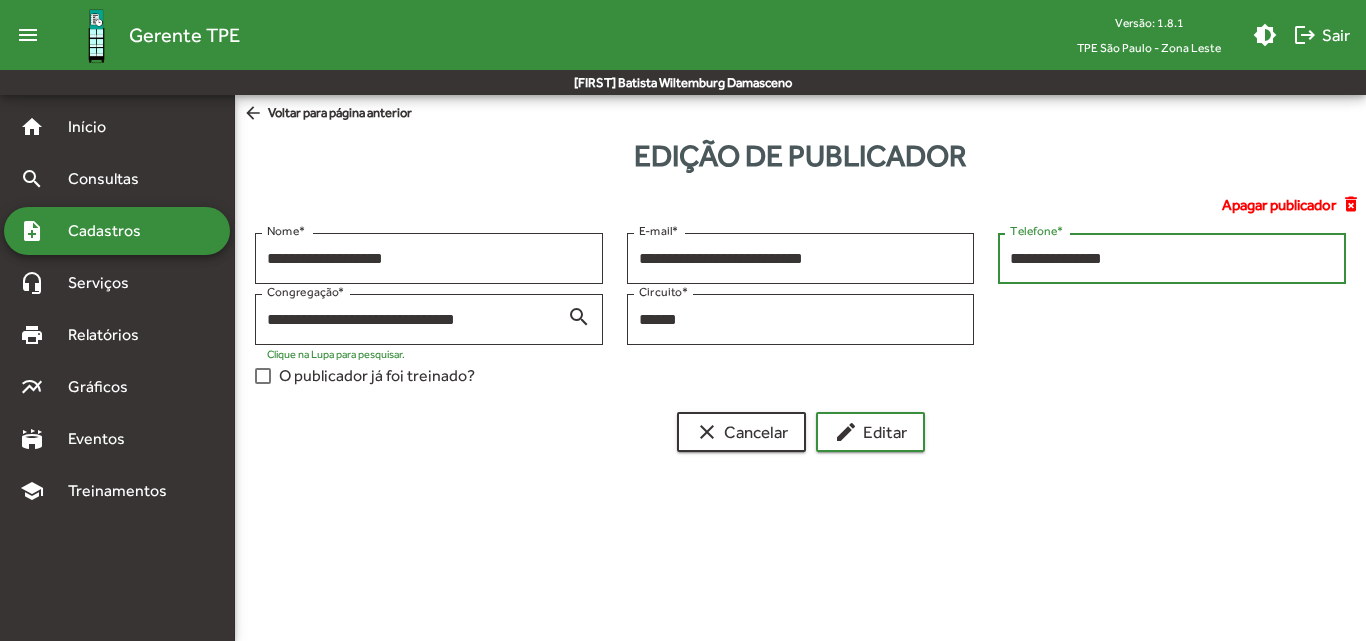 drag, startPoint x: 1148, startPoint y: 261, endPoint x: 1000, endPoint y: 250, distance: 148.40822 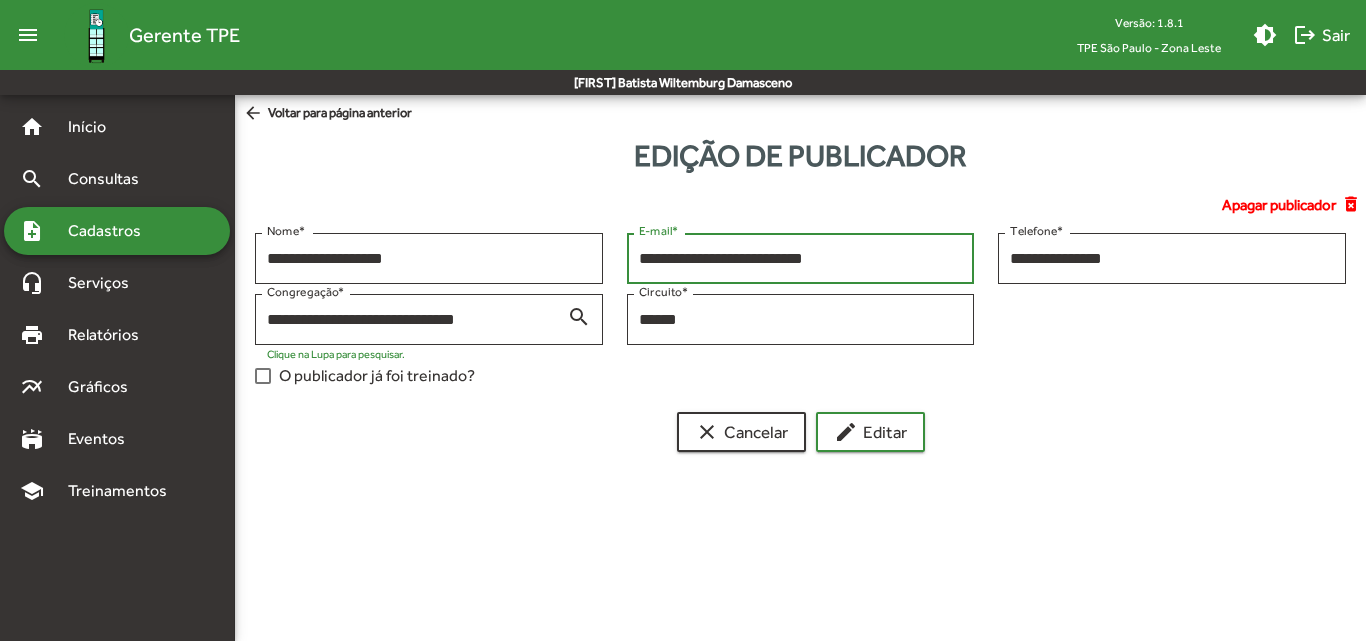 drag, startPoint x: 870, startPoint y: 256, endPoint x: 630, endPoint y: 242, distance: 240.40799 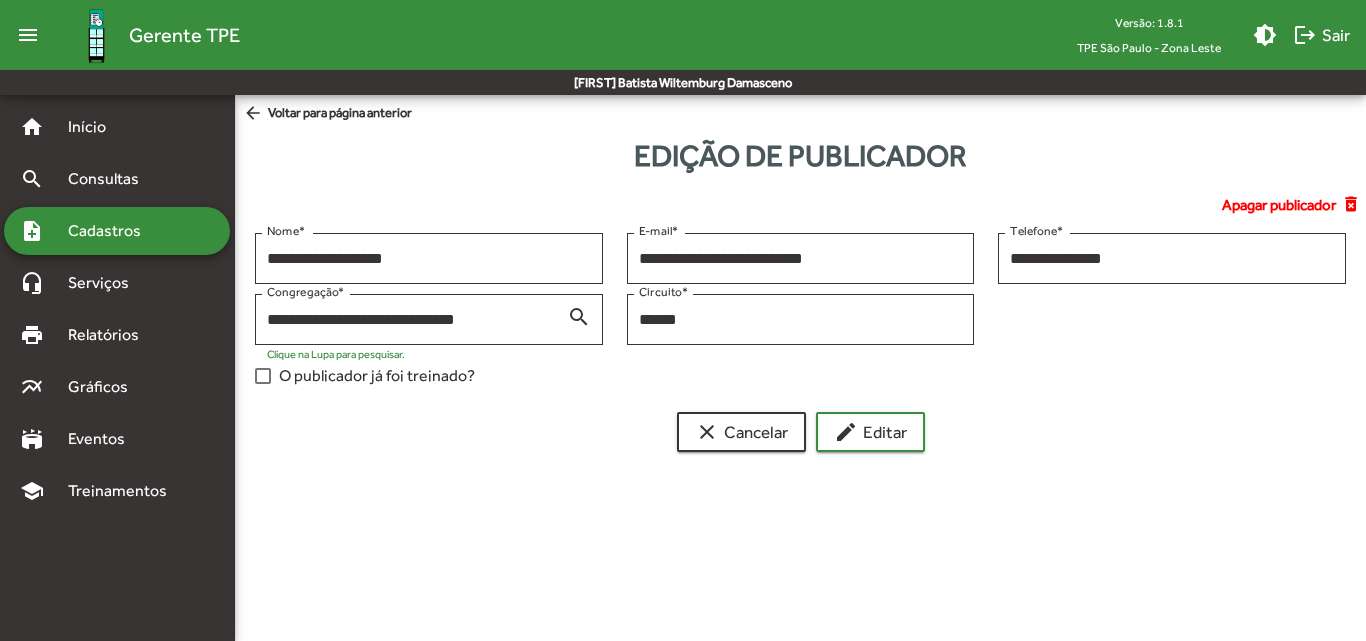 click on "arrow_back  Voltar para página anterior" 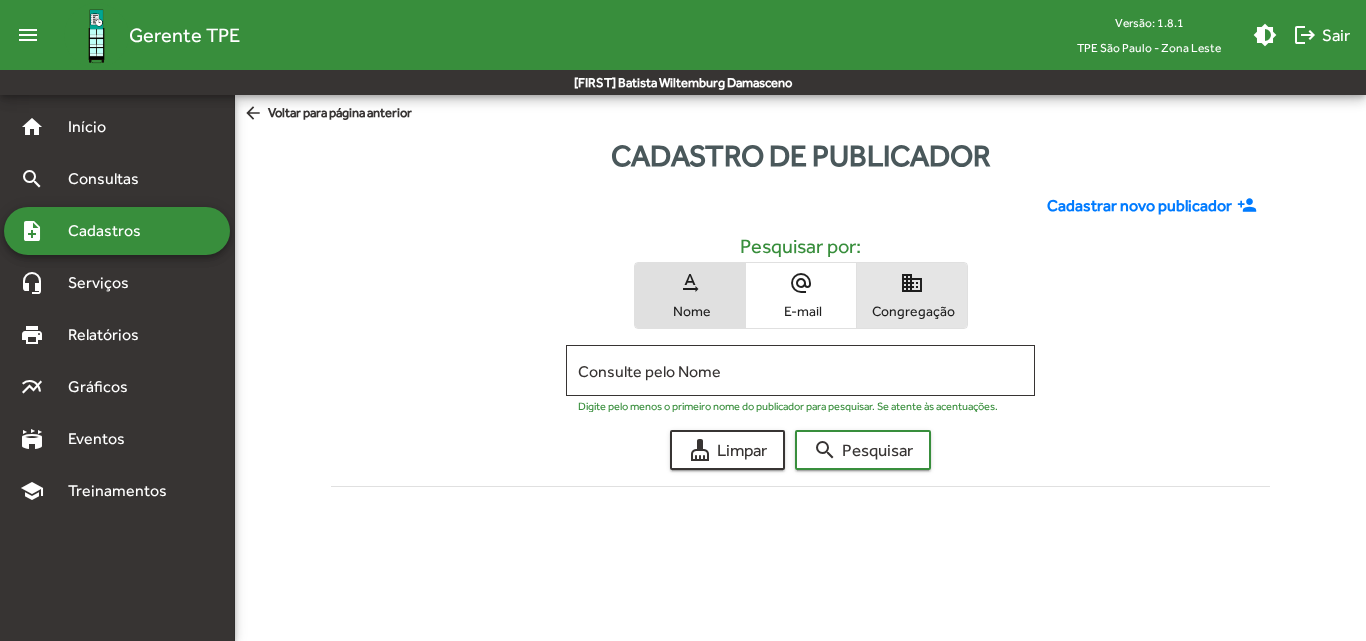 click on "domain Congregação" at bounding box center [912, 295] 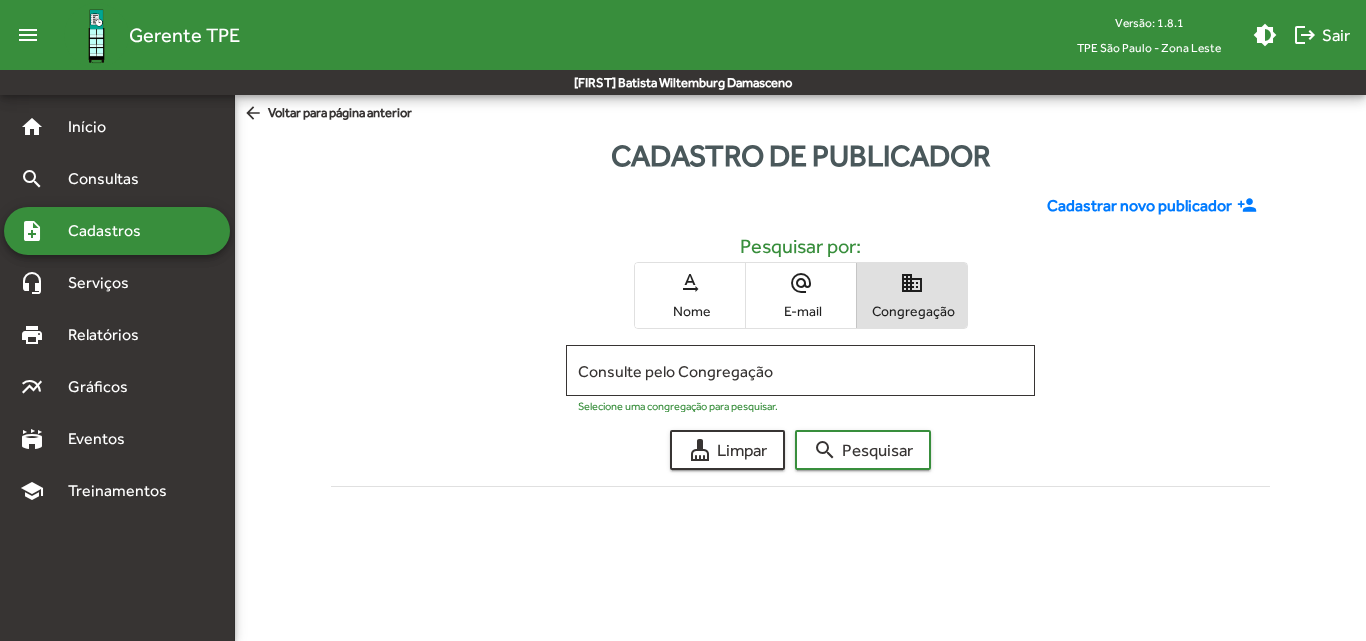 click on "Consulte pelo Congregação" at bounding box center (800, 371) 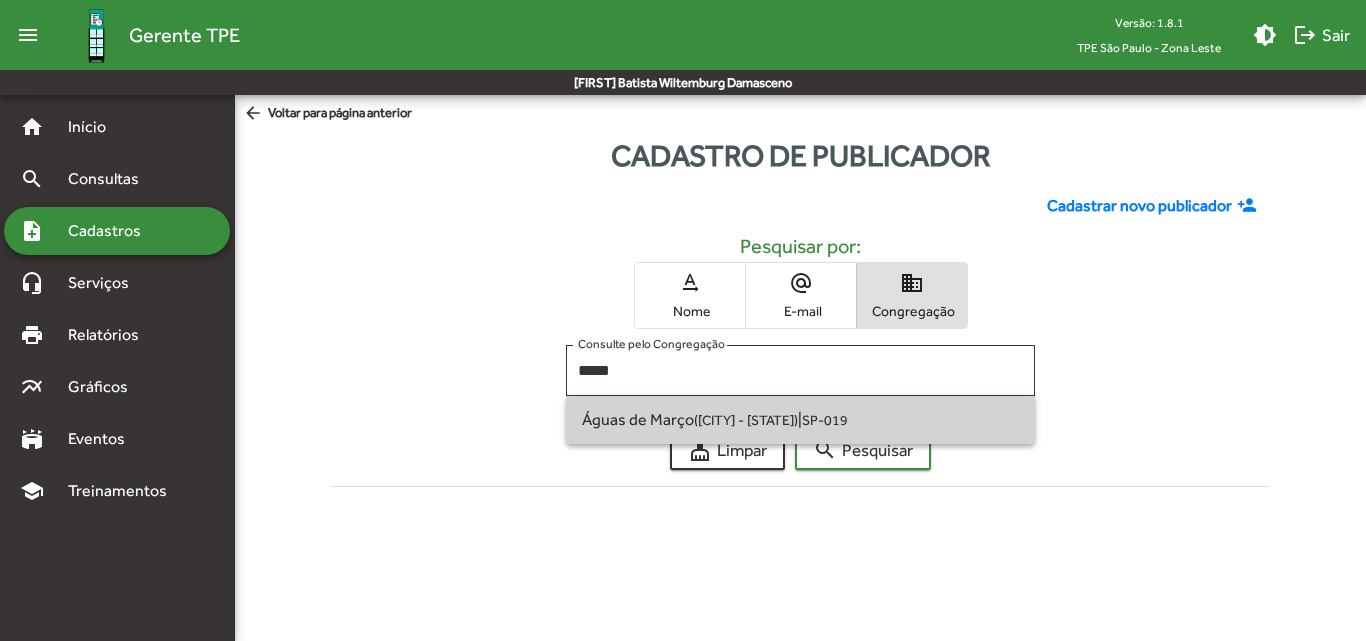 click on "Águas de Março  ([CITY] - [STATE])  |  SP-019" at bounding box center [800, 420] 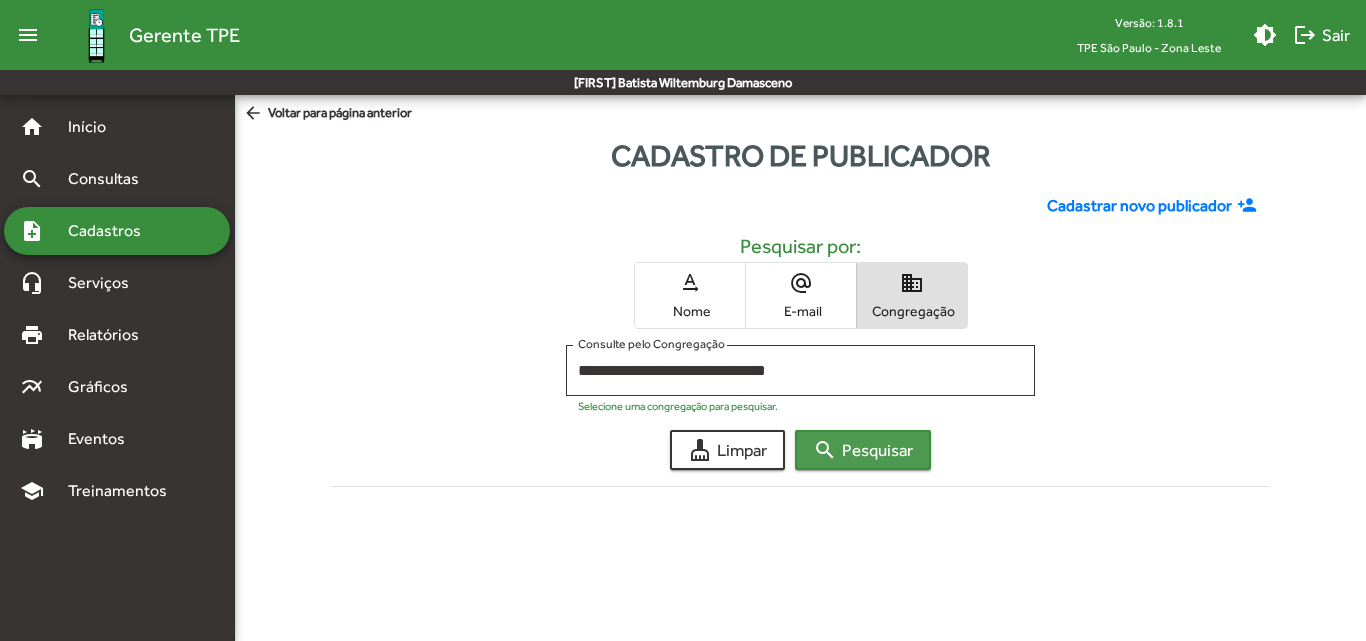 click on "search  Pesquisar" 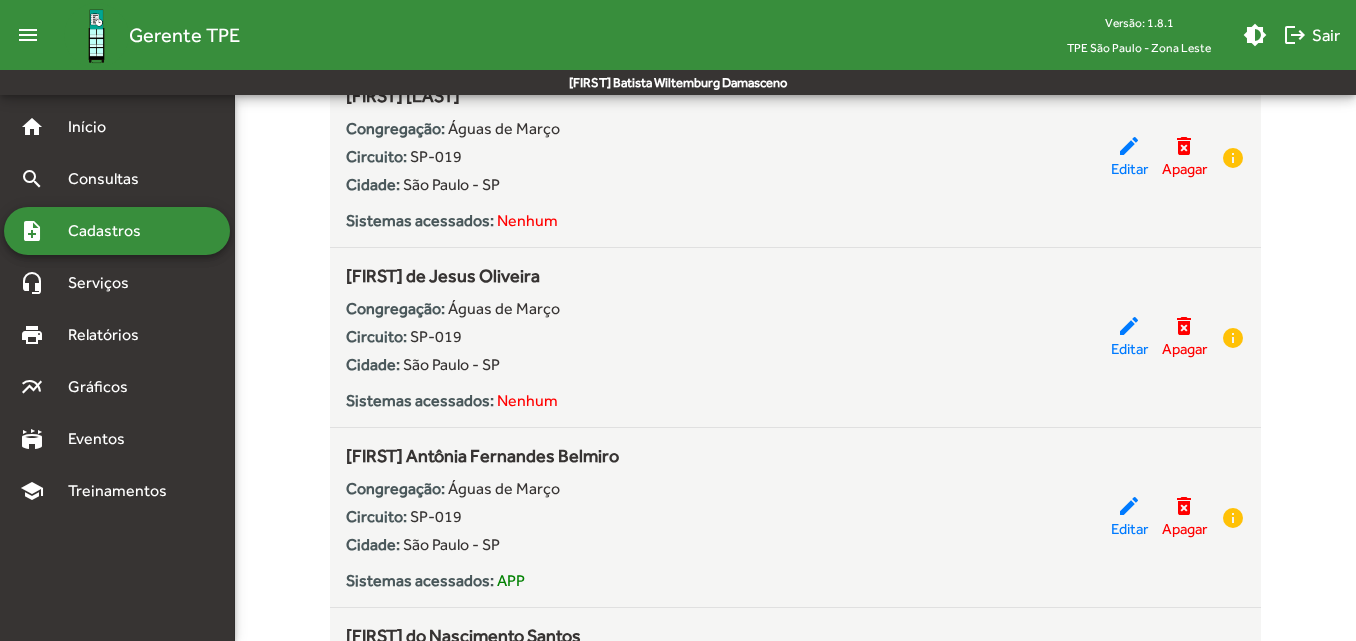 scroll, scrollTop: 3100, scrollLeft: 0, axis: vertical 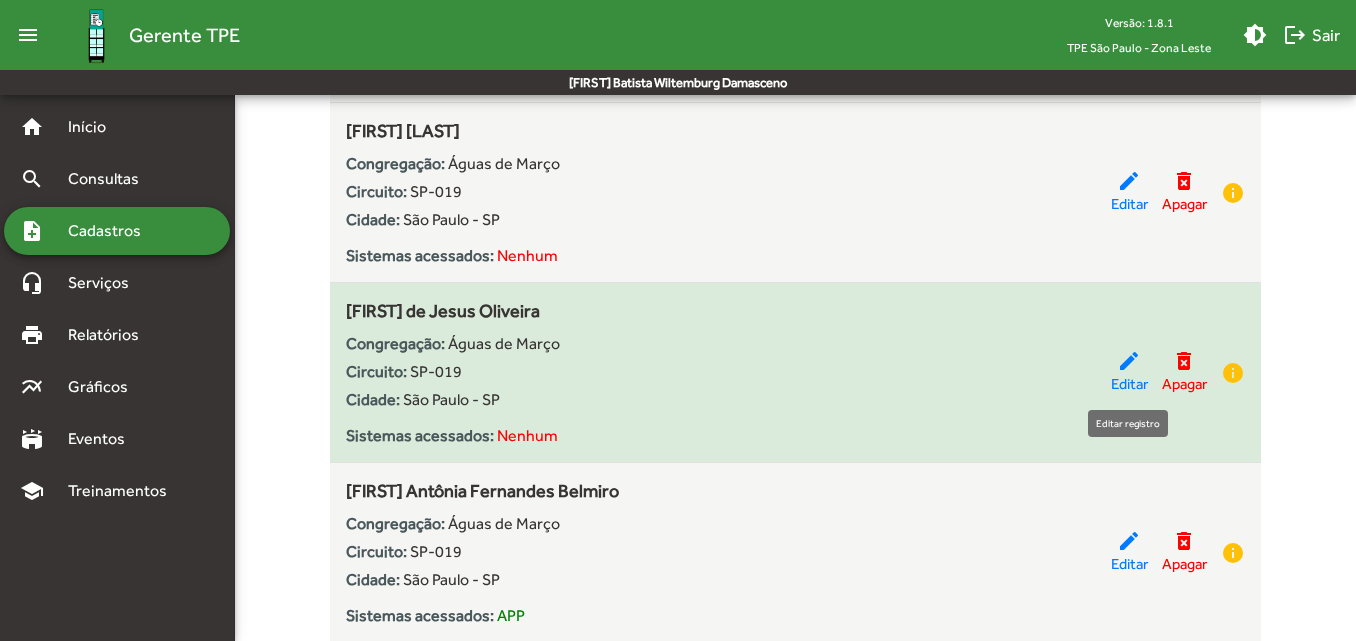 click on "Editar" 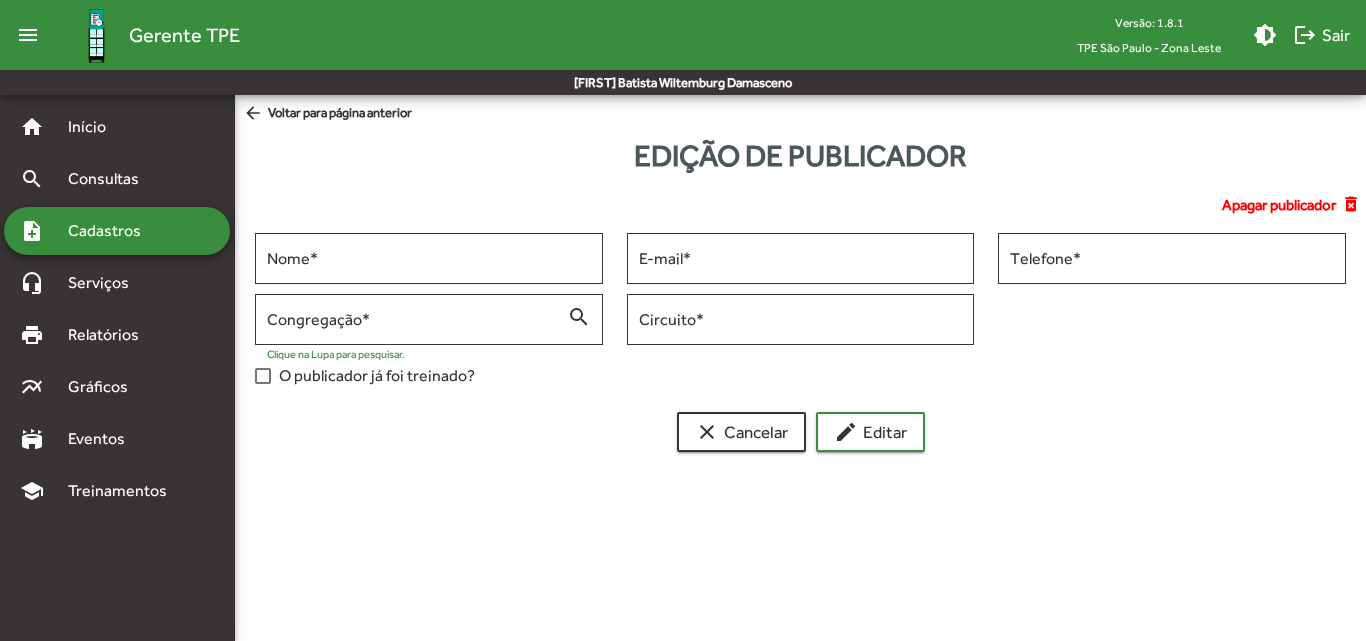 type on "**********" 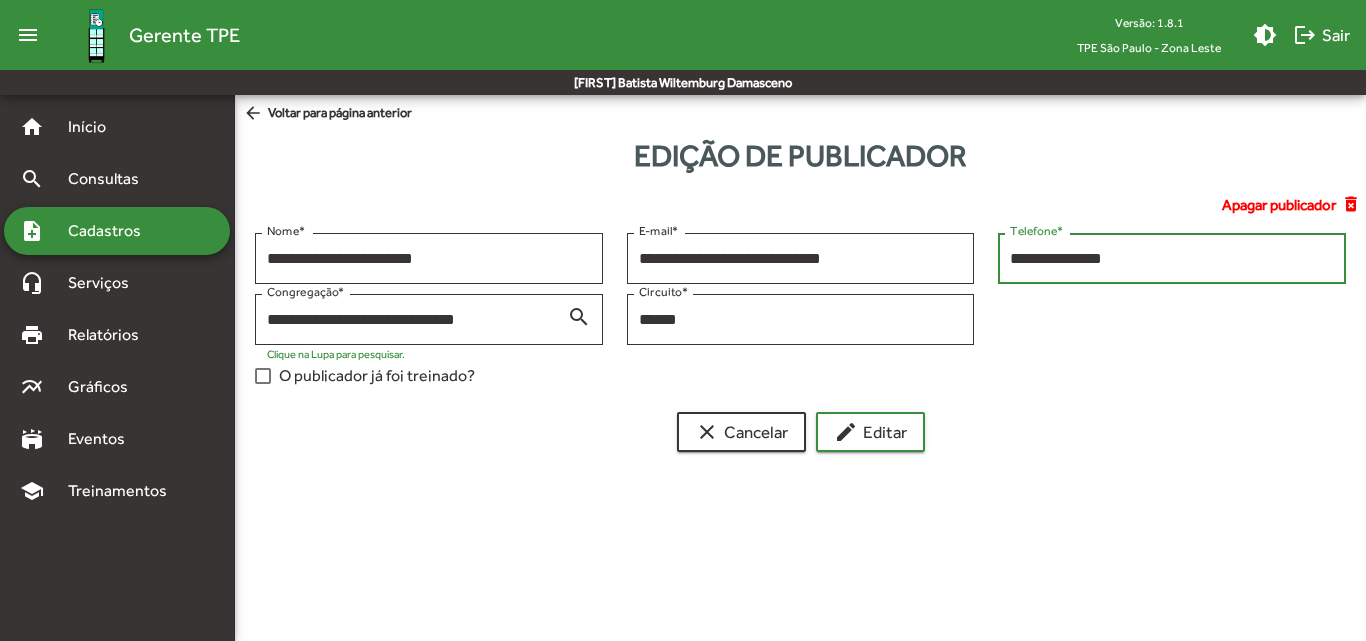 drag, startPoint x: 1151, startPoint y: 259, endPoint x: 989, endPoint y: 277, distance: 162.99693 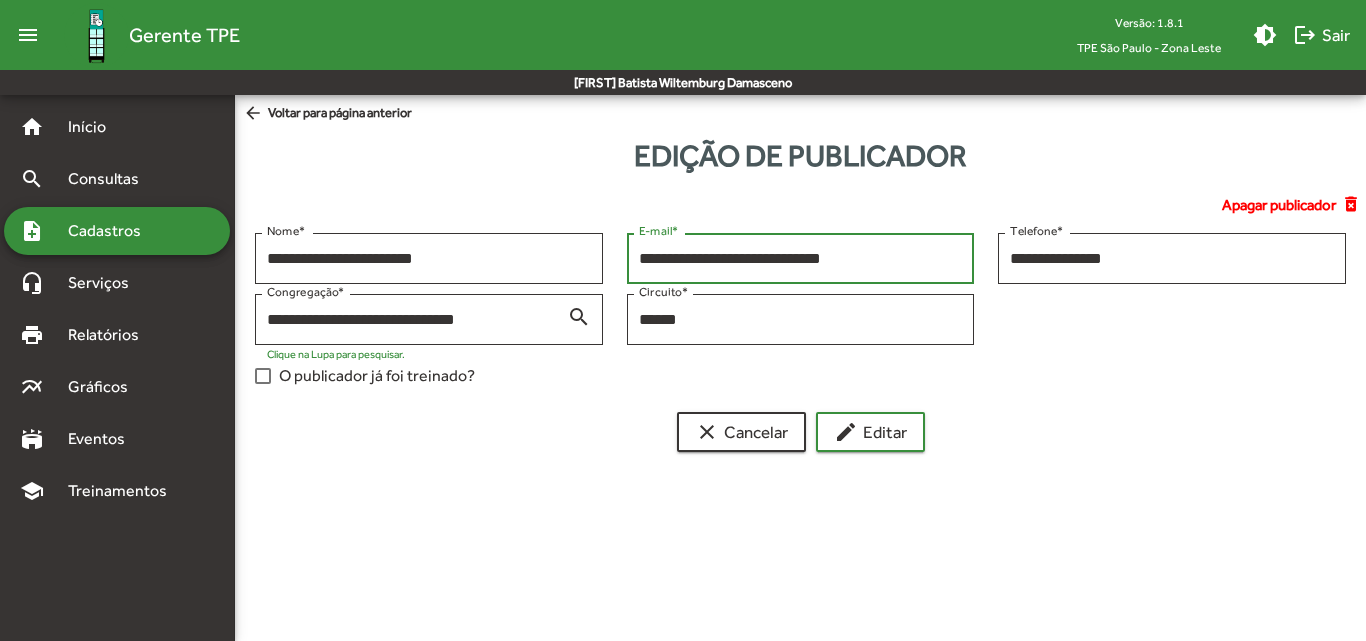 drag, startPoint x: 871, startPoint y: 261, endPoint x: 611, endPoint y: 258, distance: 260.0173 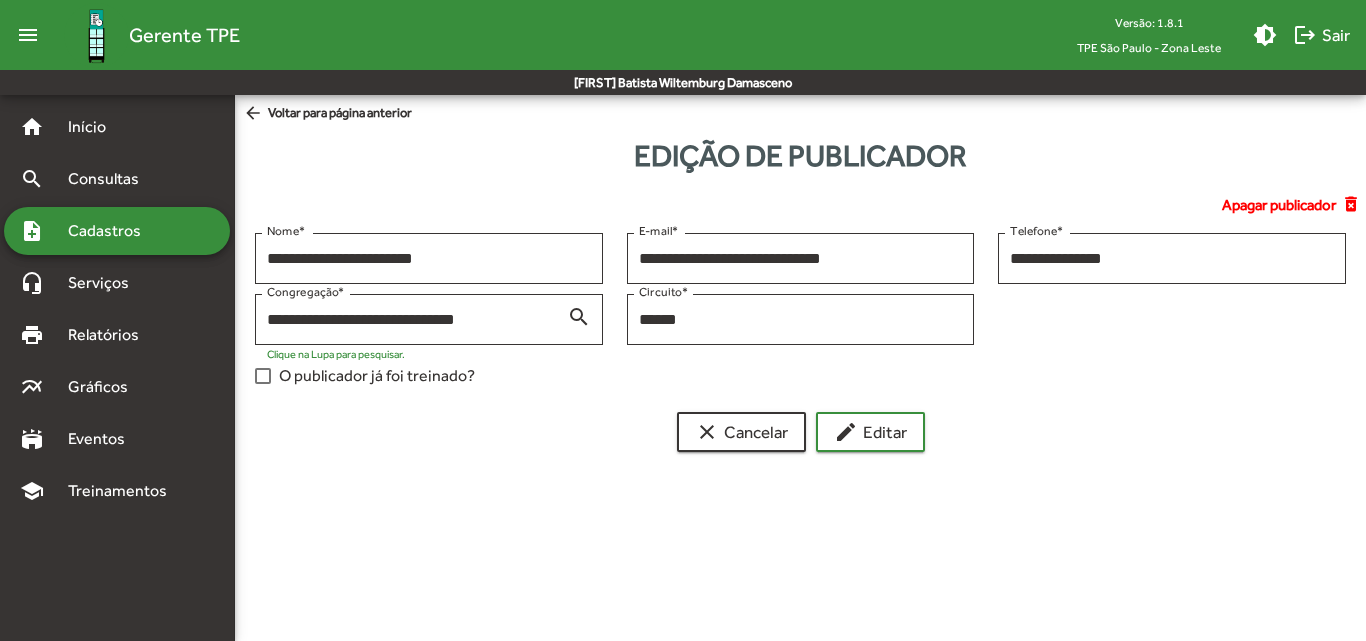 click on "arrow_back" 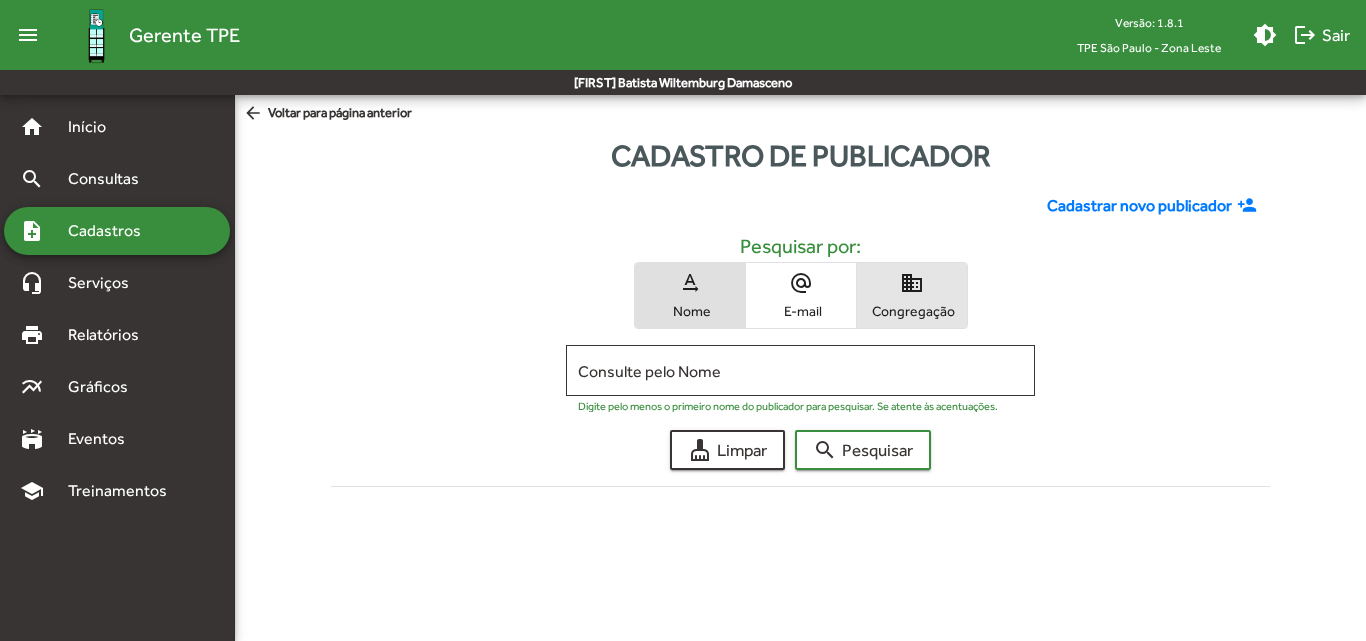 click on "Congregação" at bounding box center [912, 311] 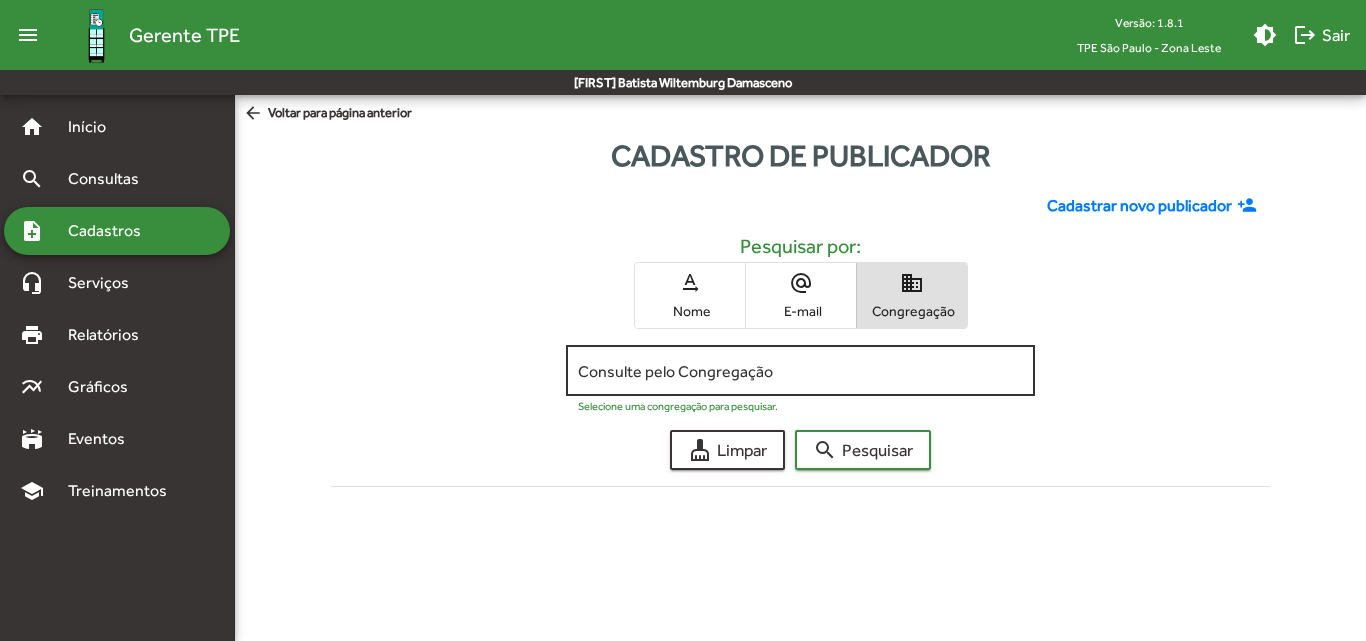 click on "Consulte pelo Congregação" at bounding box center [800, 371] 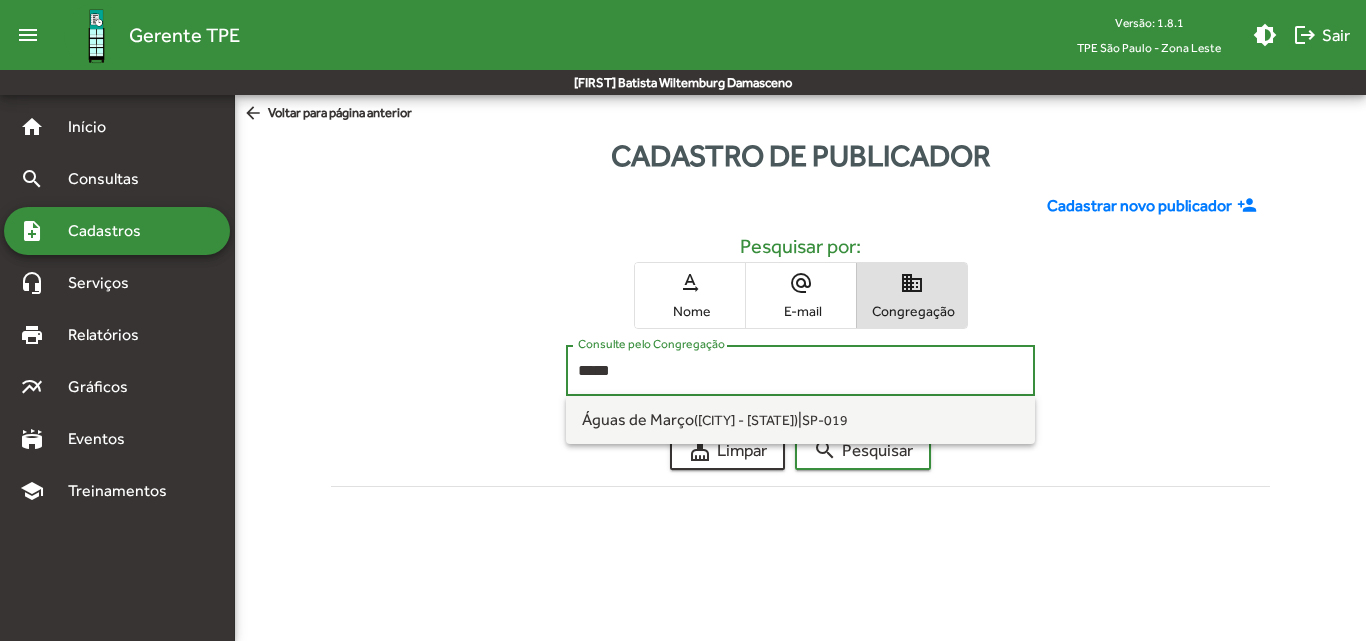 type on "*****" 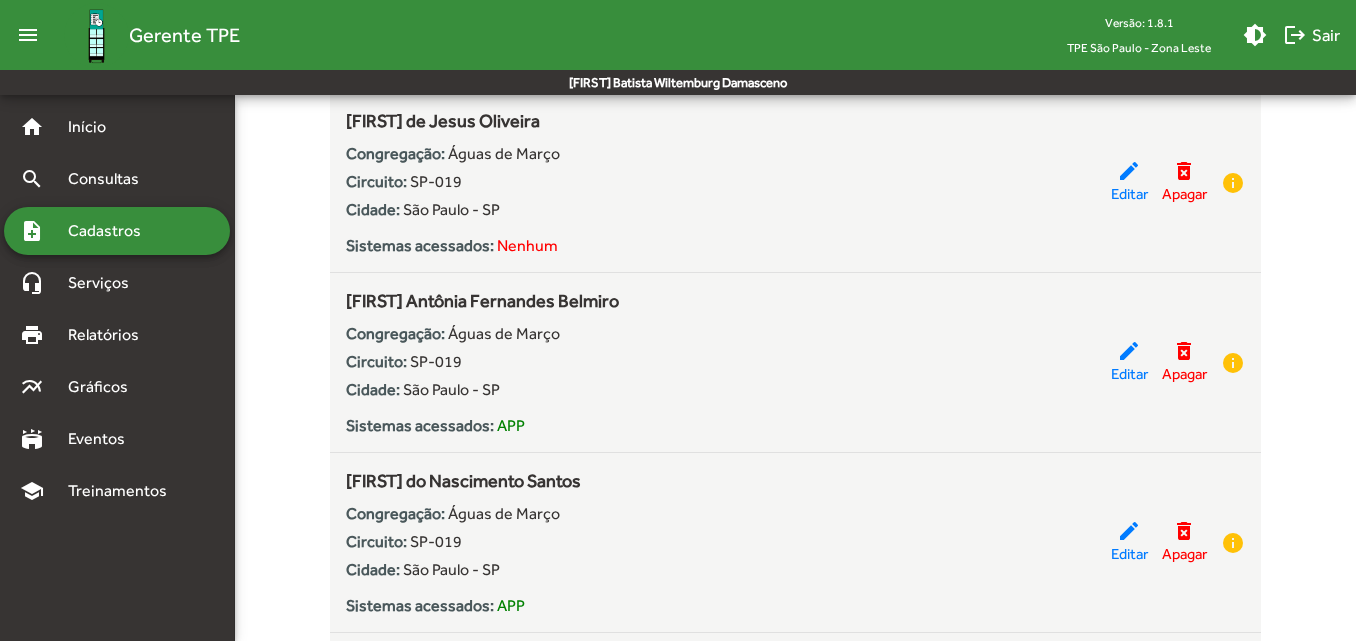 scroll, scrollTop: 3300, scrollLeft: 0, axis: vertical 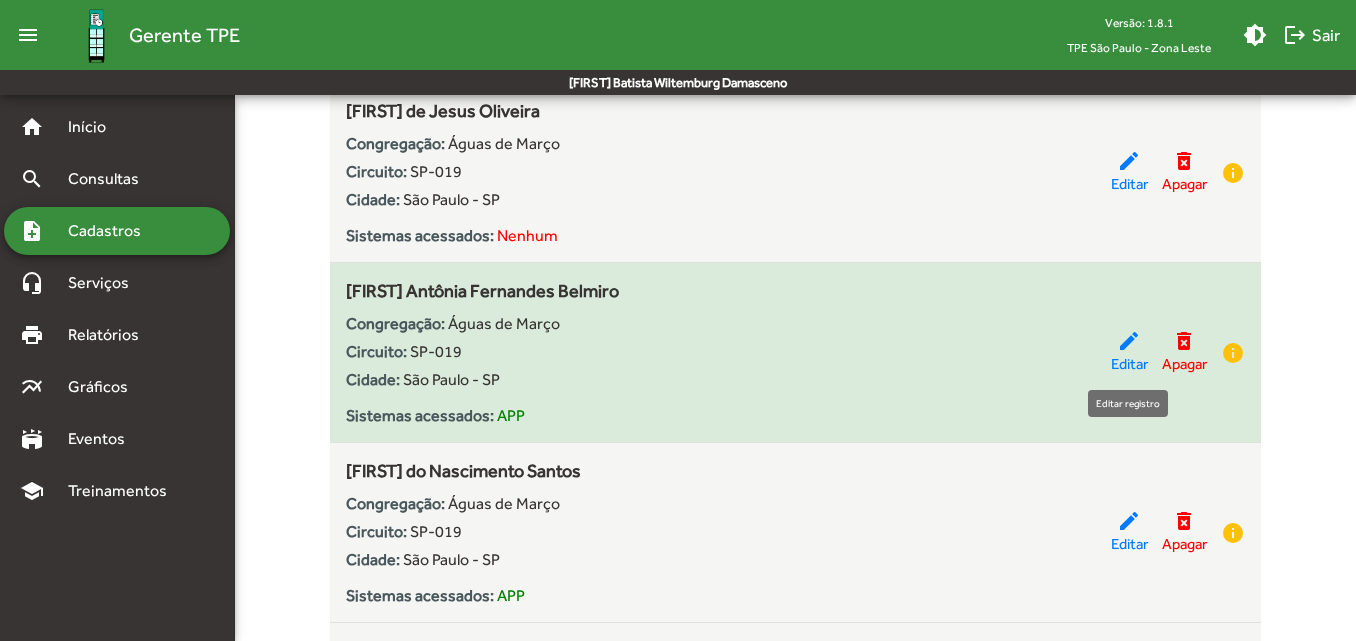 click on "Editar" 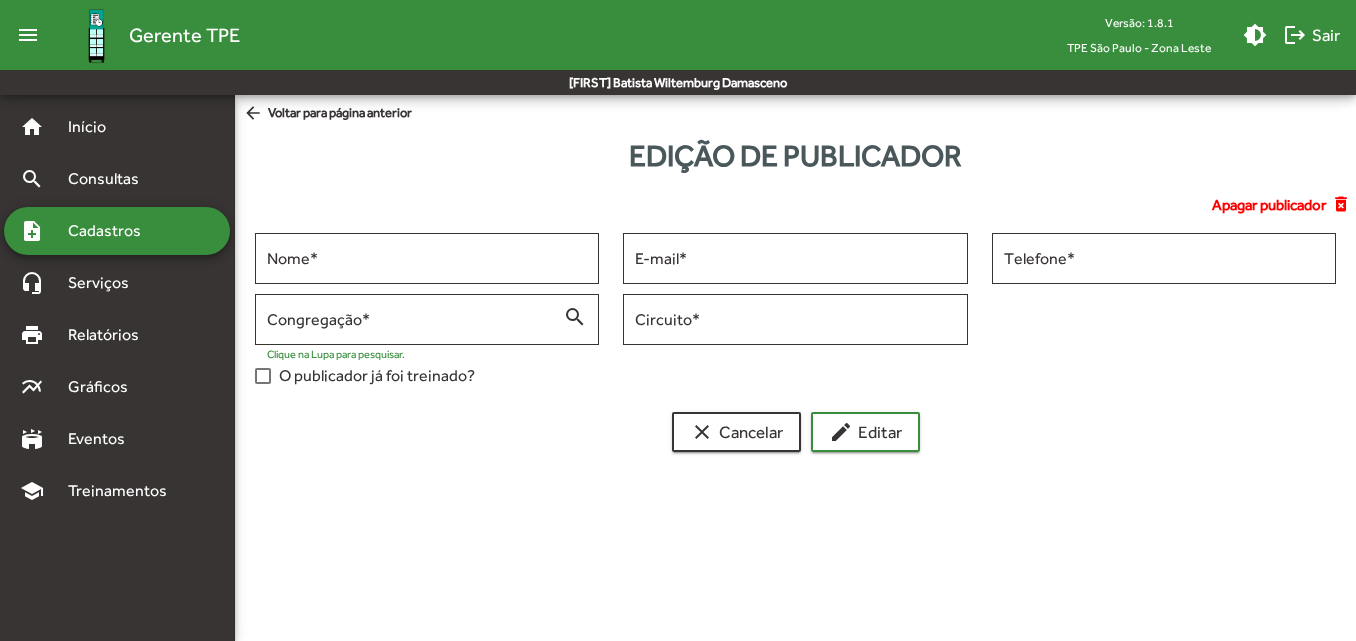 scroll, scrollTop: 0, scrollLeft: 0, axis: both 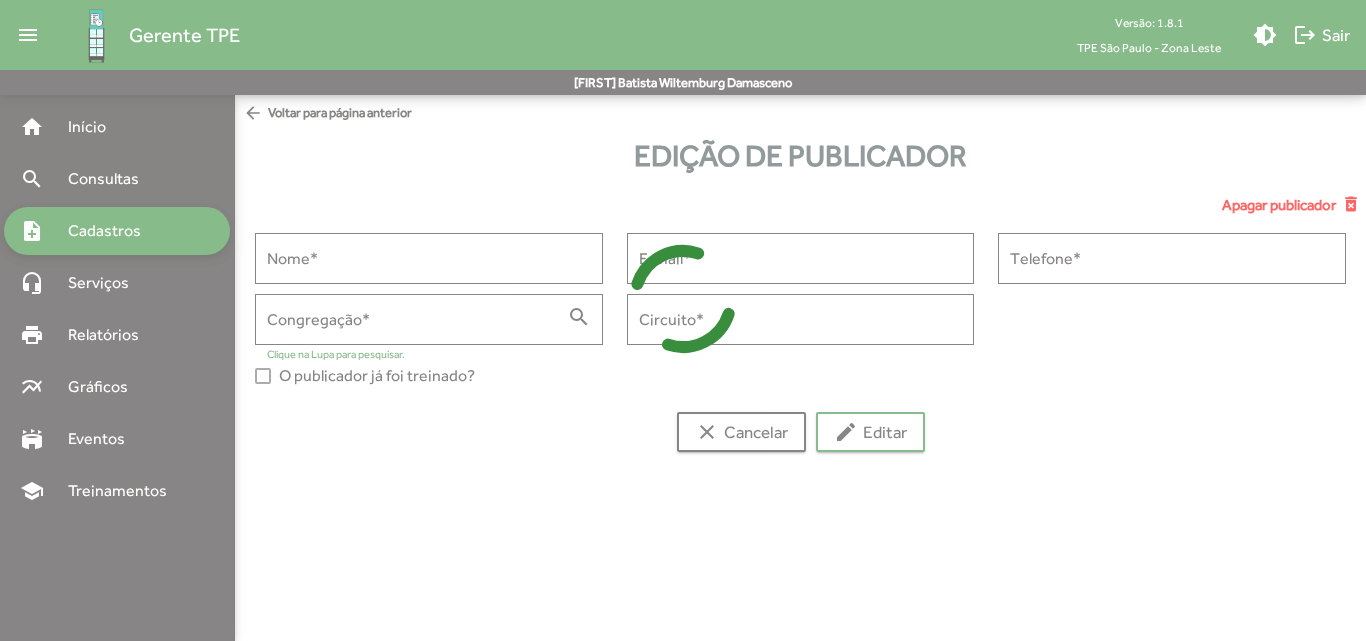 type on "**********" 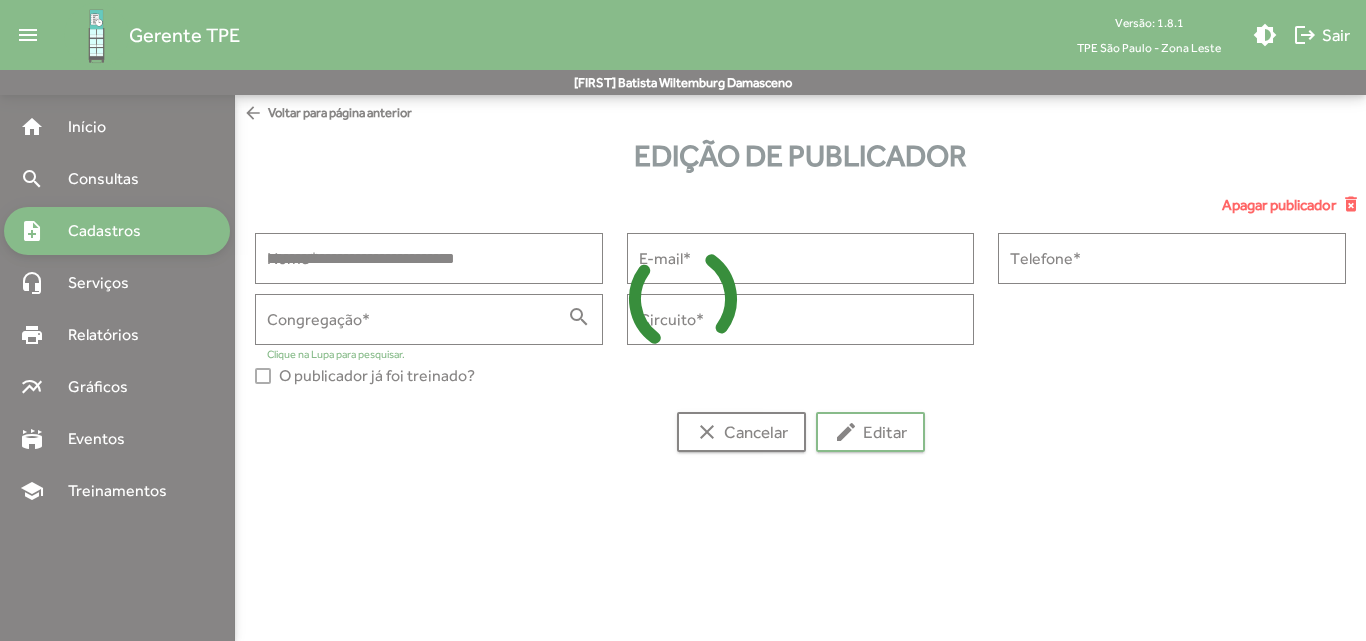 type on "**********" 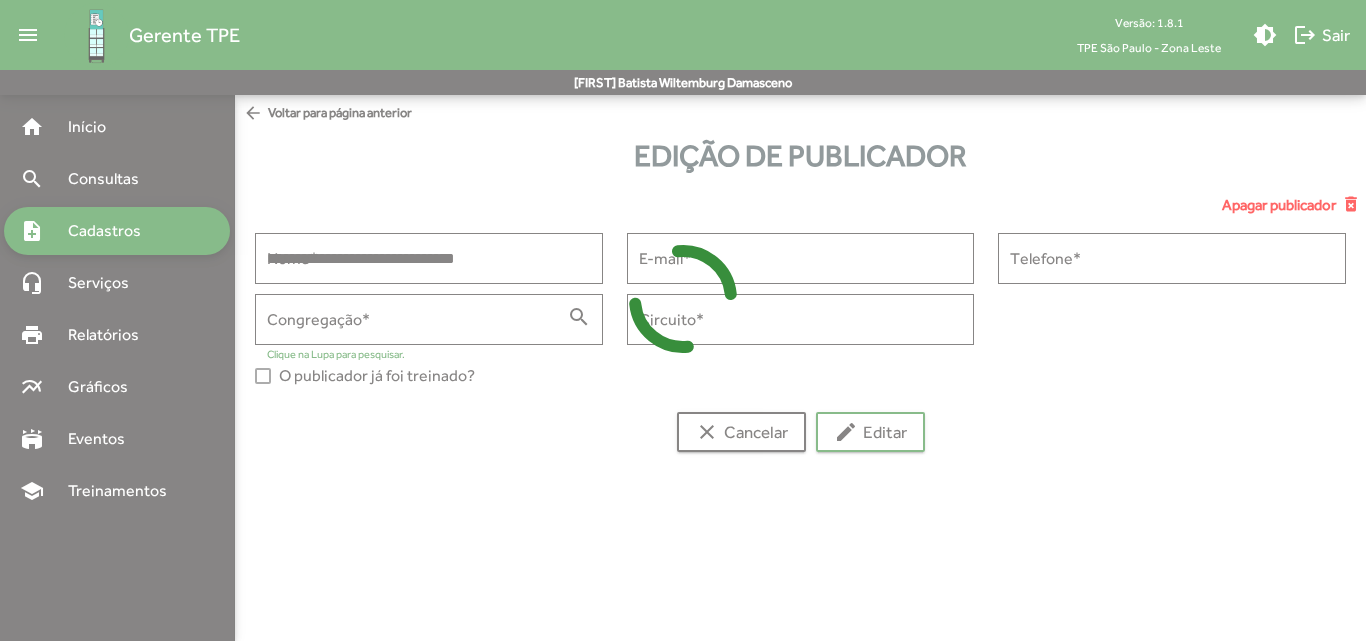 type on "**********" 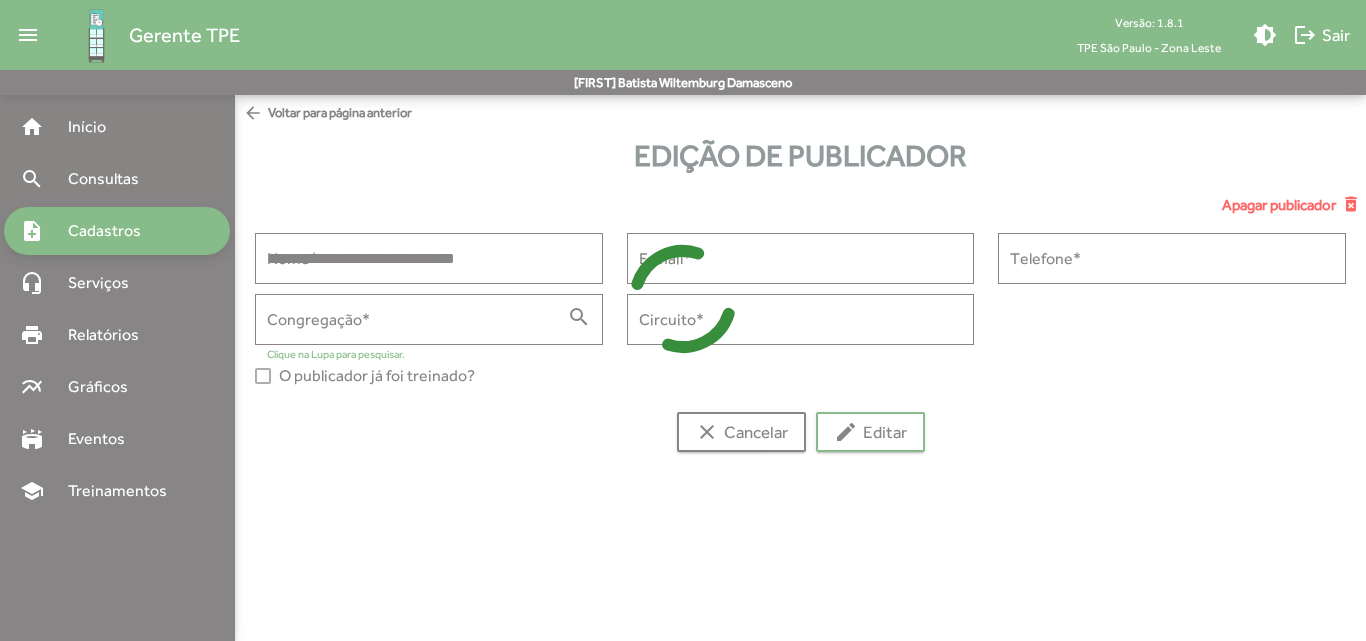 type on "**********" 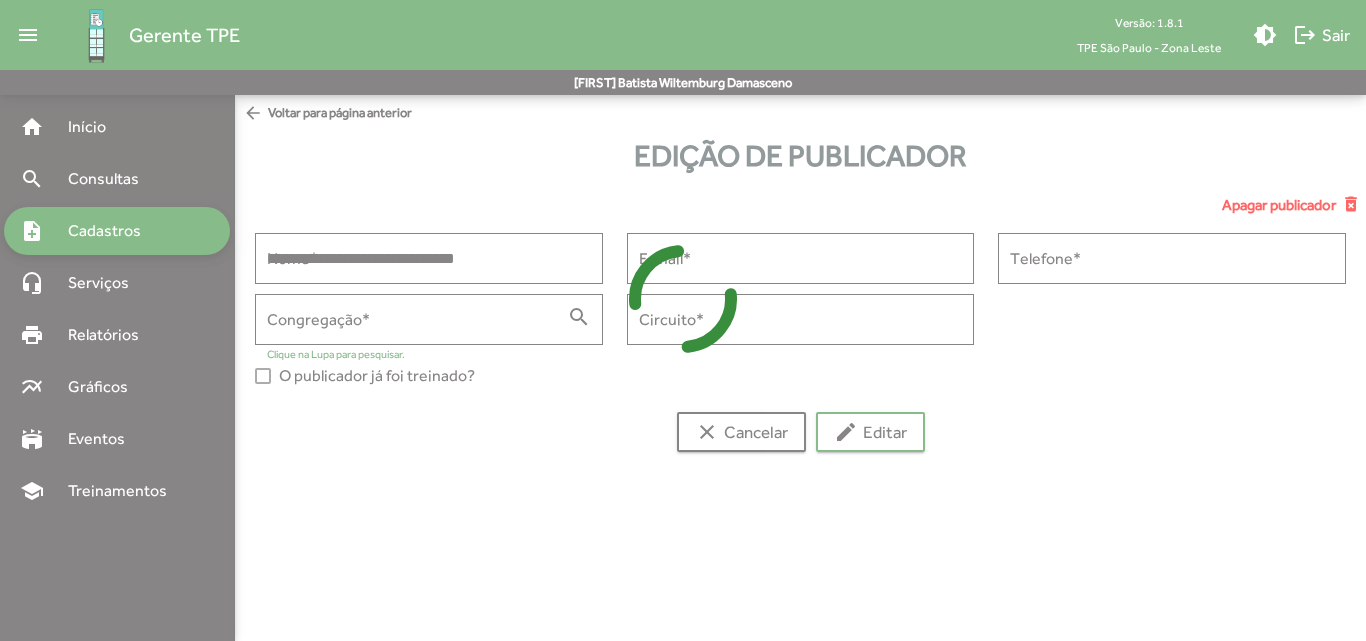 type on "******" 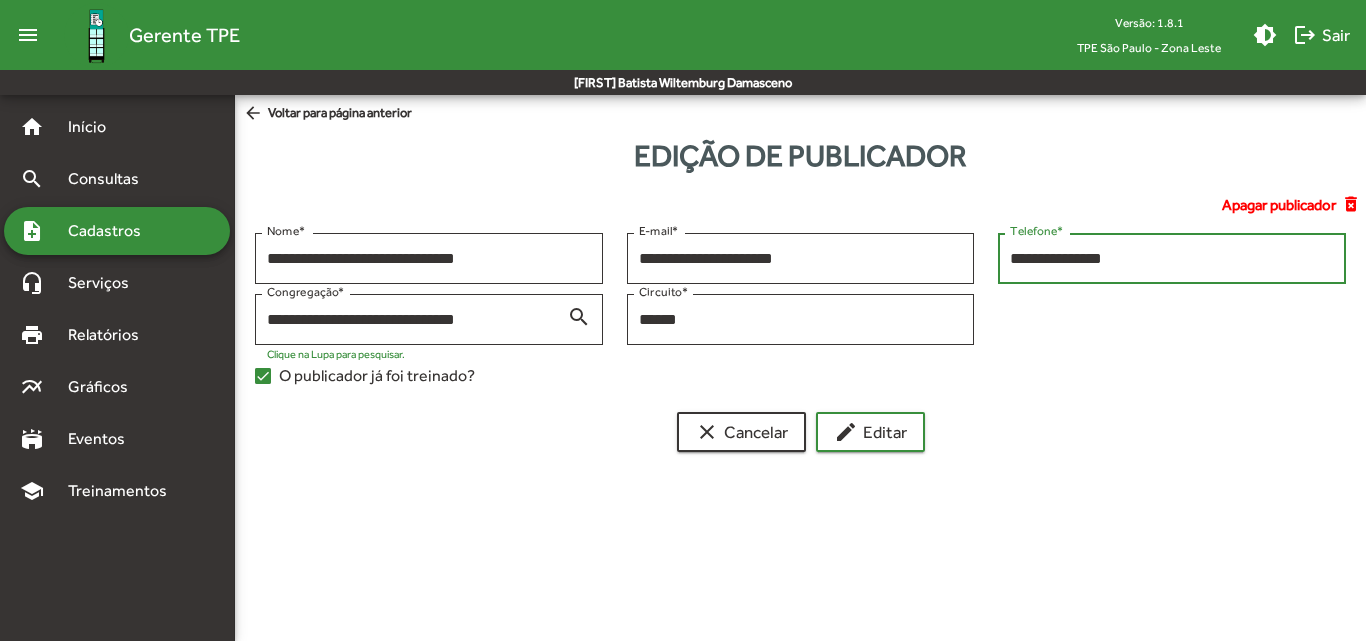 drag, startPoint x: 1150, startPoint y: 261, endPoint x: 983, endPoint y: 265, distance: 167.0479 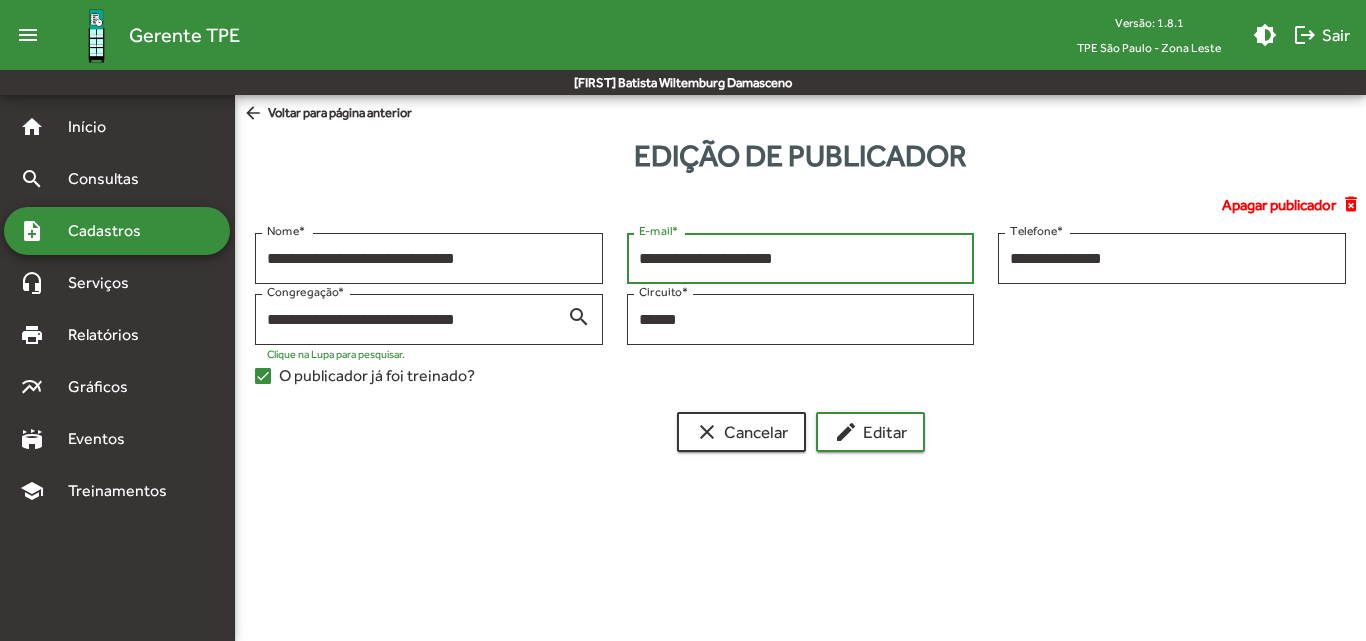 drag, startPoint x: 835, startPoint y: 263, endPoint x: 614, endPoint y: 257, distance: 221.08144 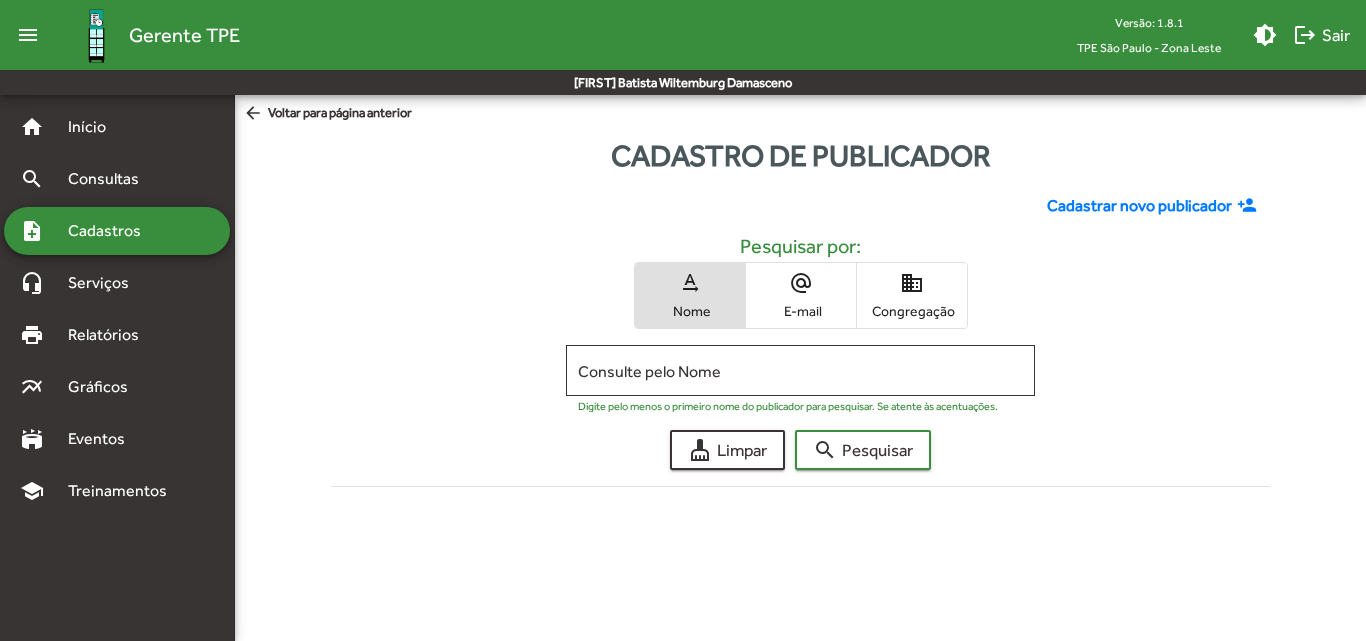 click on "Congregação" at bounding box center (912, 311) 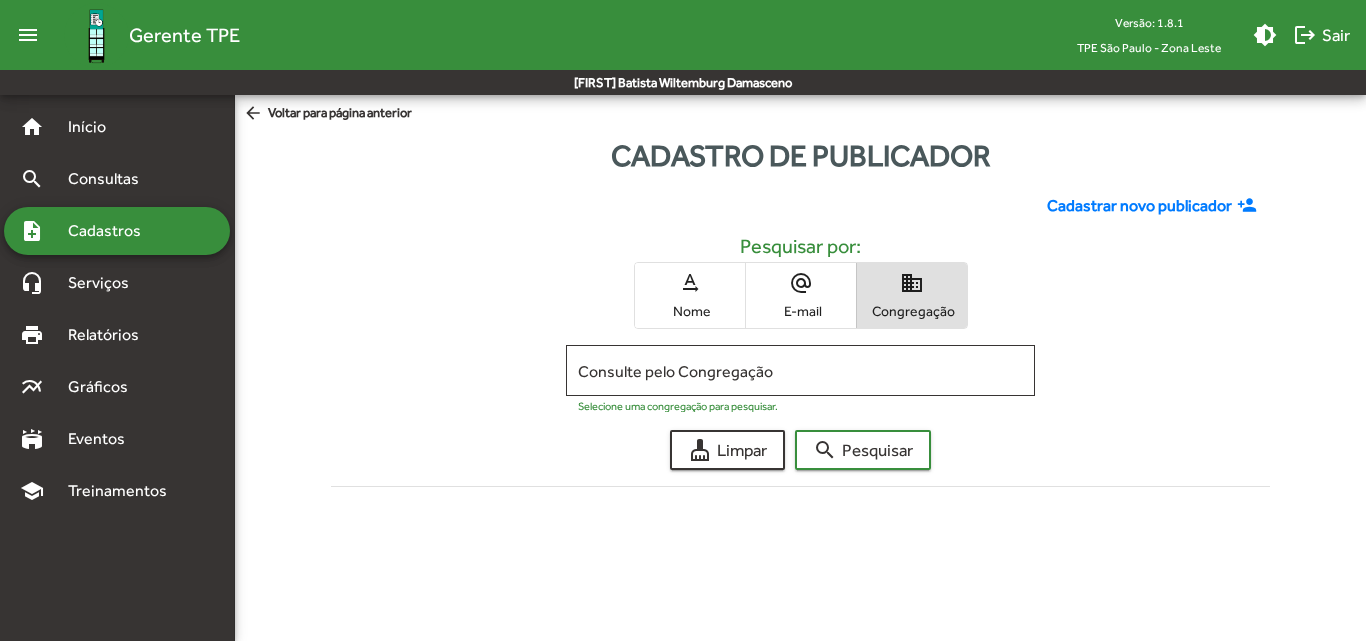 click on "Consulte pelo Congregação" at bounding box center [800, 371] 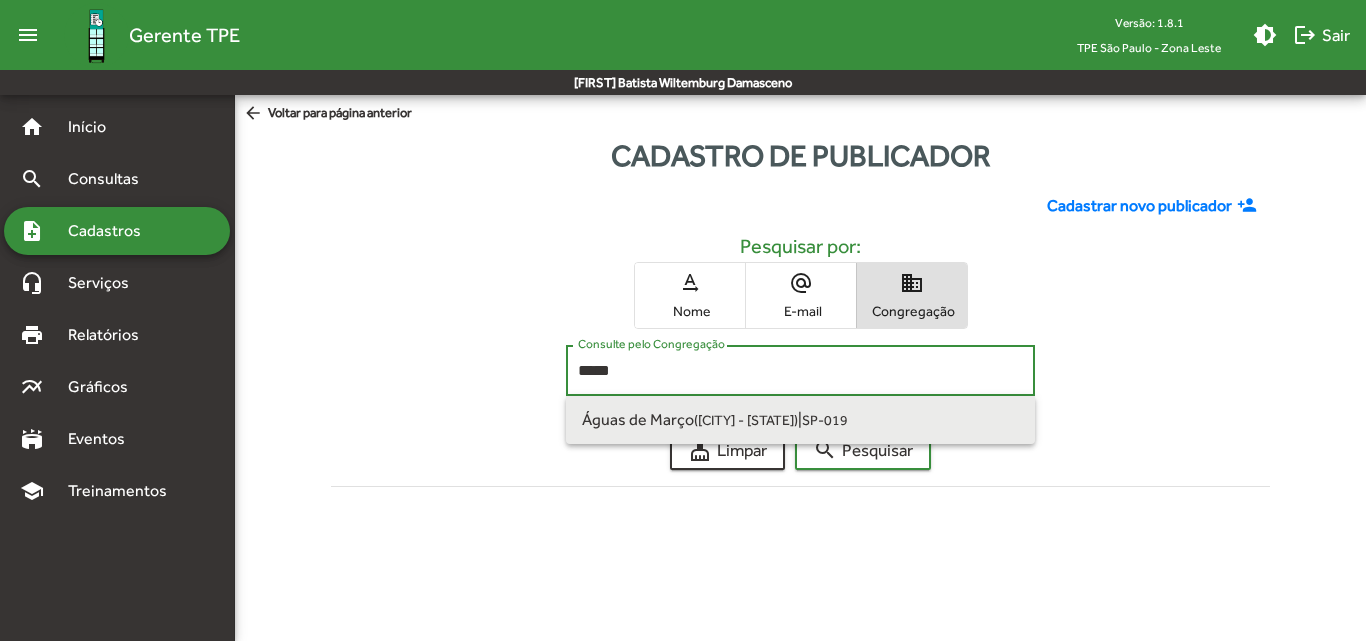 click on "Águas de Março  ([CITY] - [STATE])  |  SP-019" at bounding box center [800, 420] 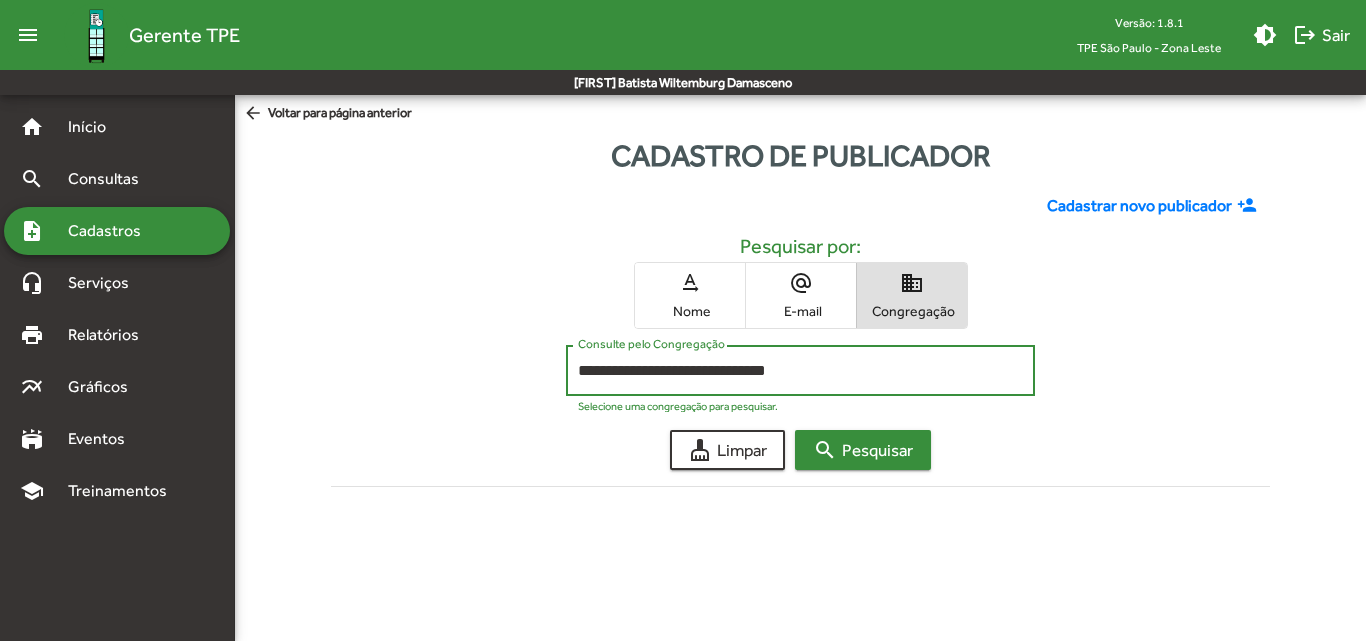 click on "search  Pesquisar" 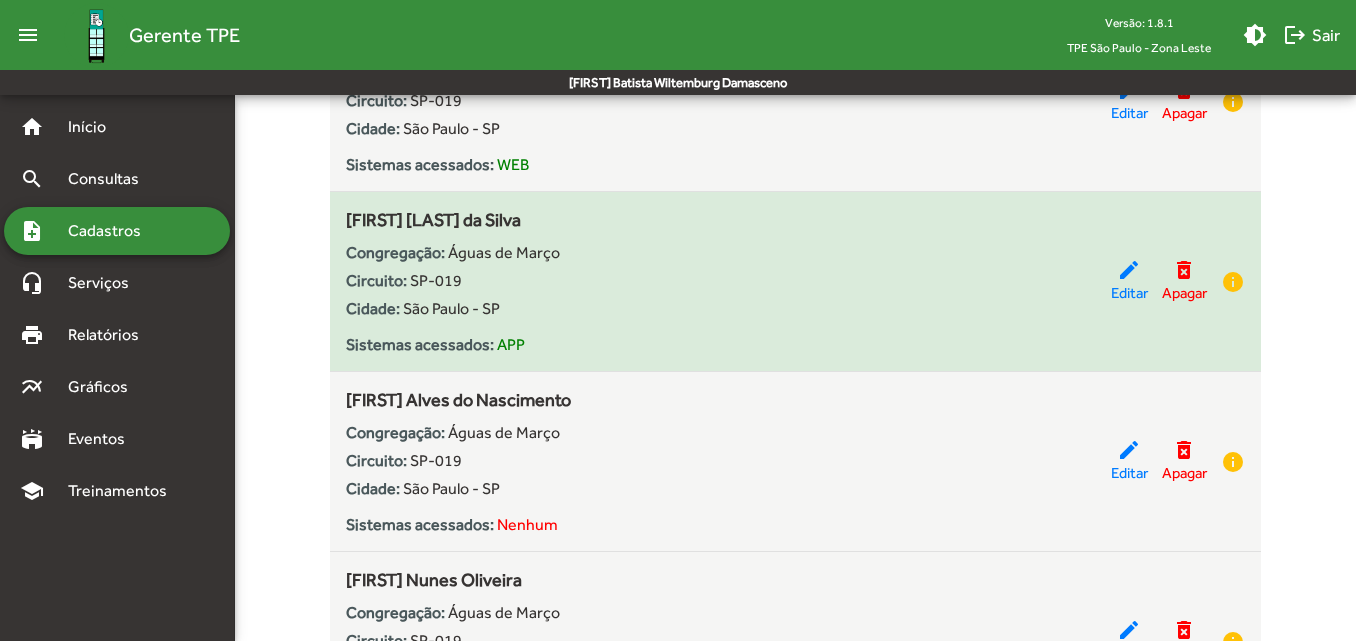 scroll, scrollTop: 500, scrollLeft: 0, axis: vertical 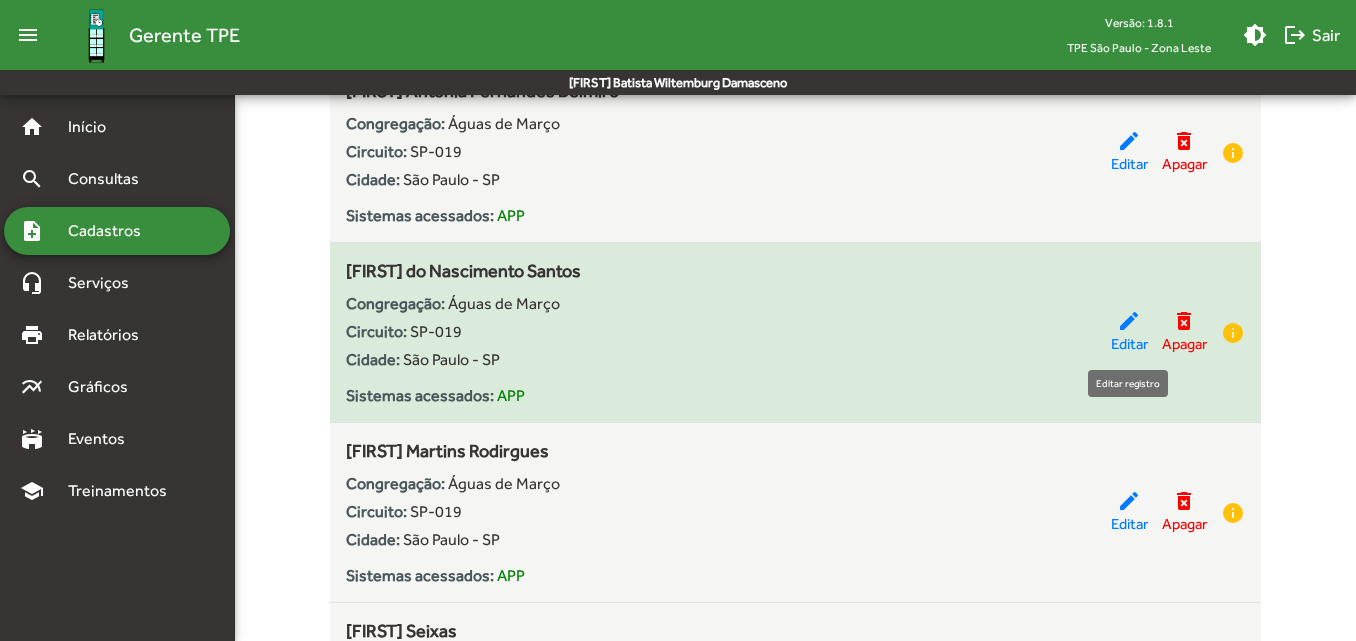 click on "Editar" 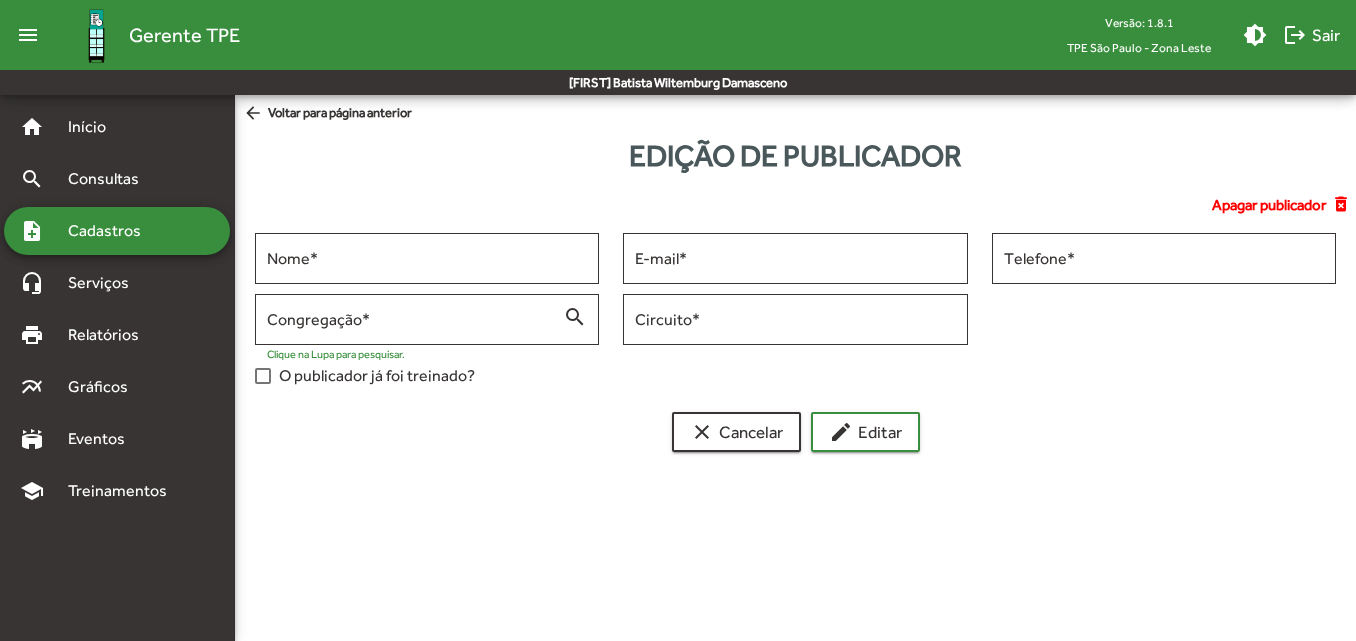 scroll, scrollTop: 0, scrollLeft: 0, axis: both 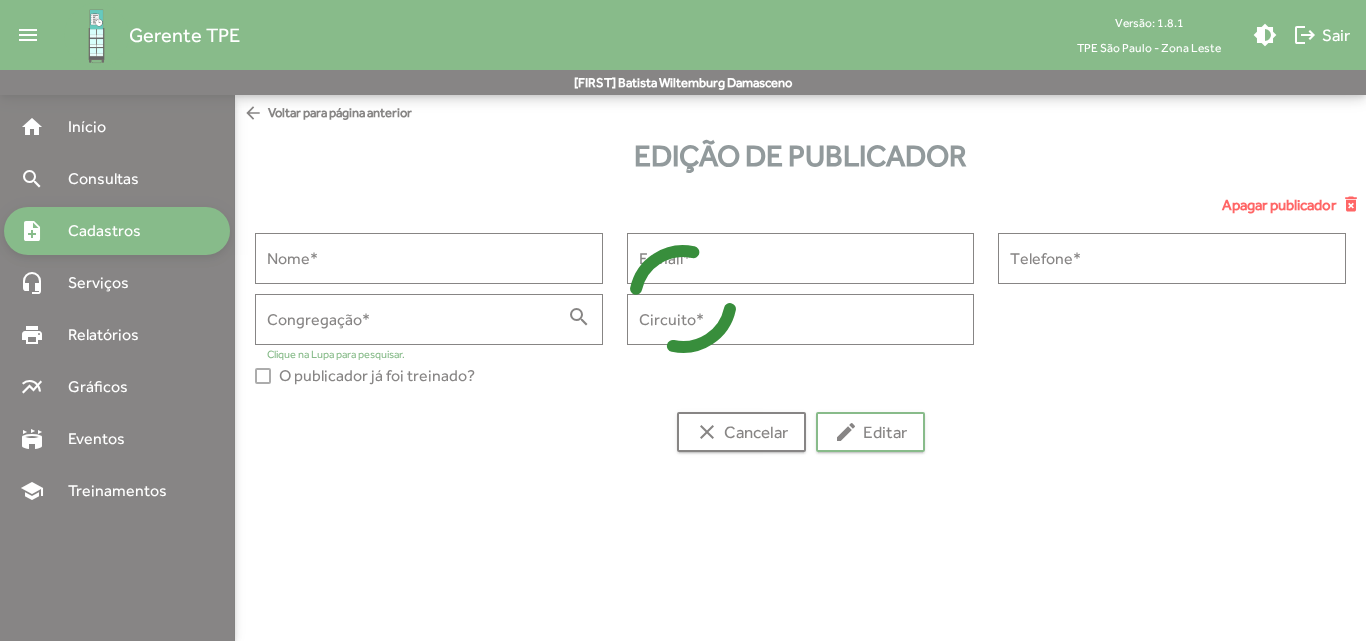type on "**********" 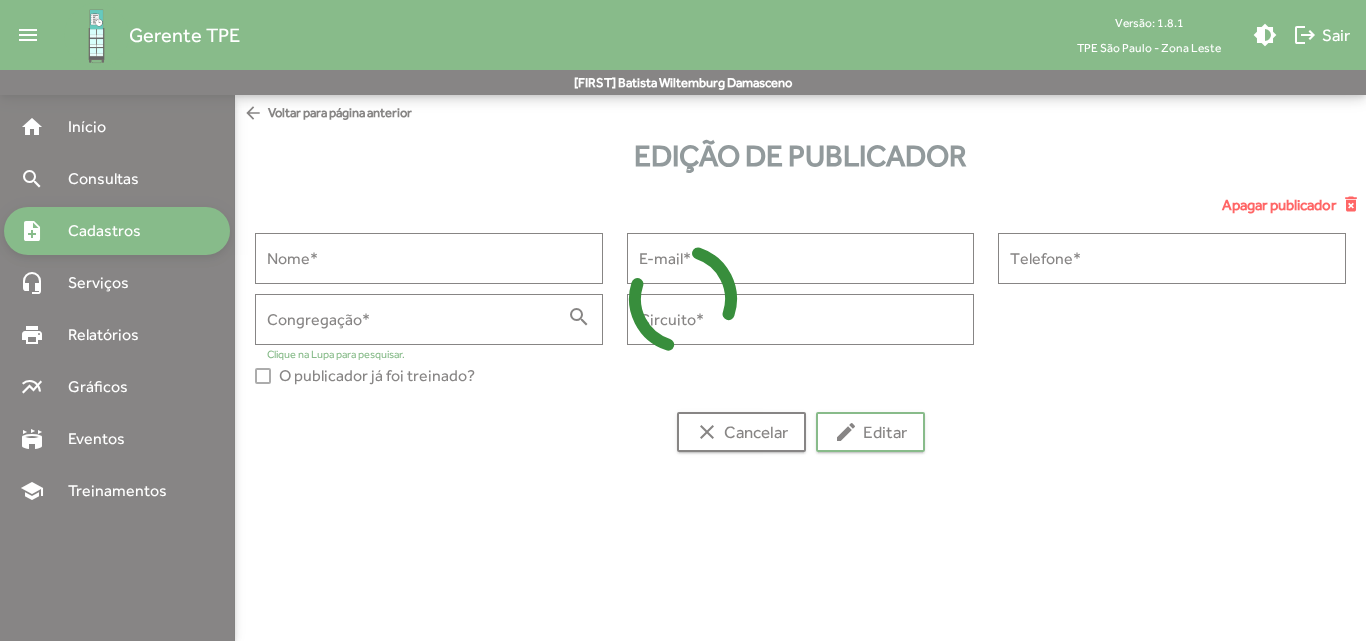 type on "**********" 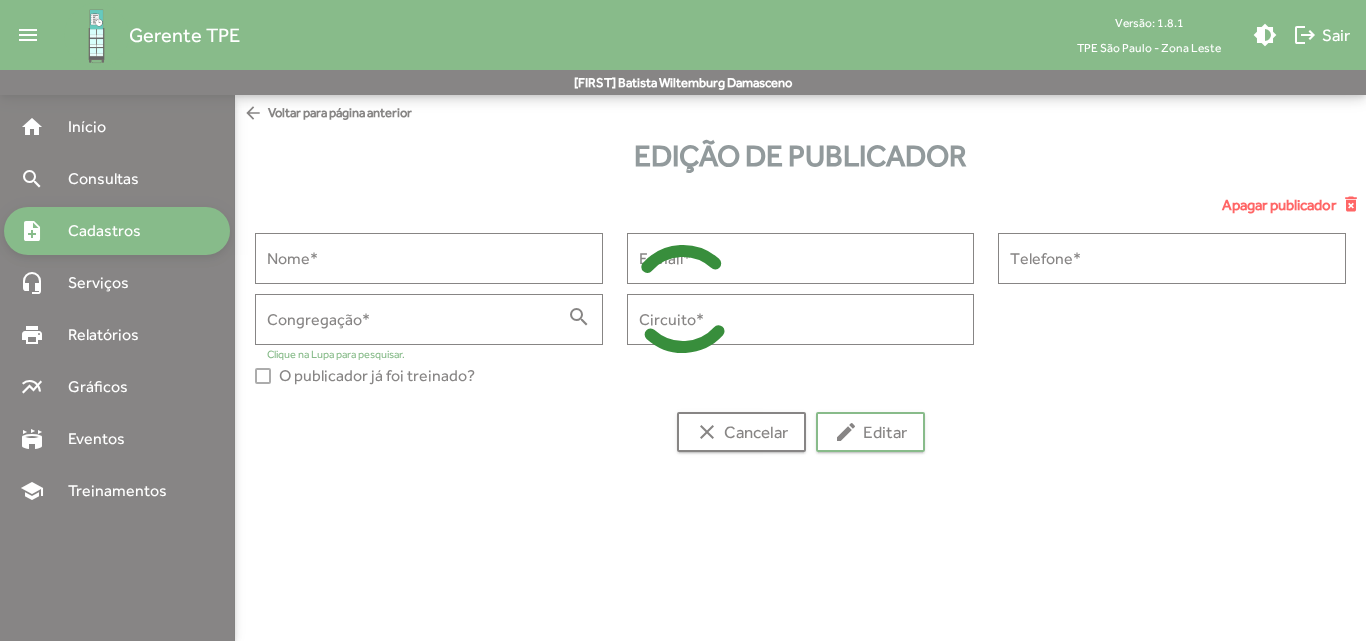 type on "**********" 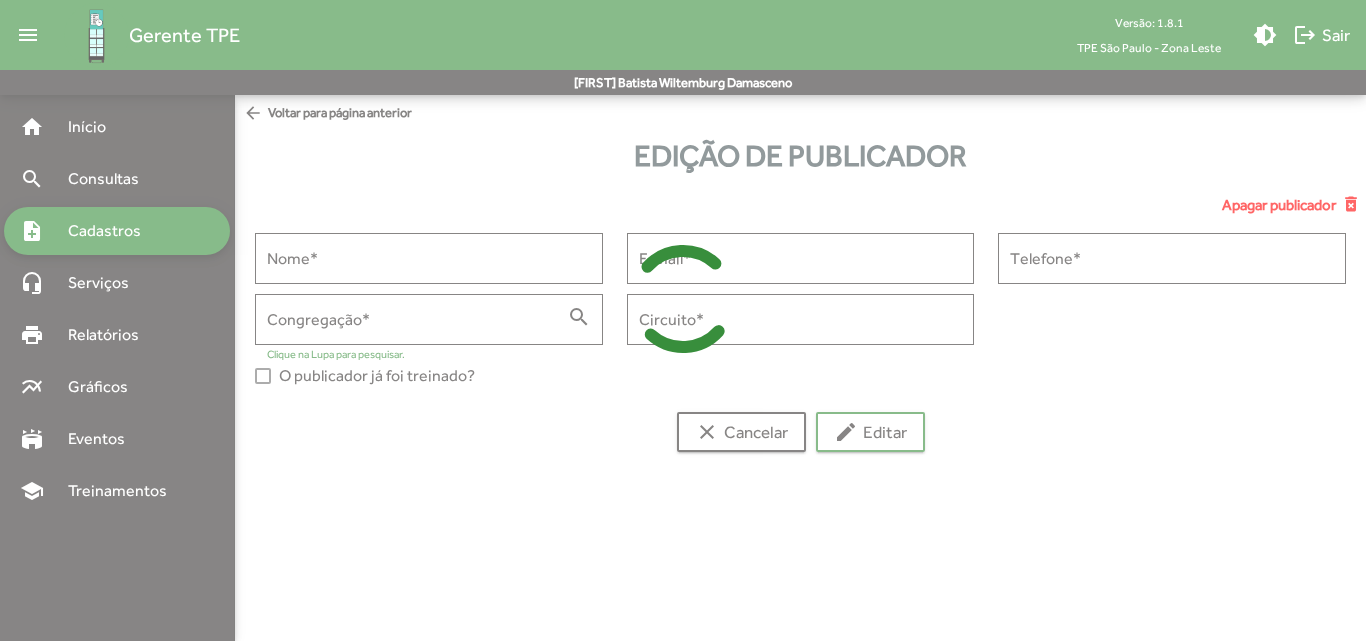 type on "**********" 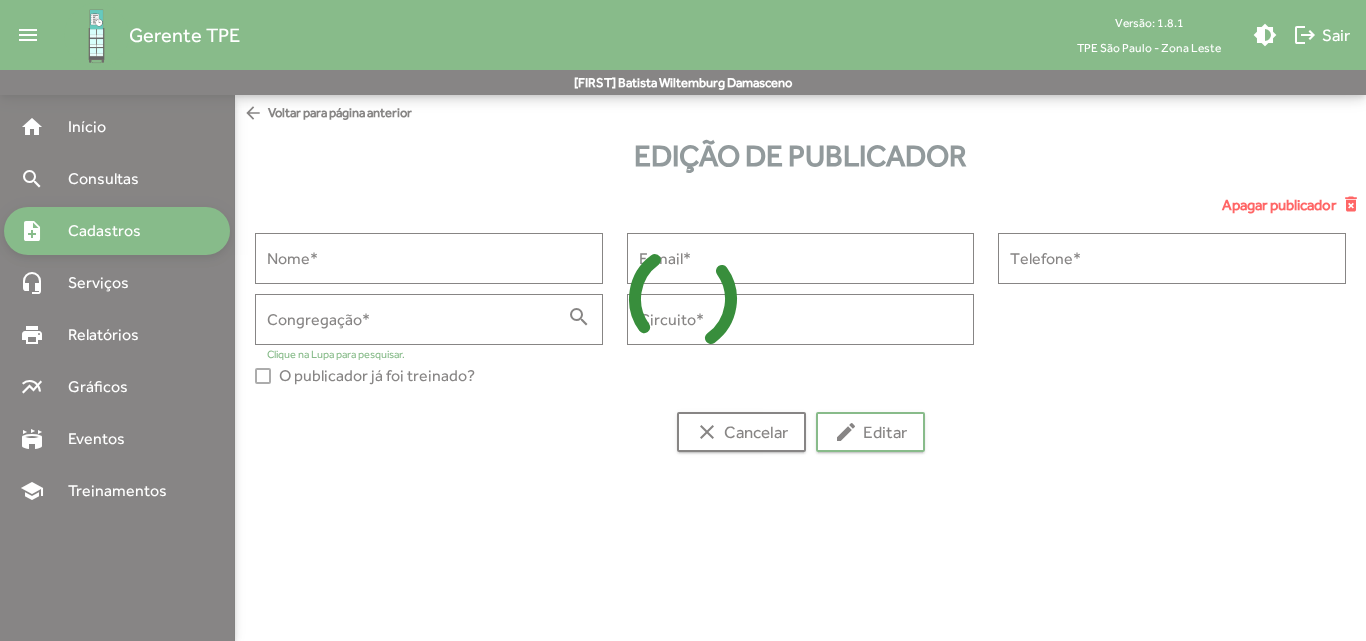 type on "******" 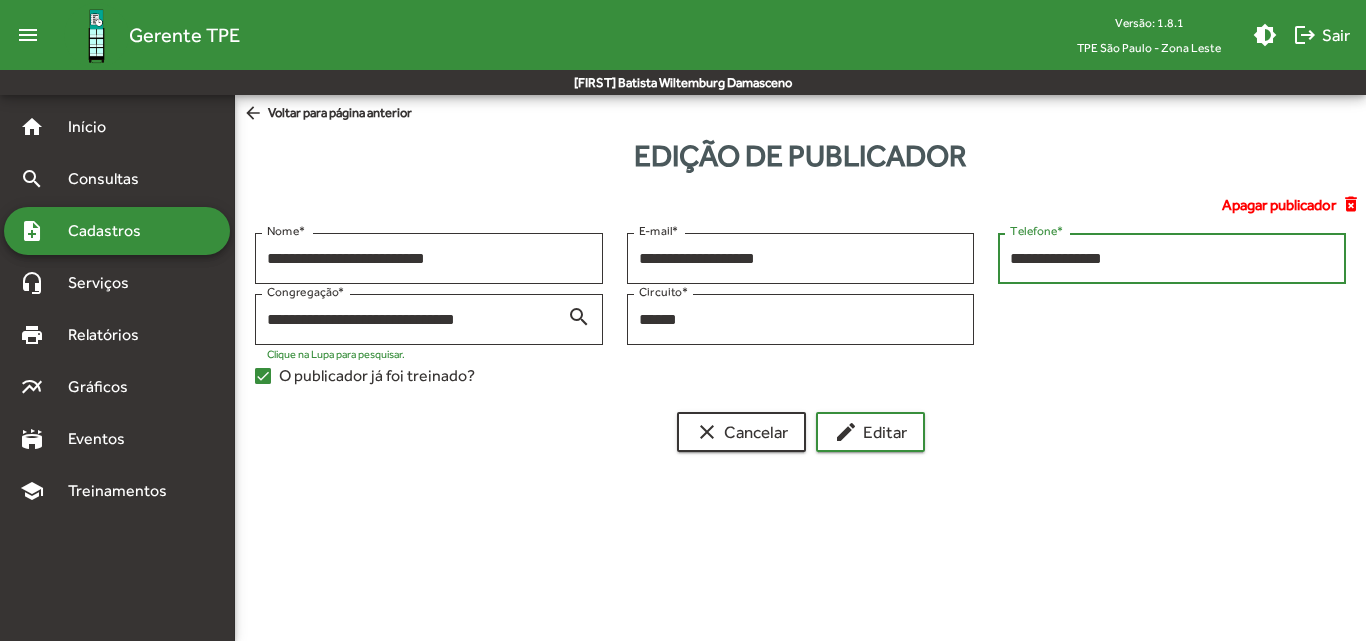 drag, startPoint x: 1138, startPoint y: 266, endPoint x: 991, endPoint y: 267, distance: 147.0034 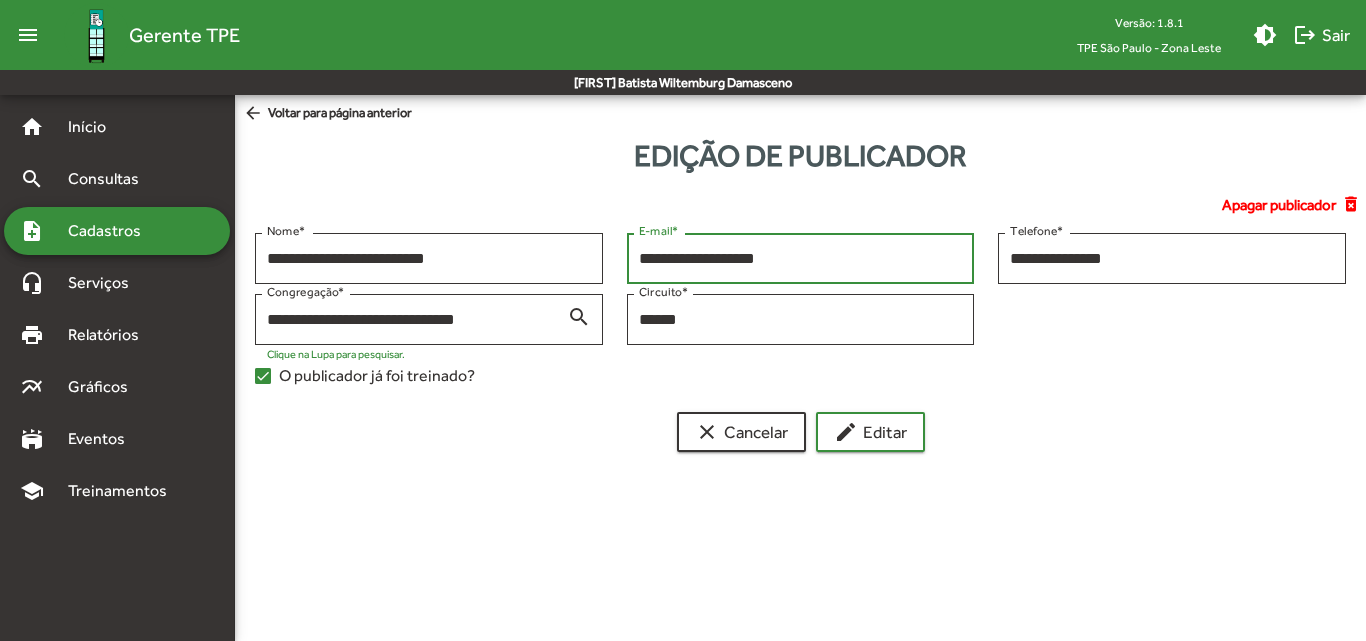 drag, startPoint x: 808, startPoint y: 261, endPoint x: 622, endPoint y: 259, distance: 186.01076 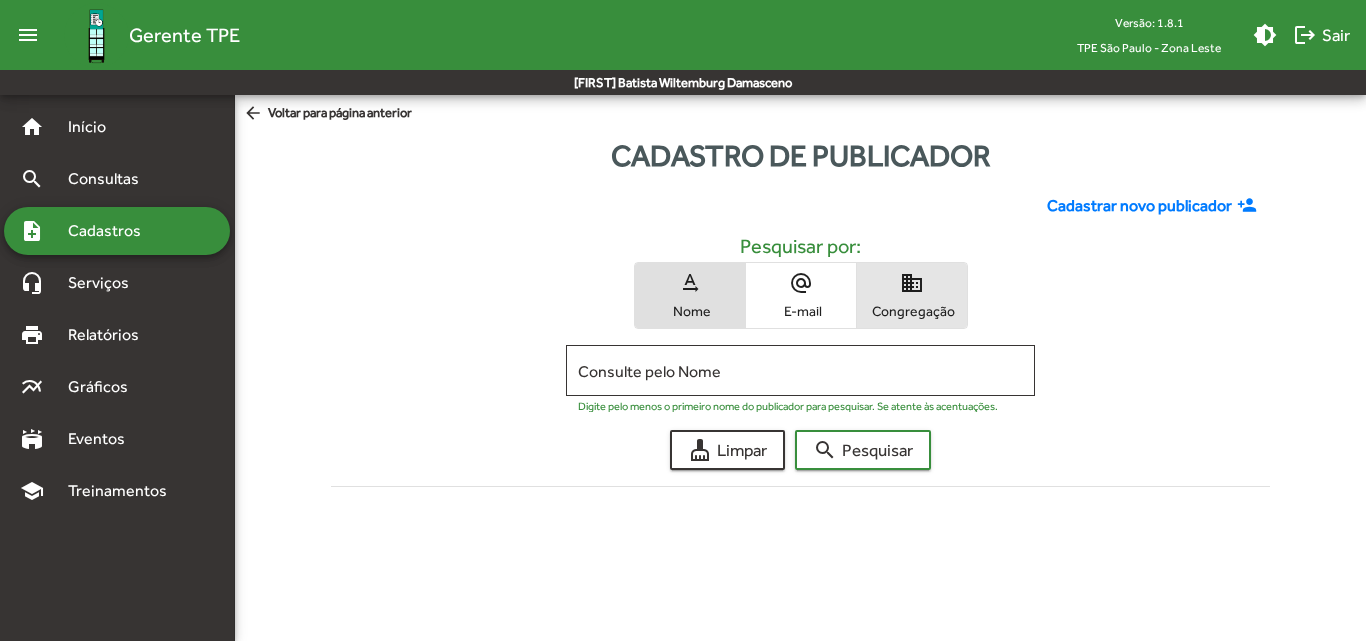 click on "Congregação" at bounding box center (912, 311) 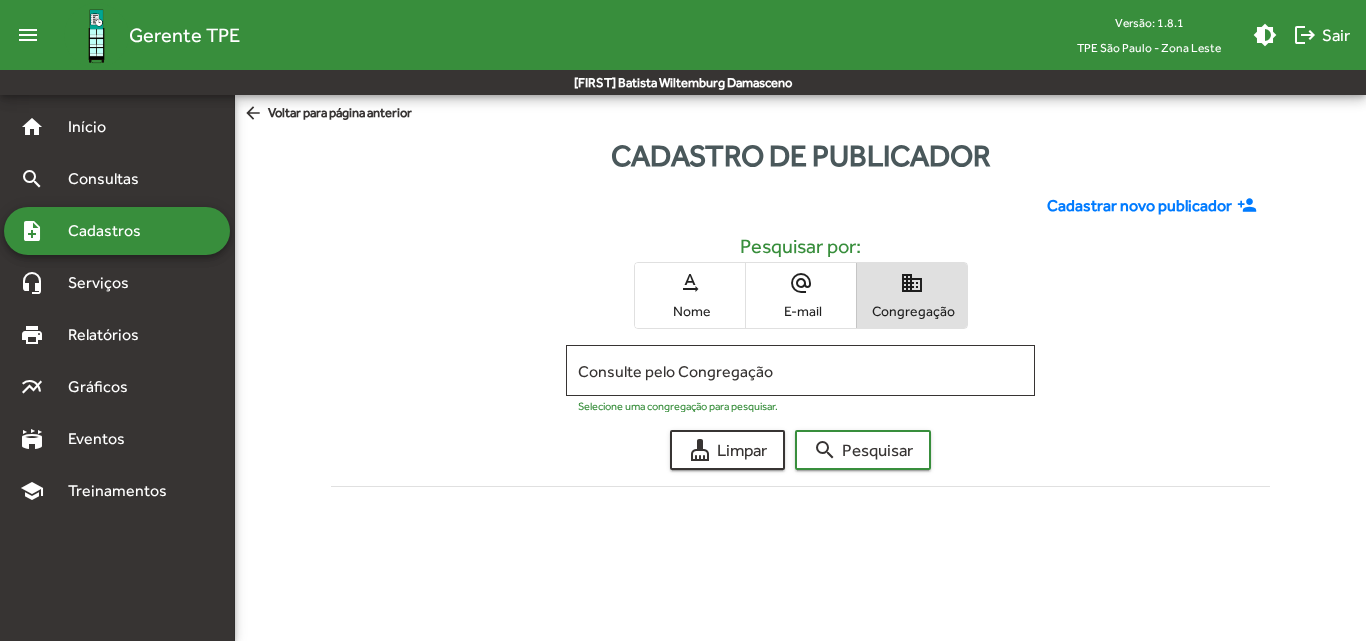 click on "Consulte pelo Congregação" at bounding box center (800, 371) 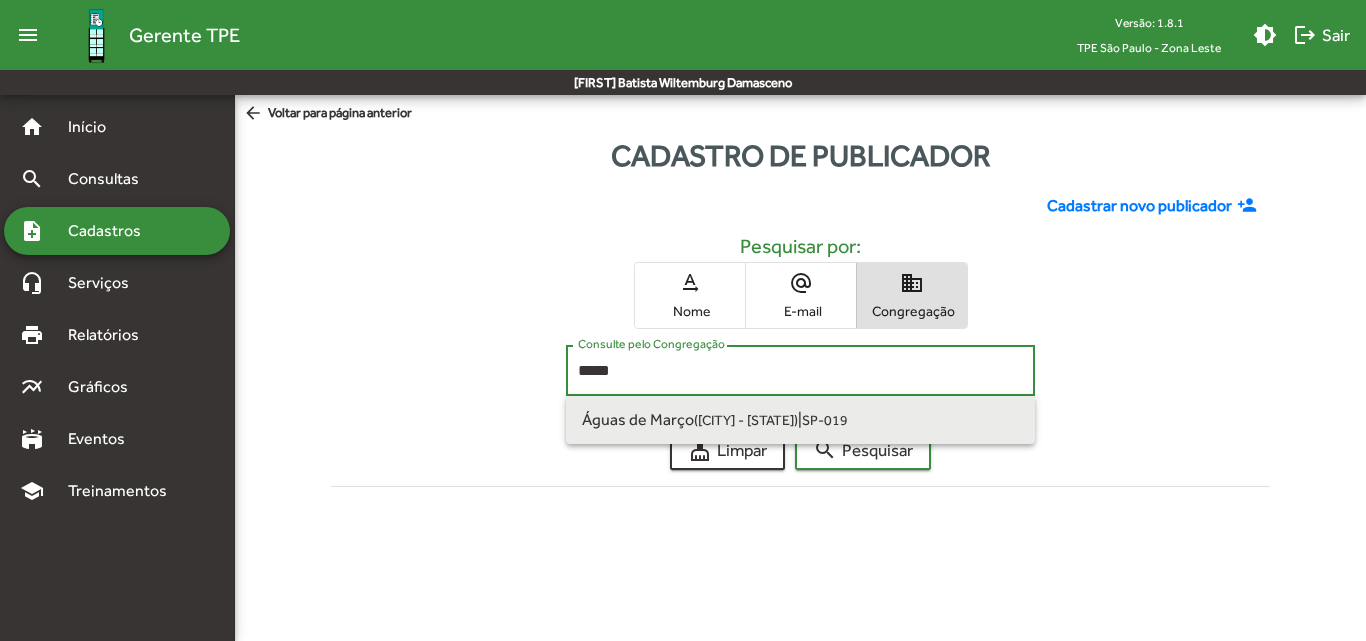 click on "Águas de Março  ([CITY] - [STATE])  |  SP-019" at bounding box center (800, 420) 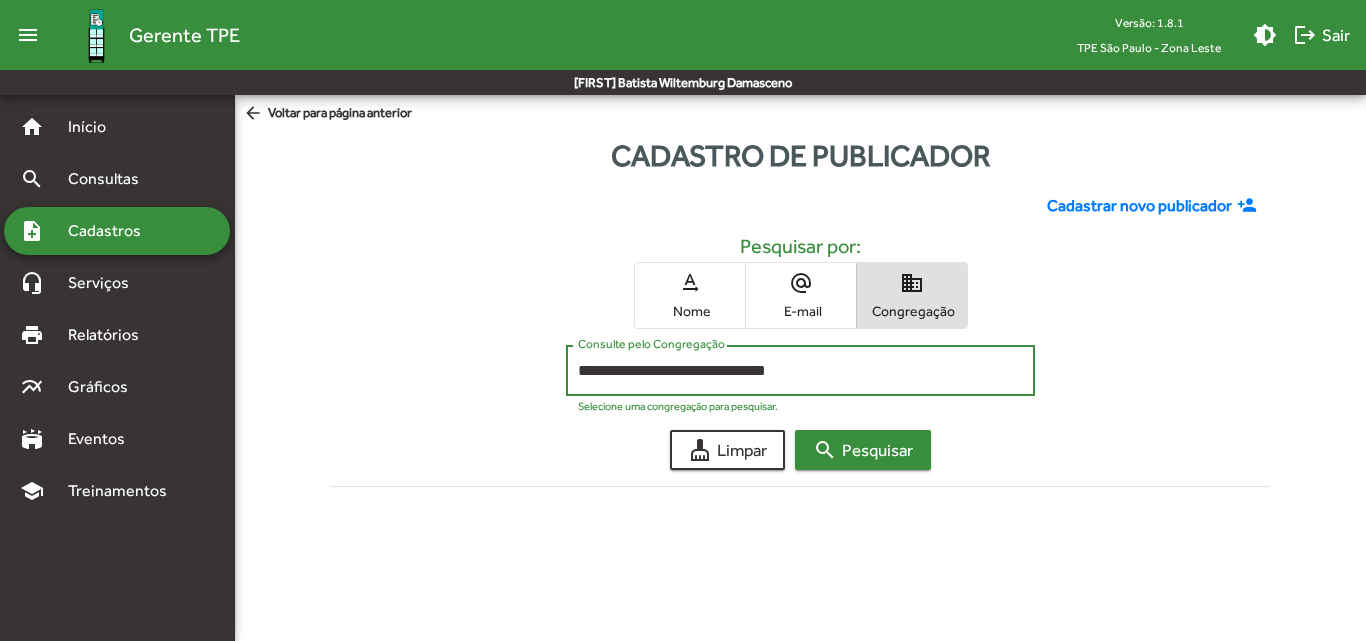 click on "search  Pesquisar" 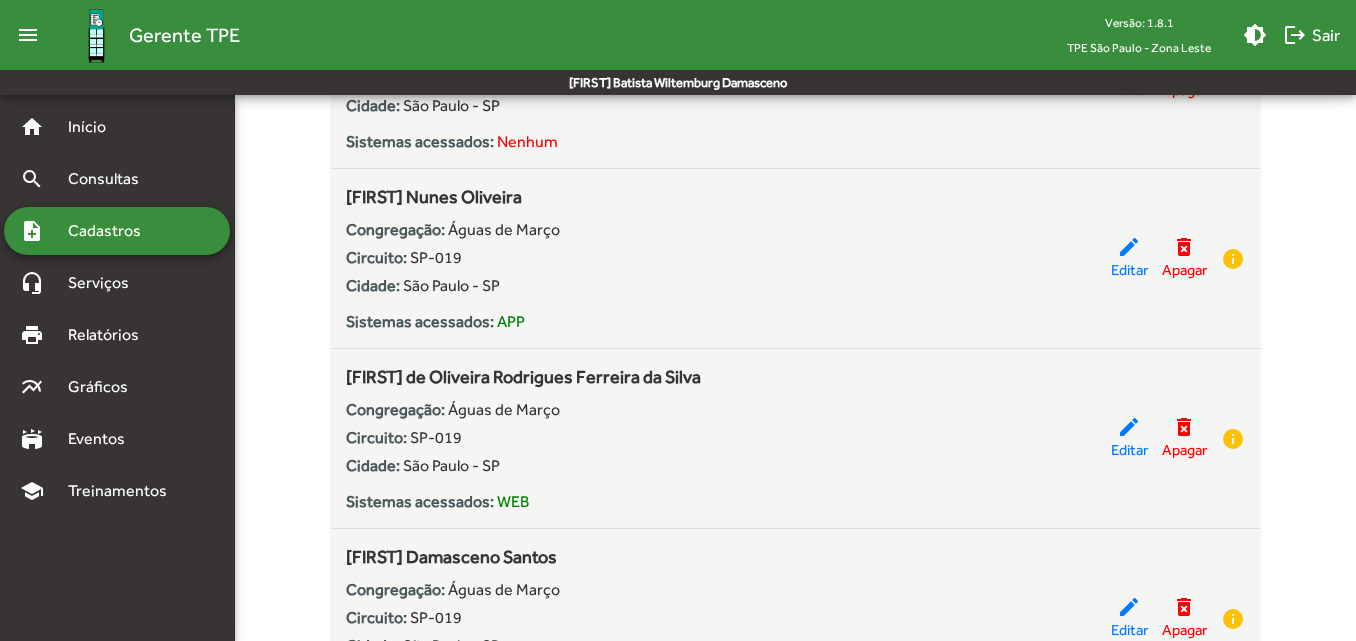 scroll, scrollTop: 900, scrollLeft: 0, axis: vertical 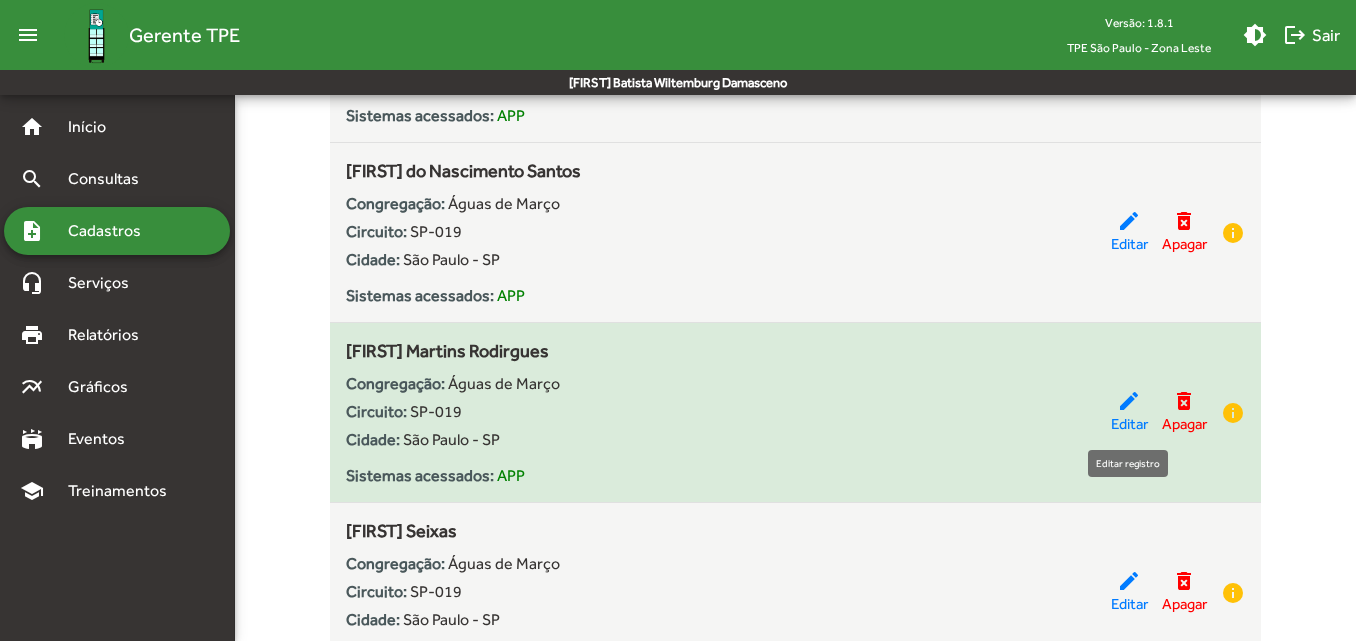 click on "Editar" 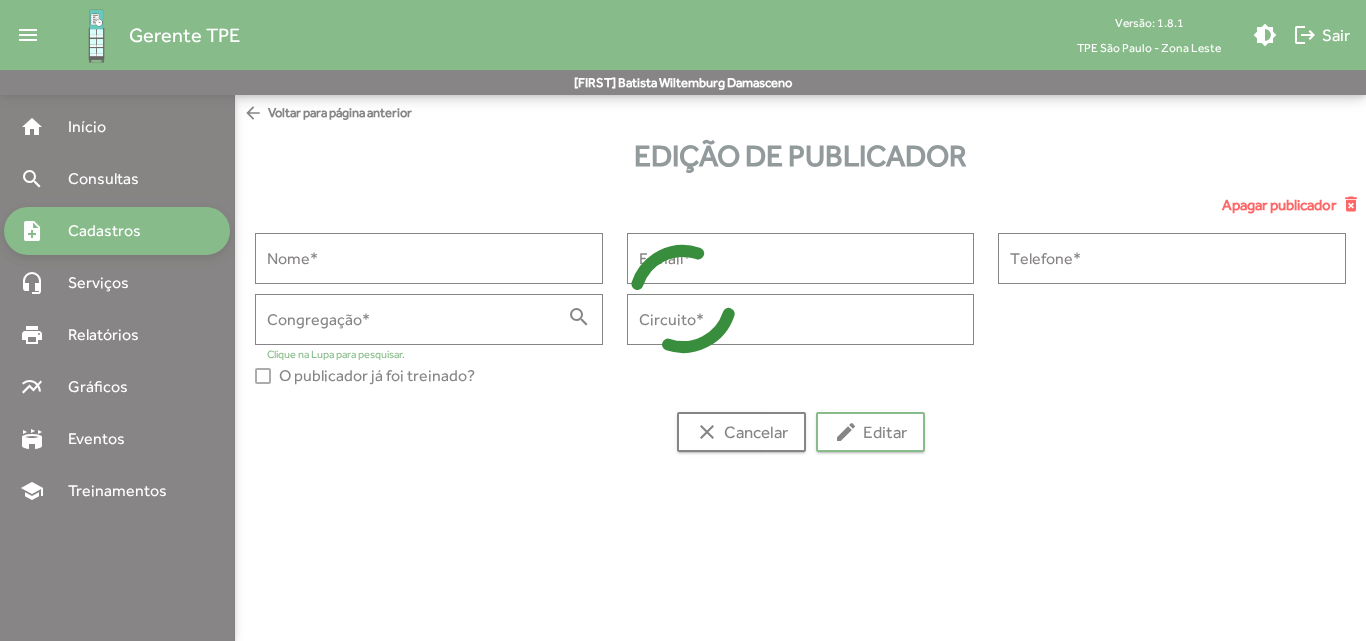 type on "**********" 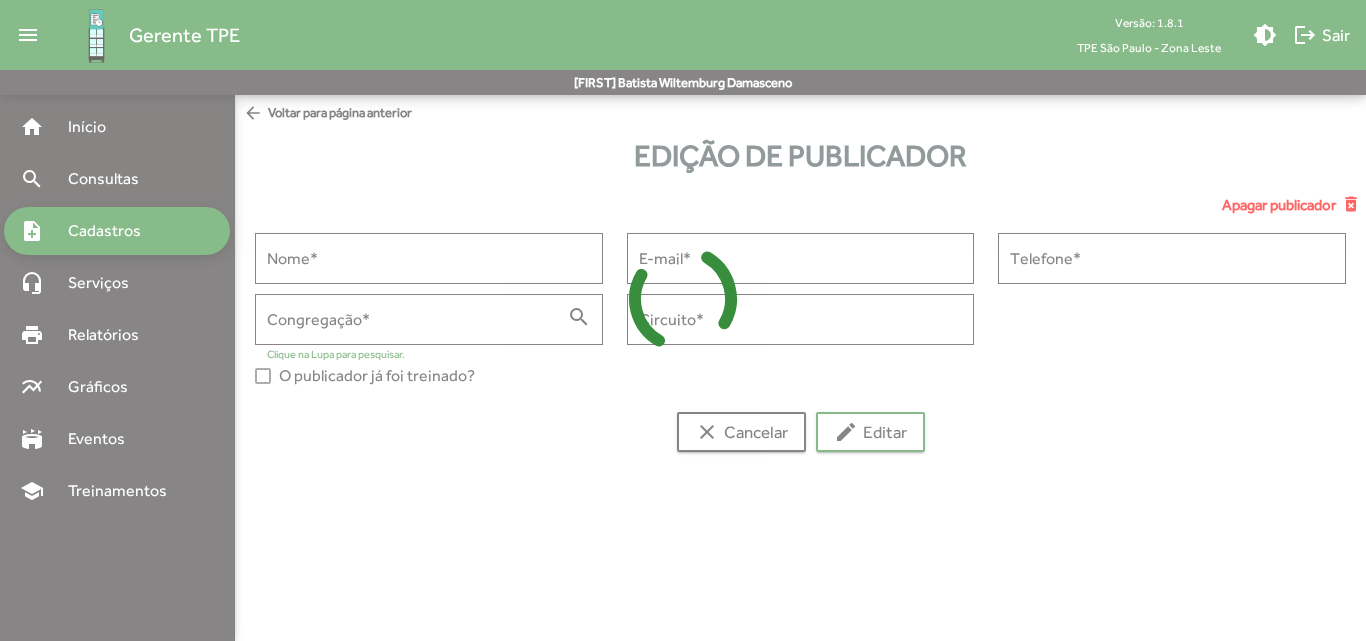type on "**********" 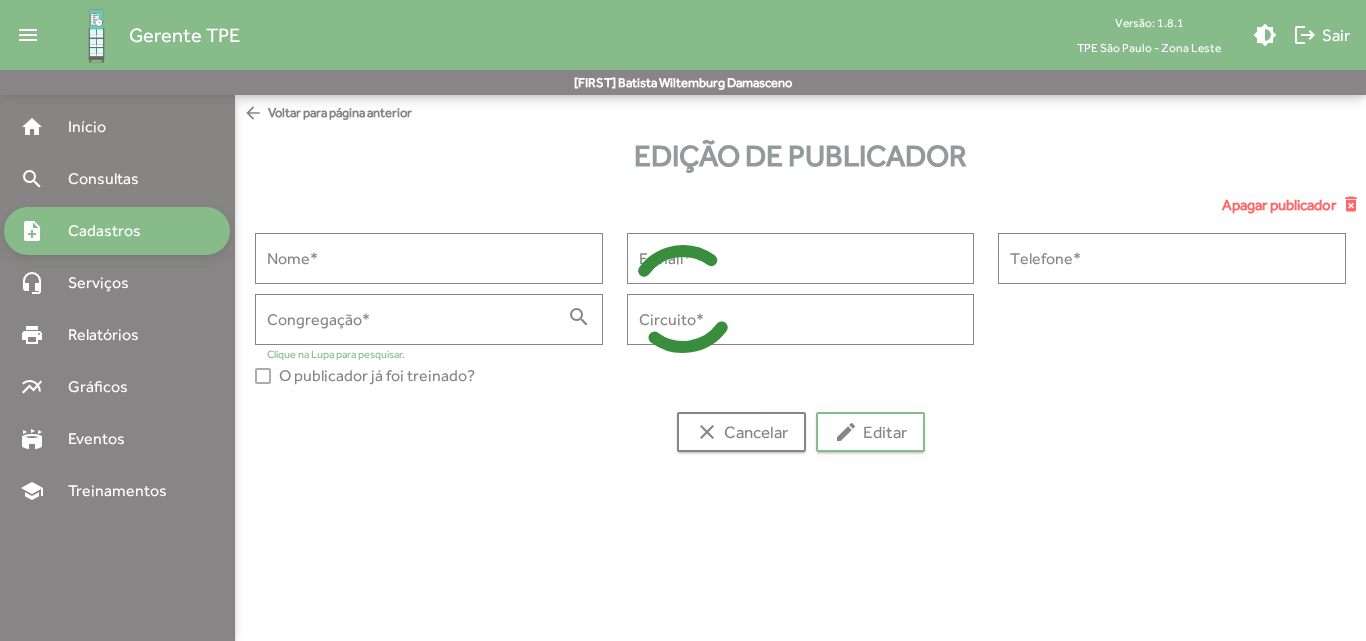 type on "**********" 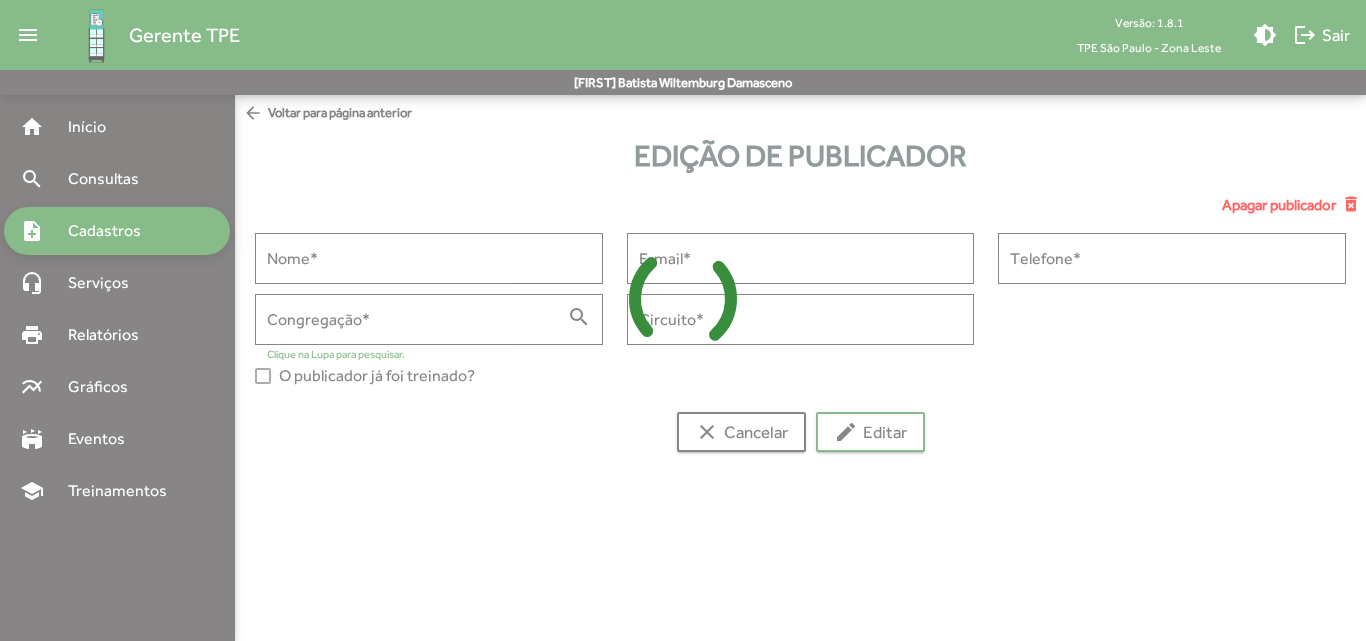 type on "**********" 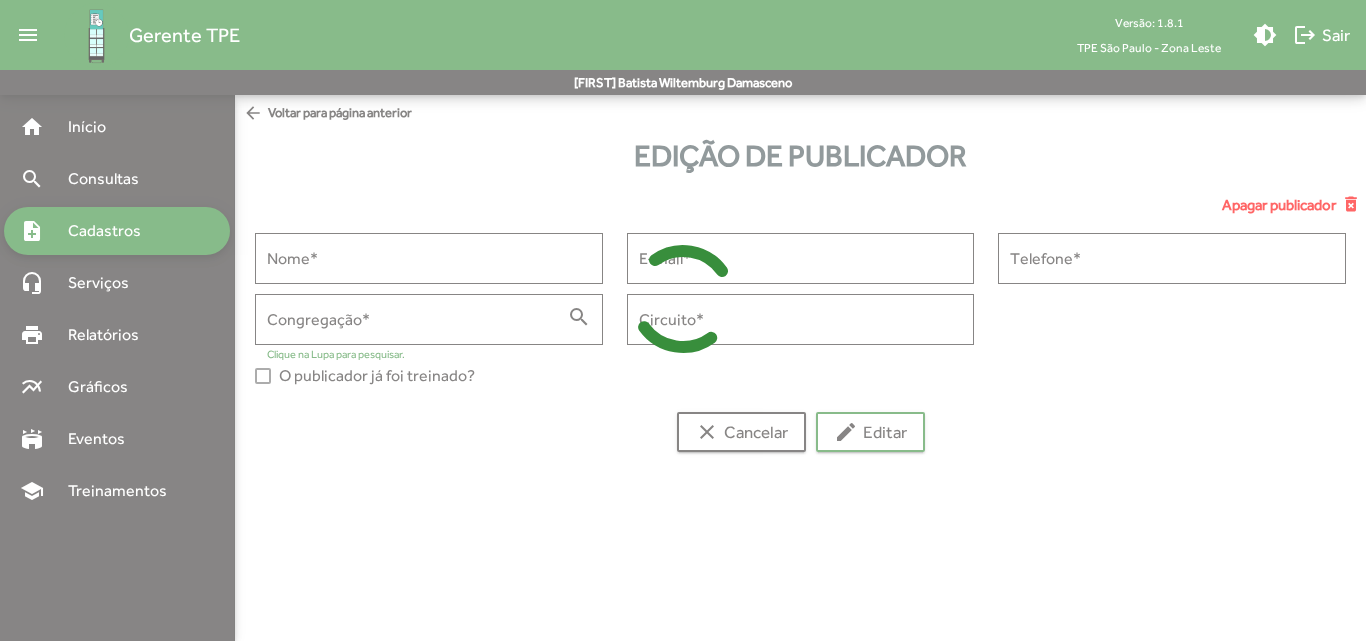 type on "******" 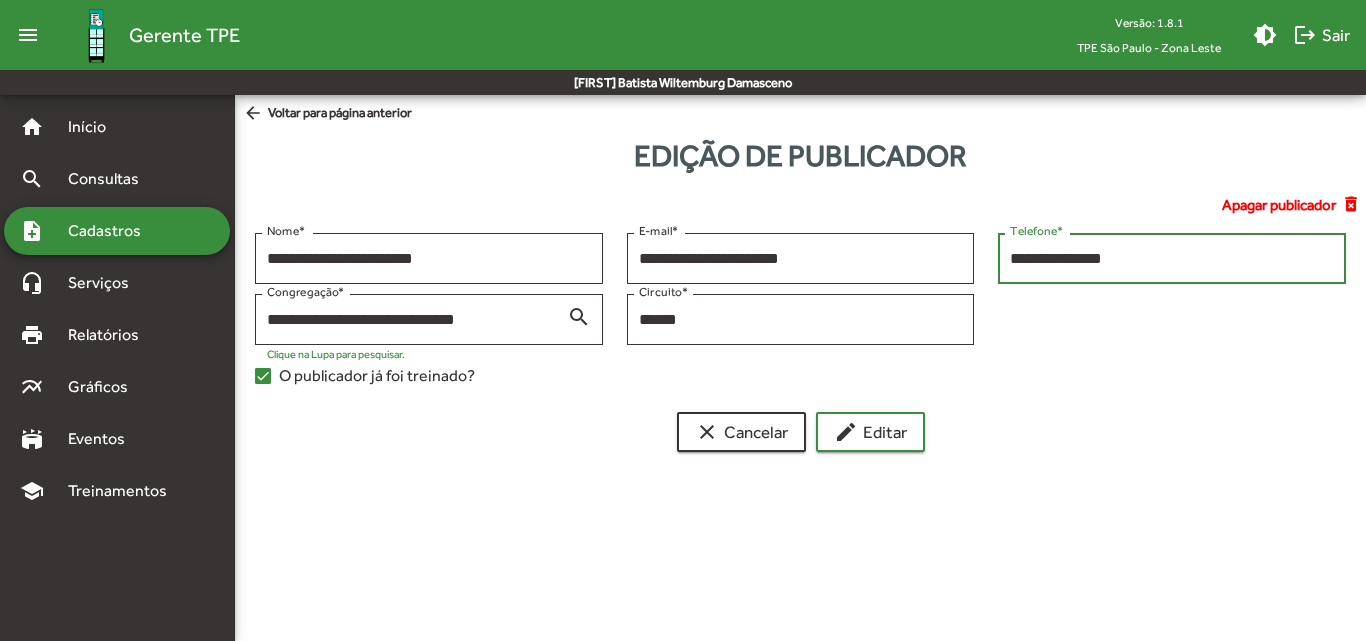 drag, startPoint x: 1107, startPoint y: 269, endPoint x: 992, endPoint y: 269, distance: 115 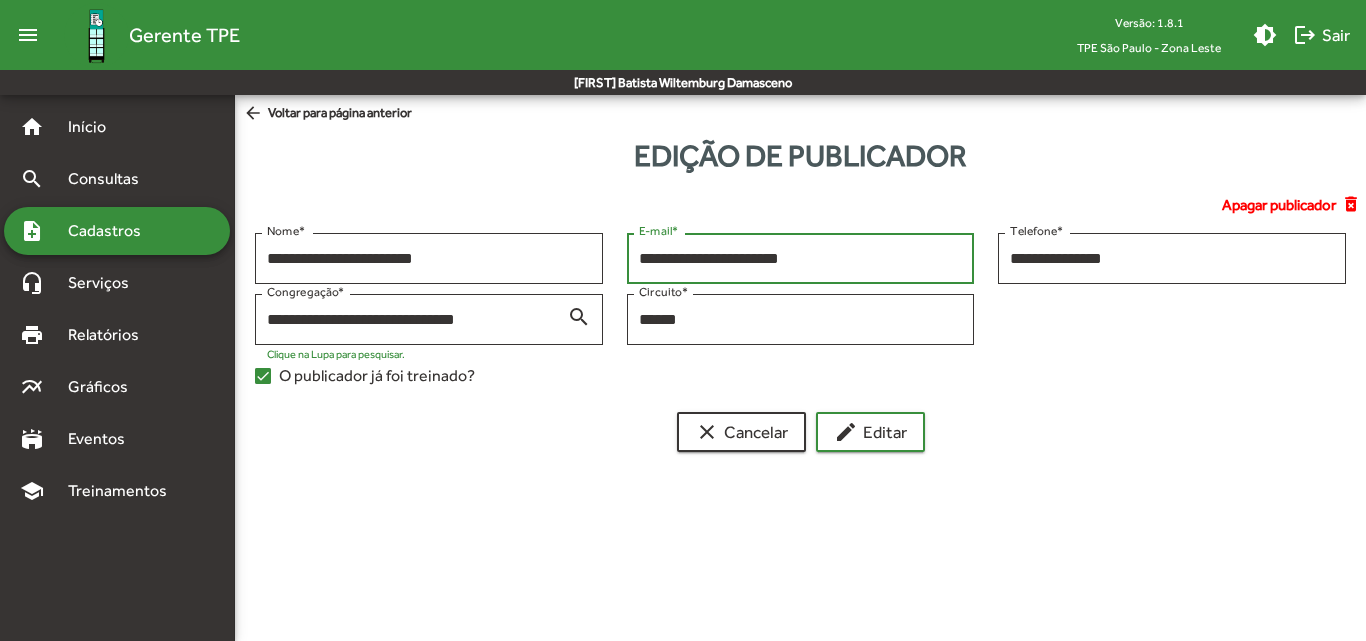 drag, startPoint x: 794, startPoint y: 257, endPoint x: 628, endPoint y: 250, distance: 166.14752 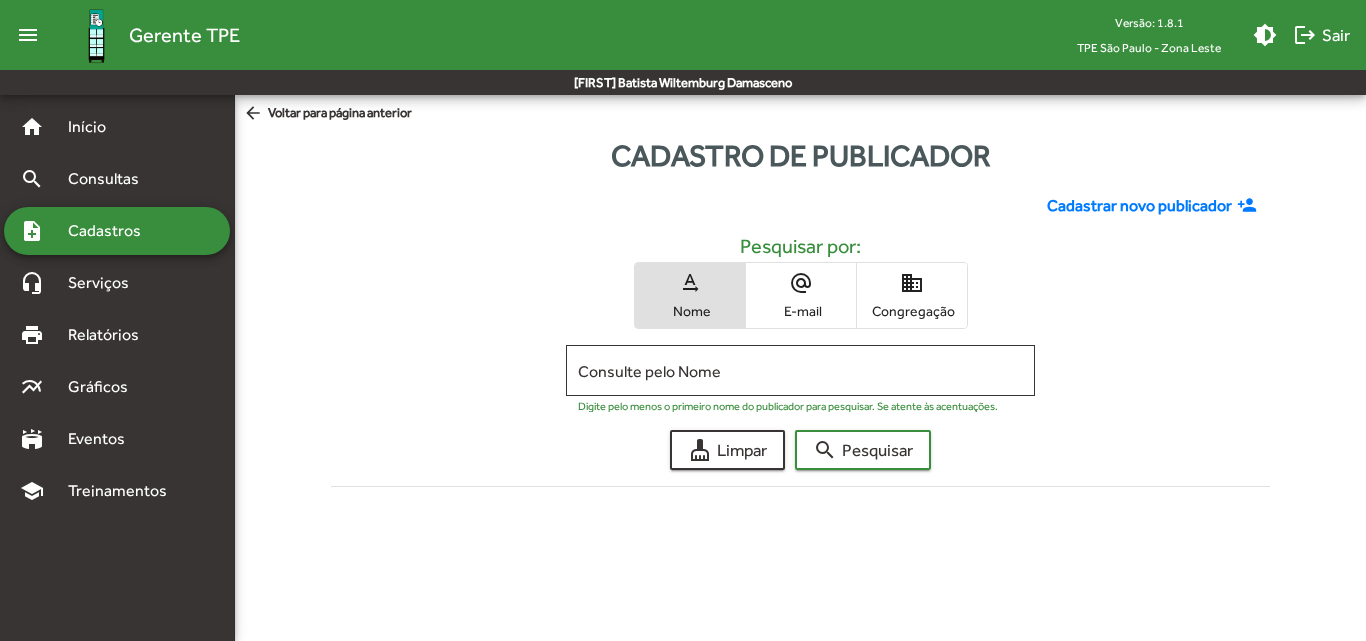 click on "domain" at bounding box center [912, 283] 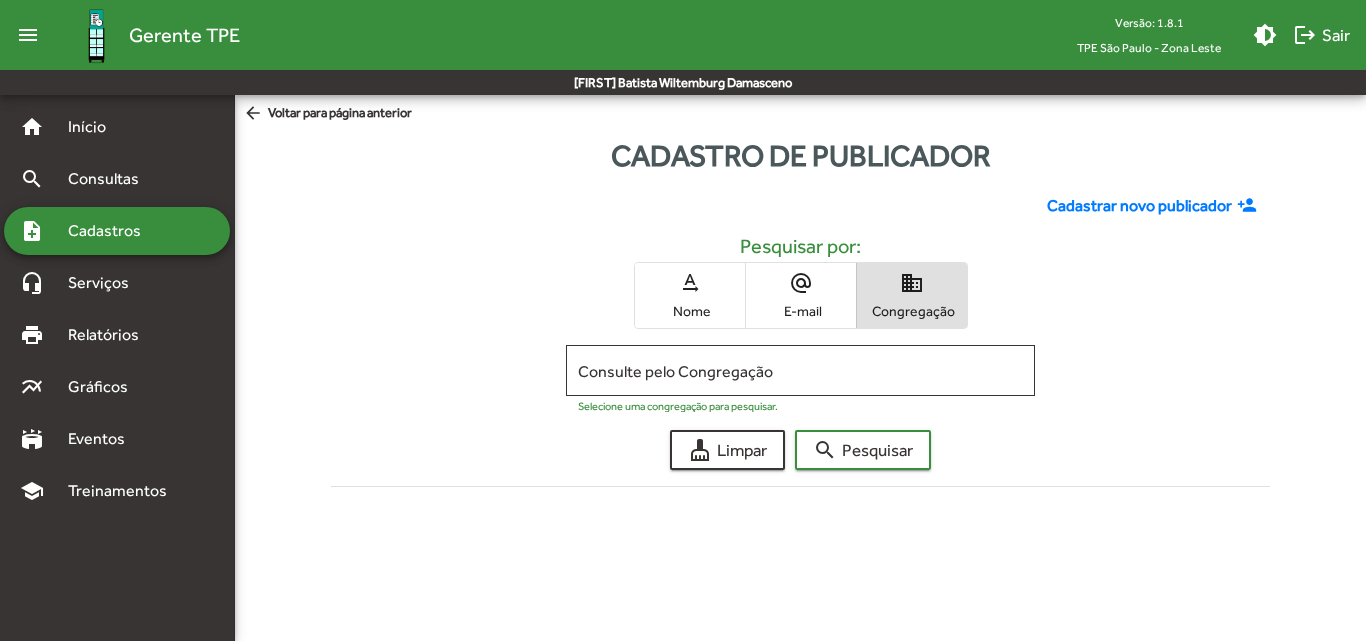 click on "Consulte pelo Congregação" at bounding box center (800, 371) 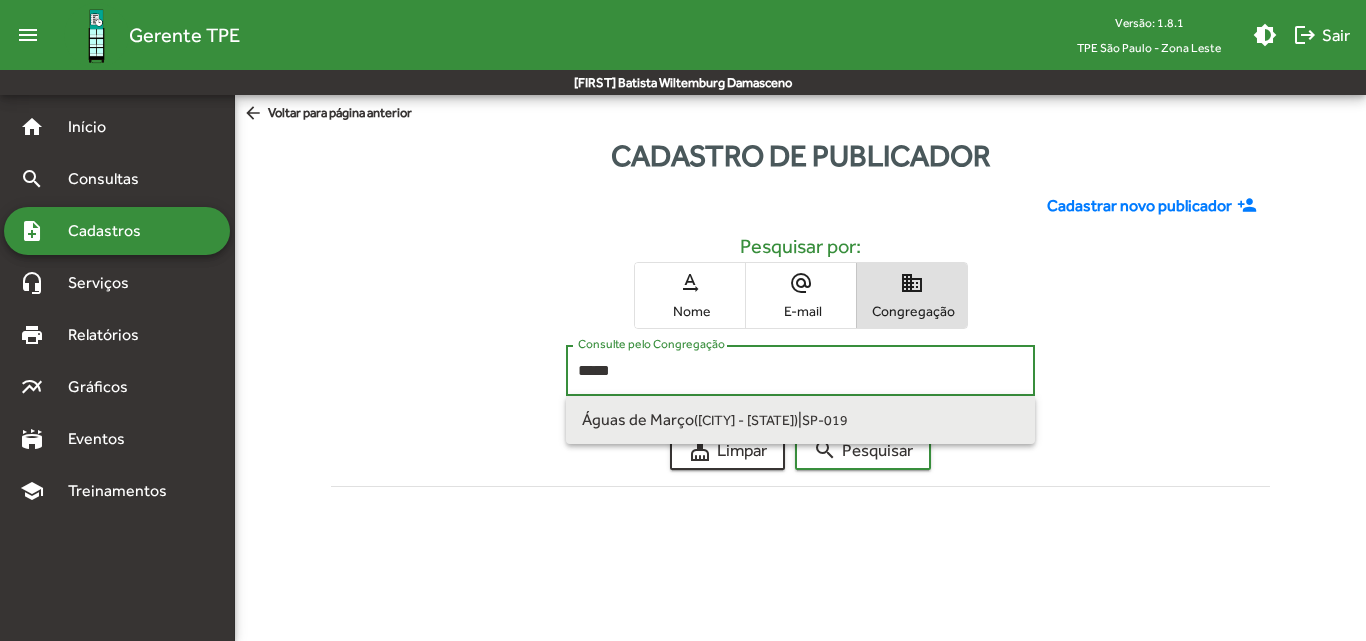 click on "Águas de Março  ([CITY] - [STATE])  |  SP-019" at bounding box center [800, 420] 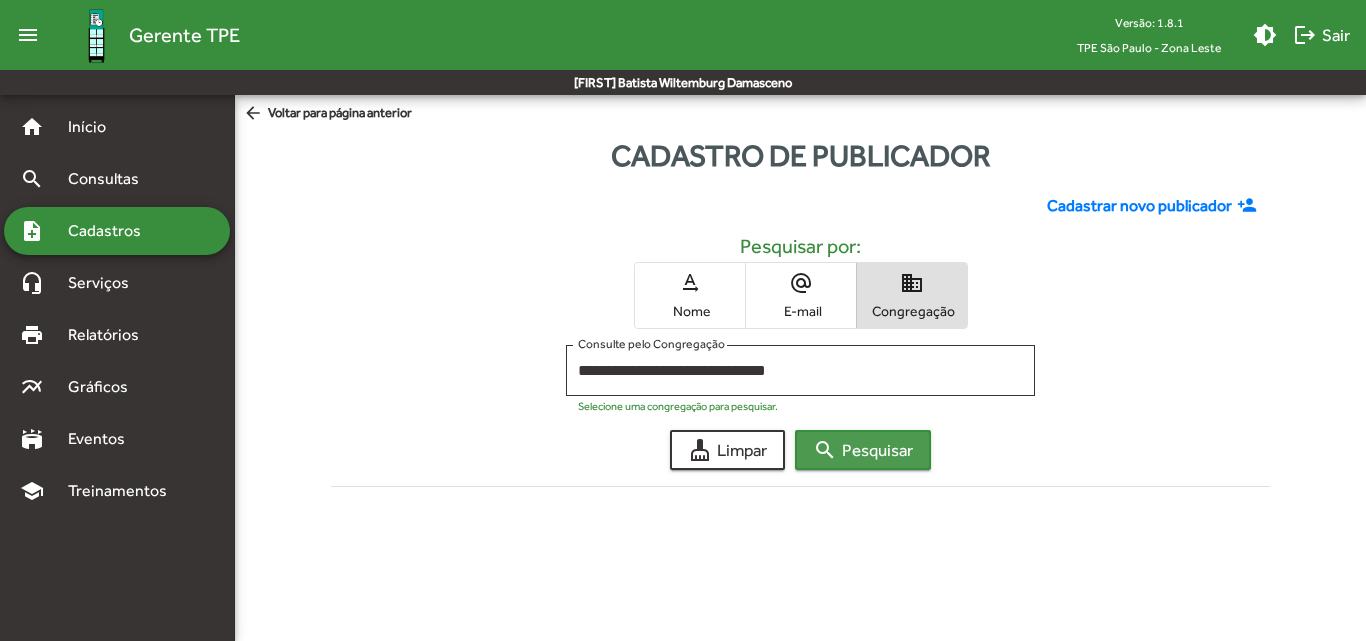 click on "search  Pesquisar" 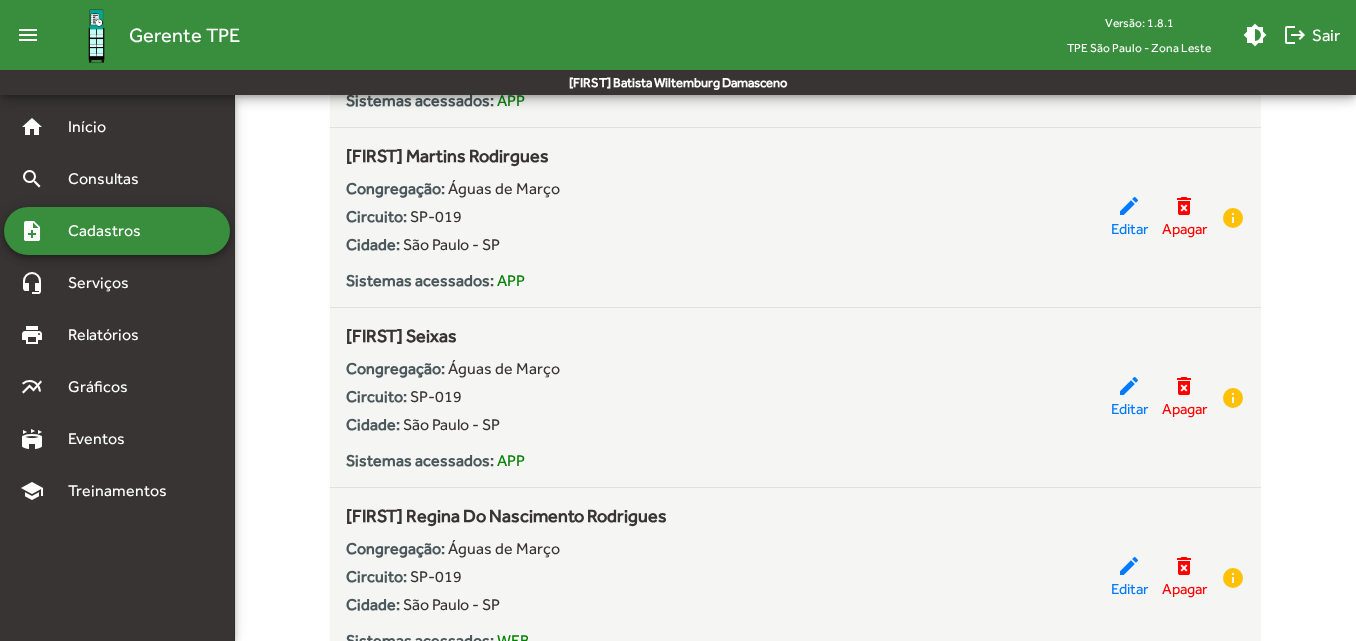 scroll, scrollTop: 3800, scrollLeft: 0, axis: vertical 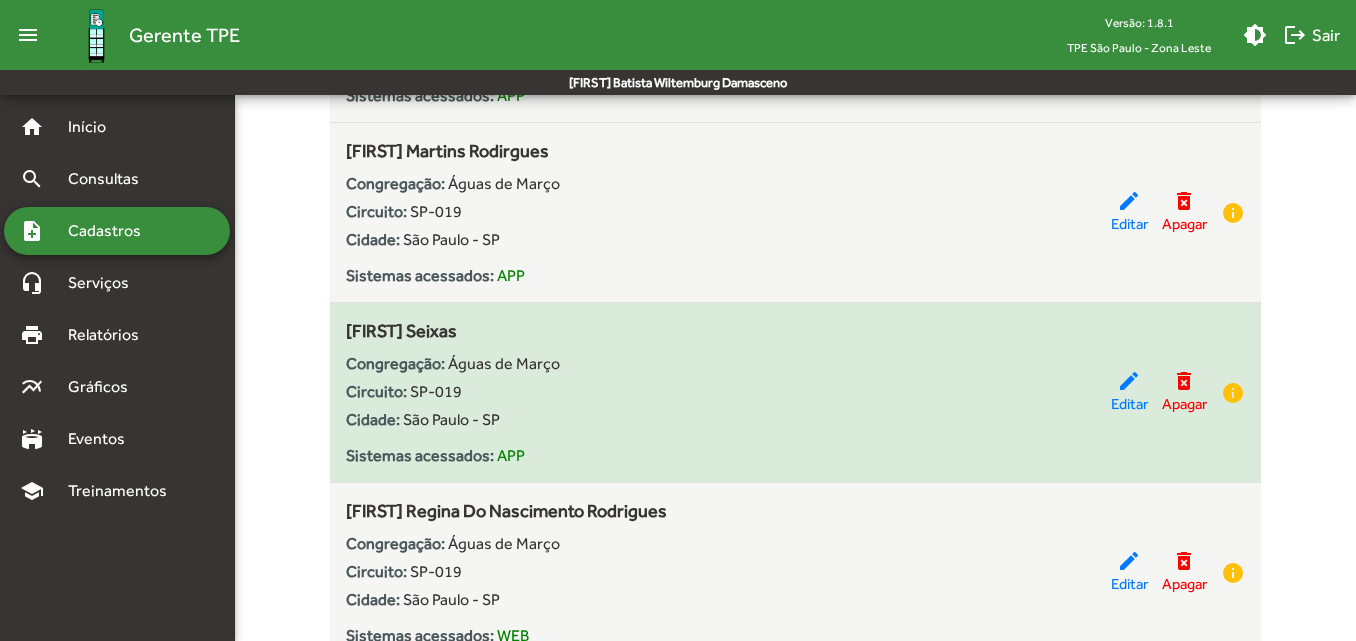 drag, startPoint x: 1083, startPoint y: 384, endPoint x: 1098, endPoint y: 392, distance: 17 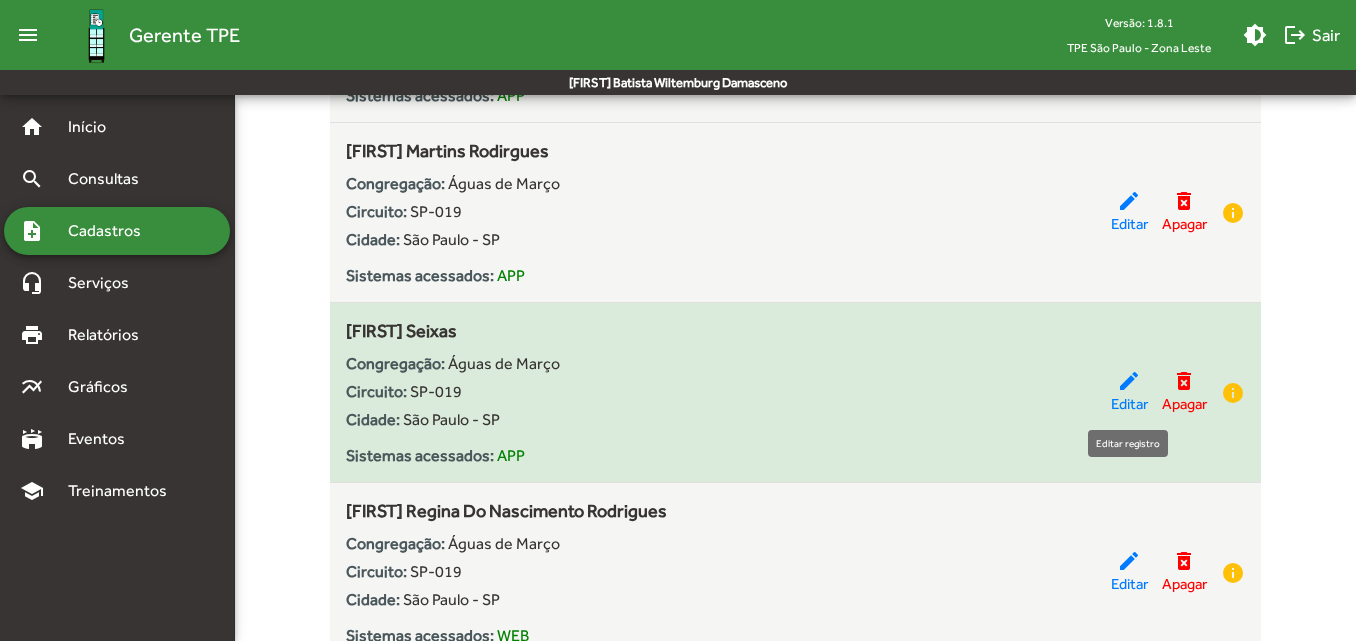 click on "Editar" 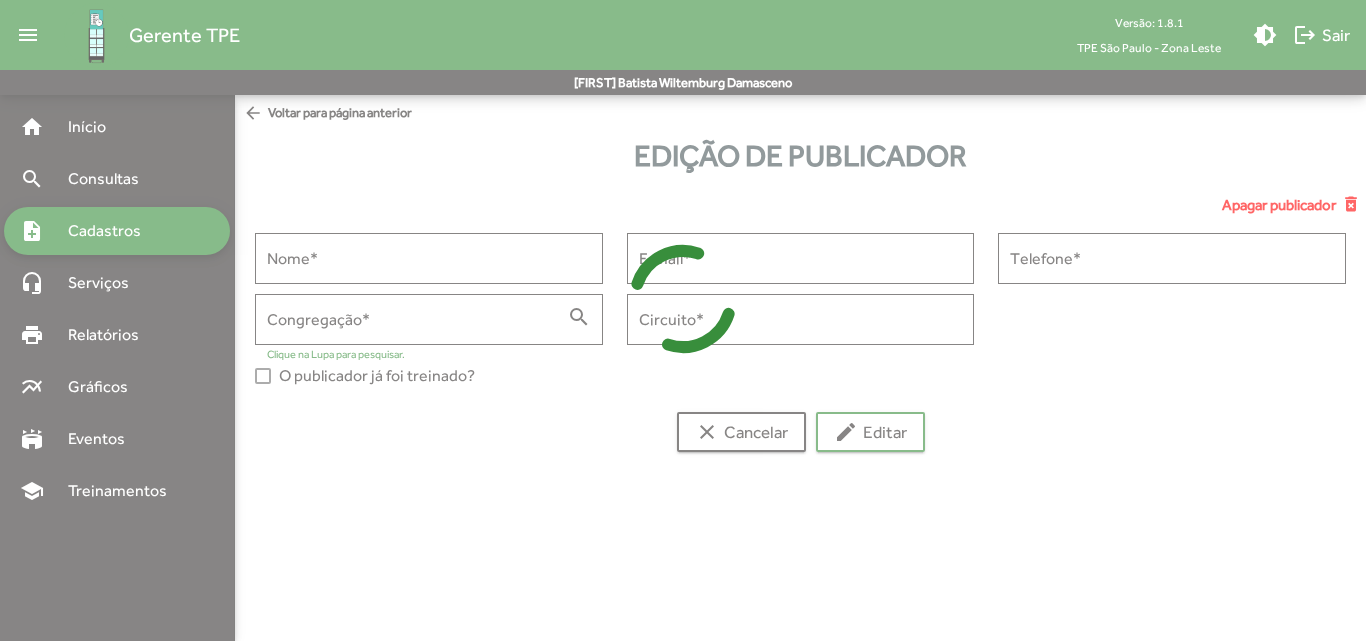 type on "**********" 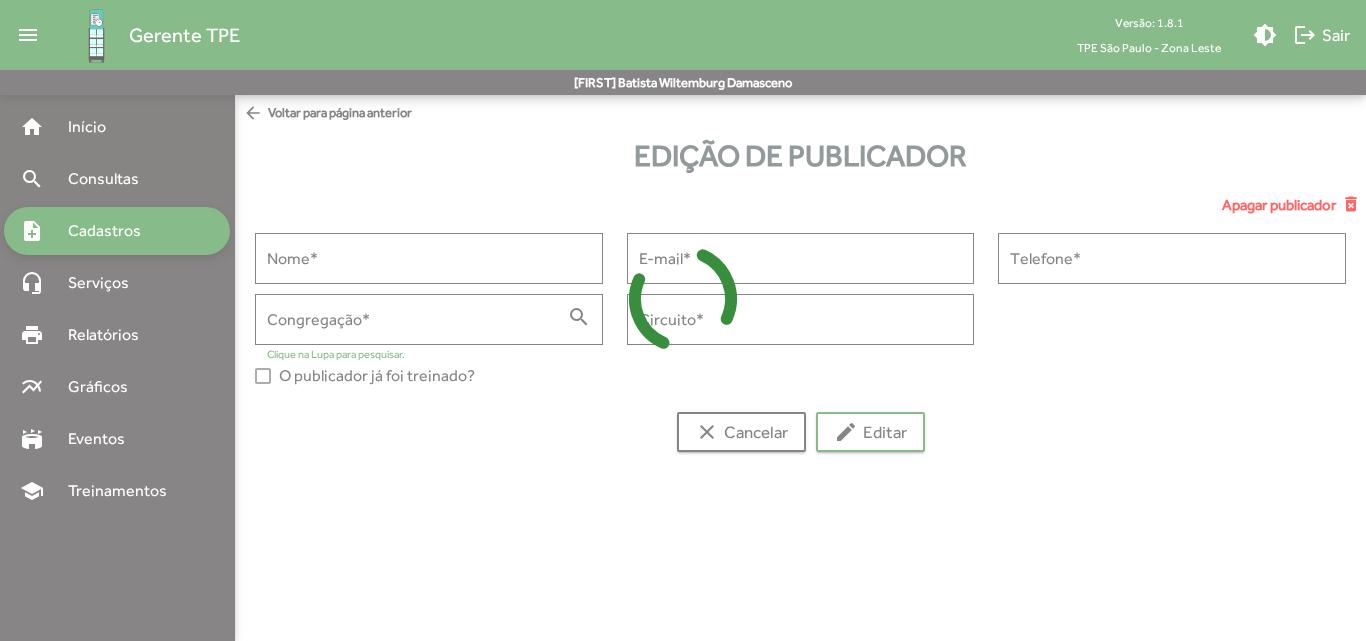 type on "**********" 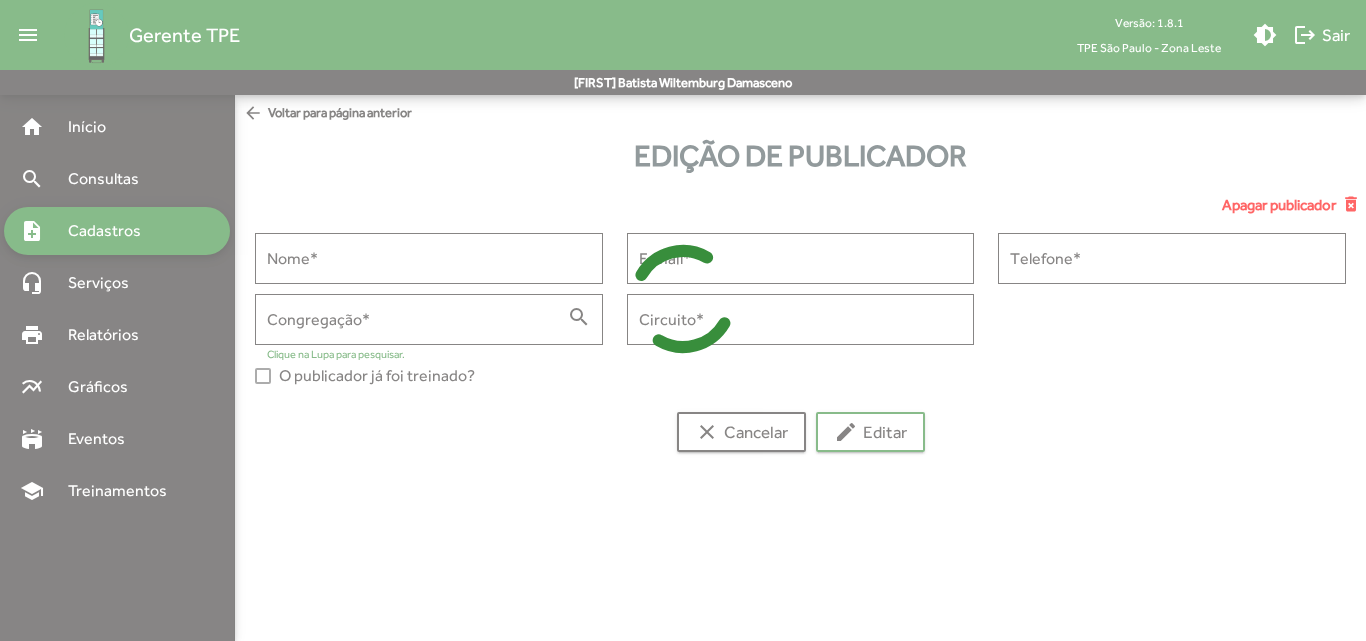 type on "**********" 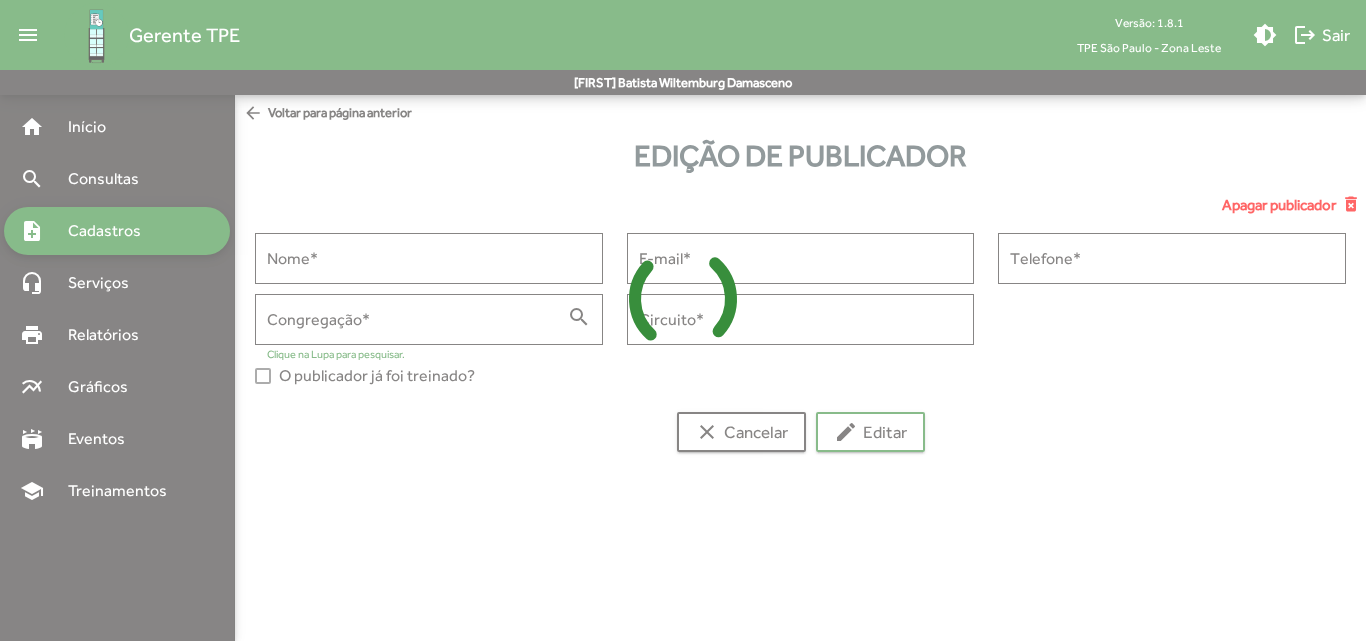 type on "**********" 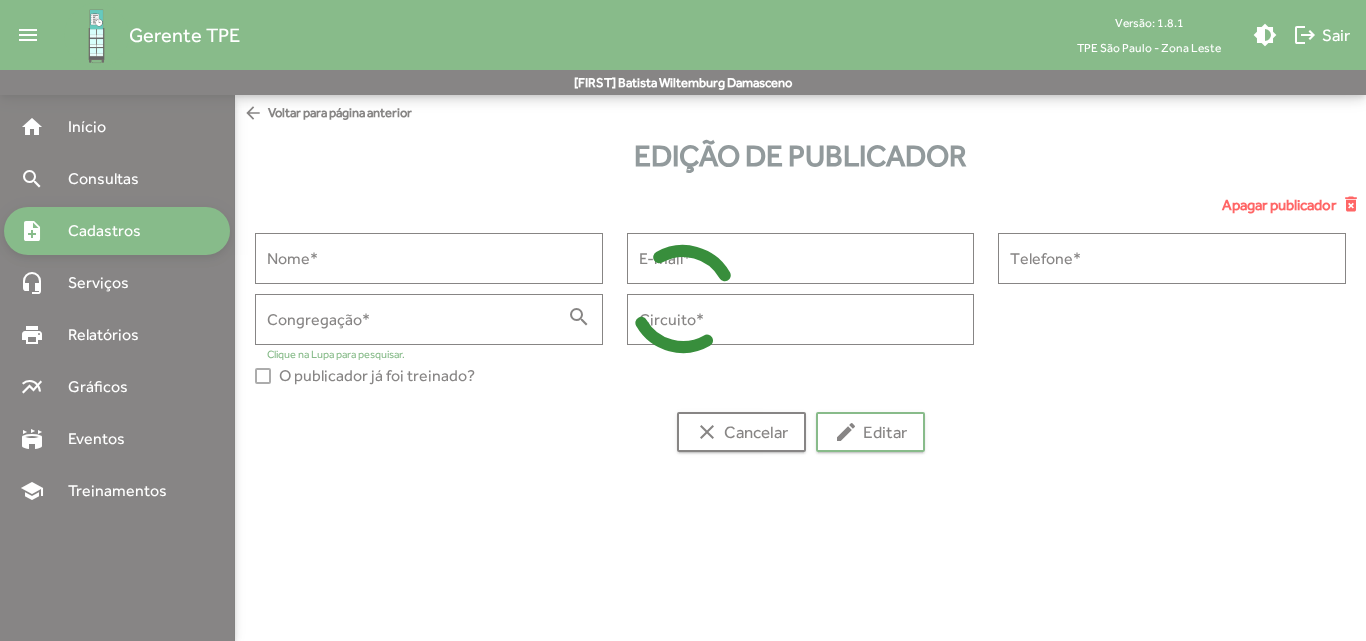 type on "******" 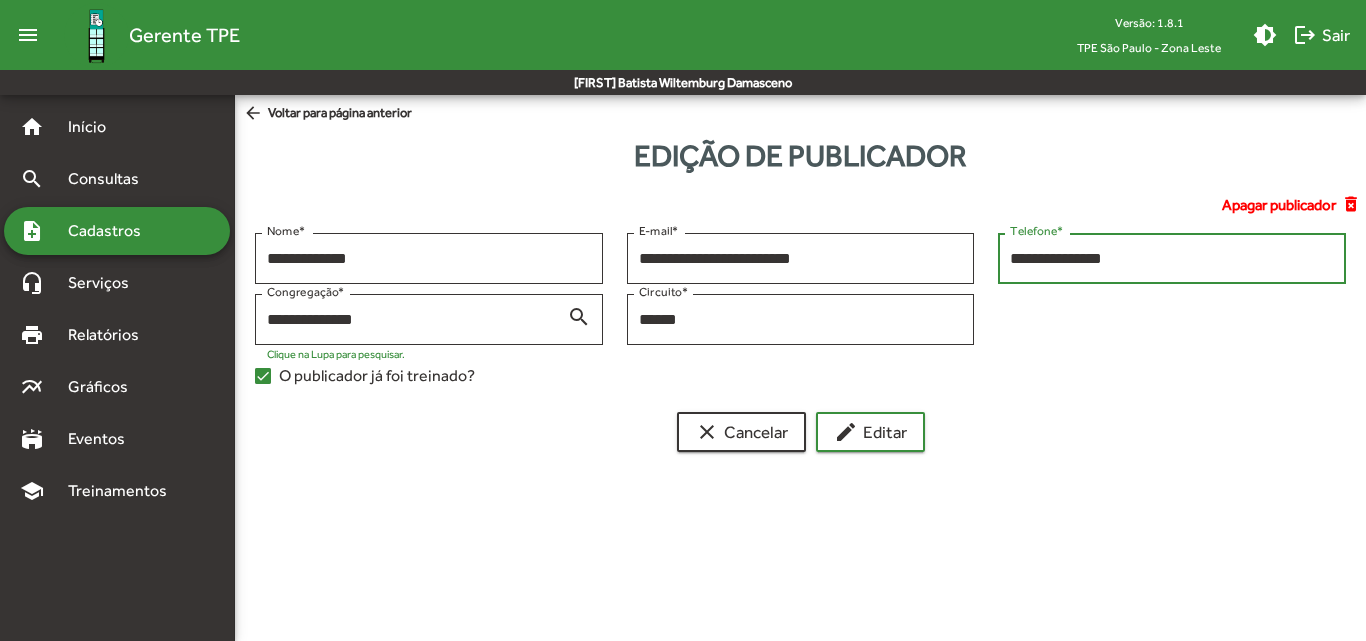 drag, startPoint x: 1177, startPoint y: 258, endPoint x: 998, endPoint y: 272, distance: 179.54665 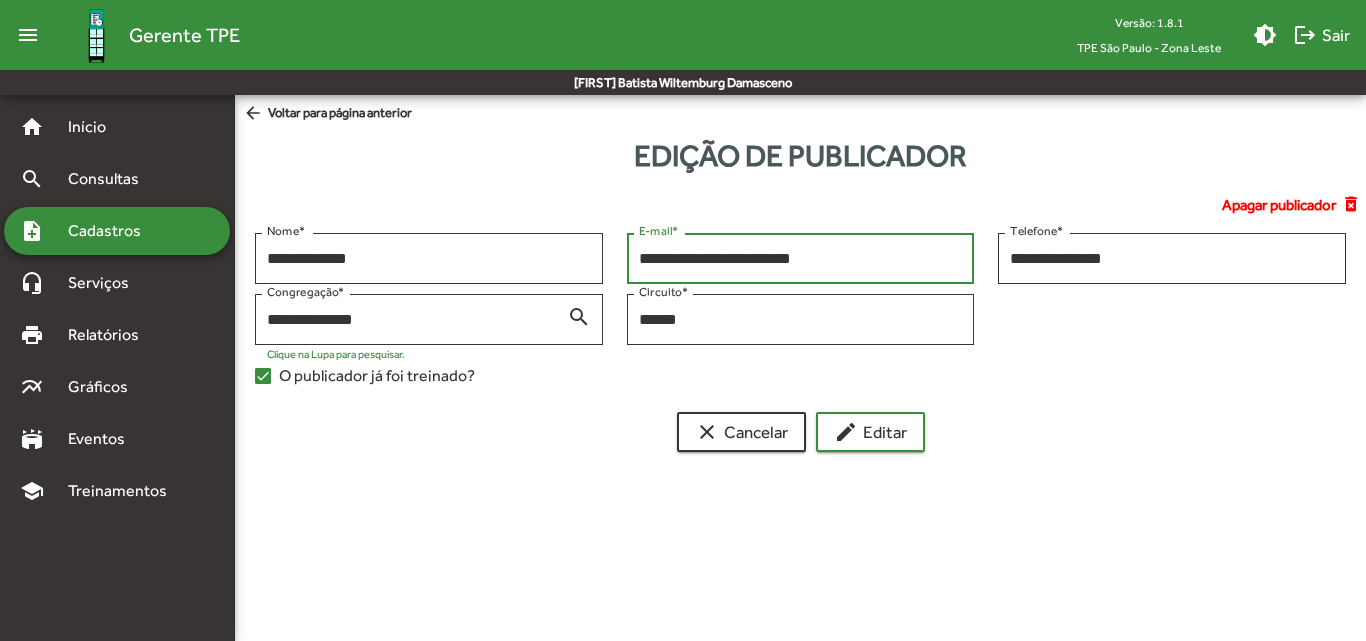 drag, startPoint x: 843, startPoint y: 261, endPoint x: 633, endPoint y: 265, distance: 210.03809 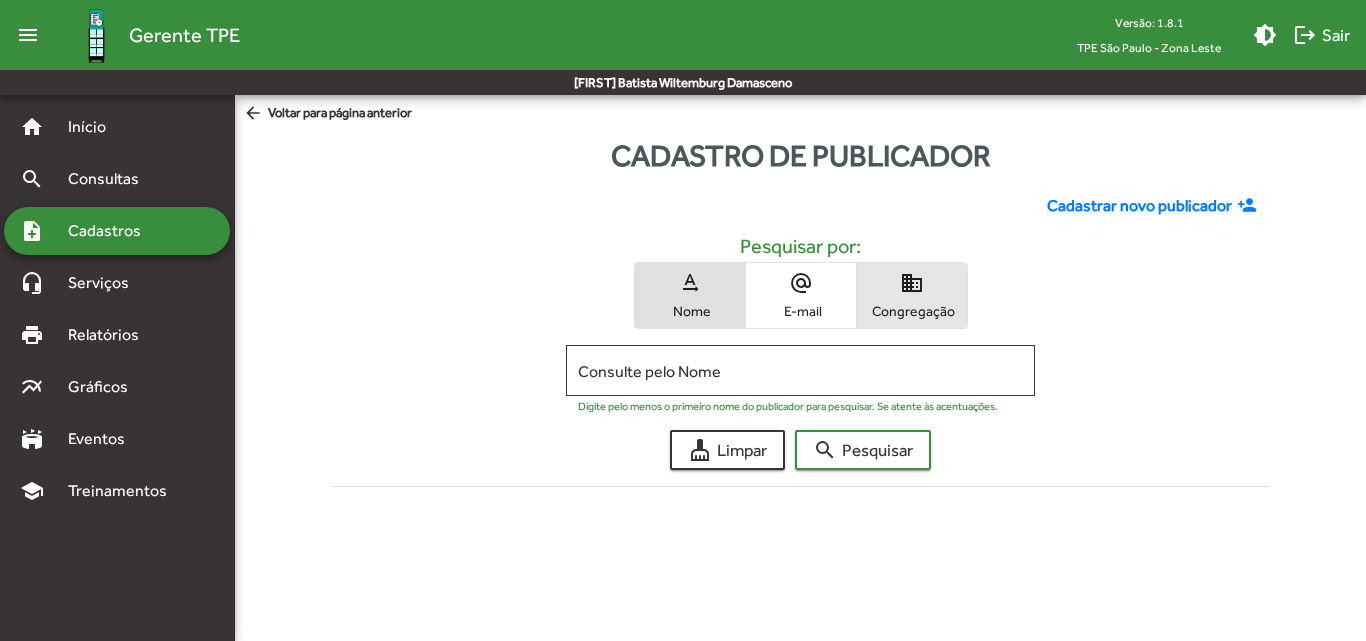click on "Congregação" at bounding box center (912, 311) 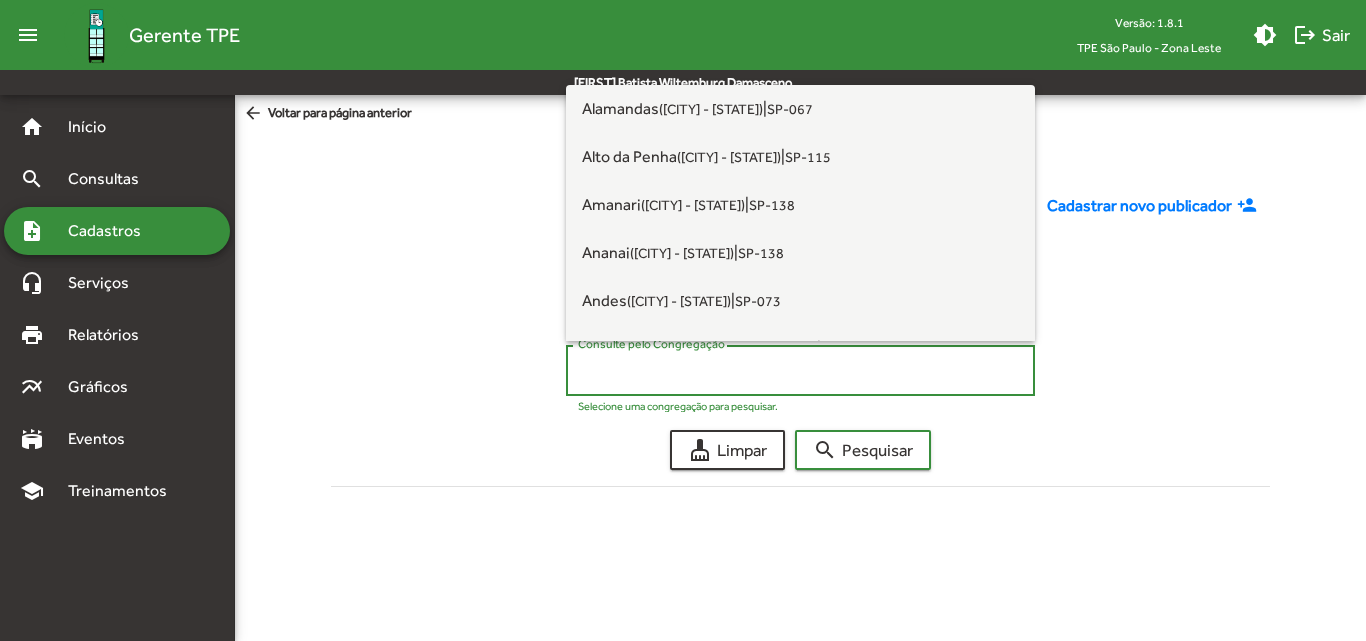 click on "Consulte pelo Congregação" at bounding box center [800, 371] 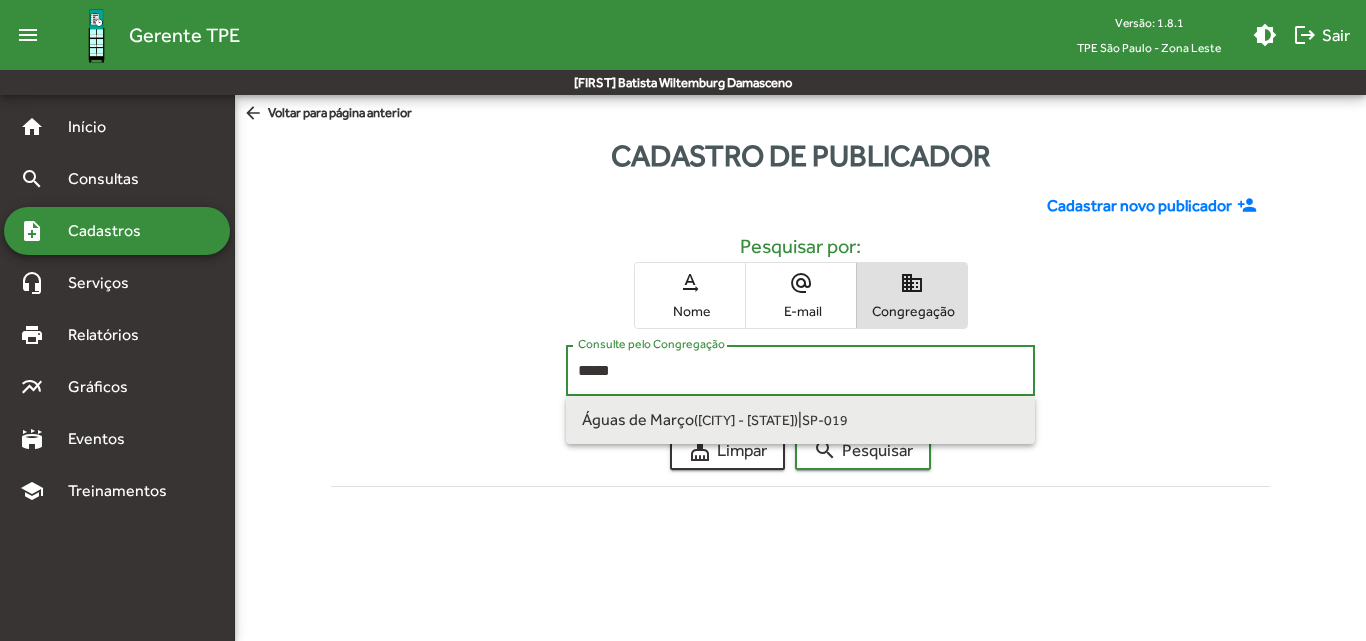 click on "Águas de Março  ([CITY] - [STATE])  |  SP-019" at bounding box center [800, 420] 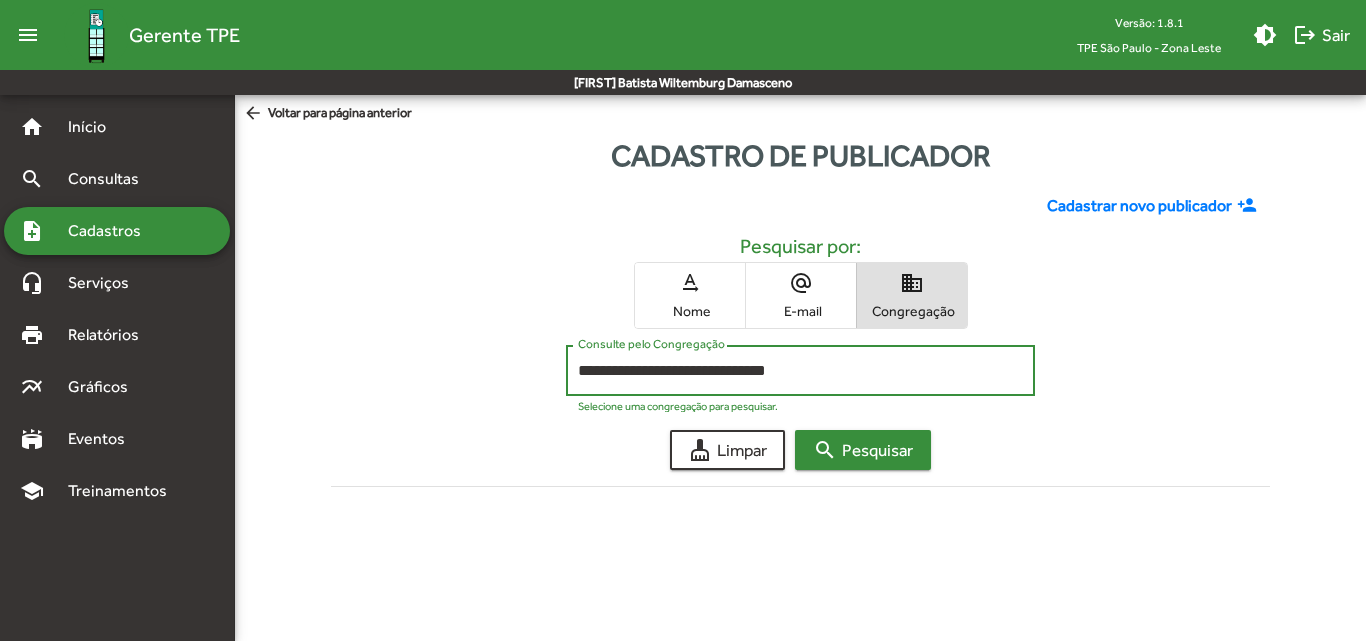 click on "search  Pesquisar" 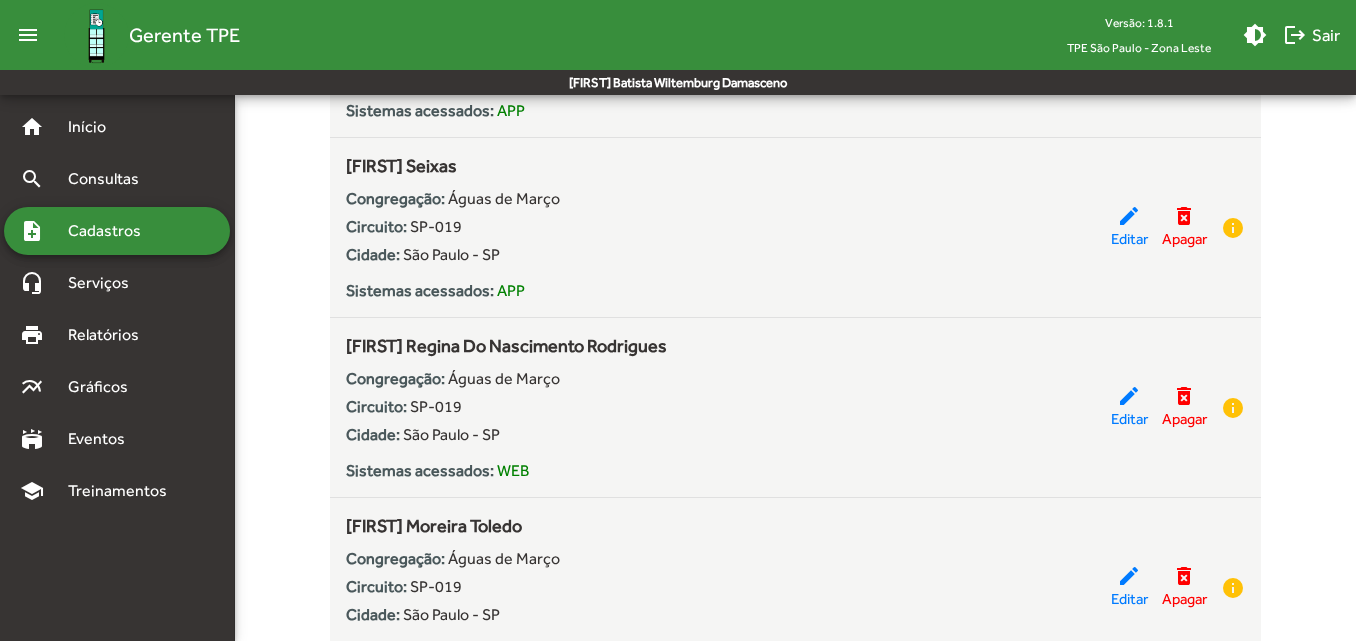 scroll, scrollTop: 4000, scrollLeft: 0, axis: vertical 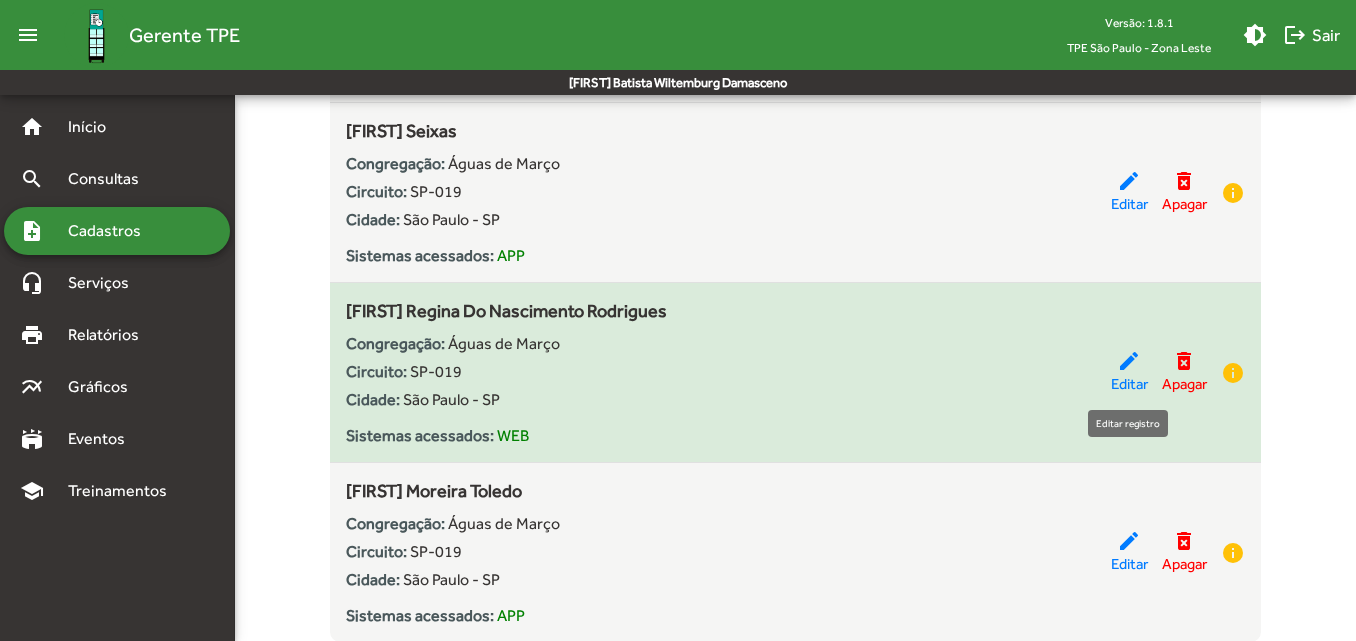 click on "Editar" 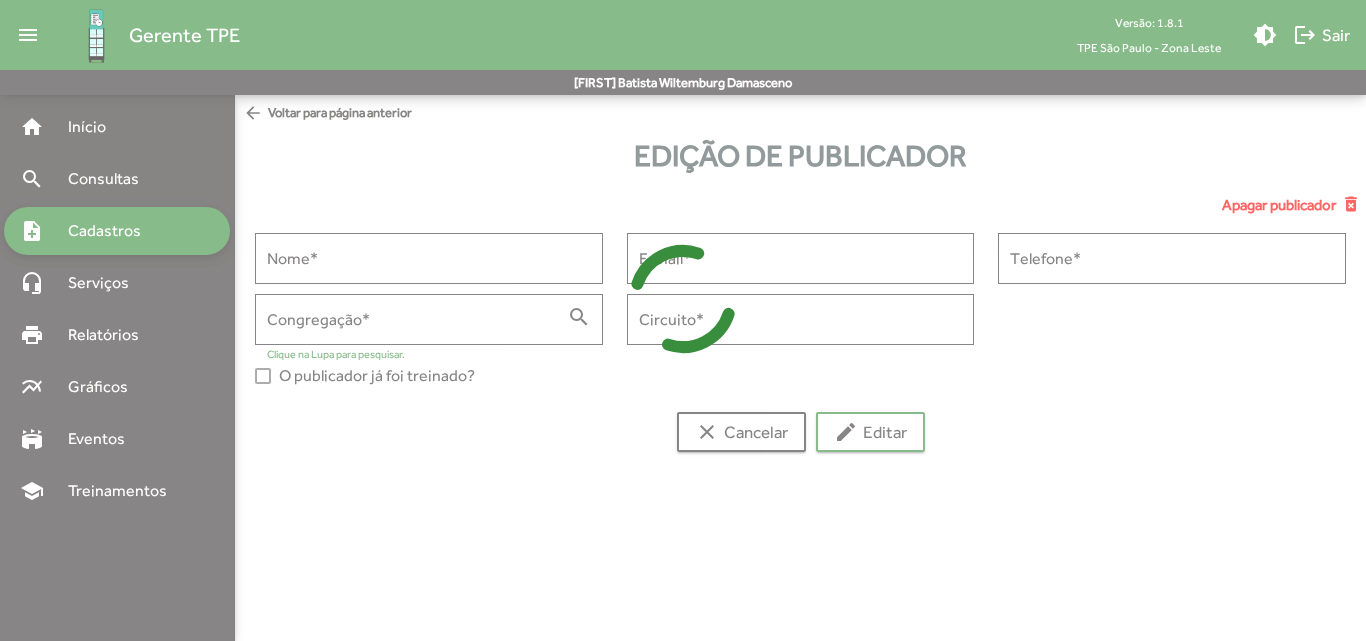 type on "**********" 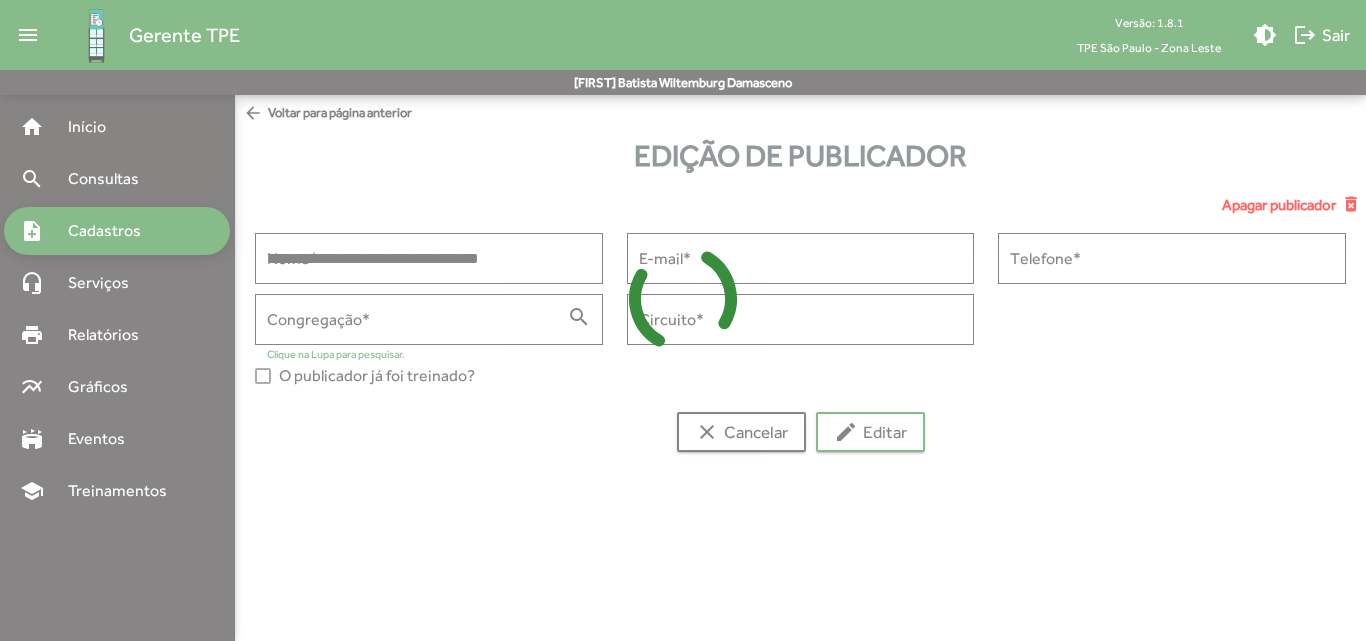 type on "**********" 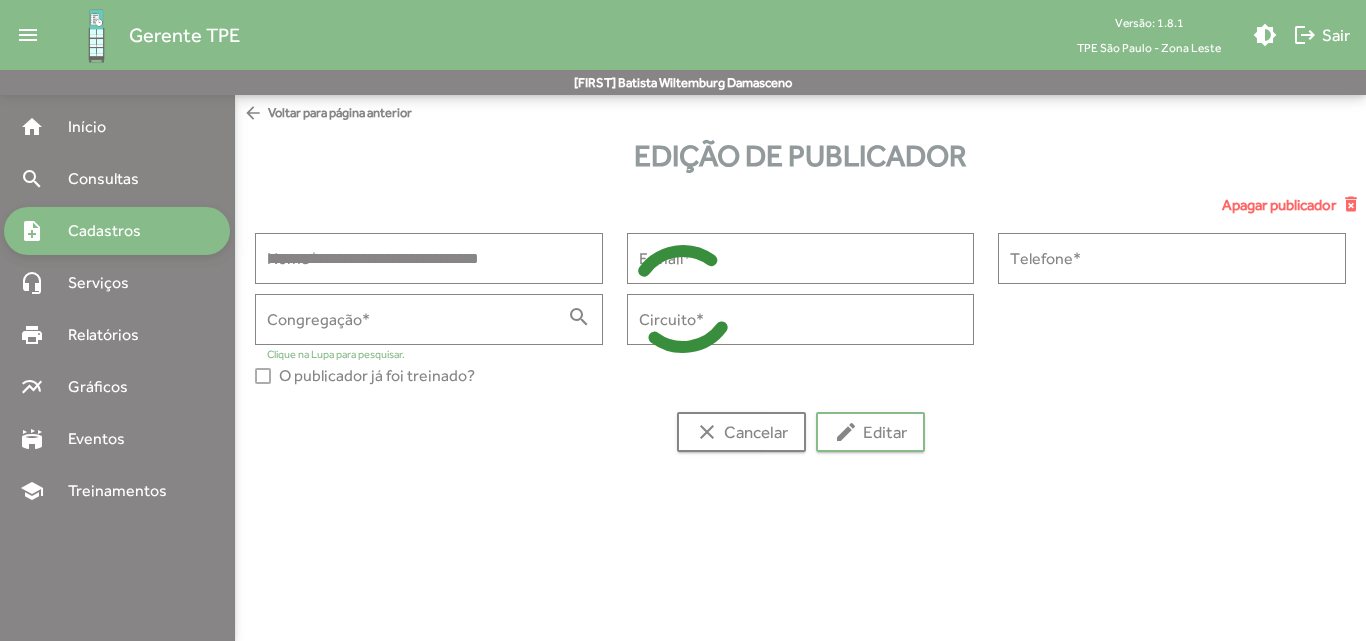 type on "**********" 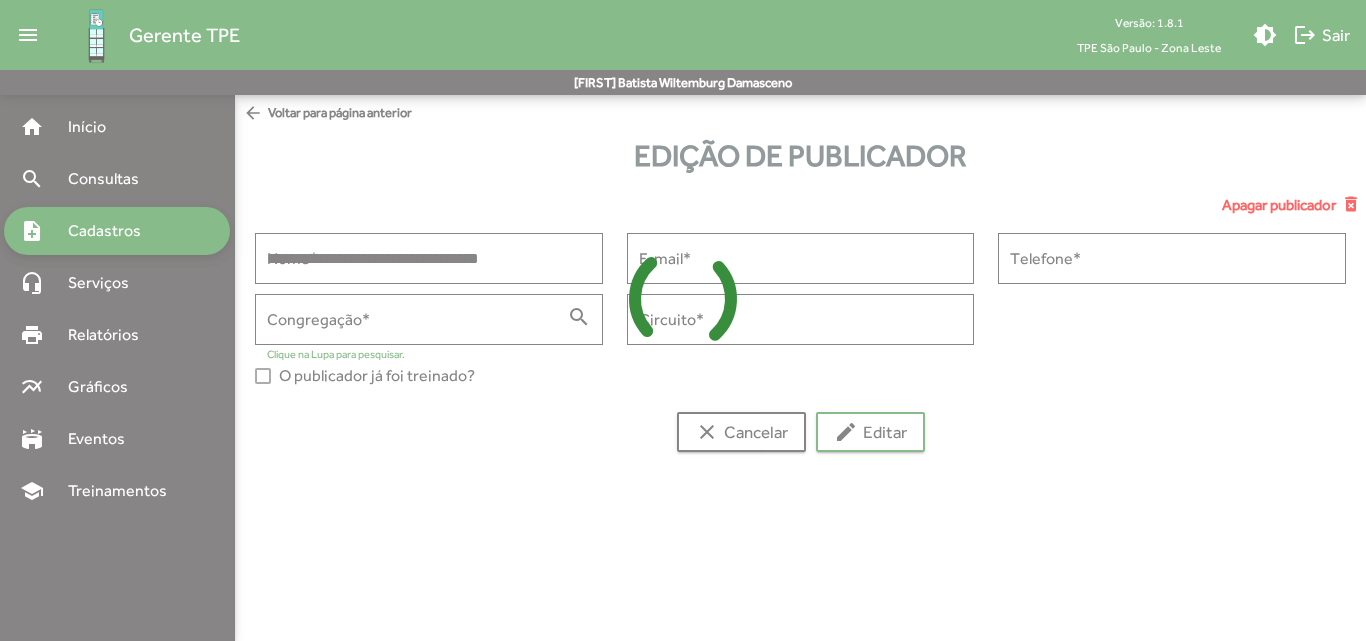 type on "**********" 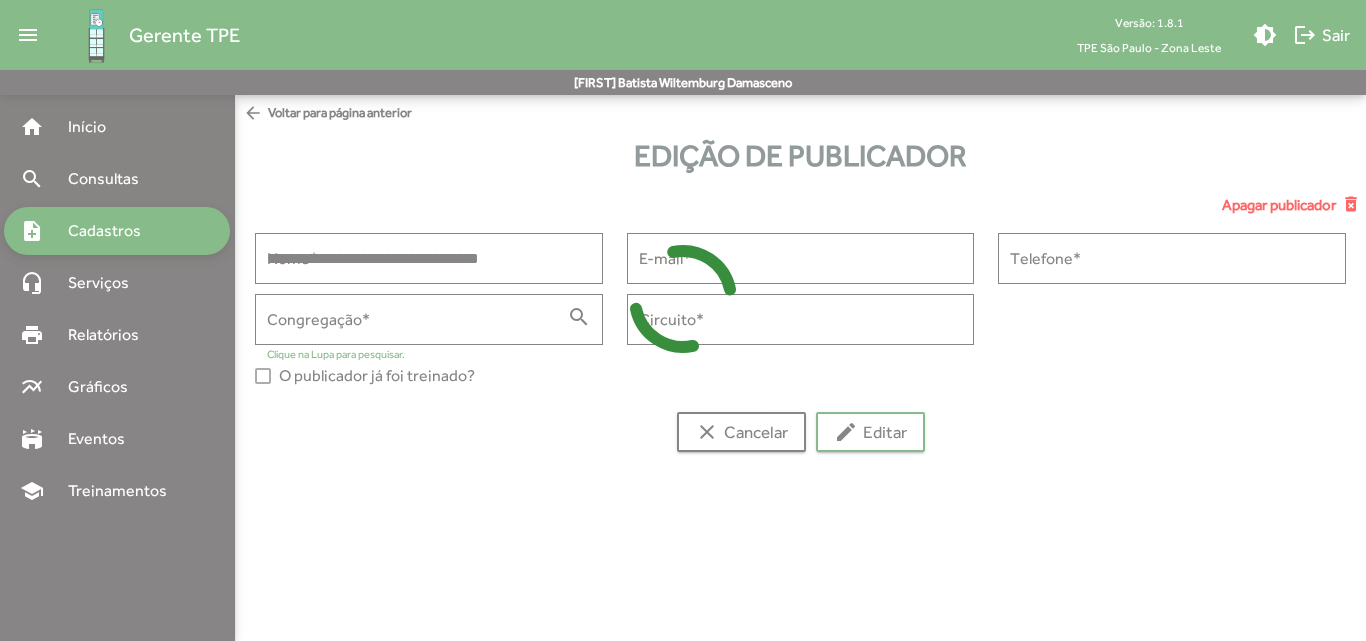 type on "******" 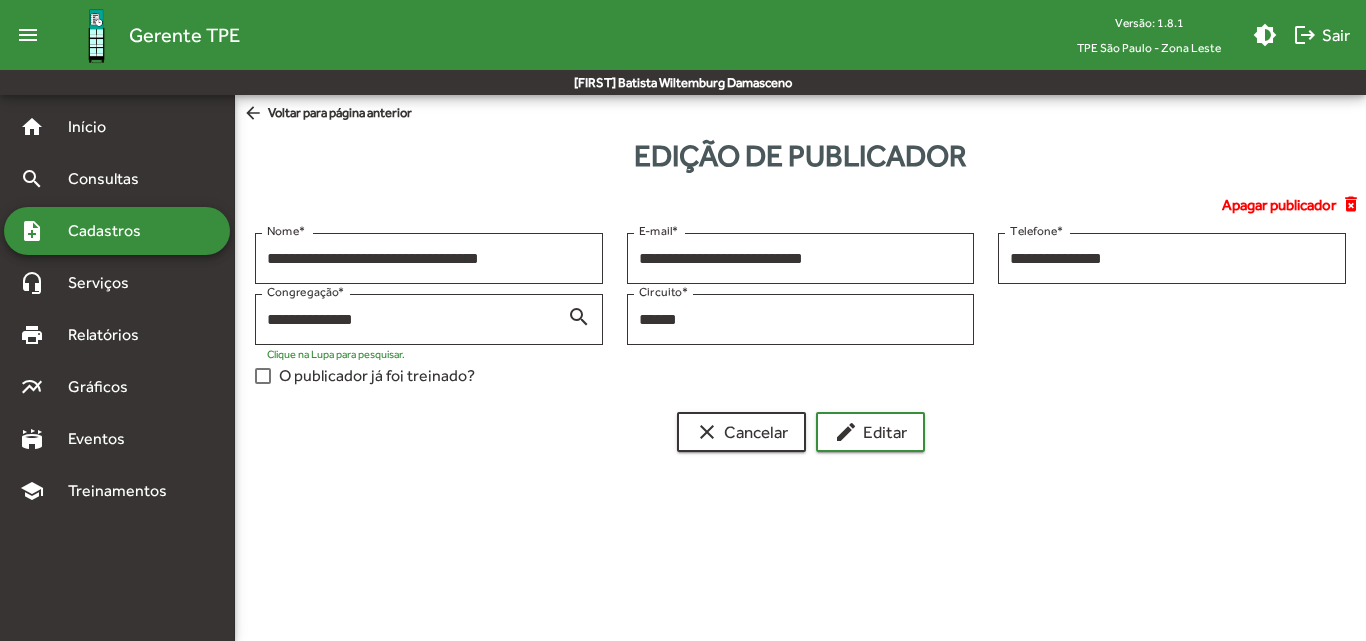 drag, startPoint x: 1173, startPoint y: 271, endPoint x: 987, endPoint y: 273, distance: 186.01076 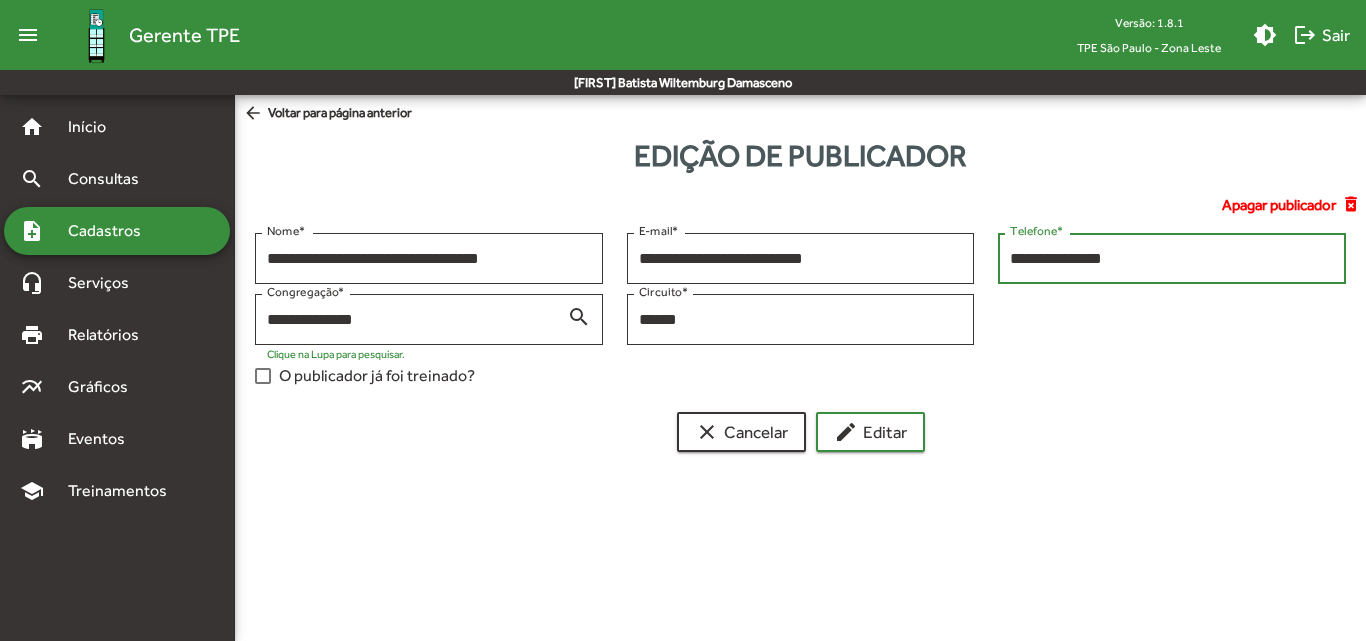 click on "**********" at bounding box center (1172, 259) 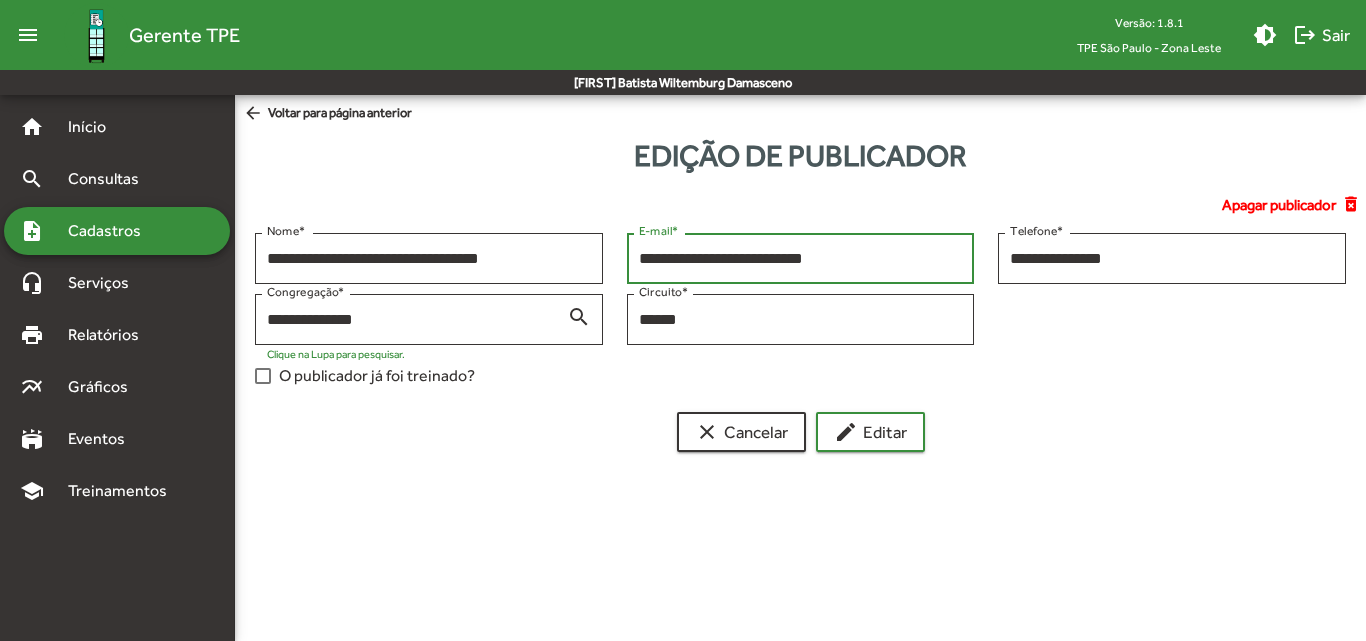 drag, startPoint x: 881, startPoint y: 254, endPoint x: 619, endPoint y: 284, distance: 263.71198 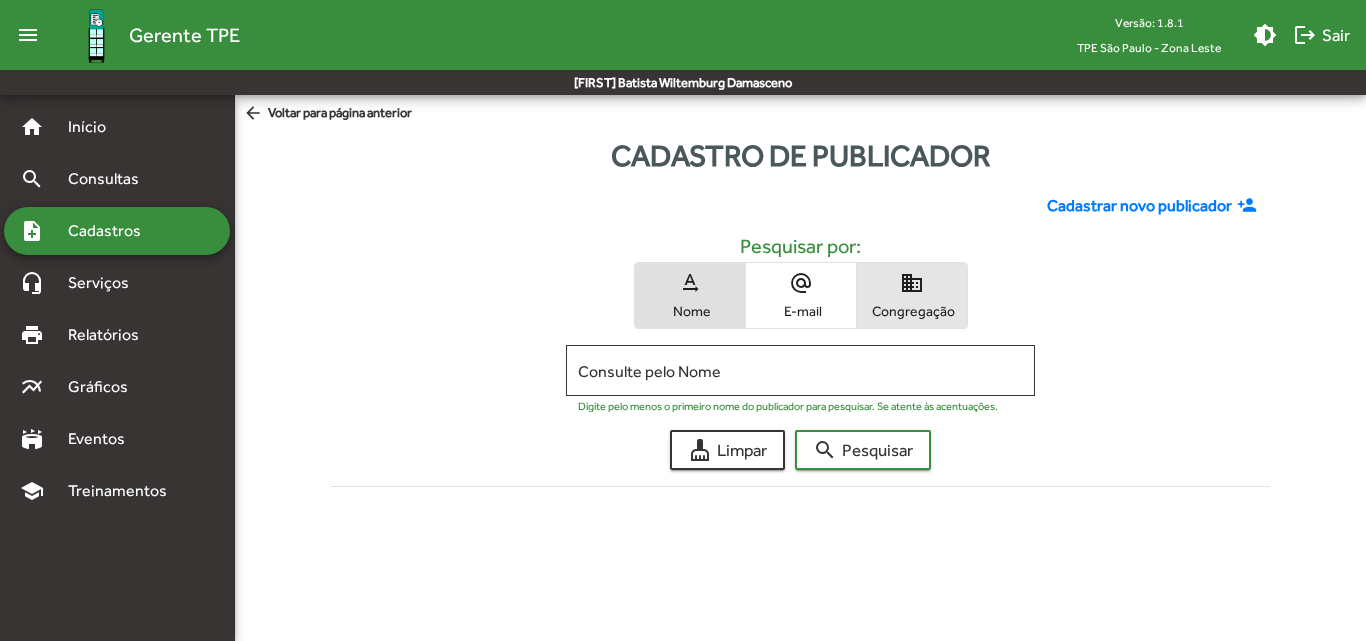 click on "Congregação" at bounding box center (912, 311) 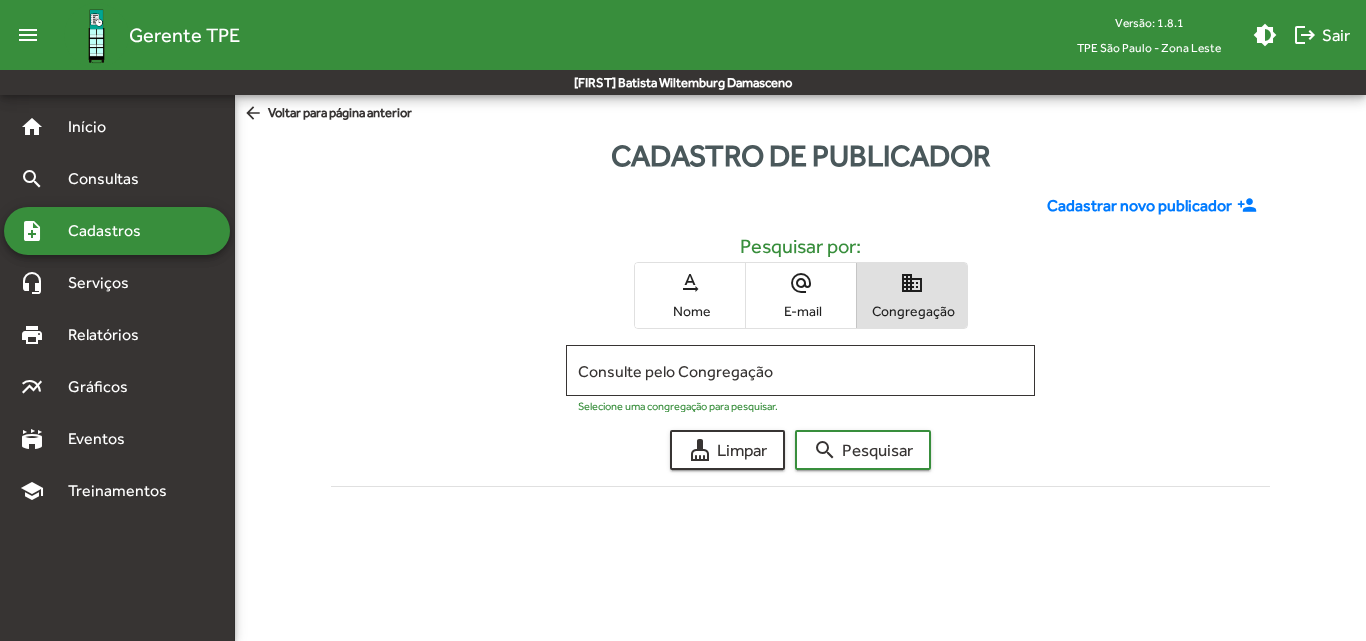 click on "Consulte pelo Congregação" at bounding box center (800, 371) 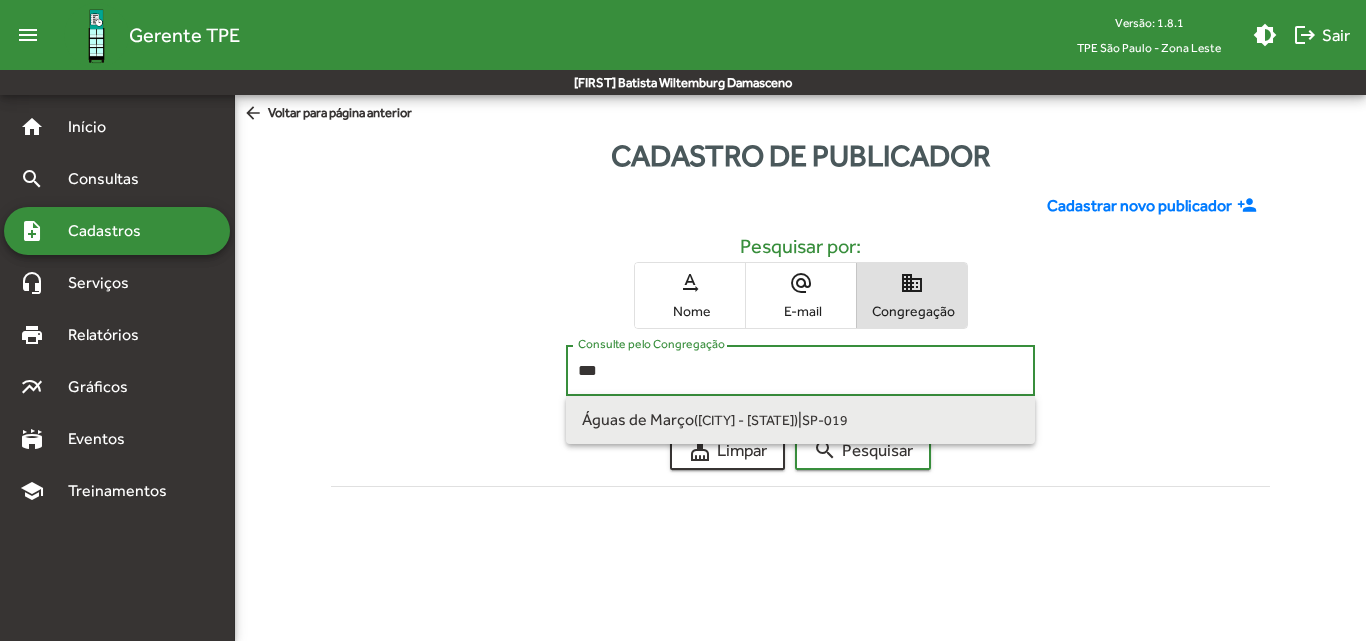 click on "Águas de Março  ([CITY] - [STATE])  |  SP-019" at bounding box center [800, 420] 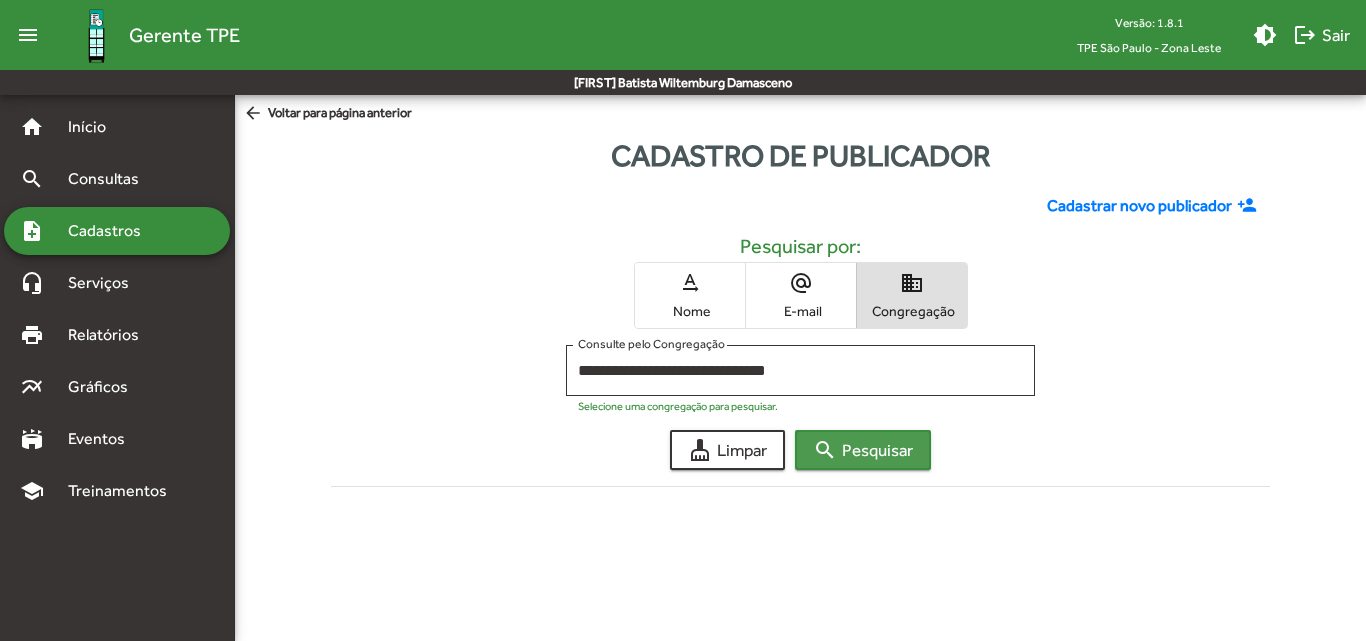 click on "search  Pesquisar" 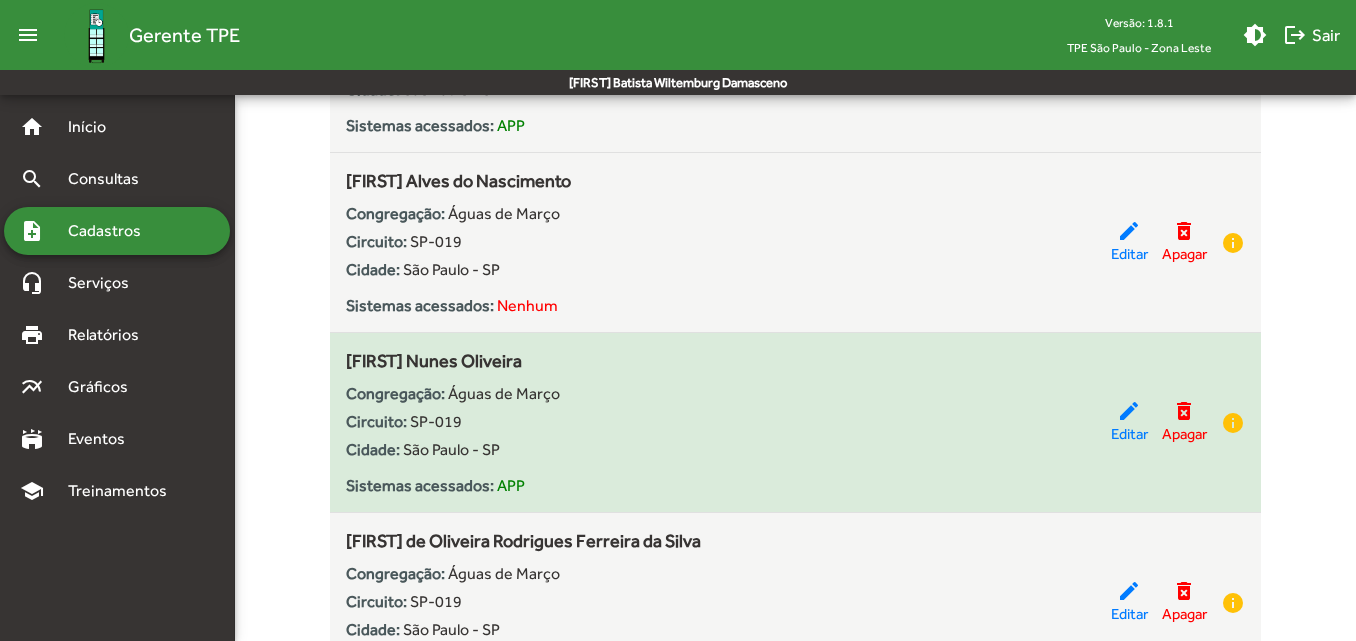 scroll, scrollTop: 1000, scrollLeft: 0, axis: vertical 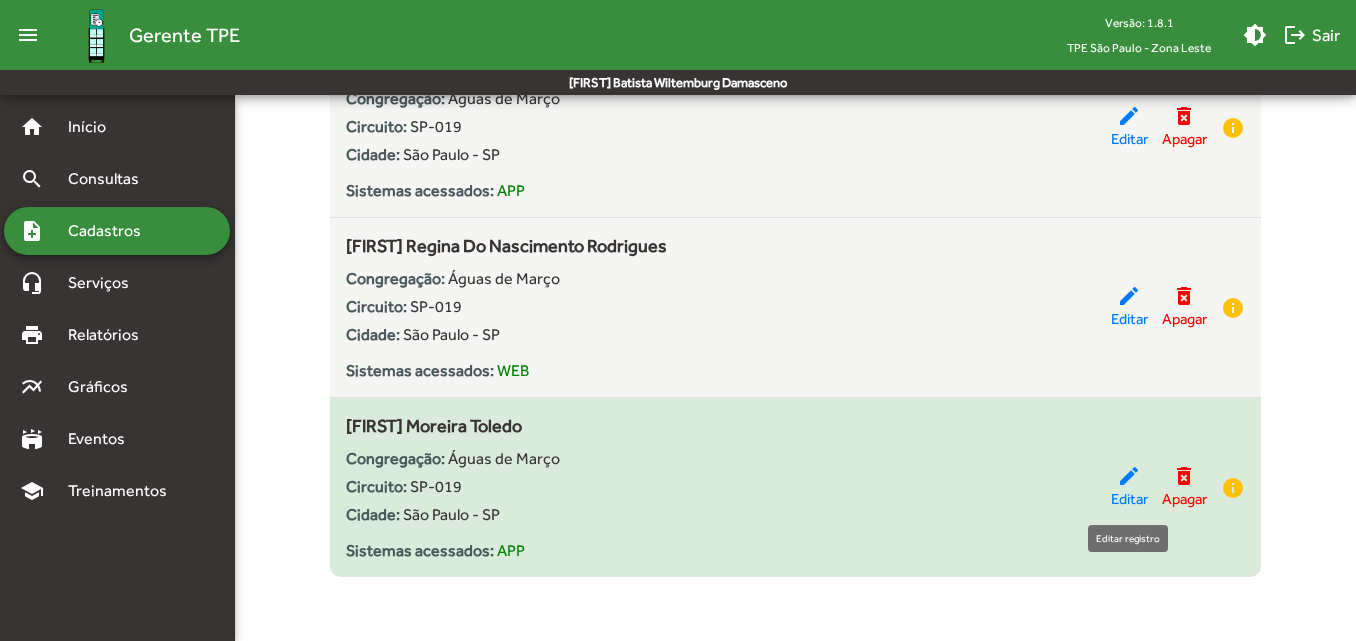 click on "edit" 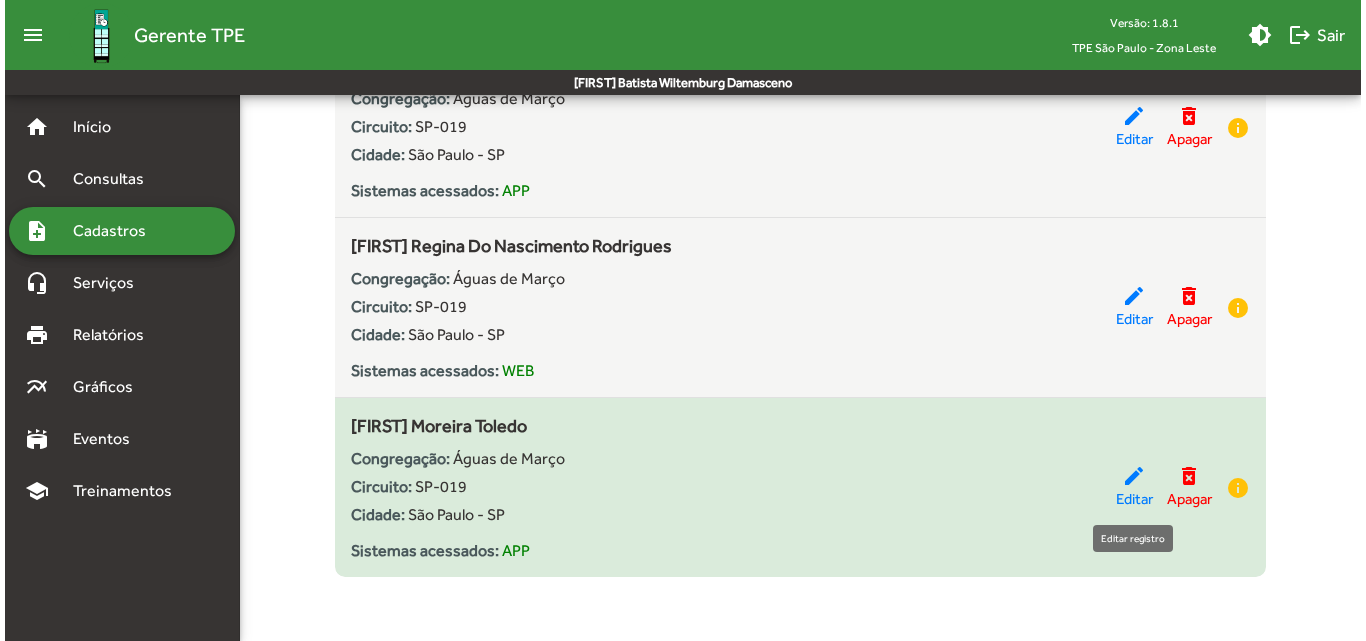 scroll, scrollTop: 0, scrollLeft: 0, axis: both 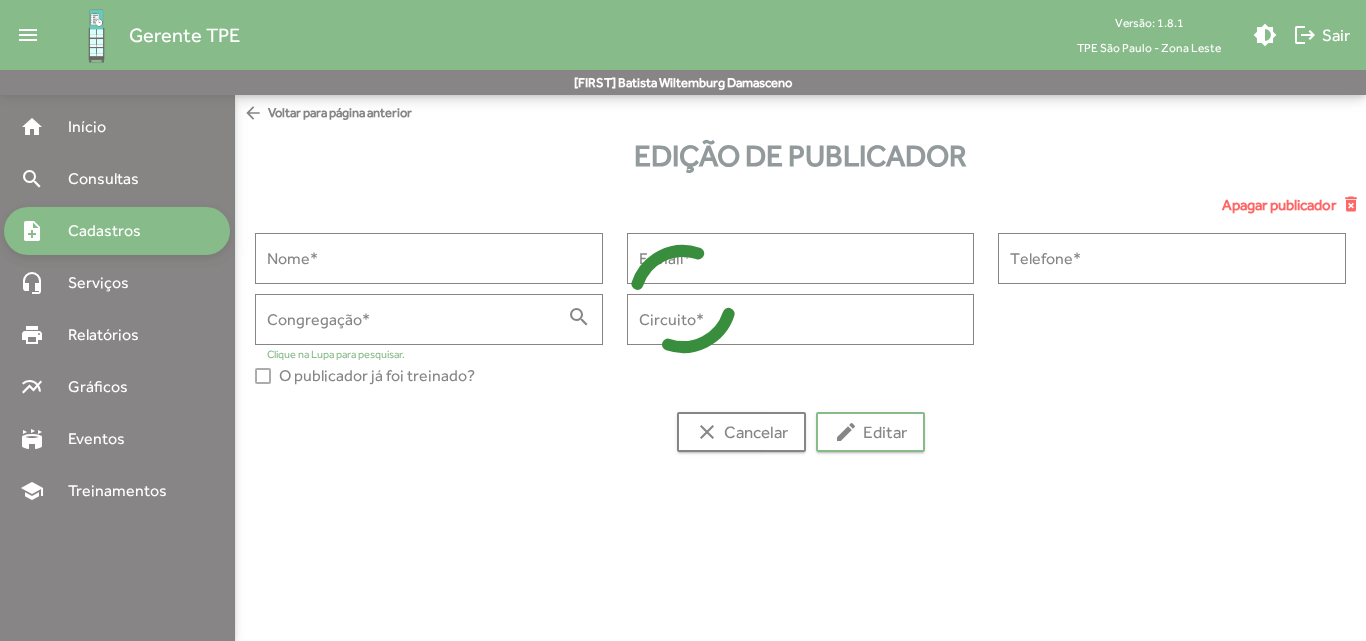 type on "**********" 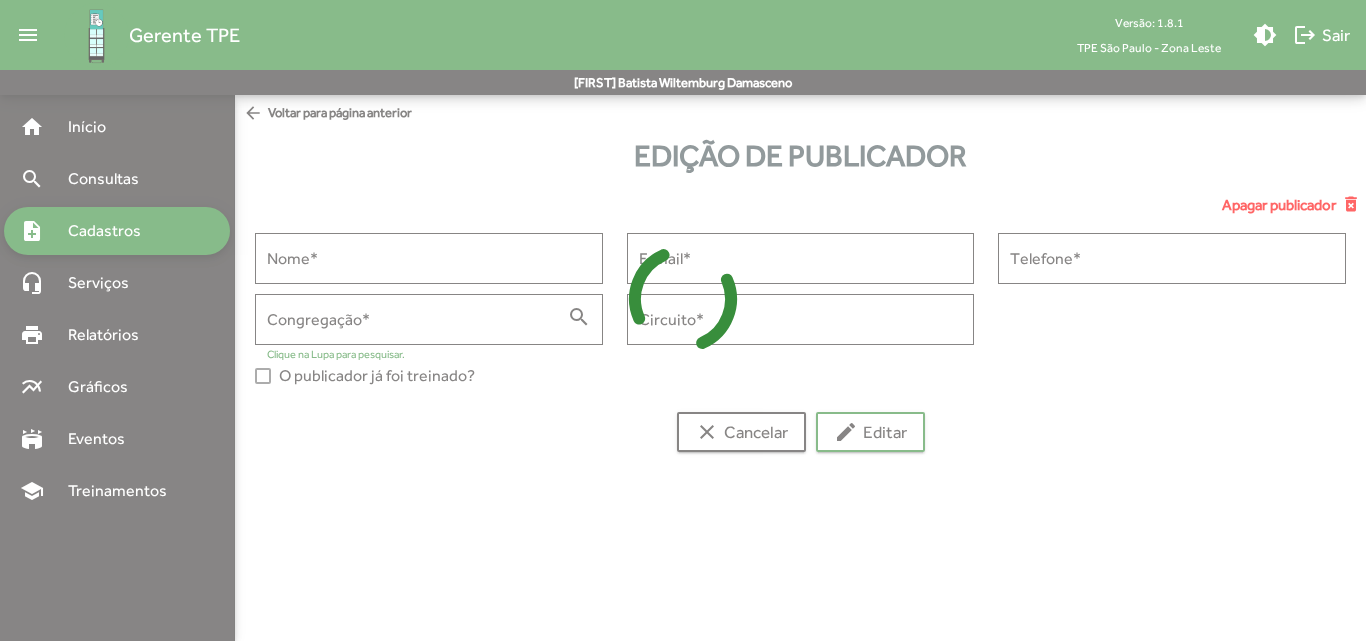 type on "**********" 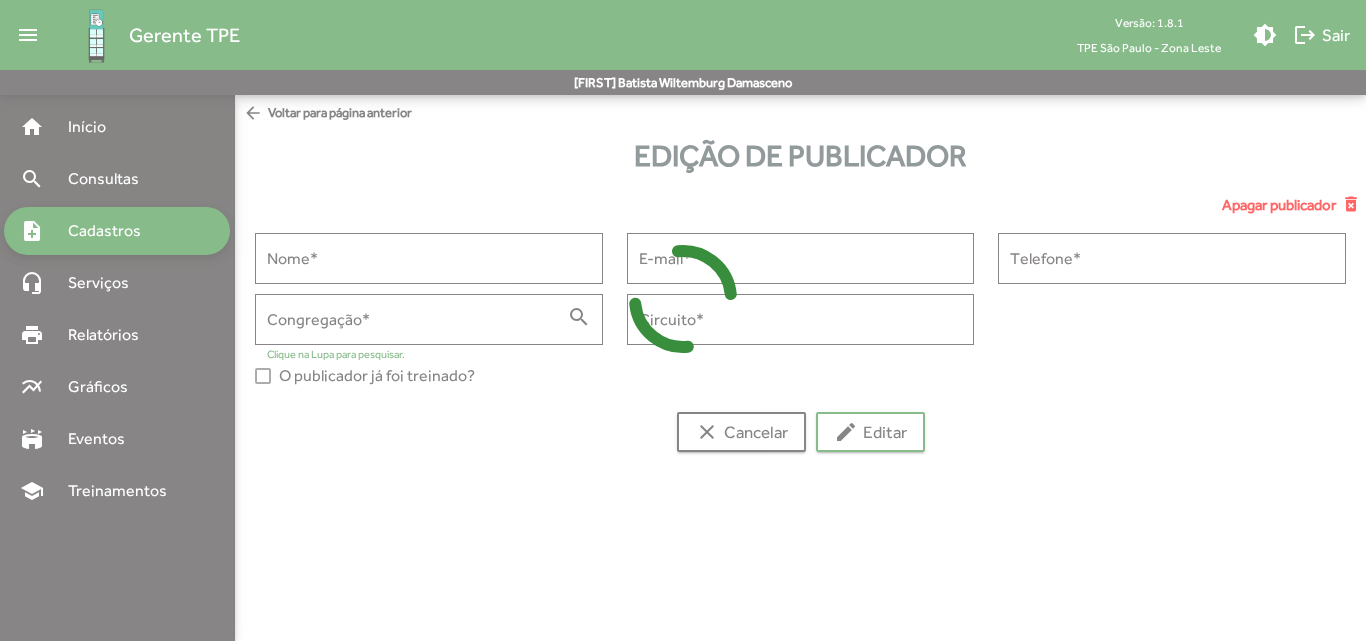 type on "**********" 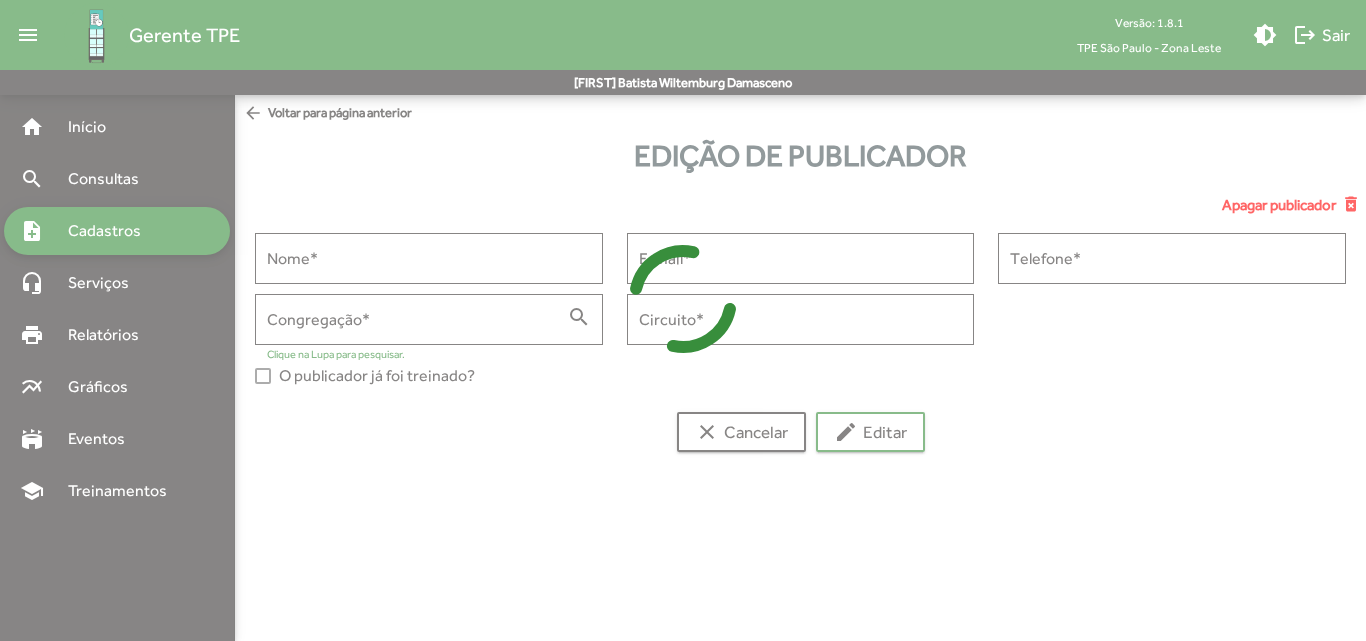 type on "**********" 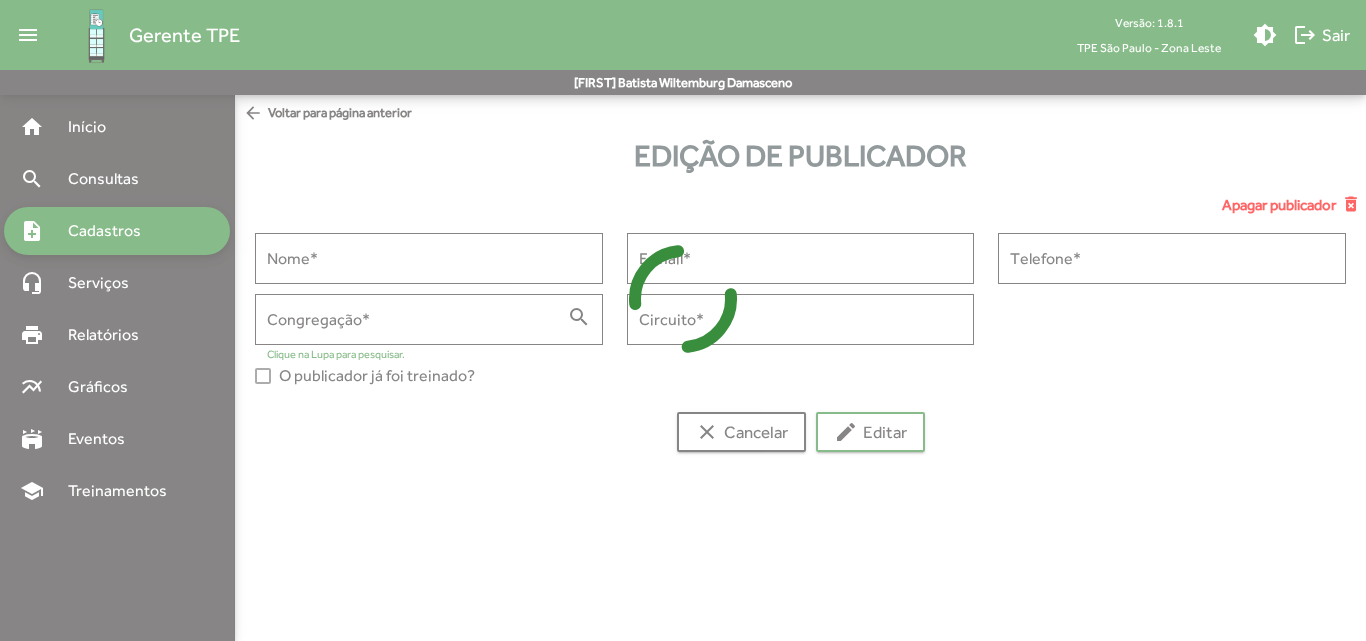 type on "******" 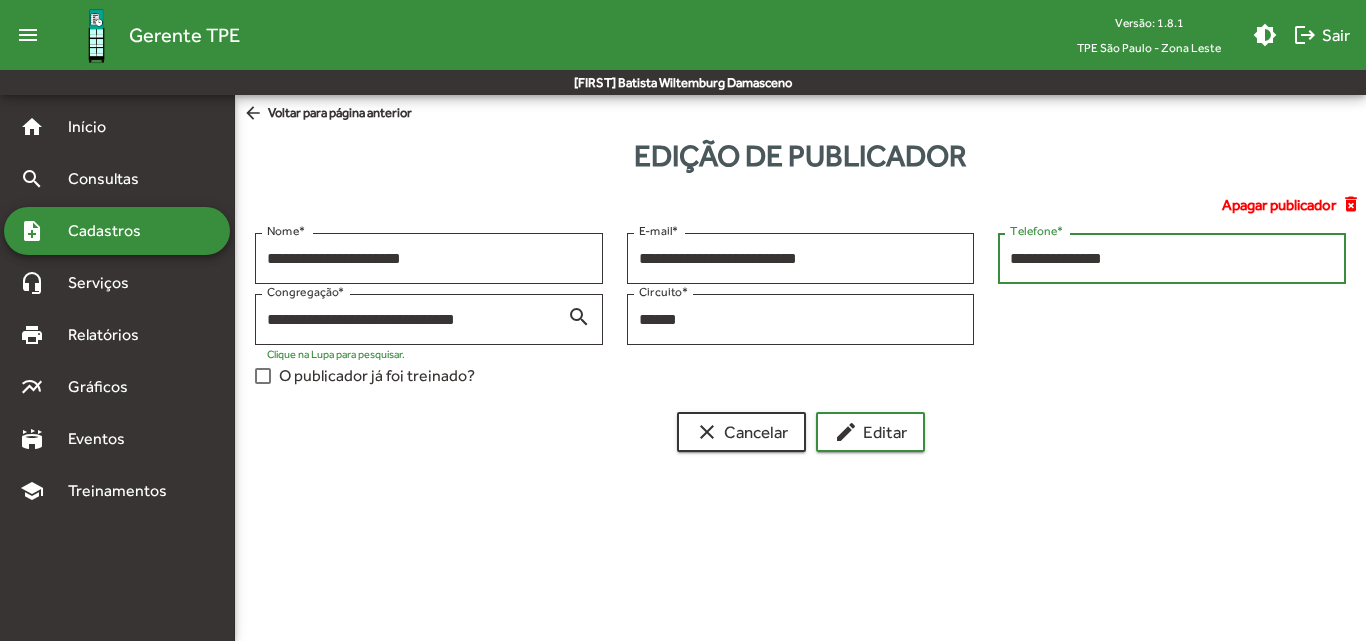 drag, startPoint x: 1149, startPoint y: 259, endPoint x: 994, endPoint y: 265, distance: 155.11609 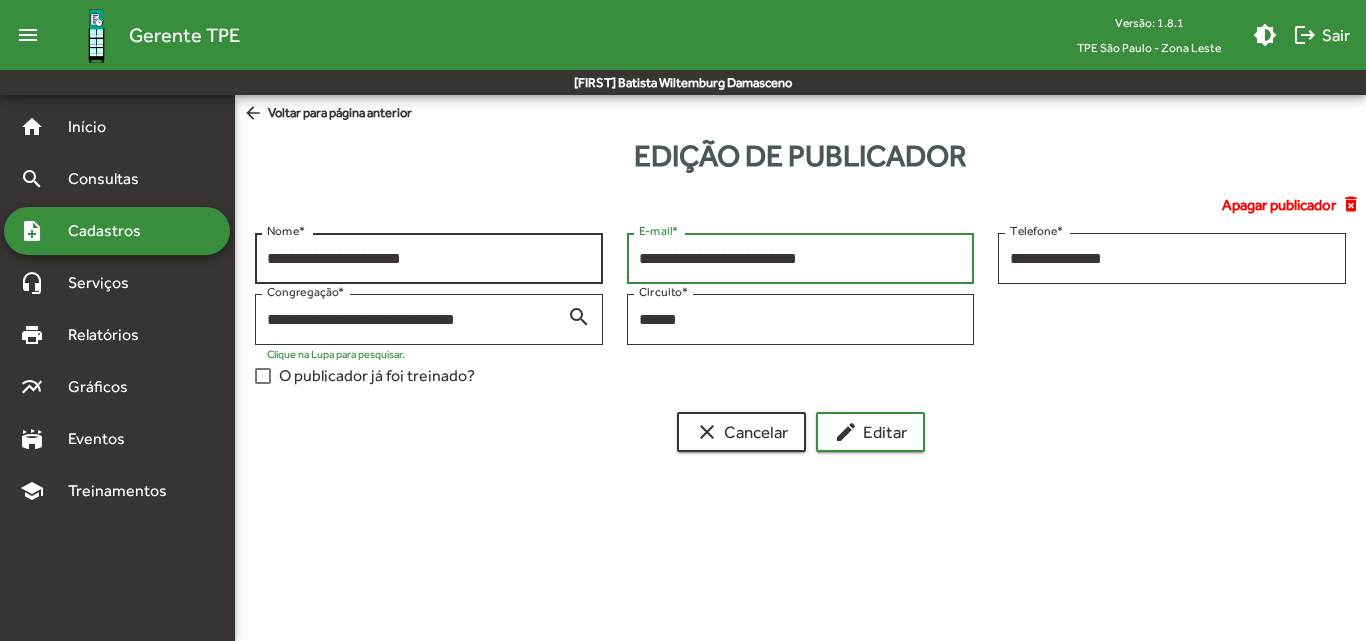 drag, startPoint x: 873, startPoint y: 257, endPoint x: 602, endPoint y: 254, distance: 271.0166 